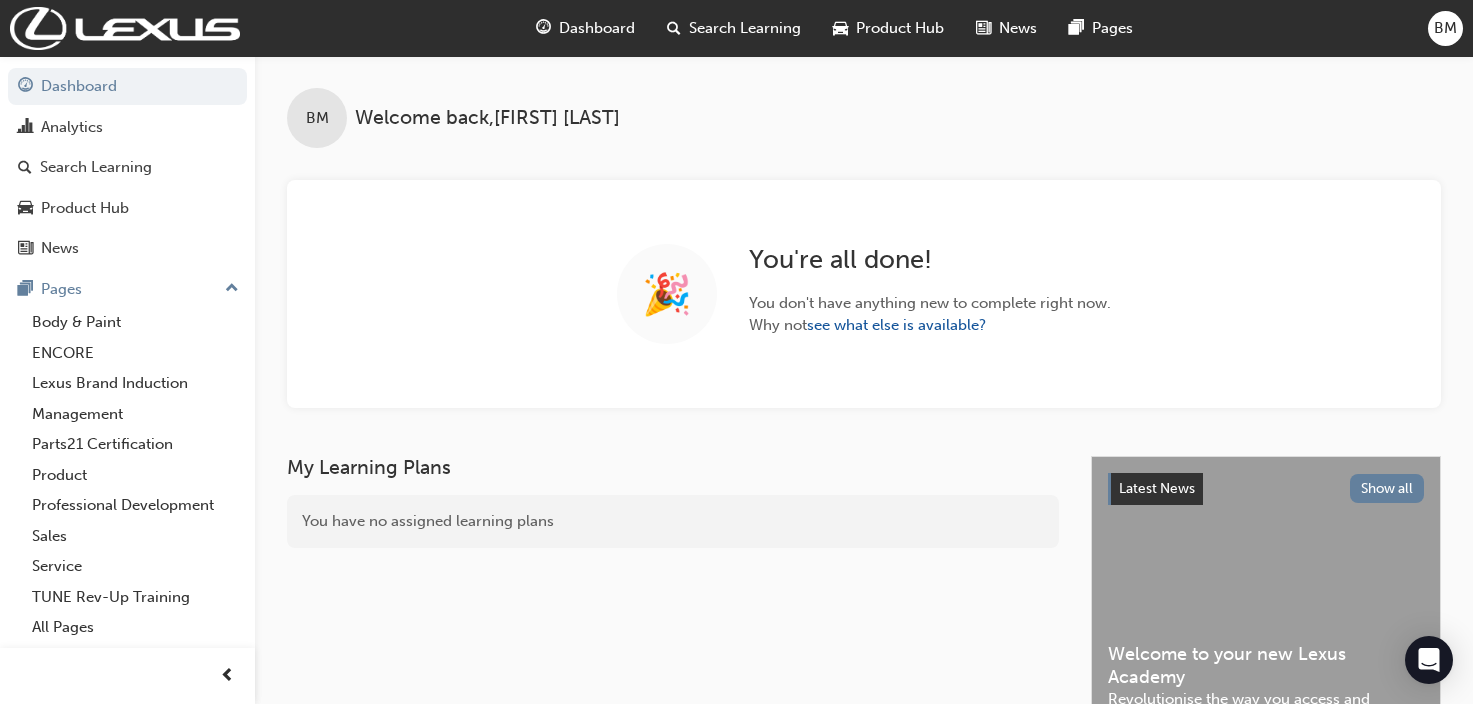 scroll, scrollTop: 0, scrollLeft: 0, axis: both 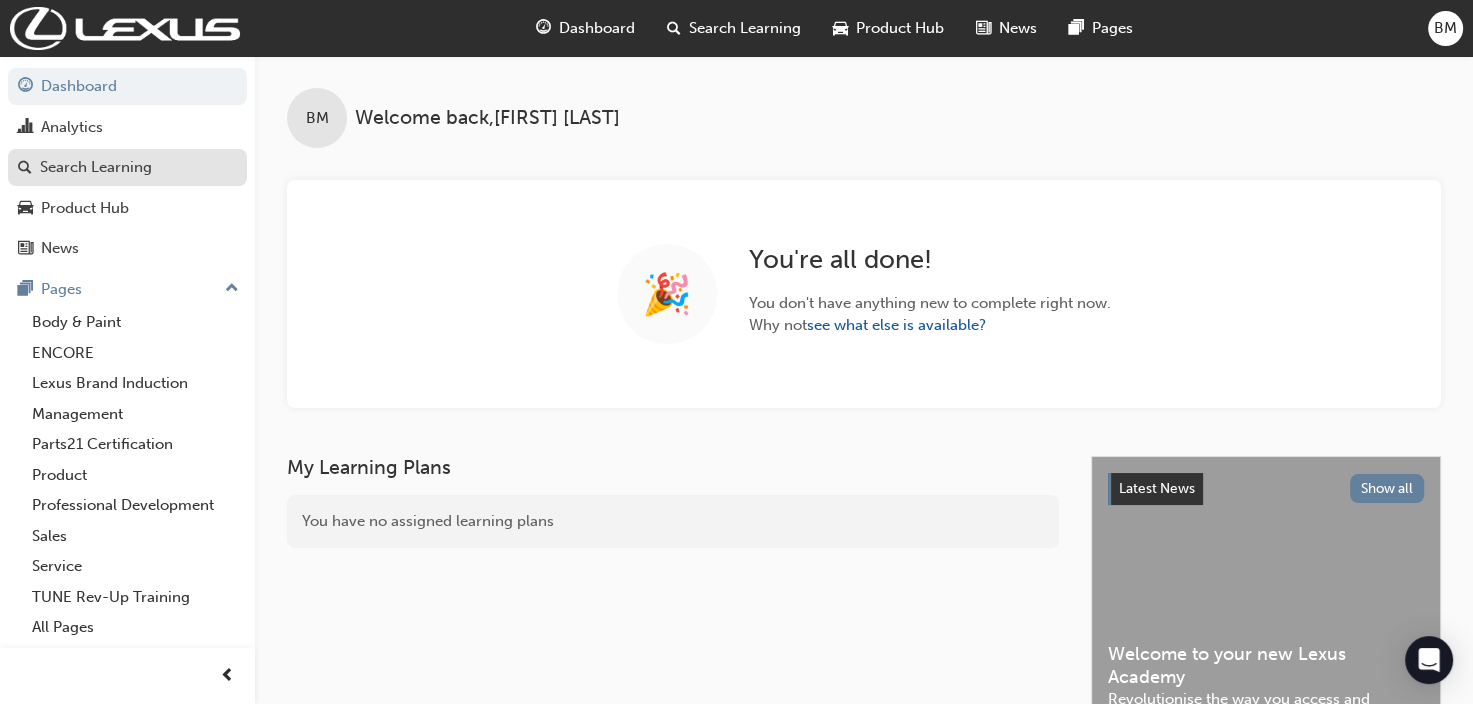 drag, startPoint x: 103, startPoint y: 180, endPoint x: 156, endPoint y: 176, distance: 53.15073 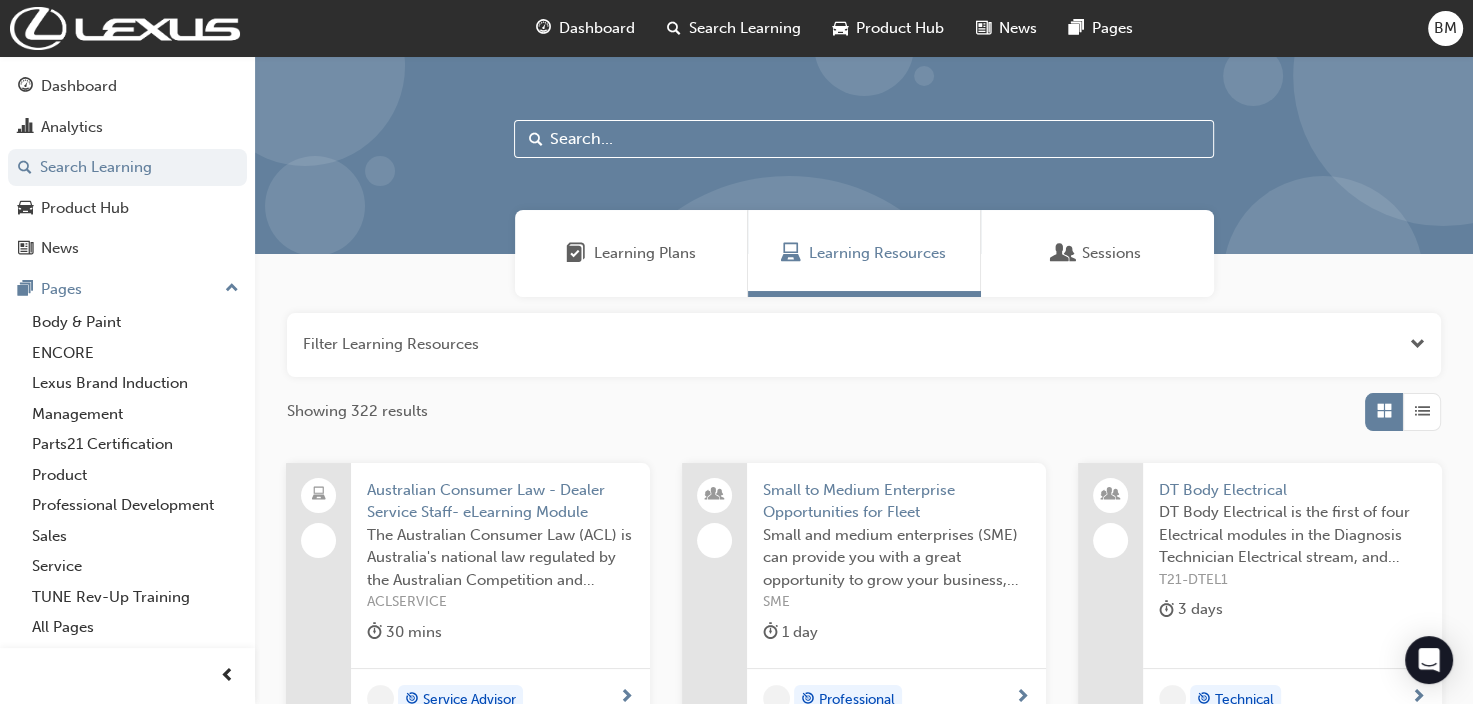 click at bounding box center [864, 139] 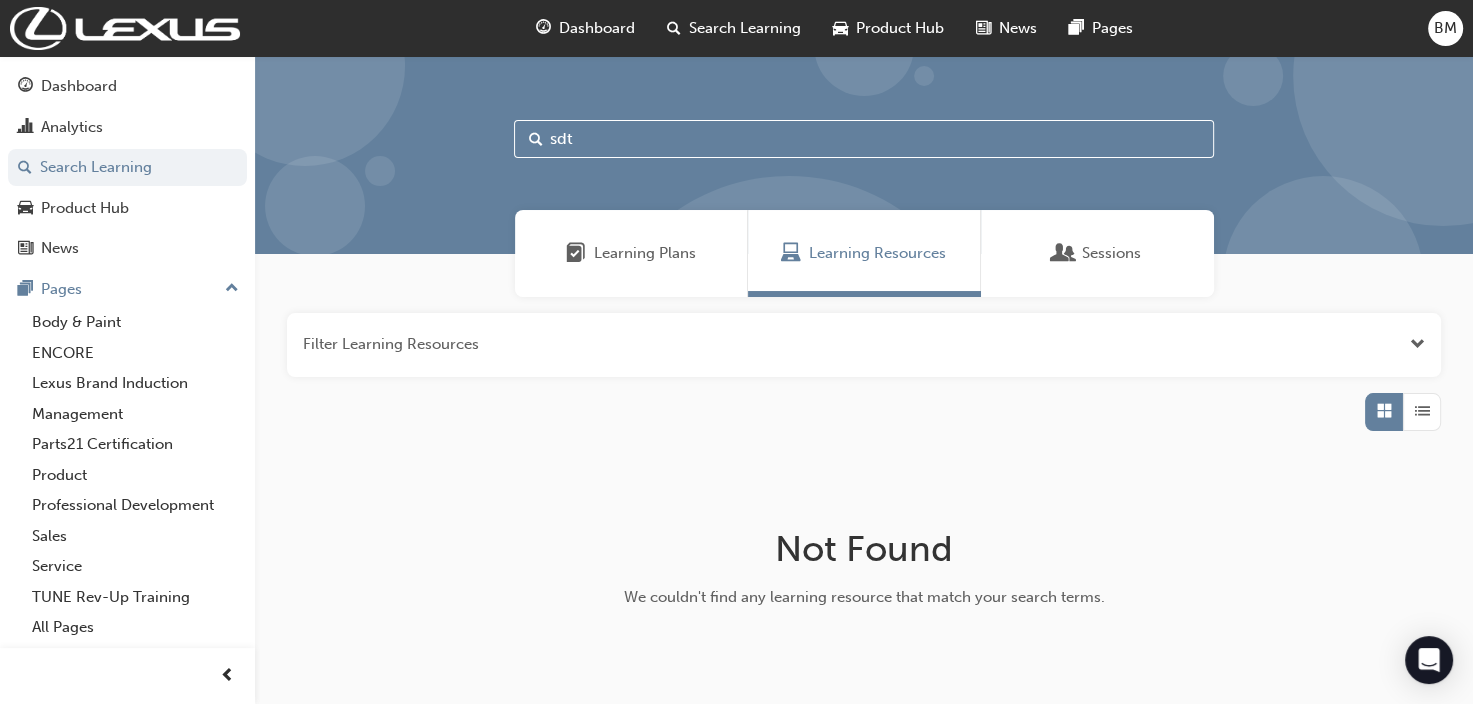 type on "sdt" 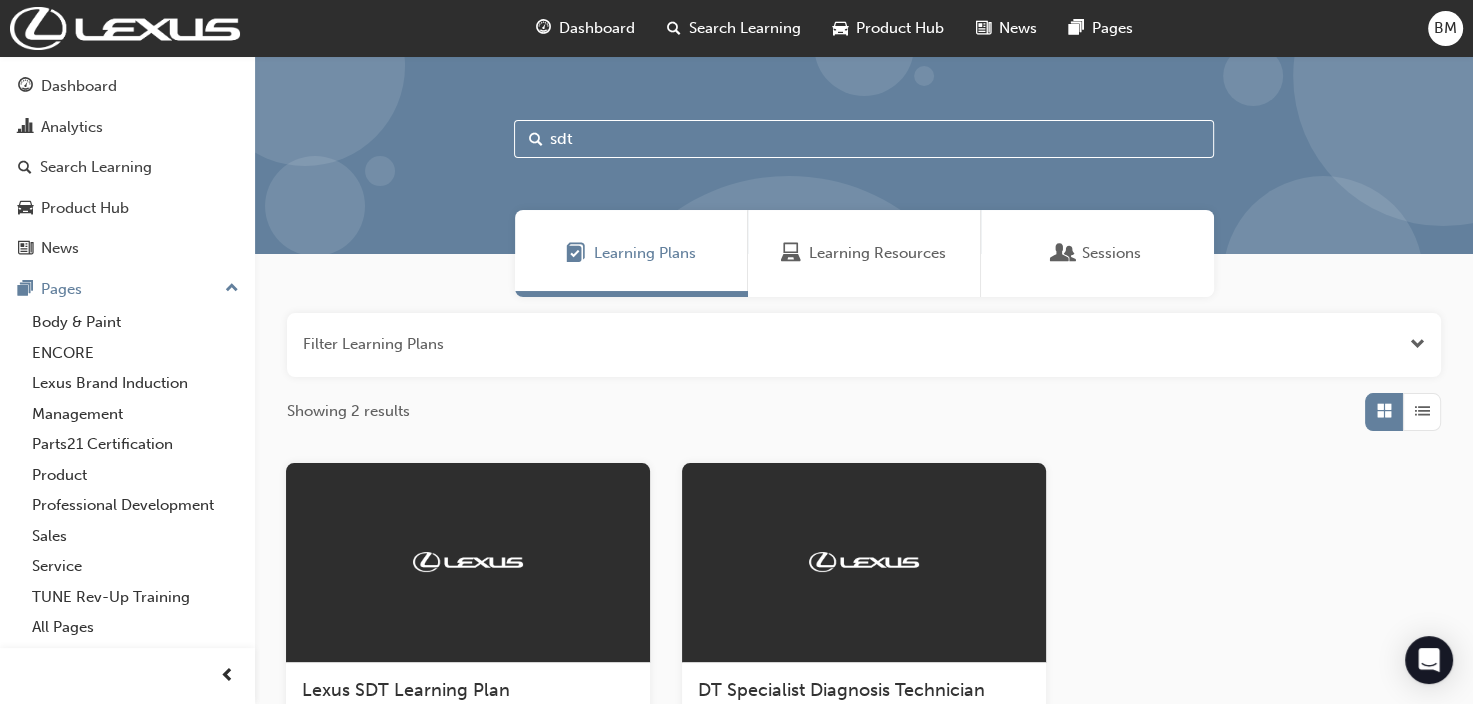click at bounding box center [864, 563] 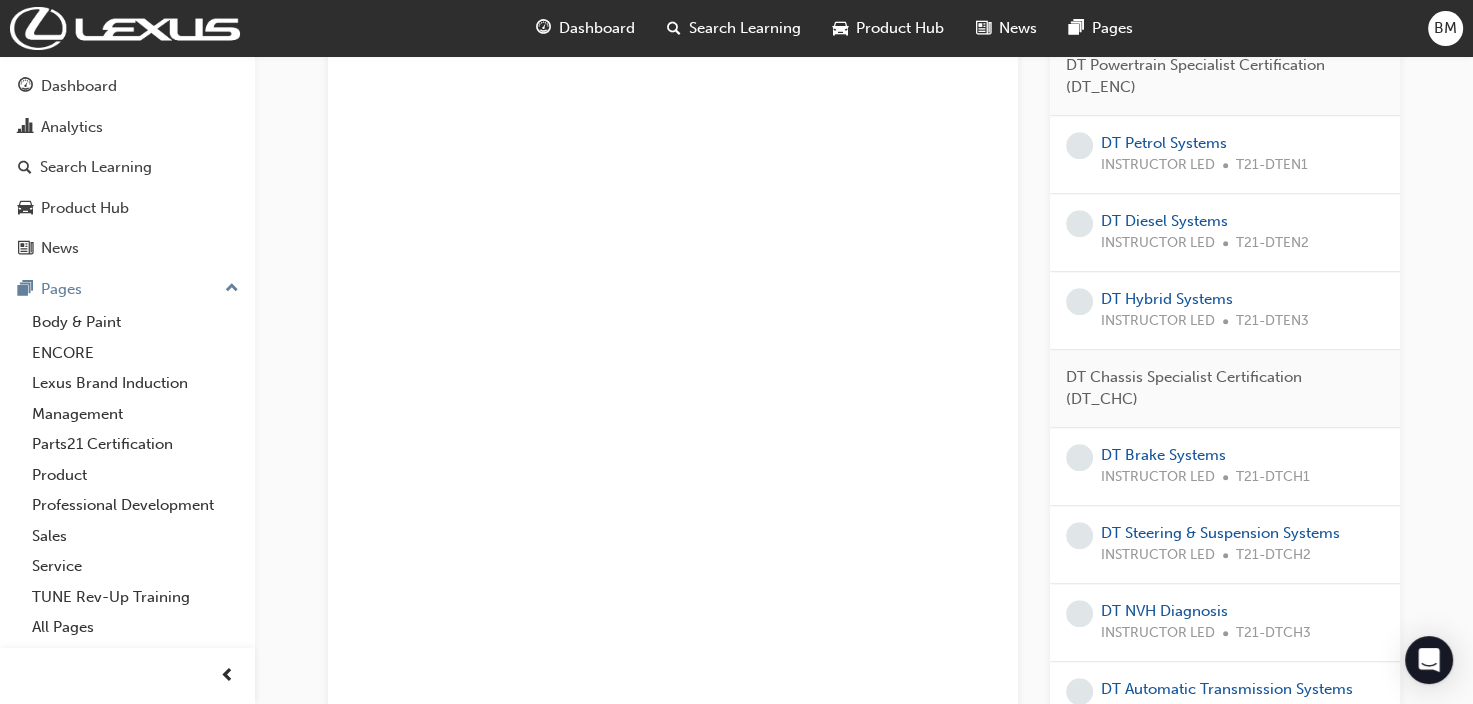 scroll, scrollTop: 1400, scrollLeft: 0, axis: vertical 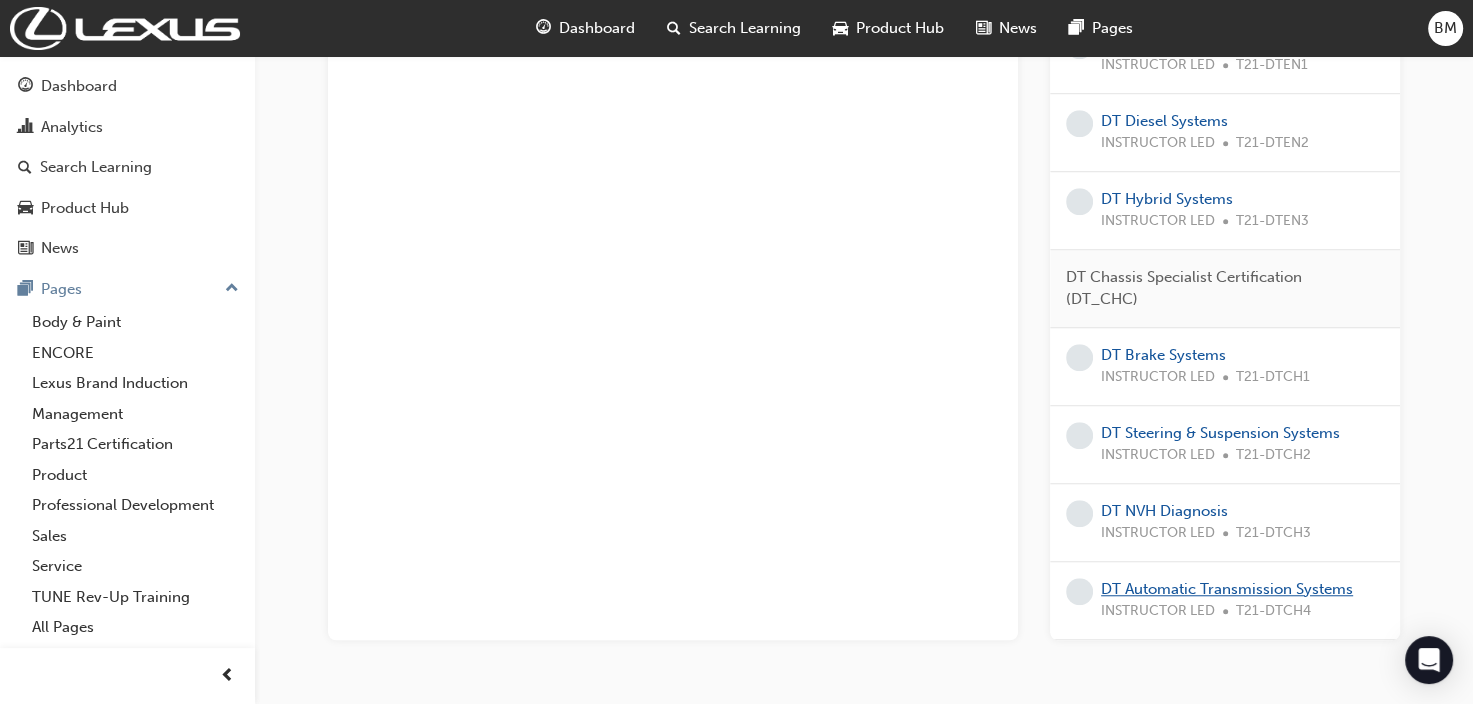 click on "DT Automatic Transmission Systems" at bounding box center [1227, 589] 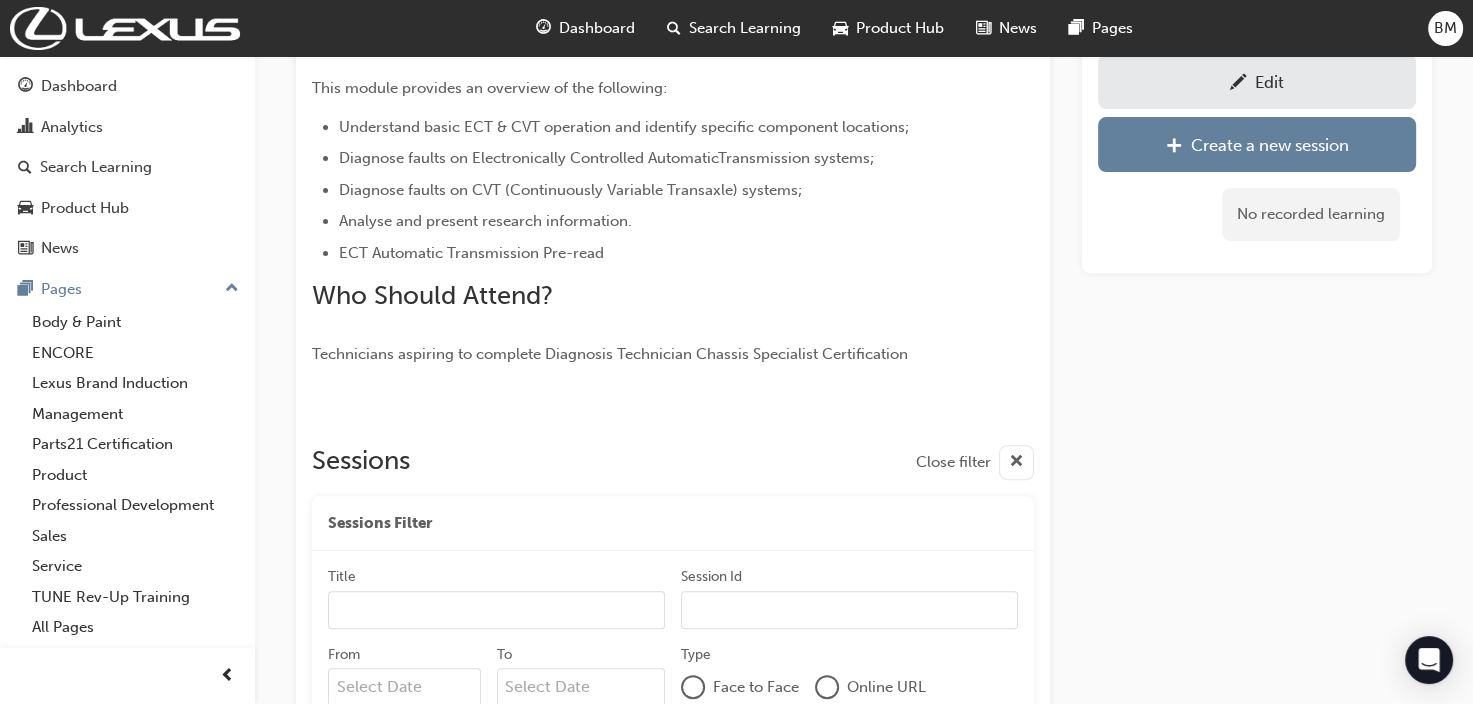 scroll, scrollTop: 755, scrollLeft: 0, axis: vertical 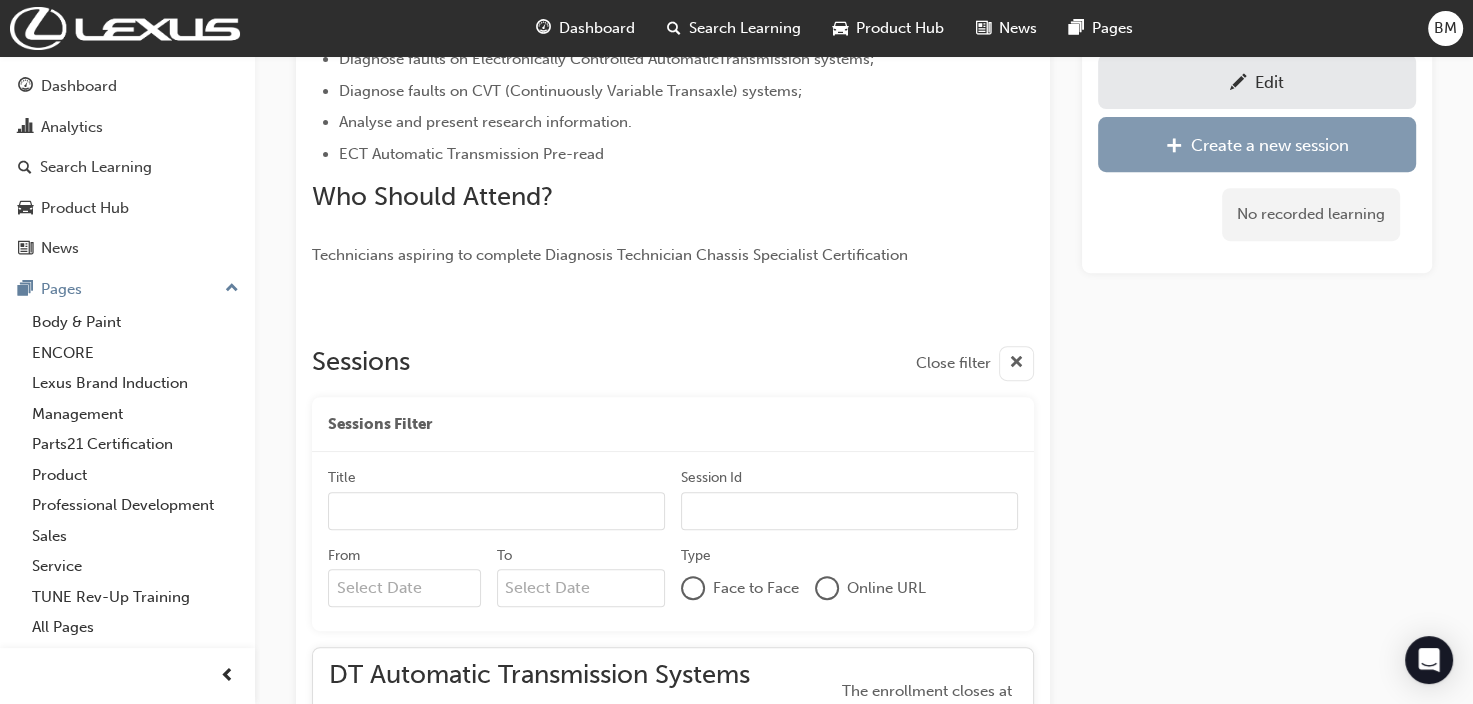 click on "Create a new session" at bounding box center (1257, 144) 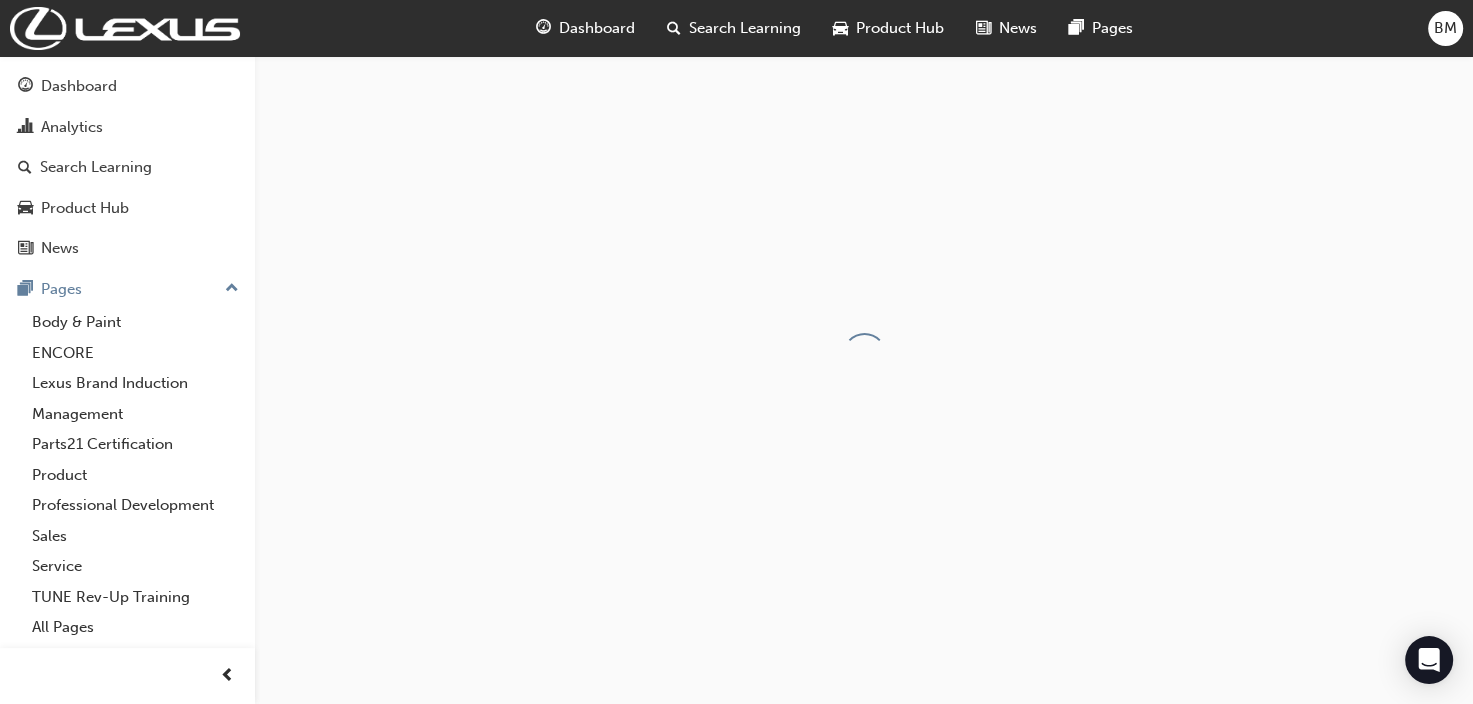 scroll, scrollTop: 0, scrollLeft: 0, axis: both 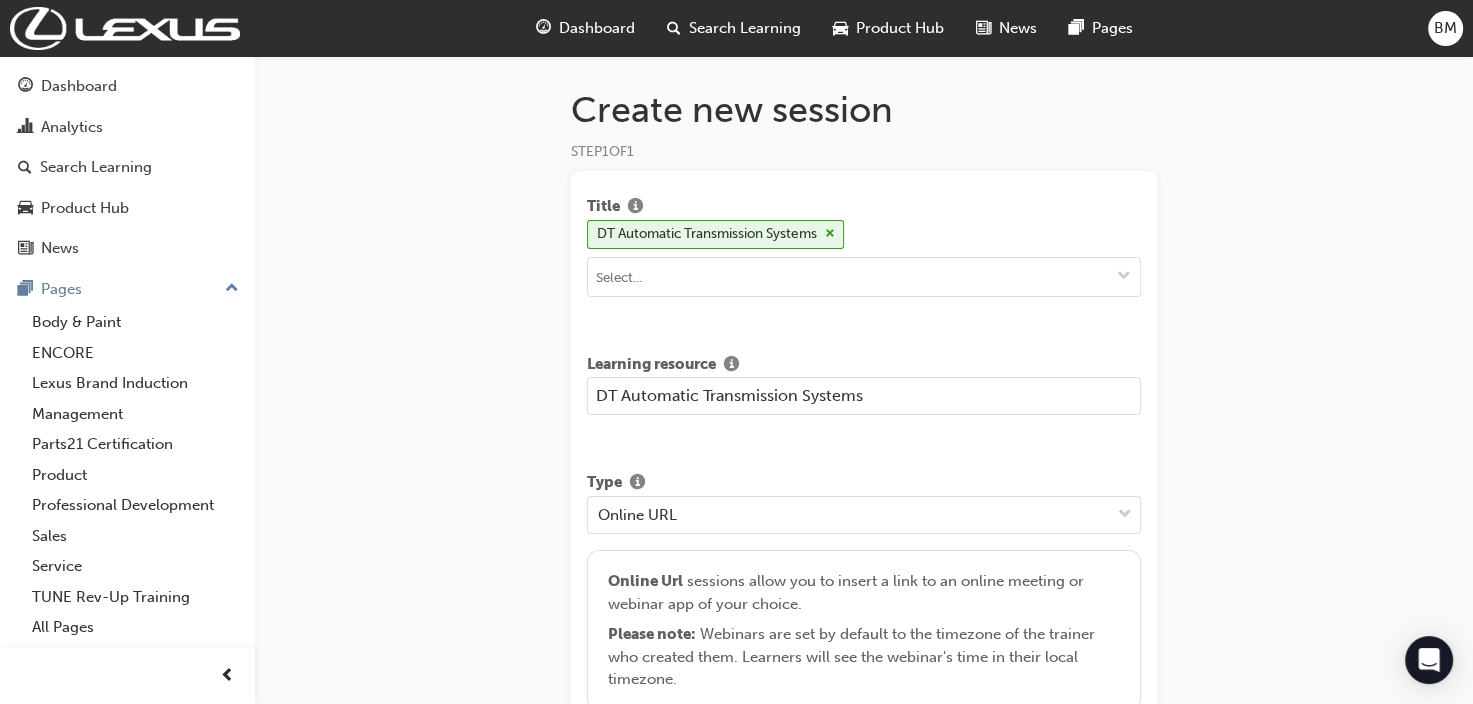 click on "DT Automatic Transmission Systems" at bounding box center (864, 396) 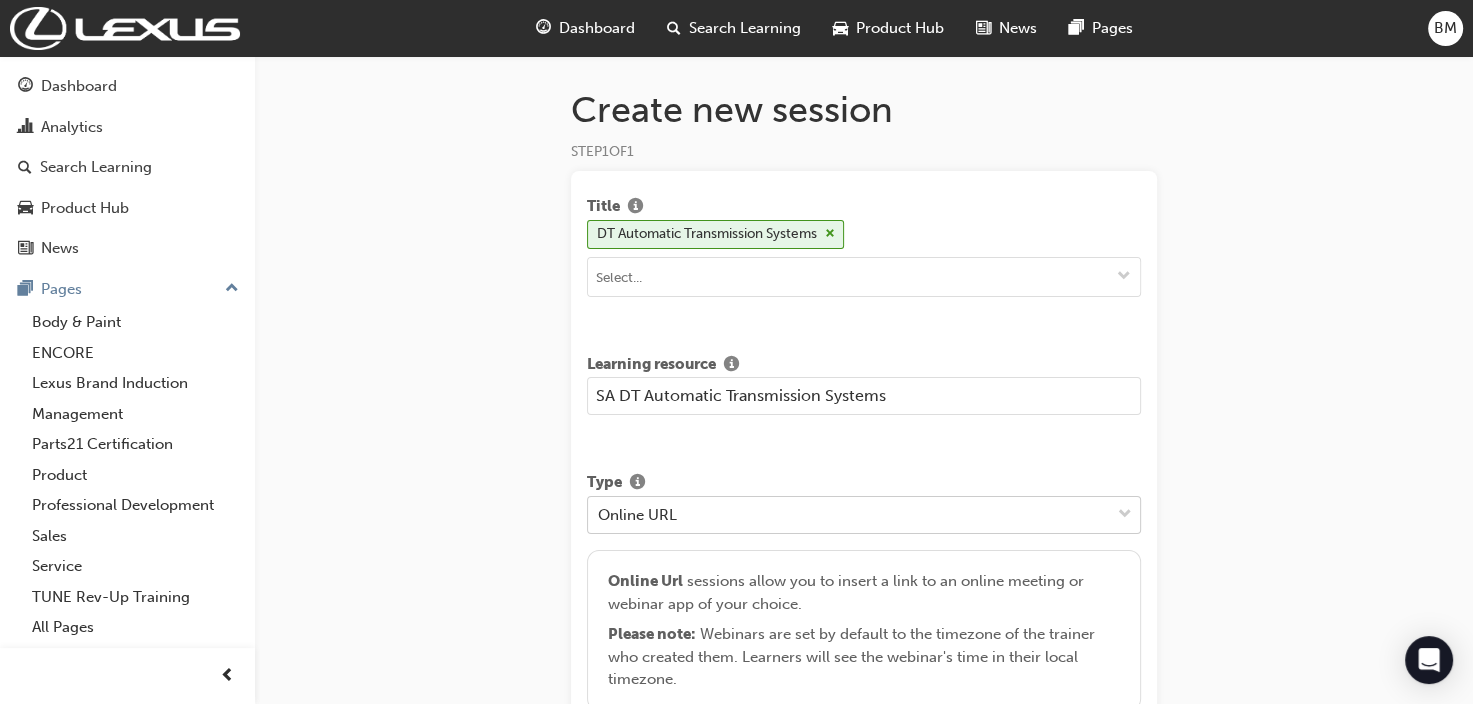 type on "SA DT Automatic Transmission Systems" 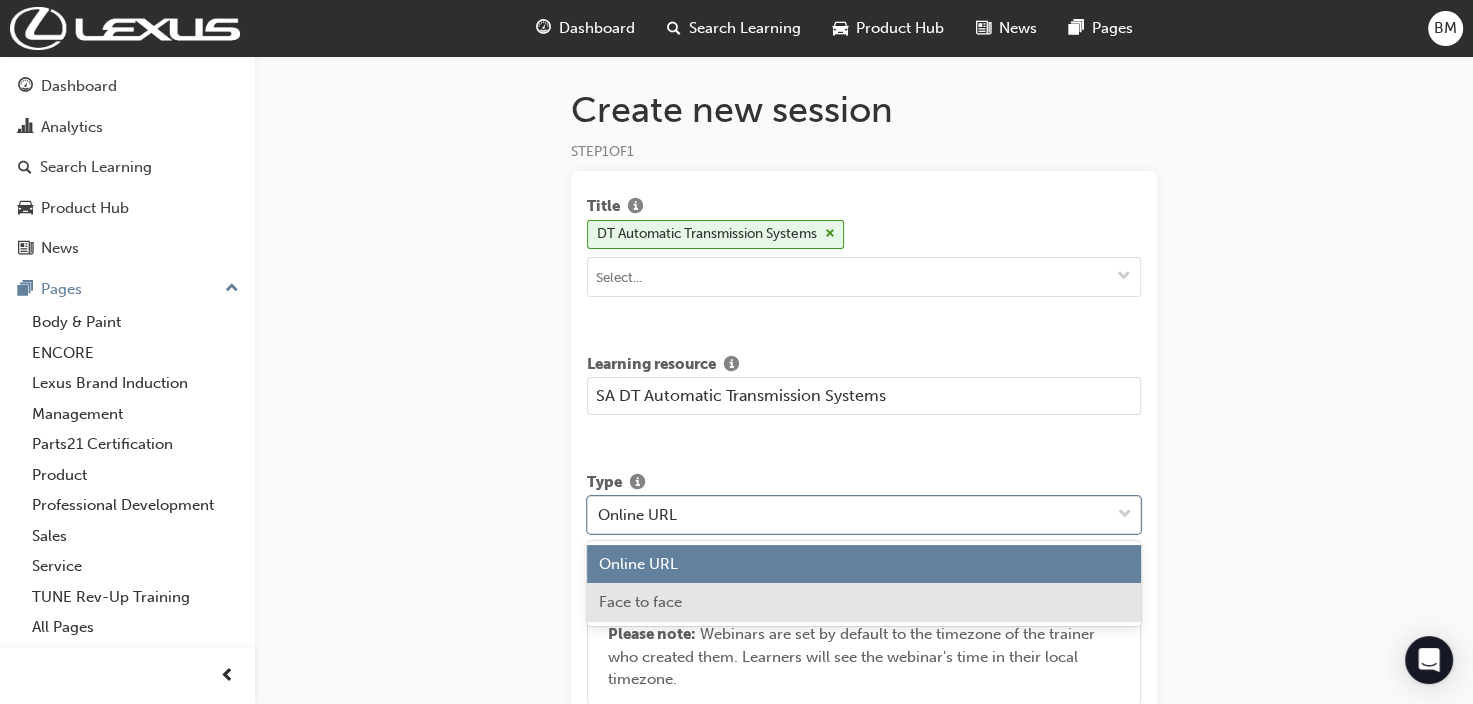 click on "Face to face" at bounding box center (864, 602) 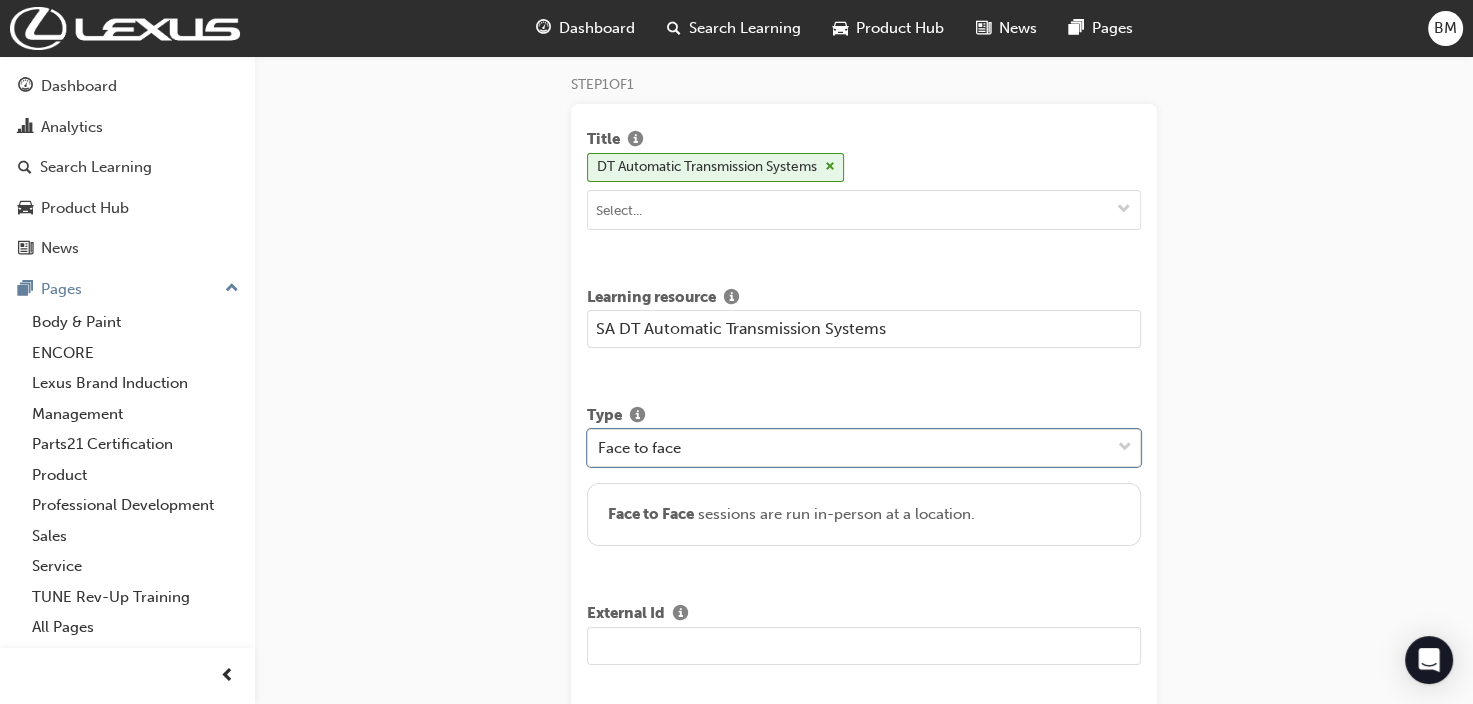 scroll, scrollTop: 100, scrollLeft: 0, axis: vertical 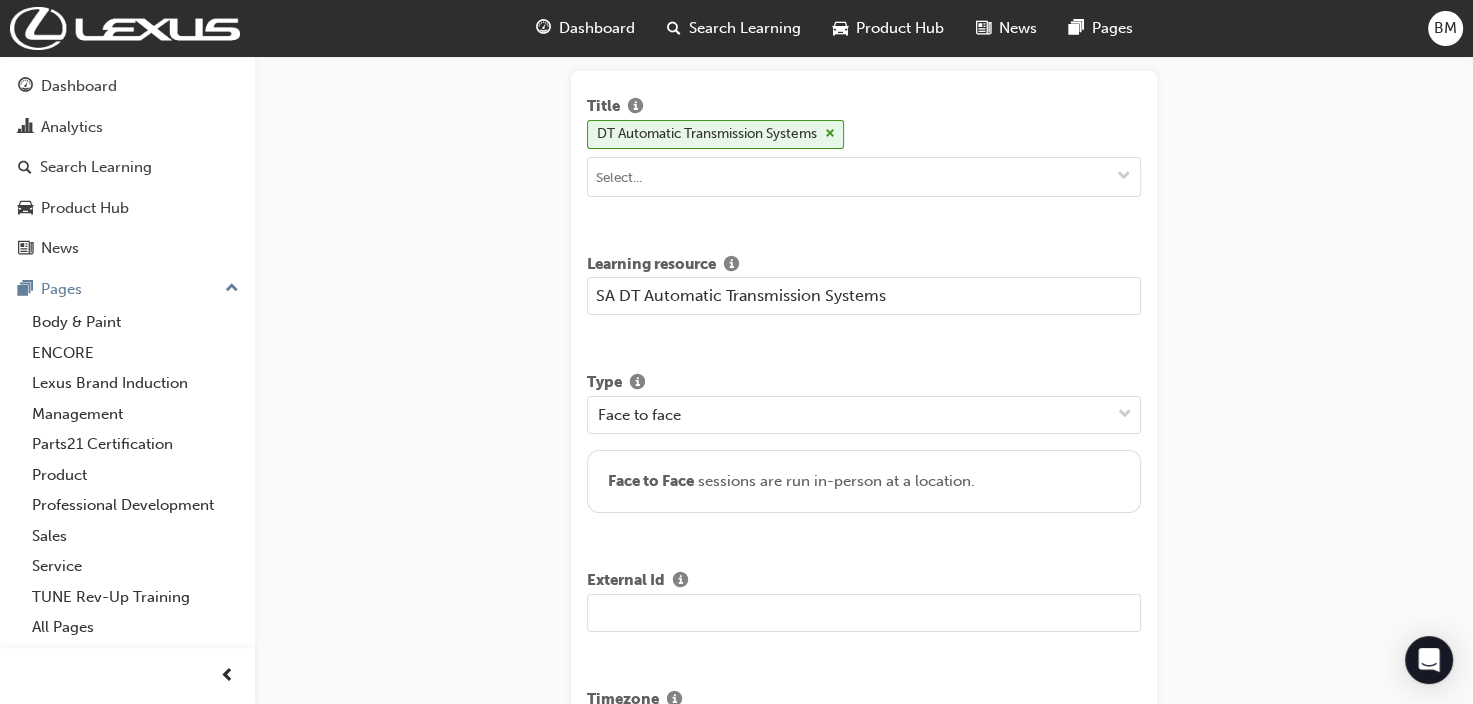 click at bounding box center (864, 613) 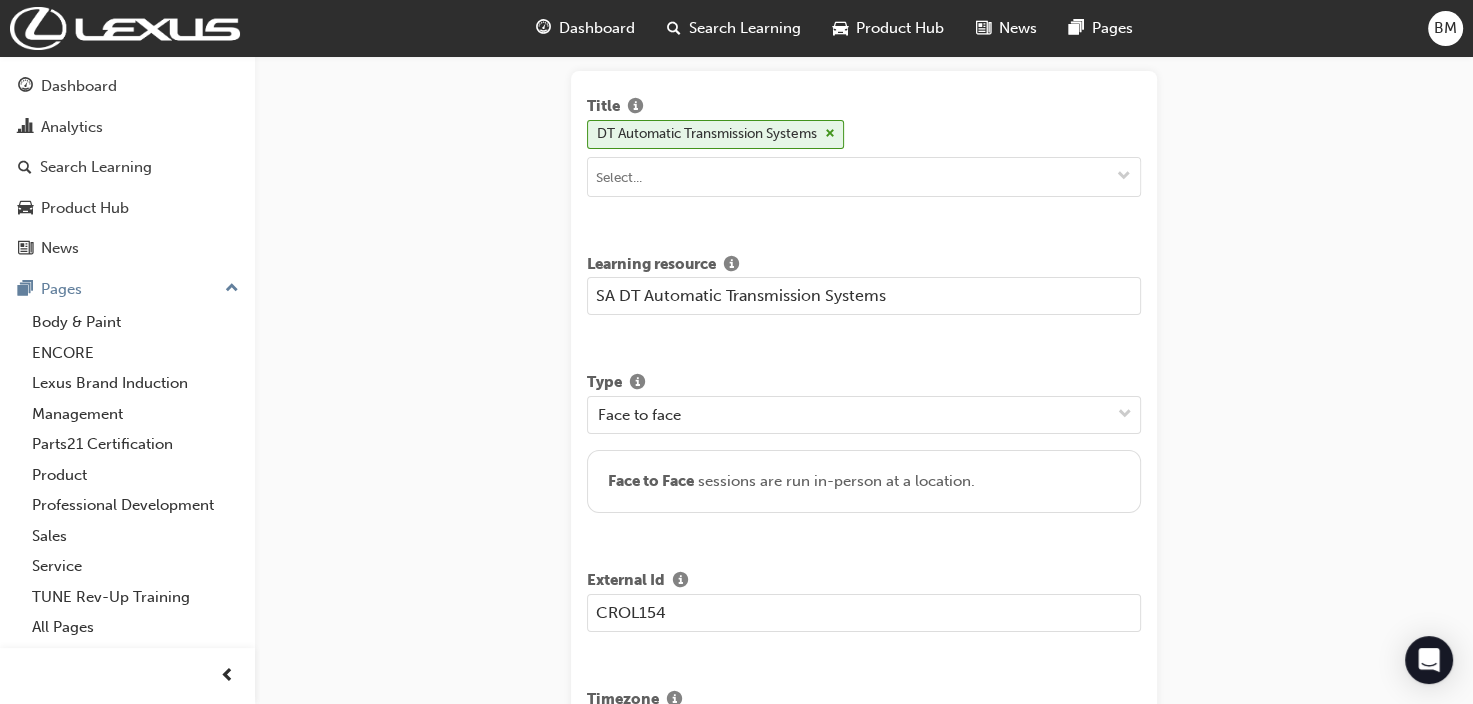 type on "CROL154" 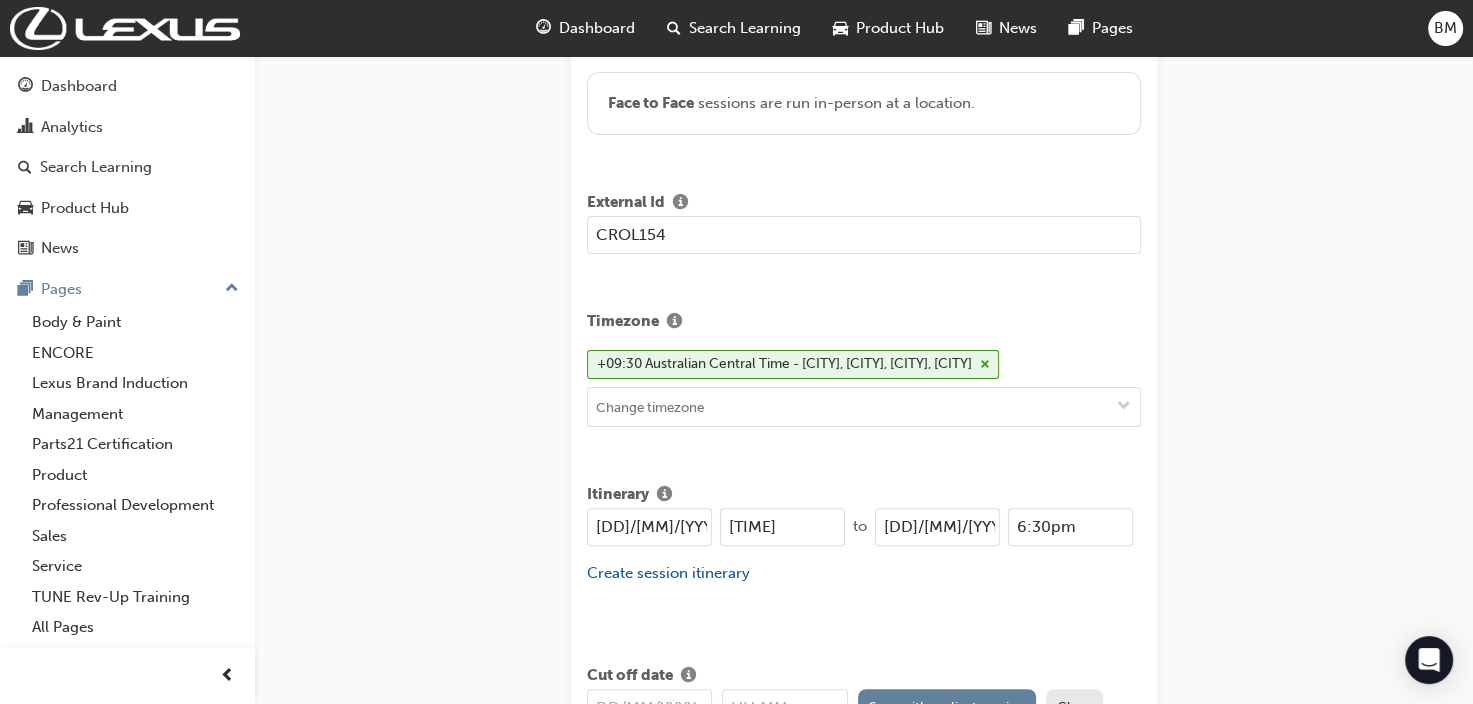 scroll, scrollTop: 500, scrollLeft: 0, axis: vertical 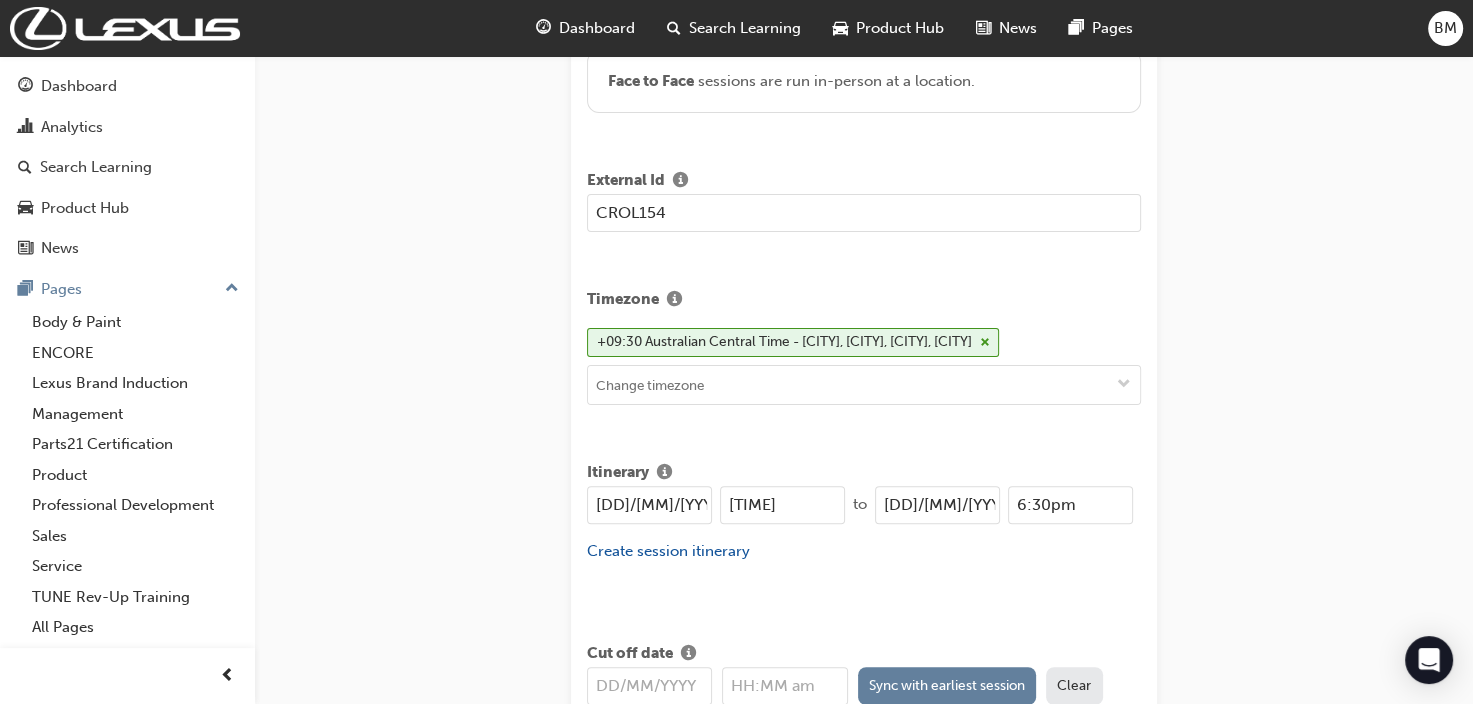 click on "[DD]/[MM]/[YYYY]" at bounding box center (649, 505) 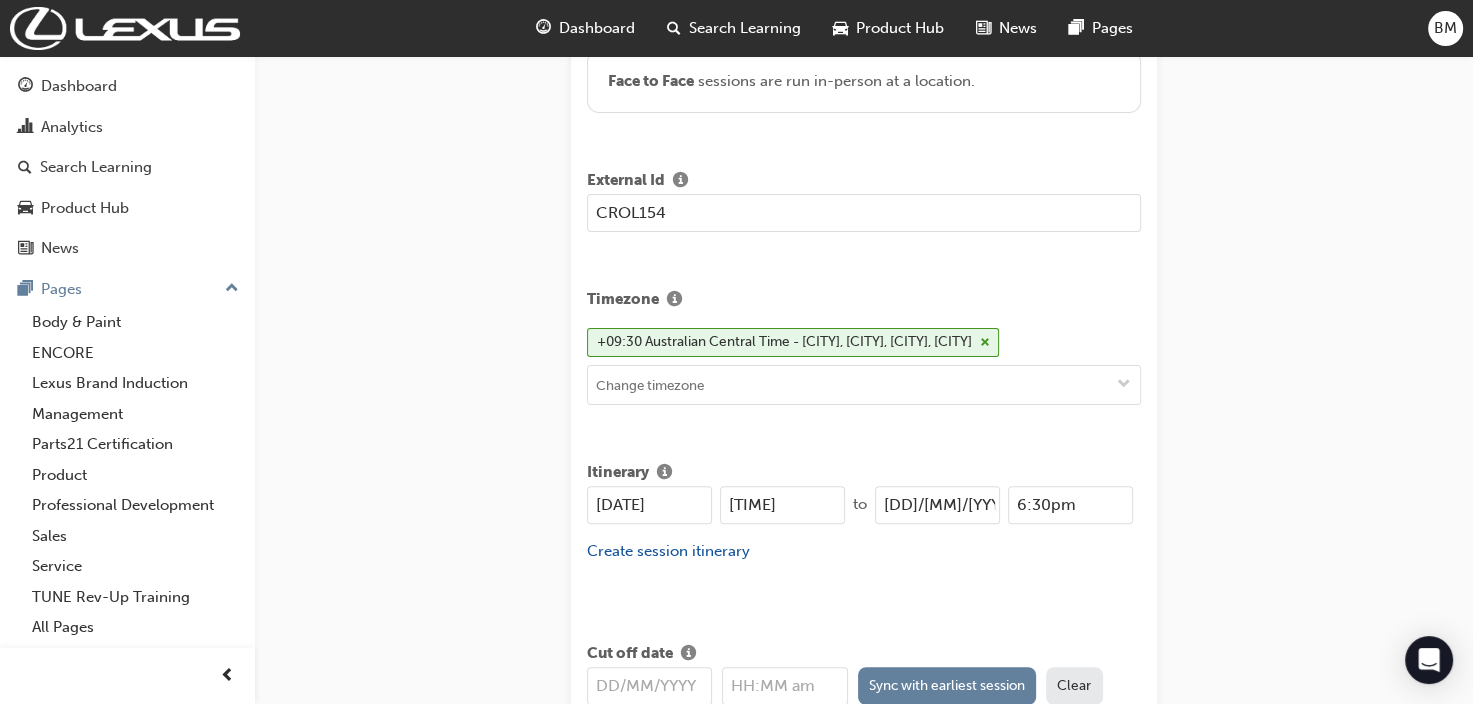 type on "[DATE]" 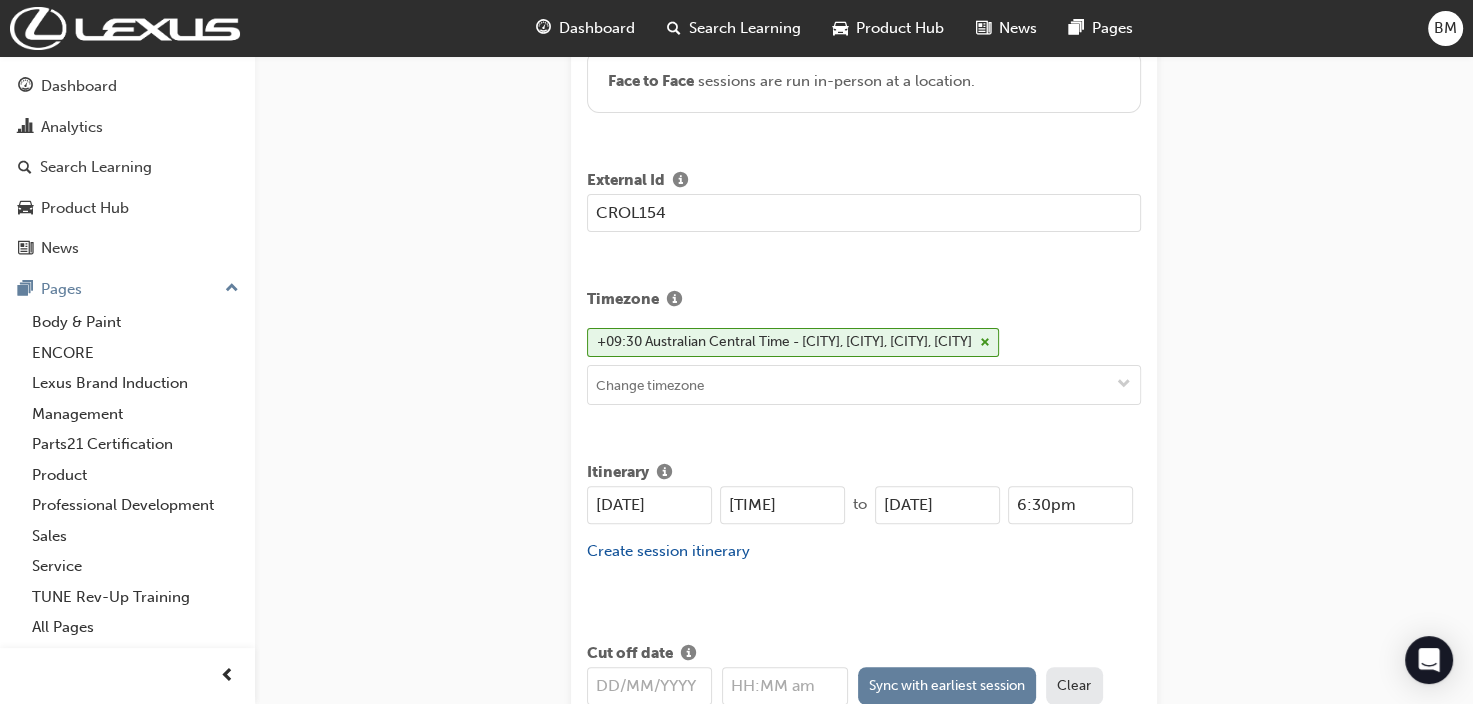 click on "[DATE]" at bounding box center (937, 505) 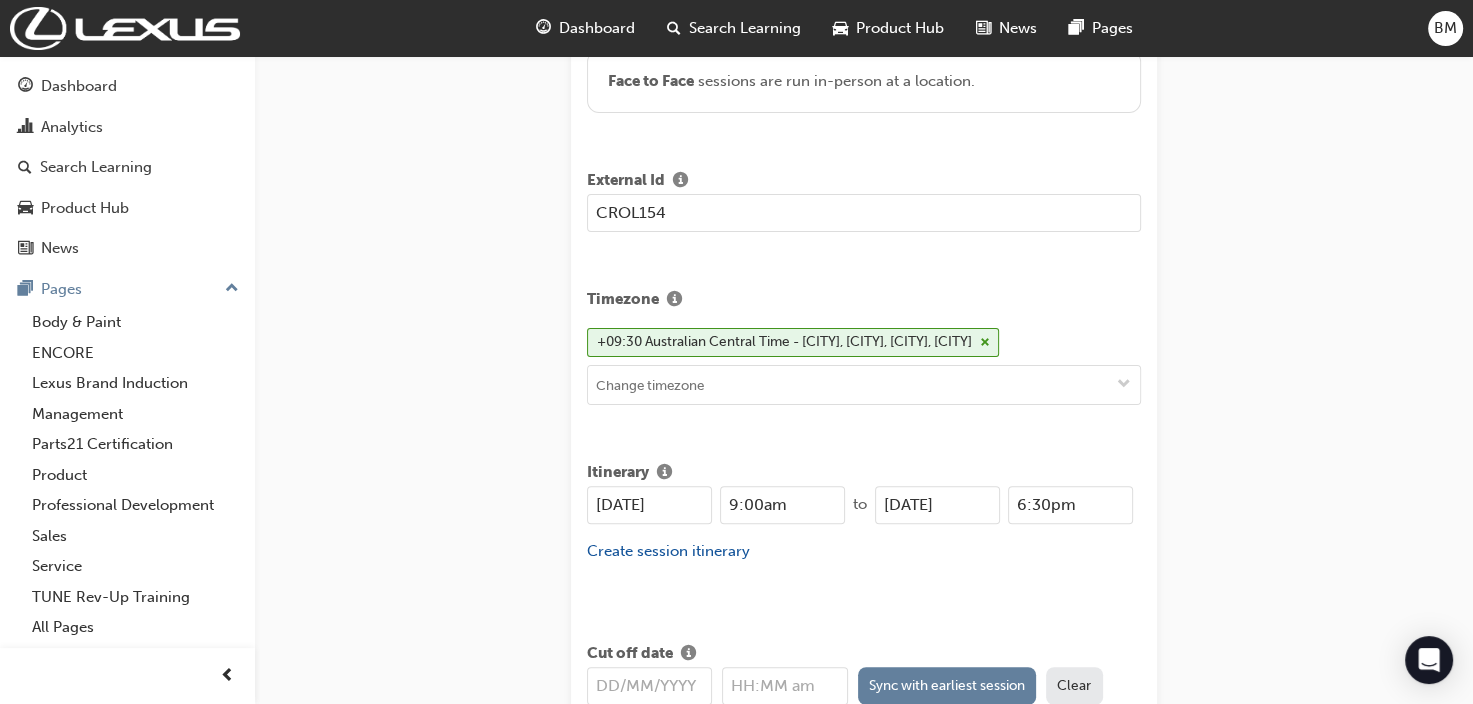 type on "9:00am" 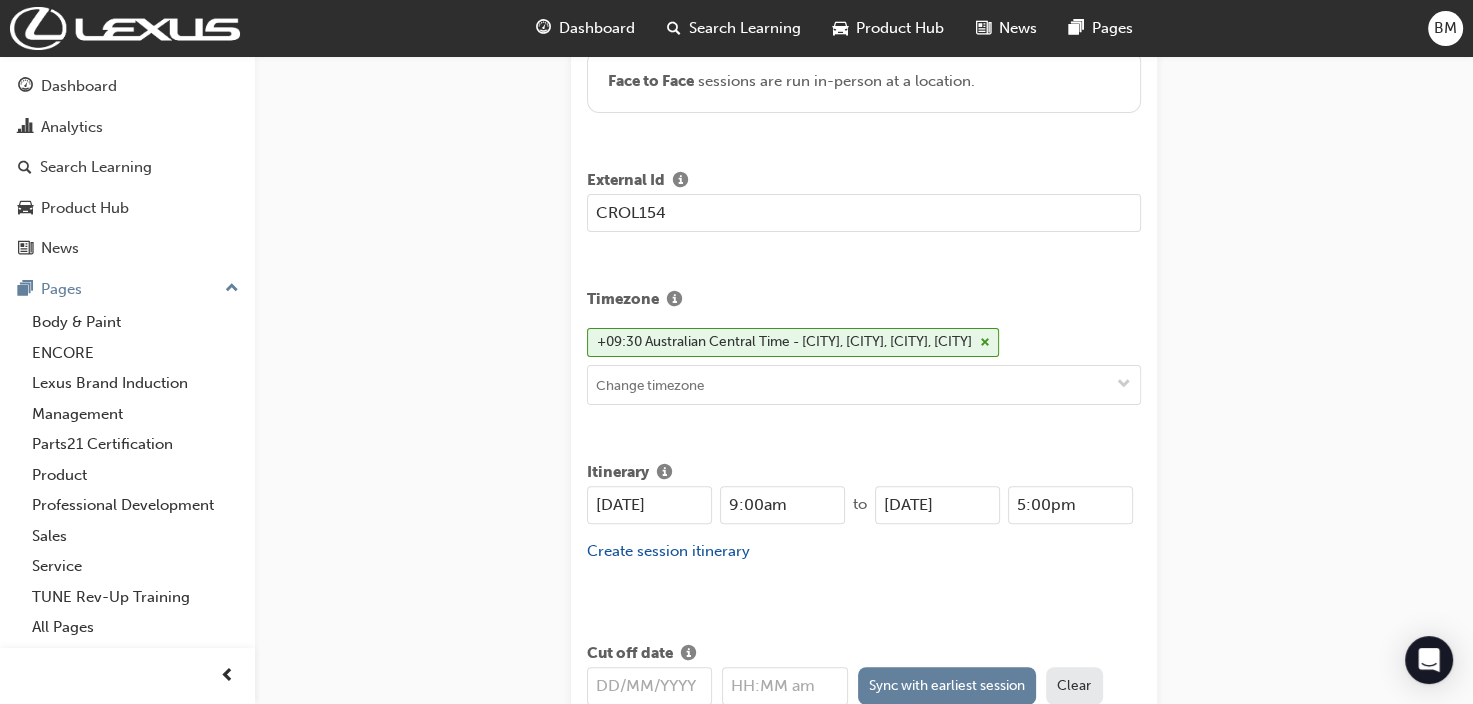 type on "5:00pm" 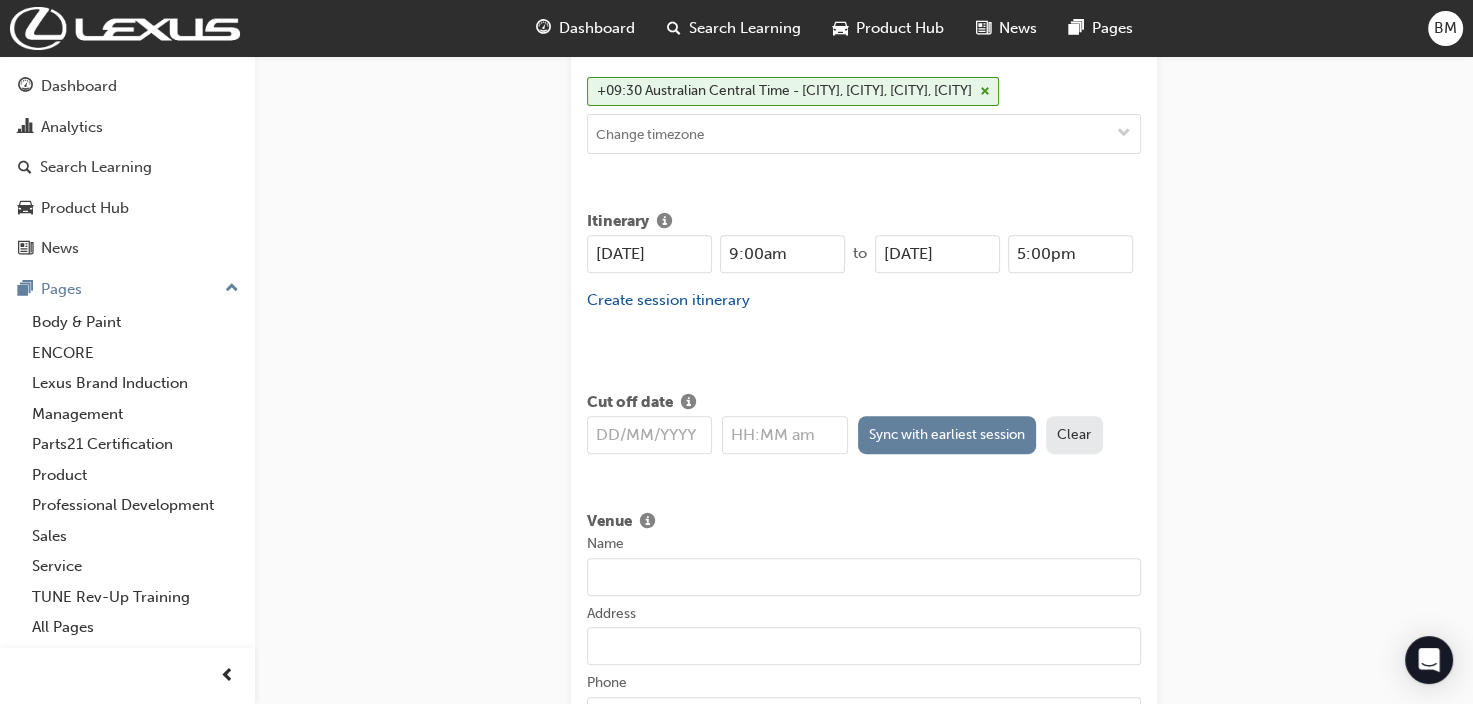 scroll, scrollTop: 800, scrollLeft: 0, axis: vertical 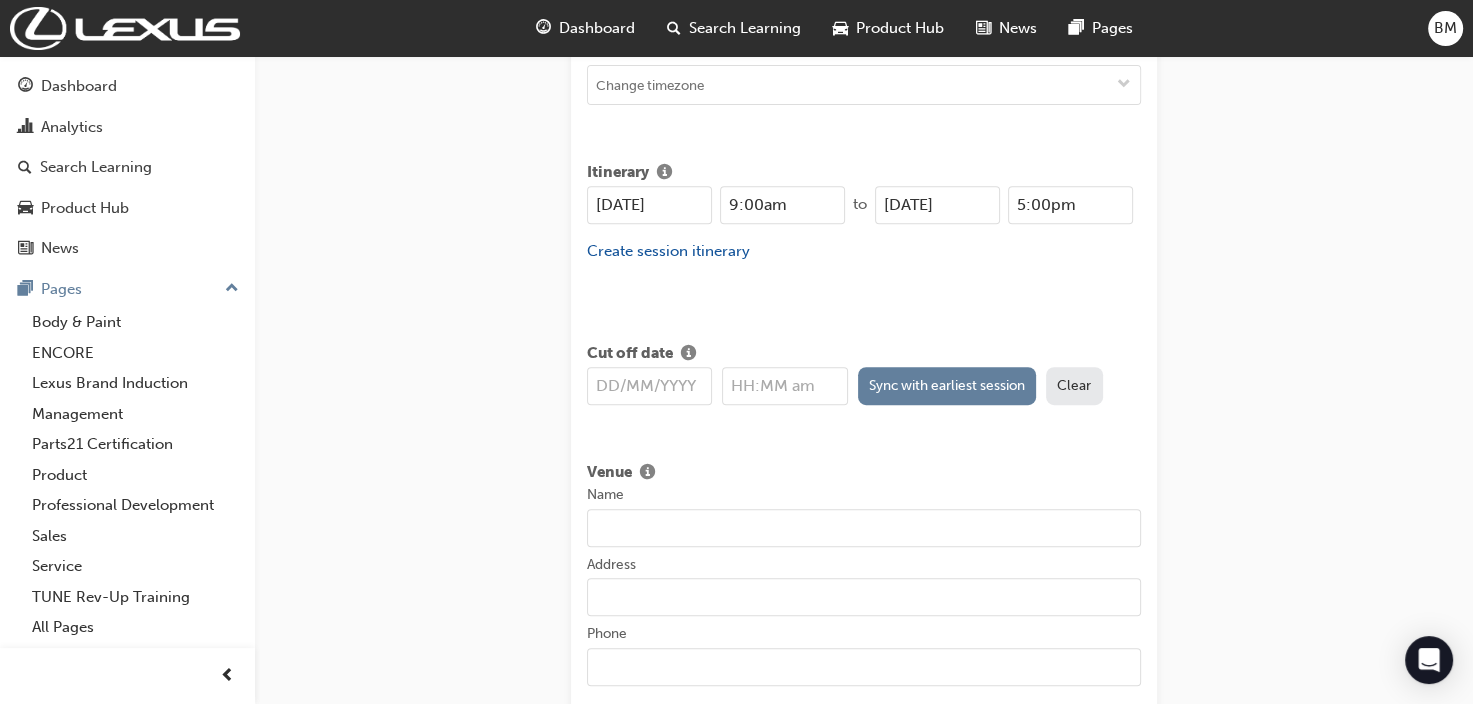 click at bounding box center [649, 386] 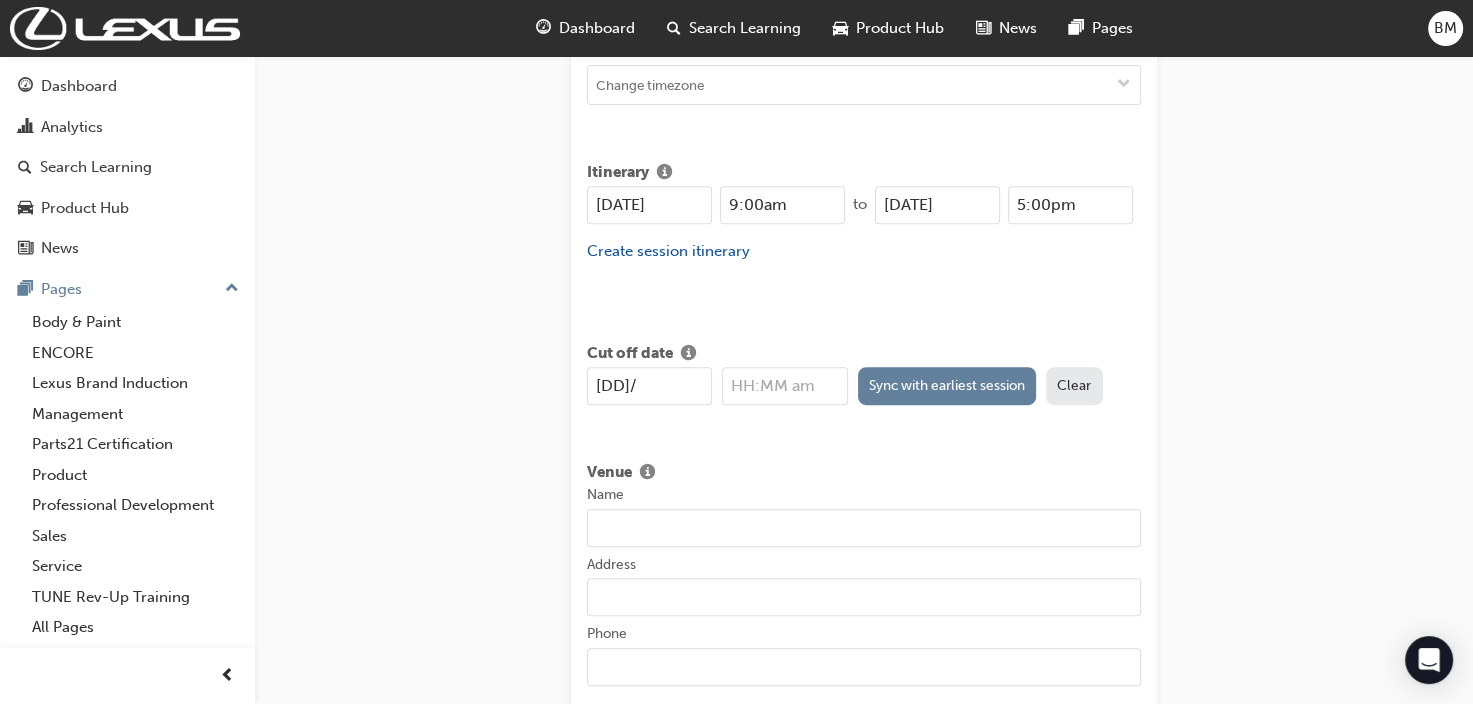 type on "[DATE]" 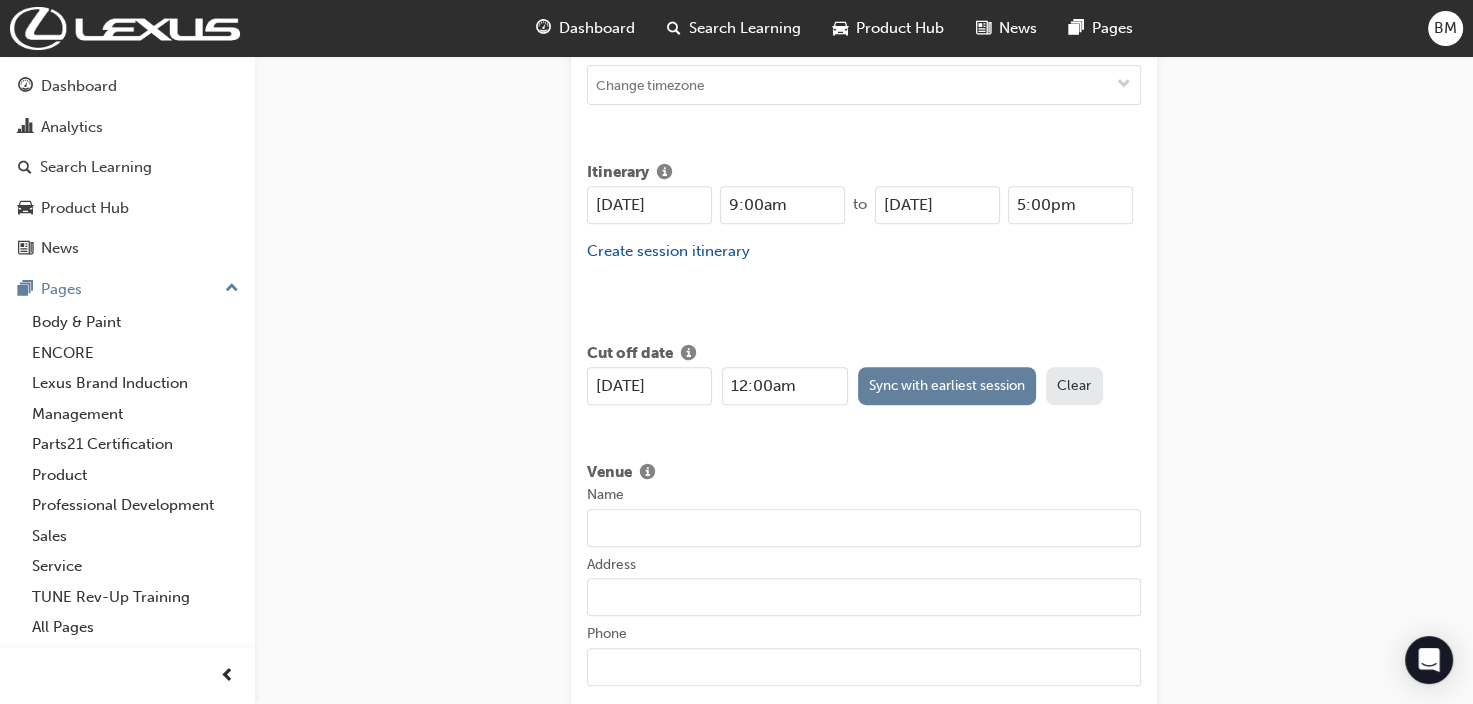 type on "[DATE]" 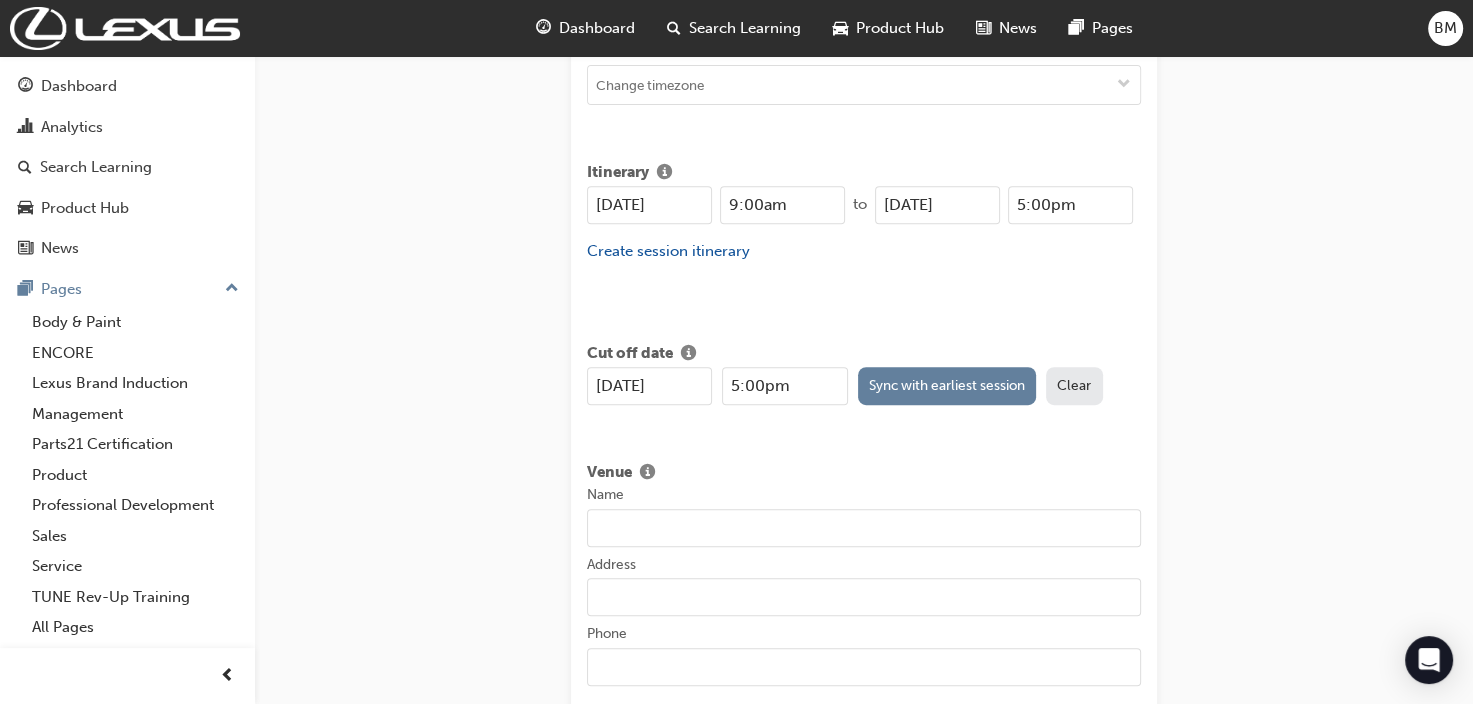 type on "5:00pm" 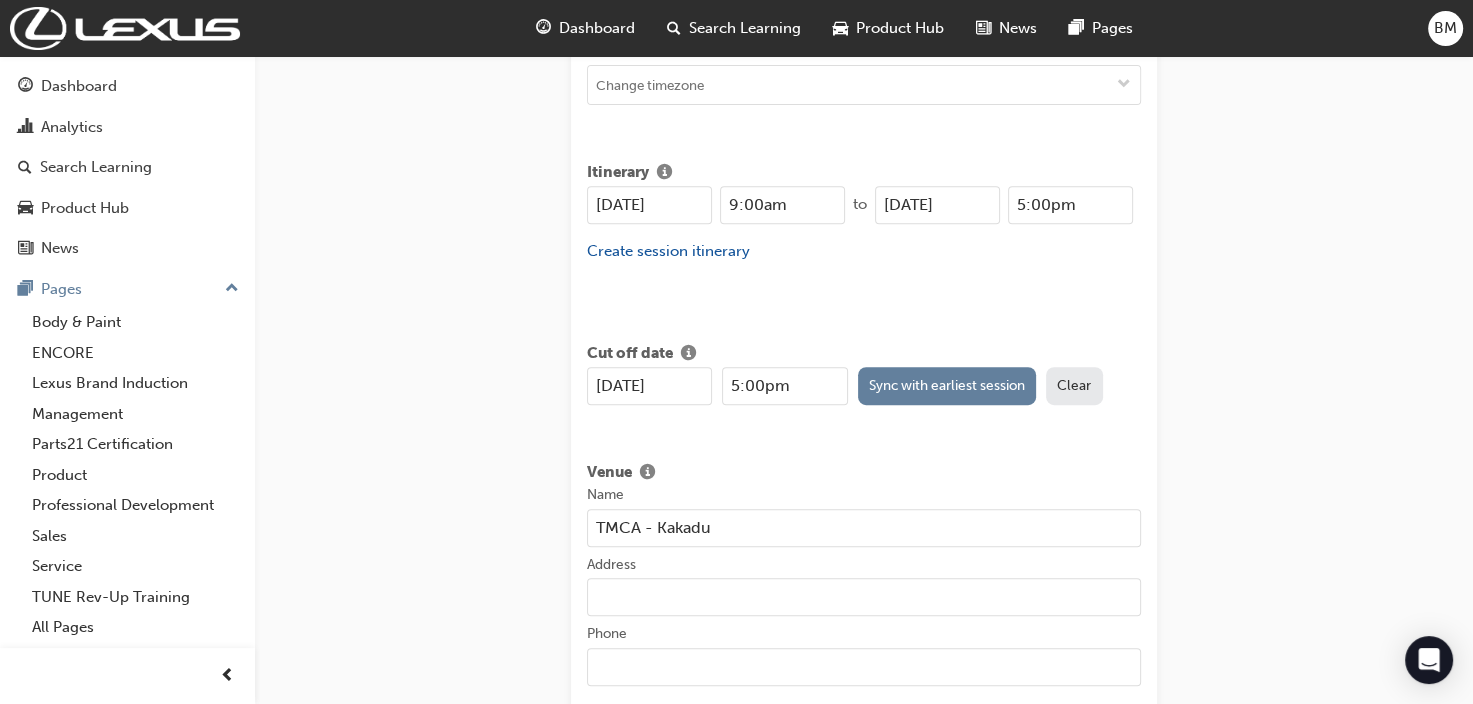 type on "[UNIT] [NUMBER] [STREET], [CITY] [STATE] [POSTAL_CODE]" 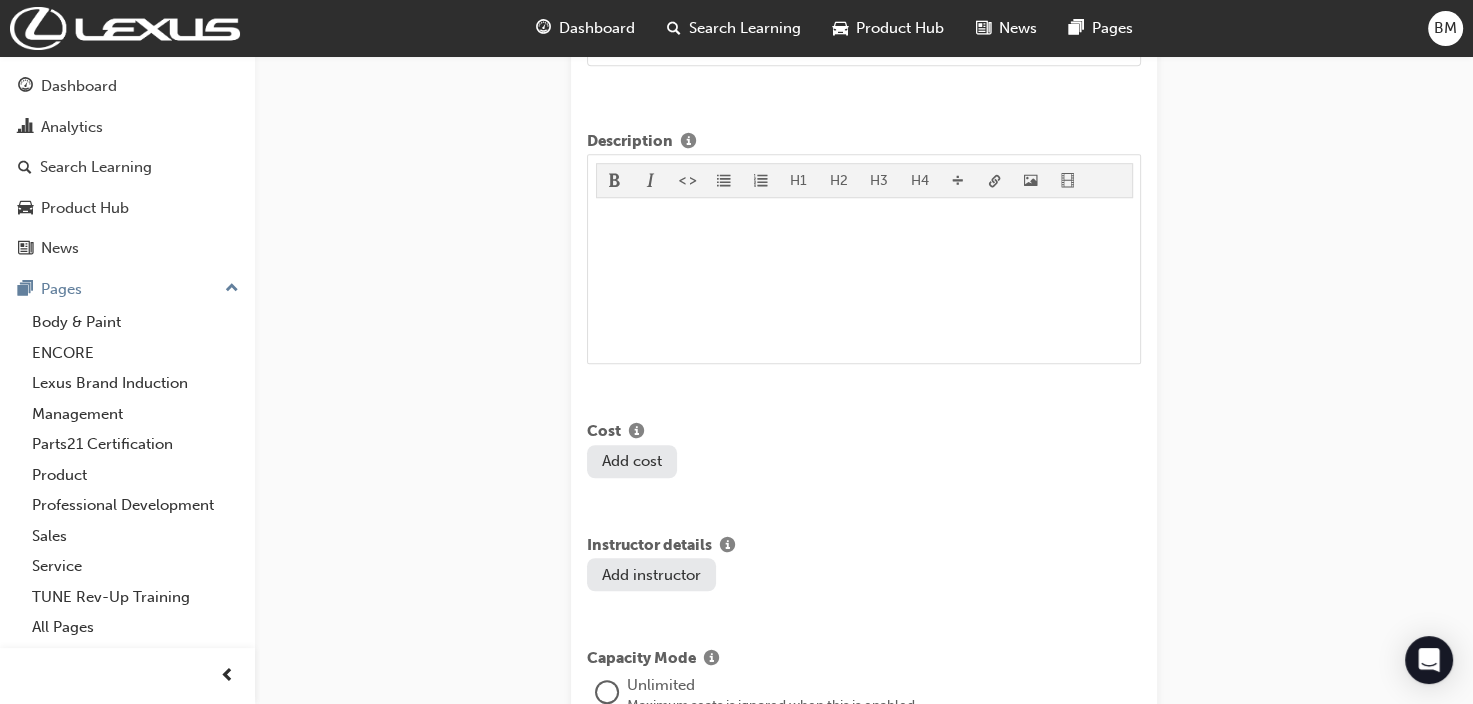 scroll, scrollTop: 1500, scrollLeft: 0, axis: vertical 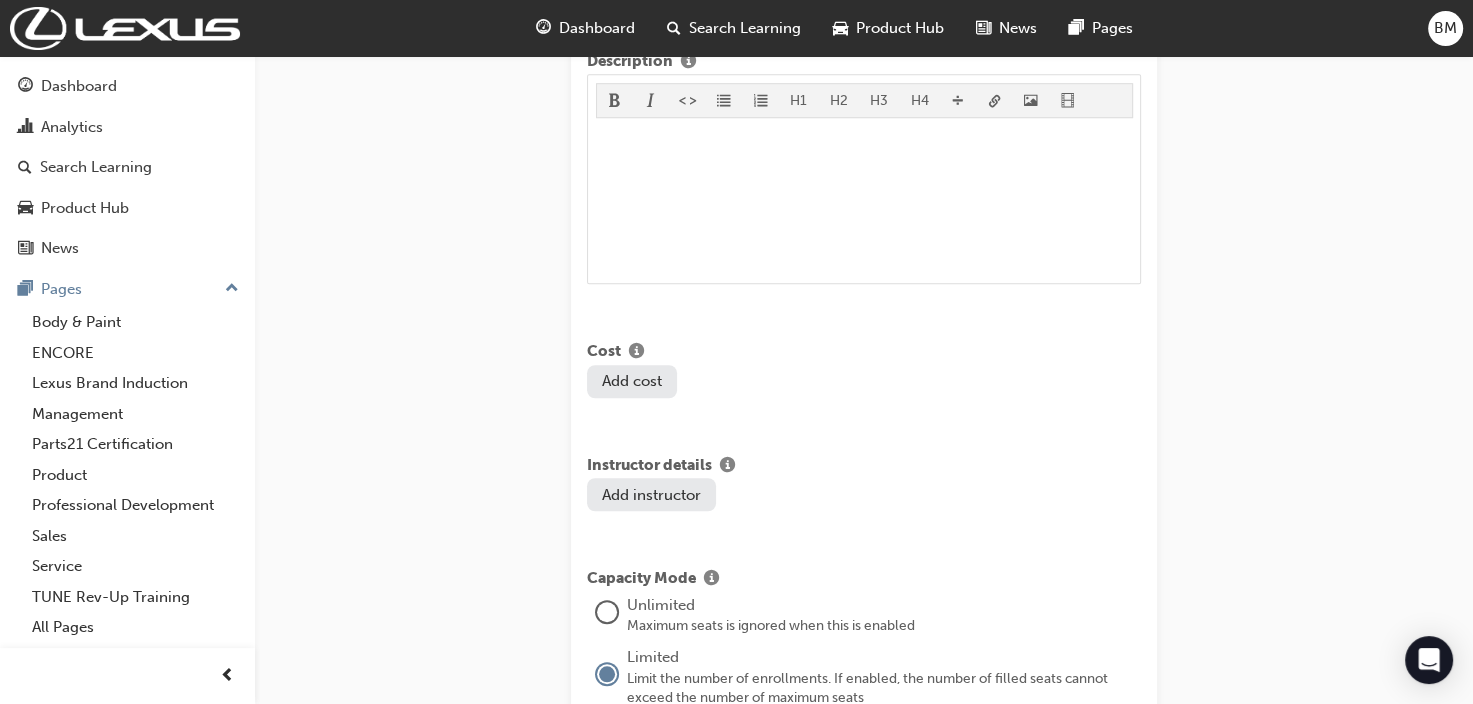click on "Add instructor" at bounding box center (651, 494) 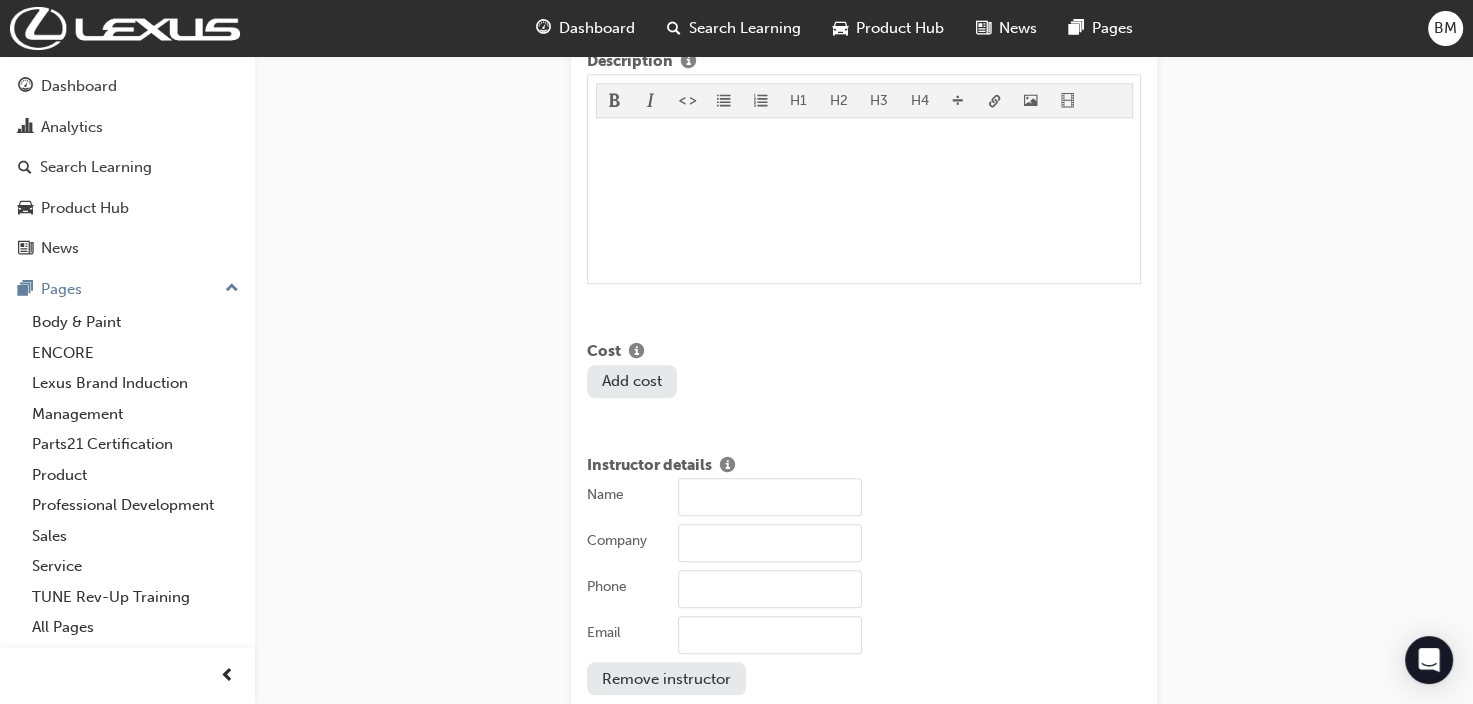 click on "Name" at bounding box center [770, 497] 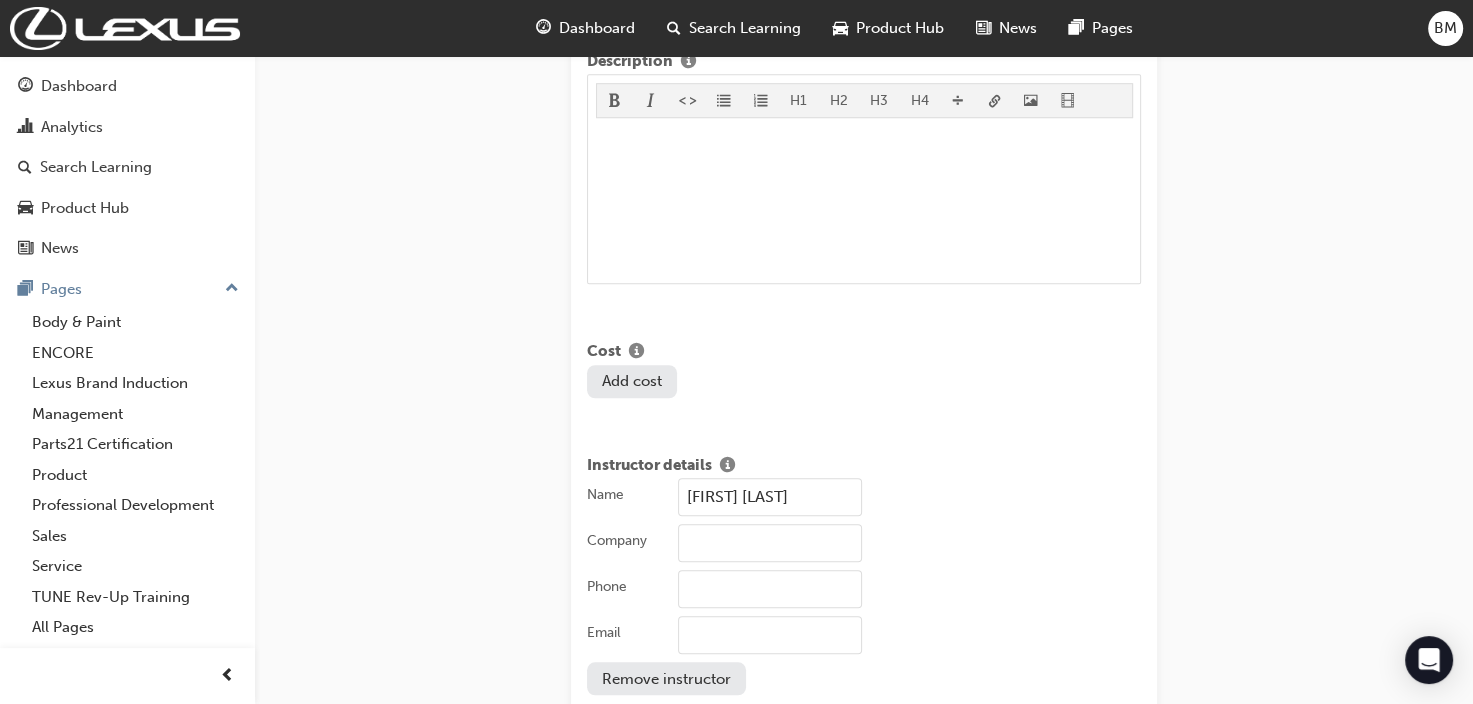 type on "[PHONE]" 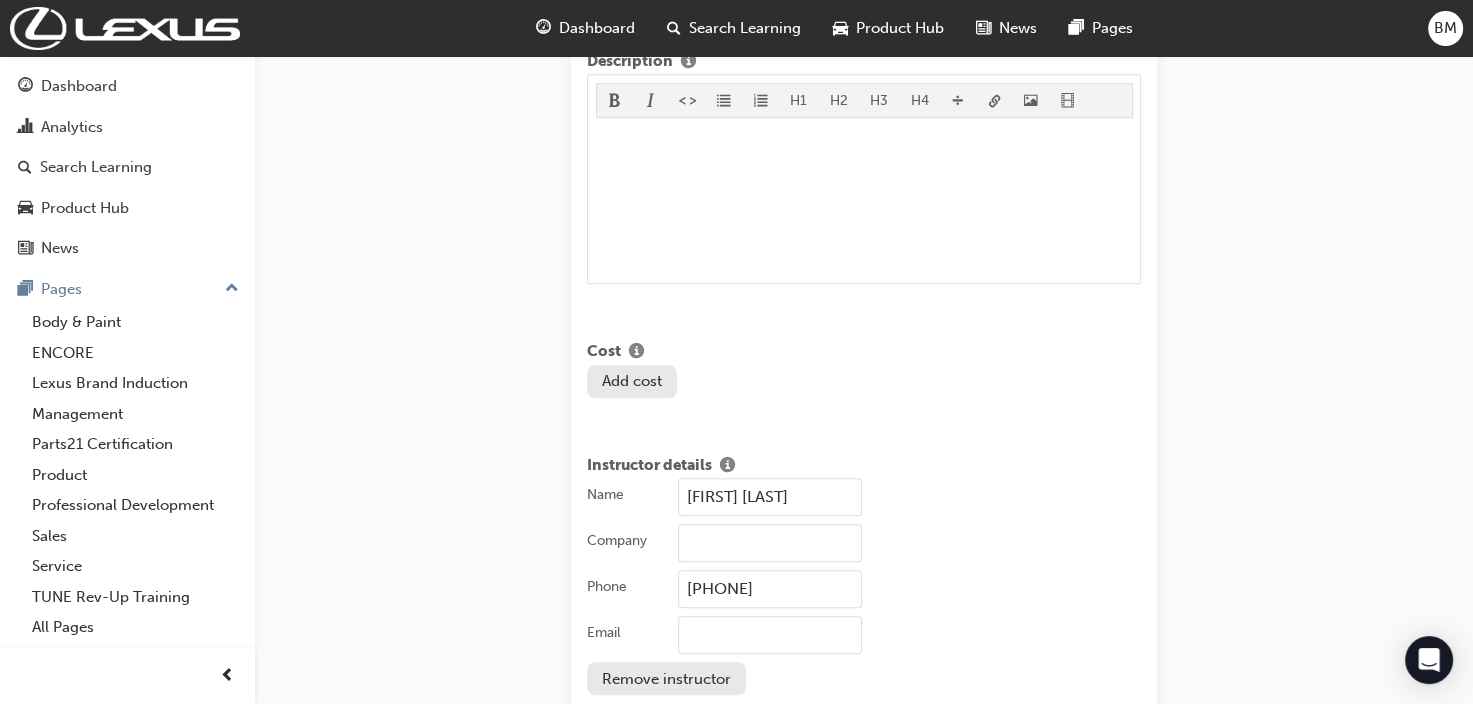 type on "[EMAIL]" 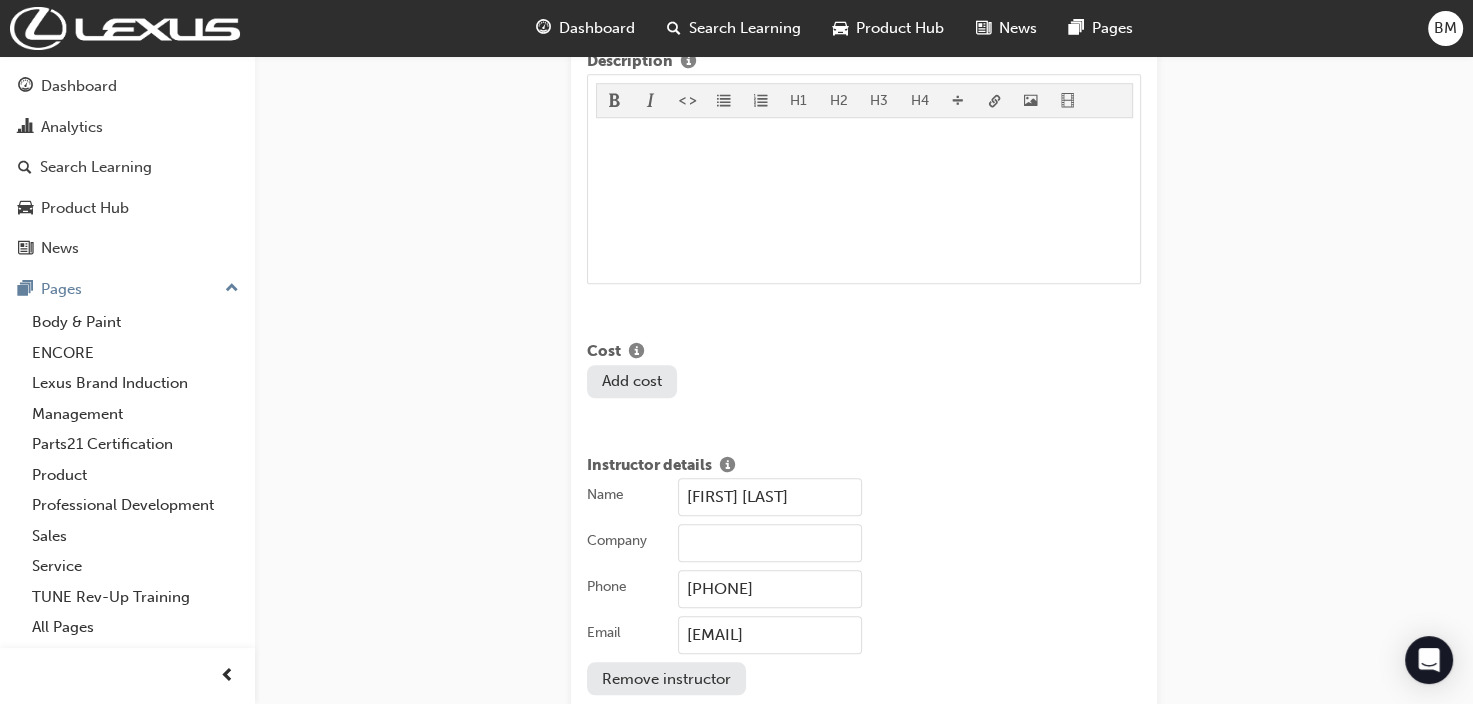 click on "Company" at bounding box center (770, 543) 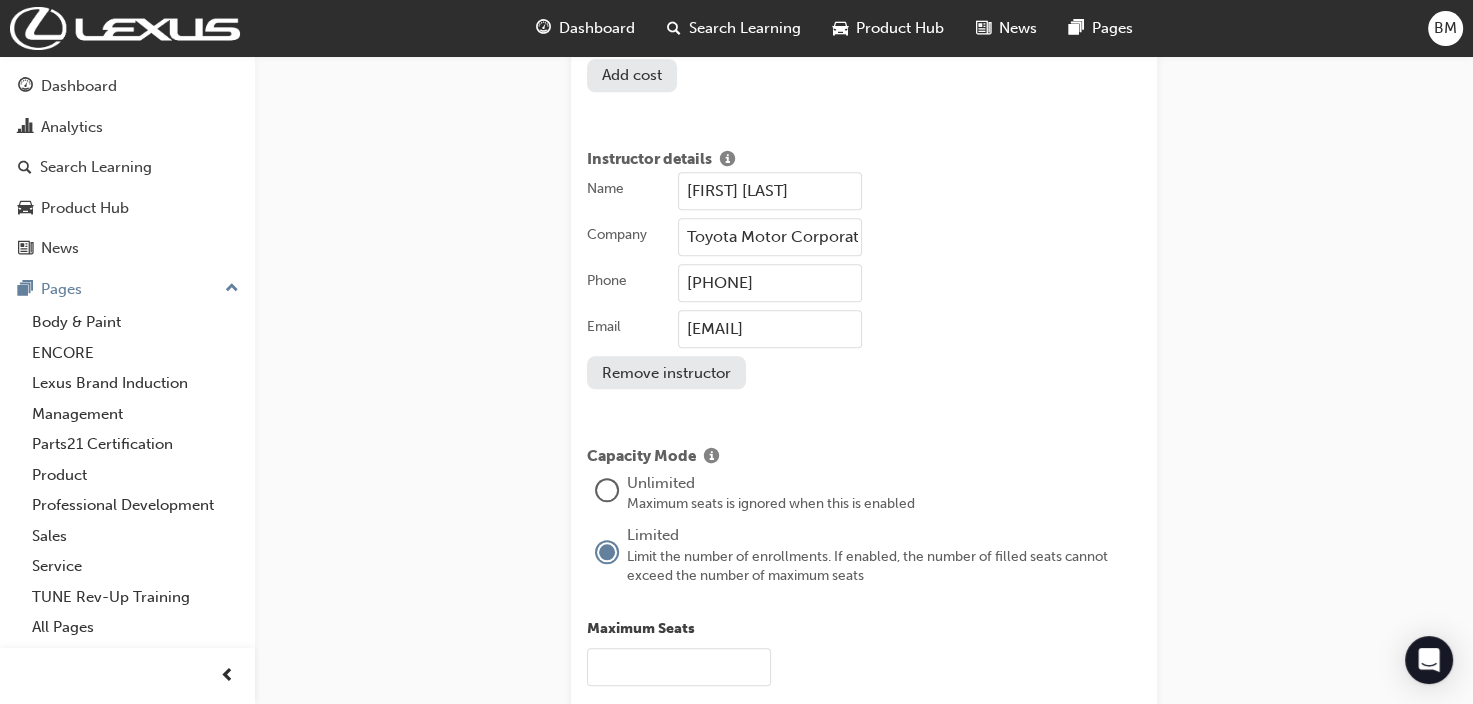 scroll, scrollTop: 1900, scrollLeft: 0, axis: vertical 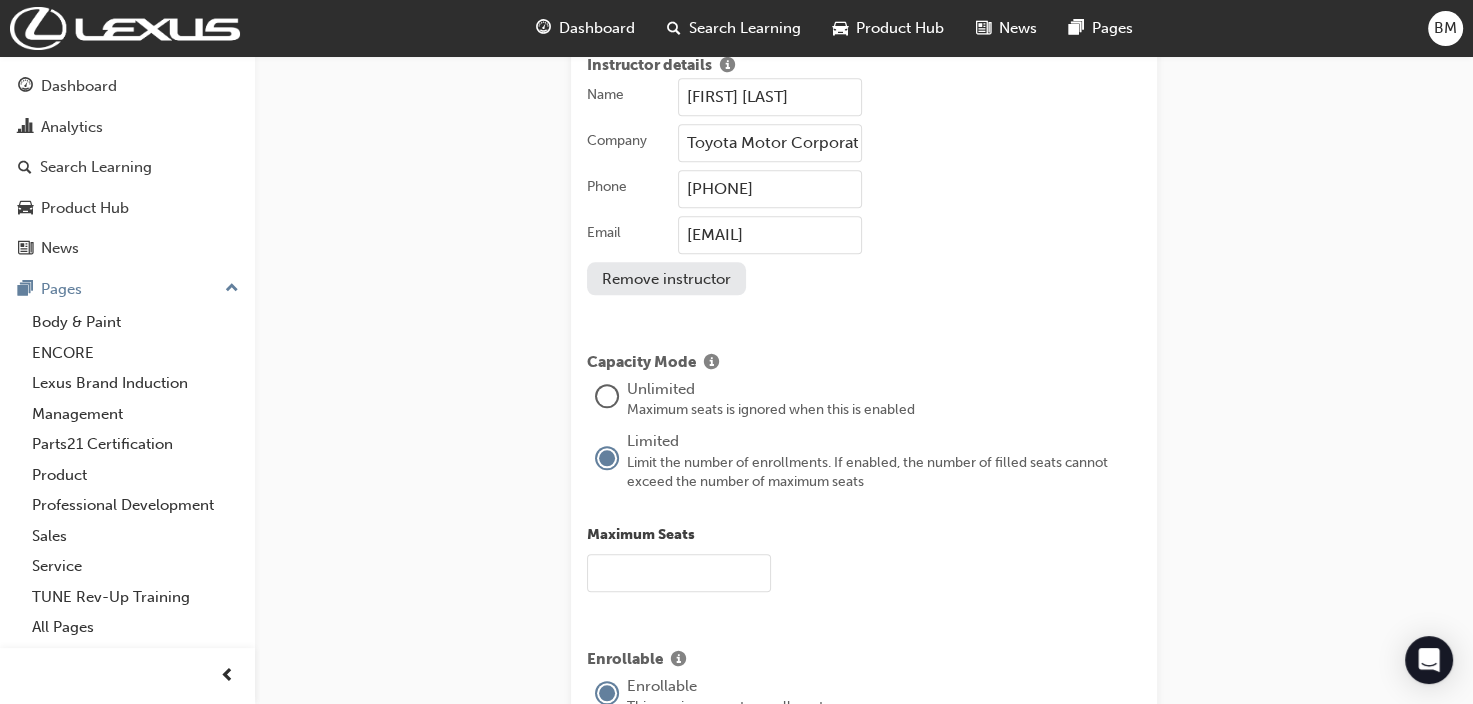 click at bounding box center [679, 573] 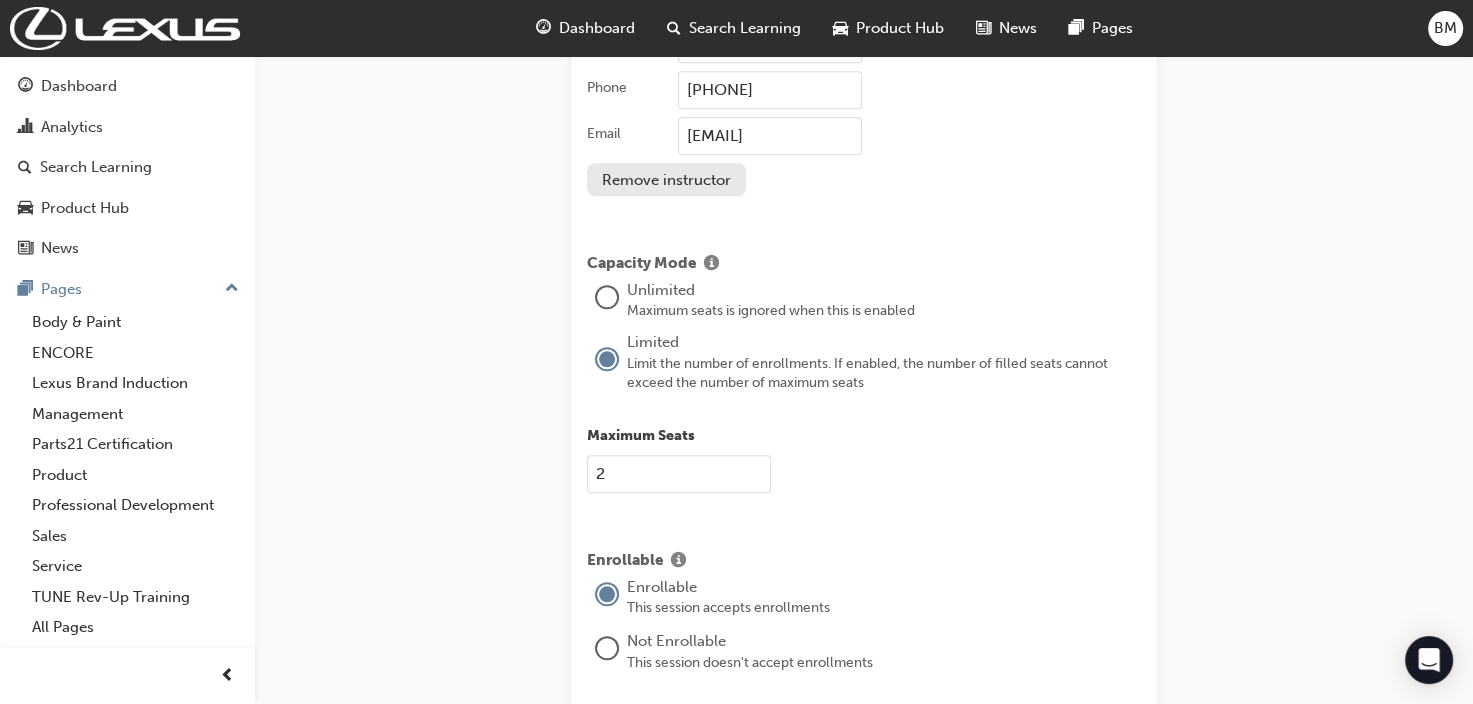 scroll, scrollTop: 2000, scrollLeft: 0, axis: vertical 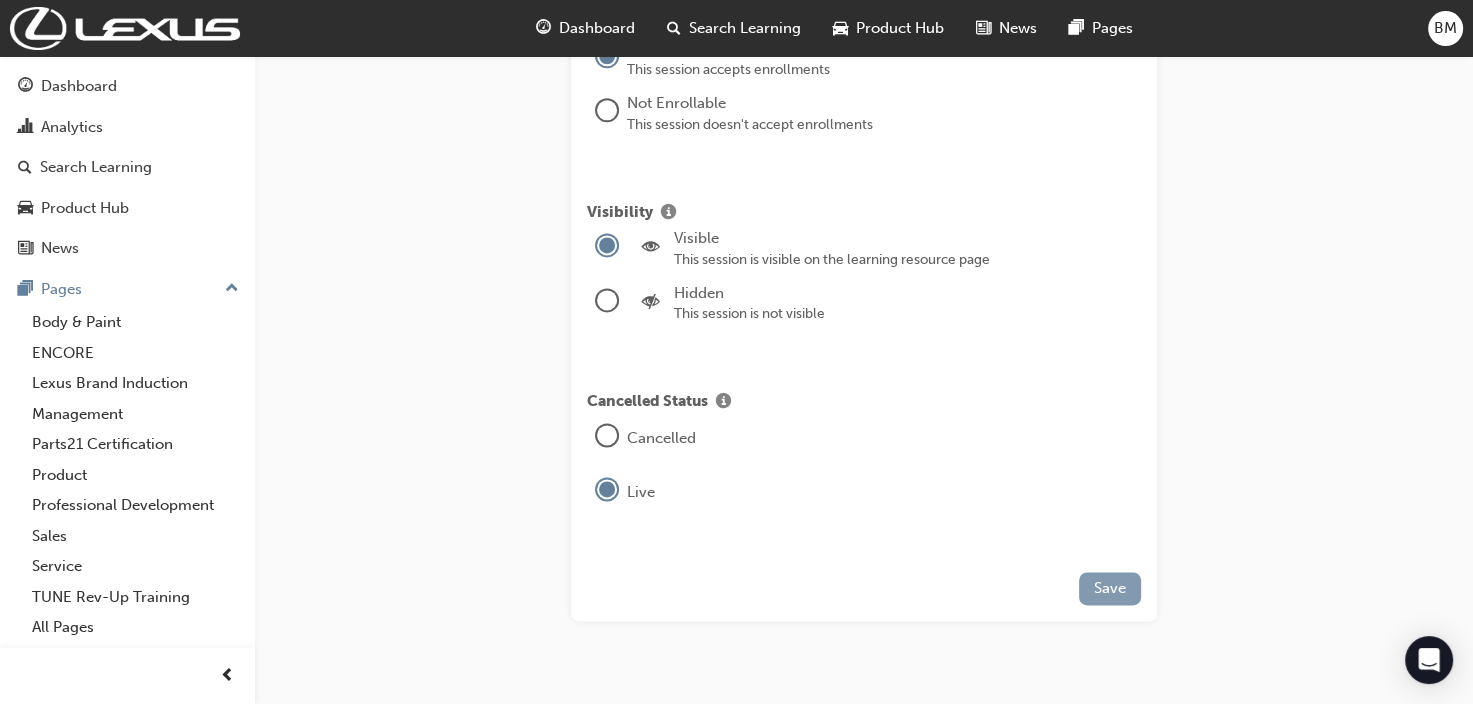 type on "2" 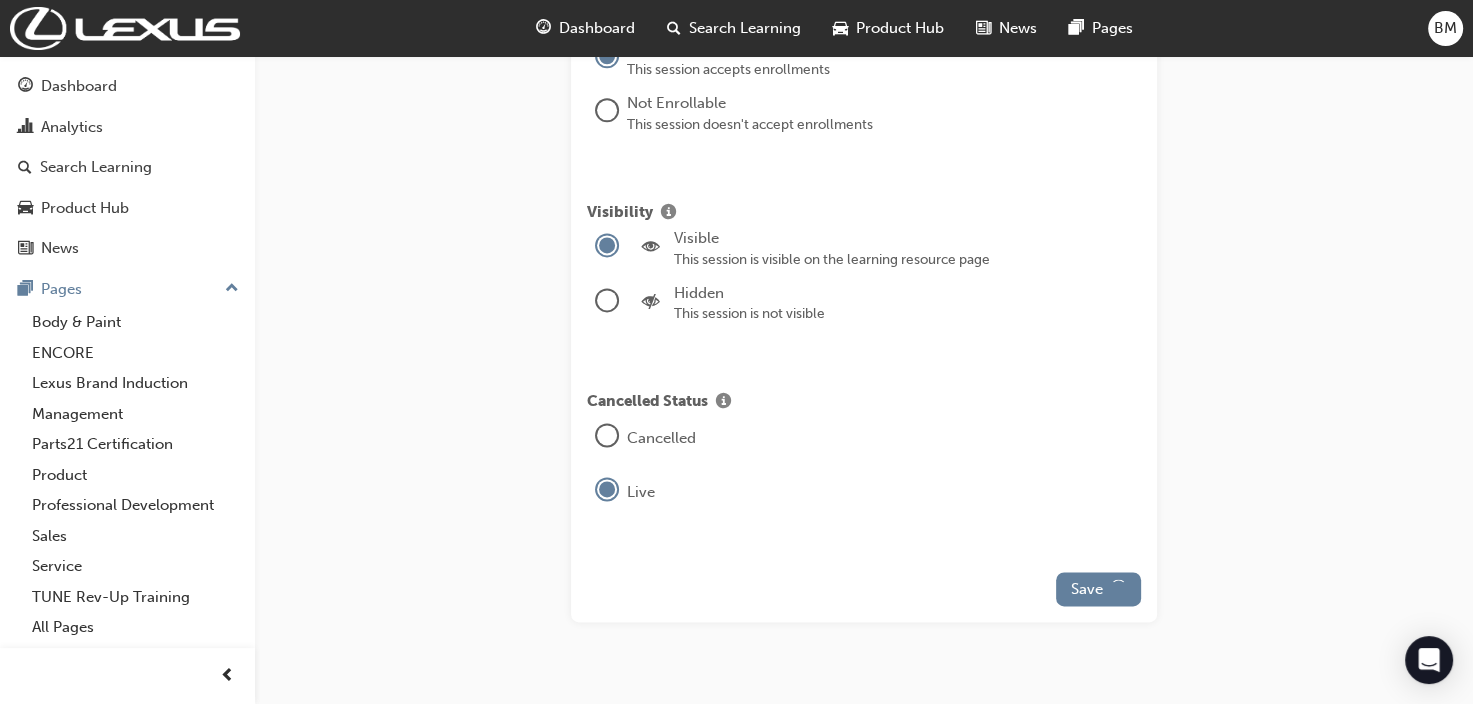 scroll, scrollTop: 0, scrollLeft: 0, axis: both 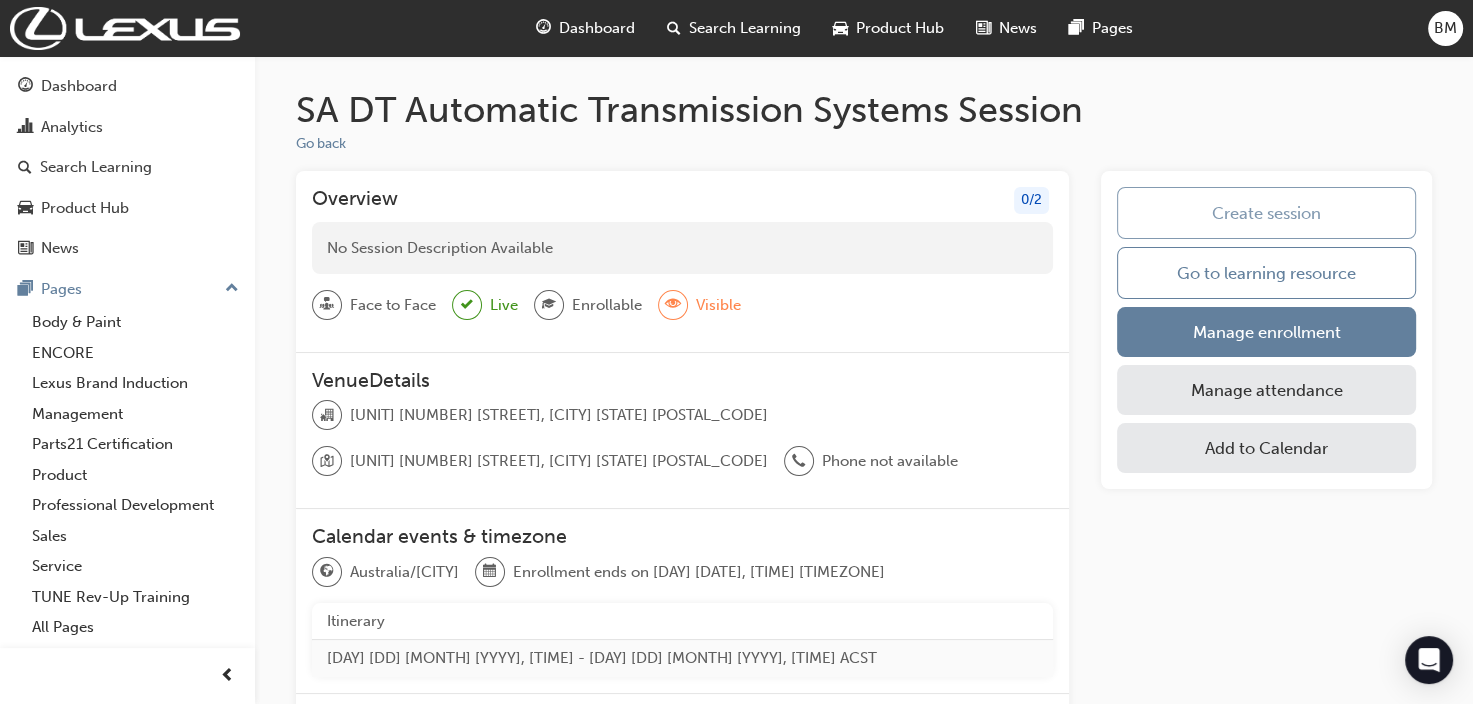 click on "Create session" at bounding box center [1266, 213] 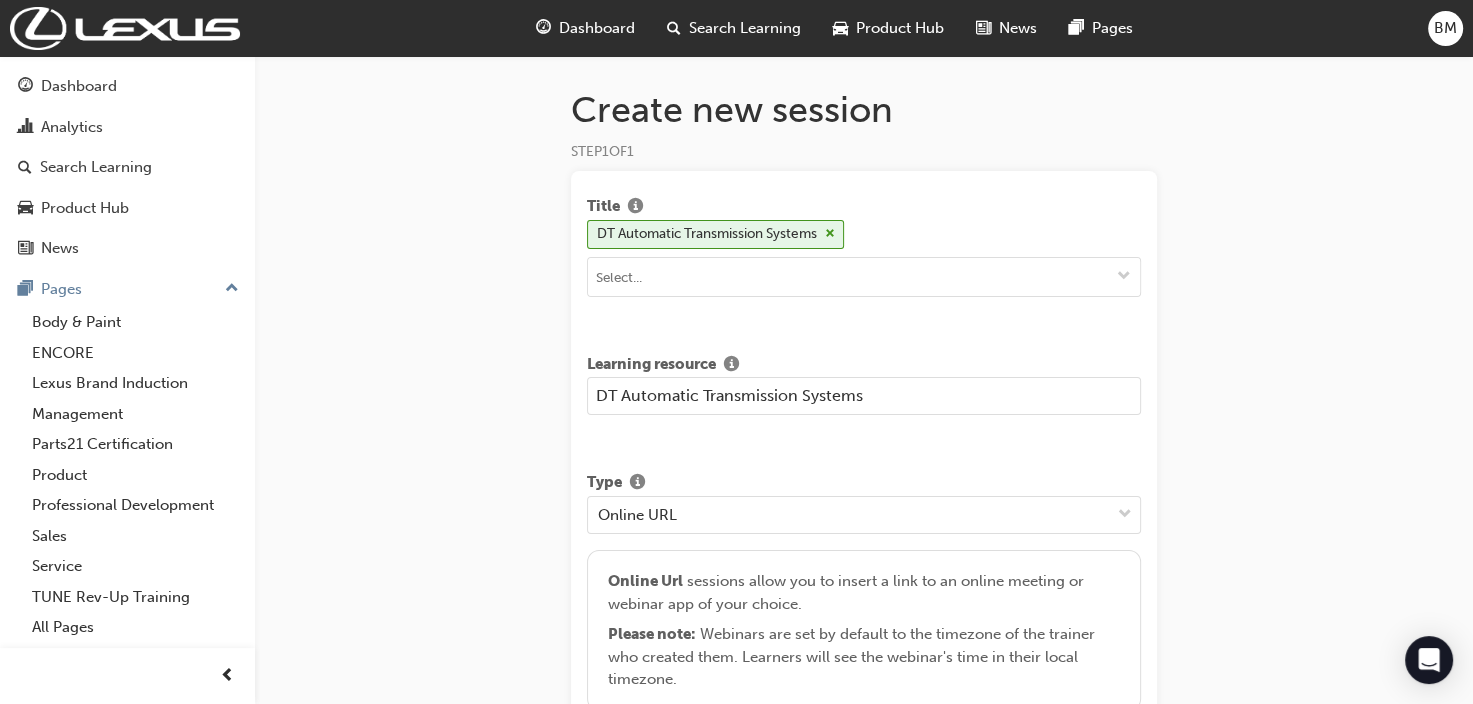 click on "DT Automatic Transmission Systems" at bounding box center [864, 396] 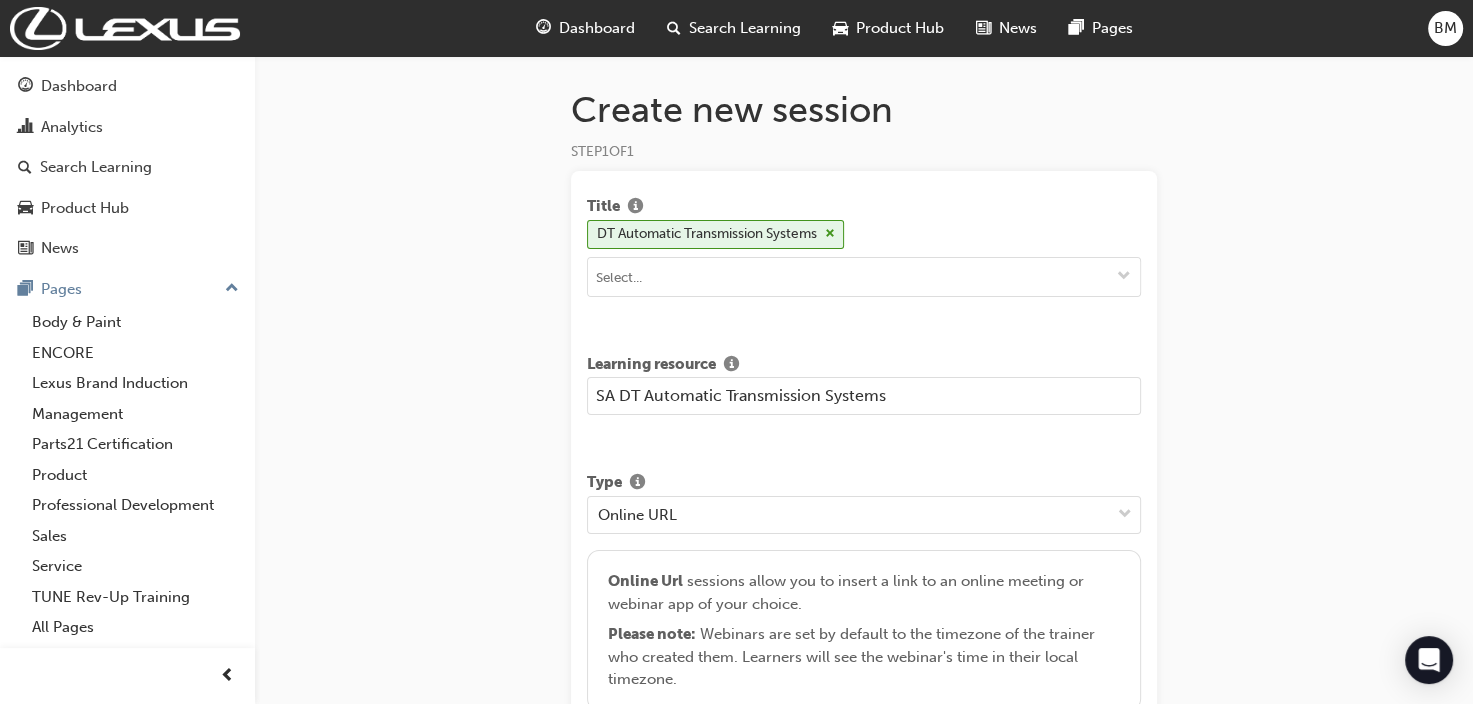 click on "SA DT Automatic Transmission Systems" at bounding box center (864, 396) 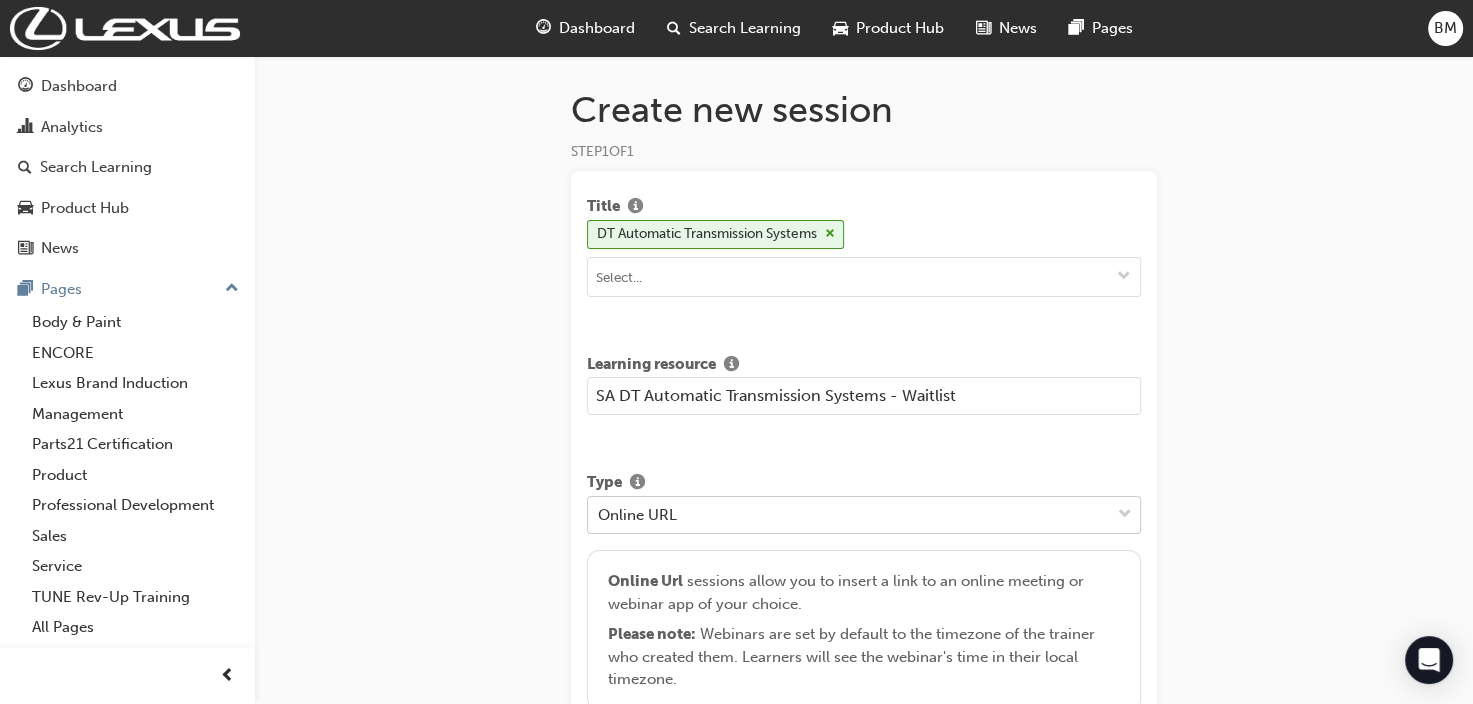 type on "SA DT Automatic Transmission Systems - Waitlist" 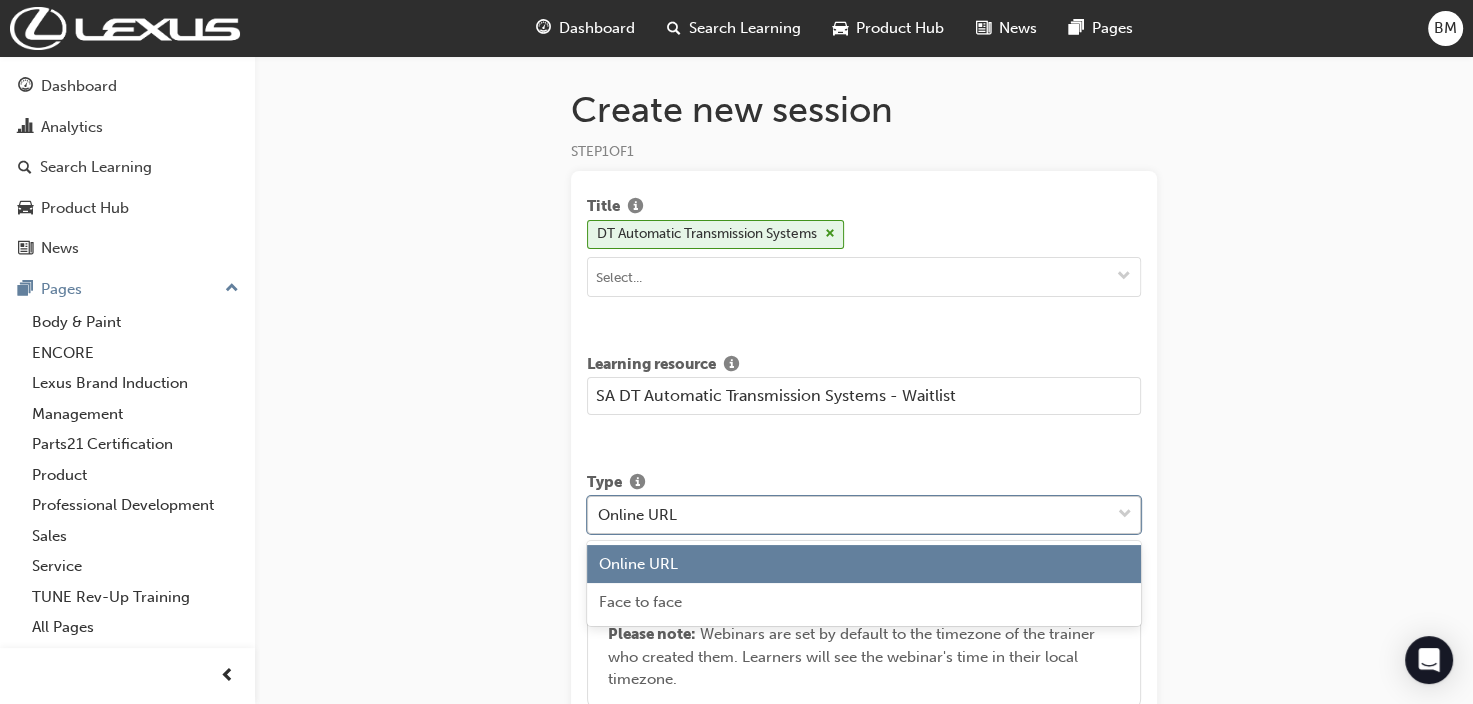 click on "Online URL" at bounding box center [849, 514] 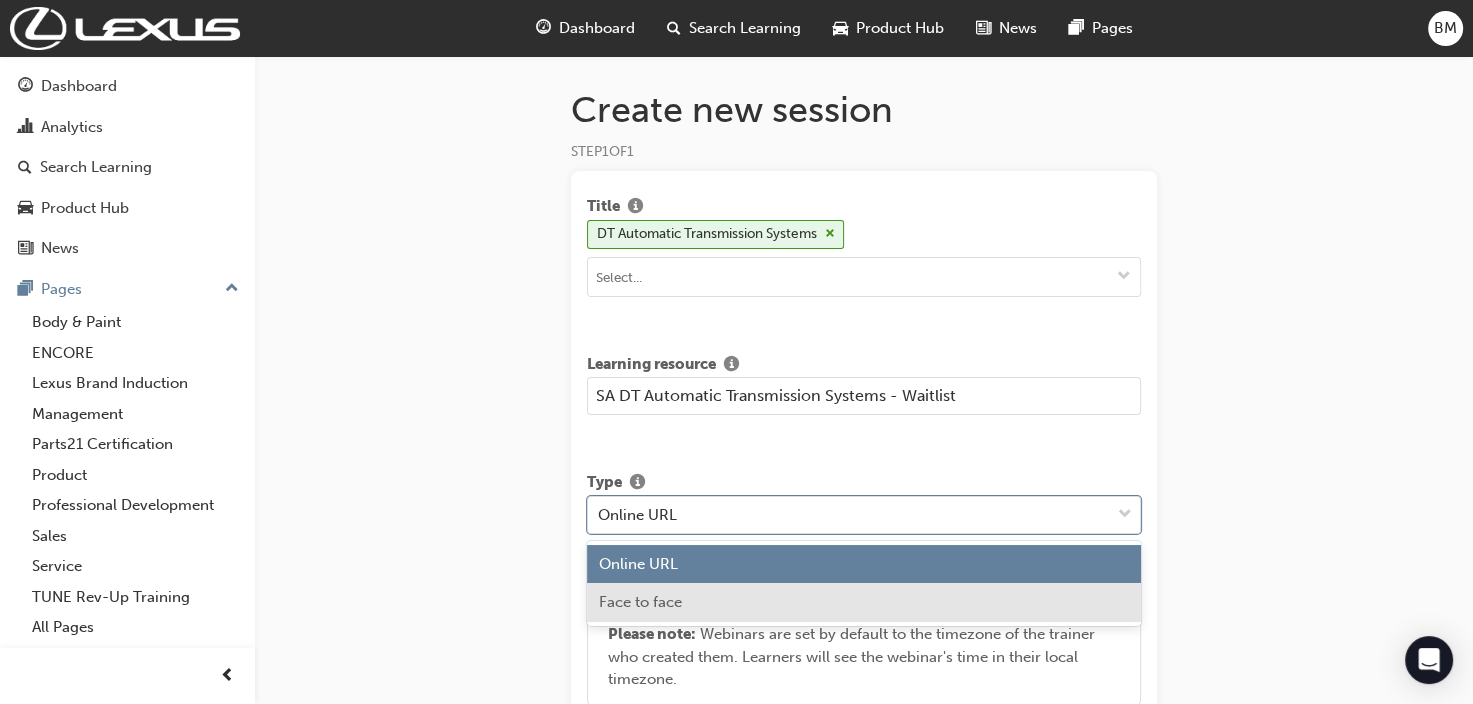 click on "Face to face" at bounding box center [864, 602] 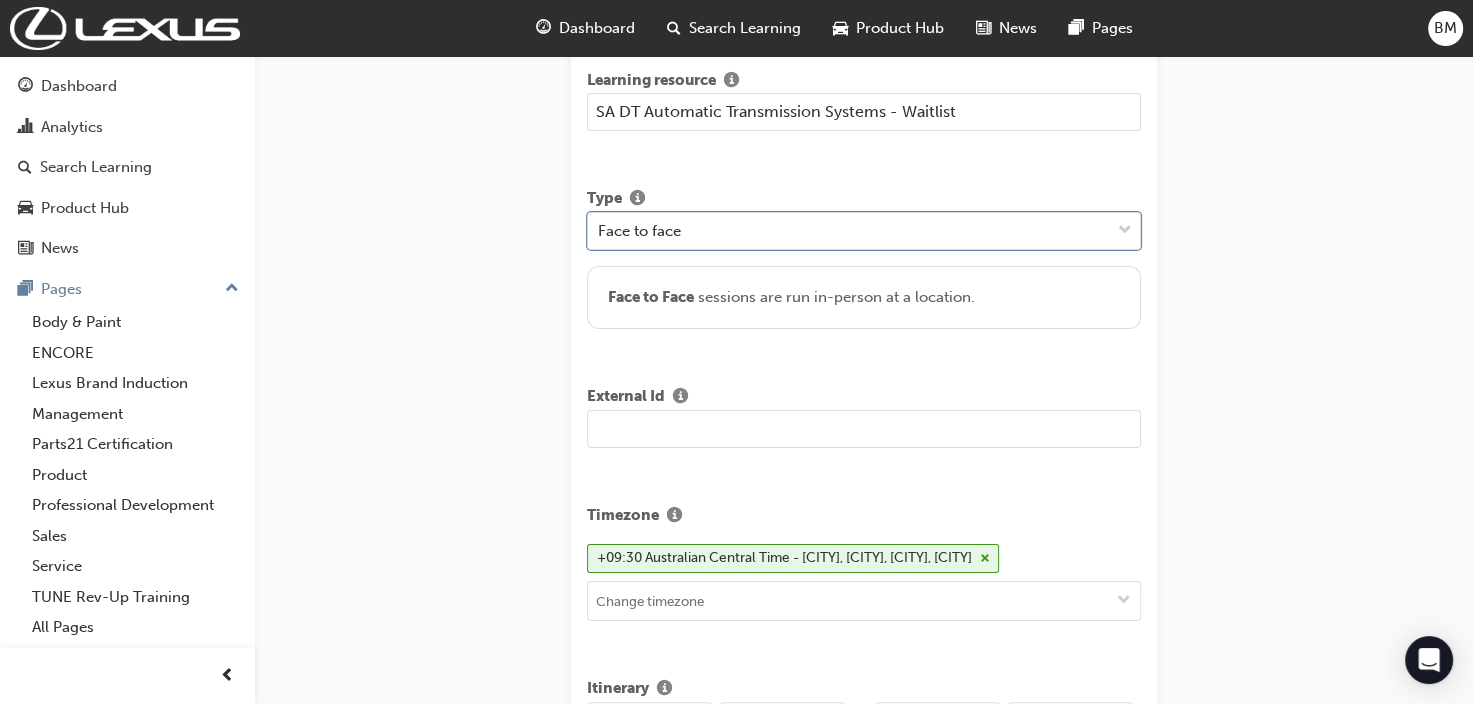 scroll, scrollTop: 303, scrollLeft: 0, axis: vertical 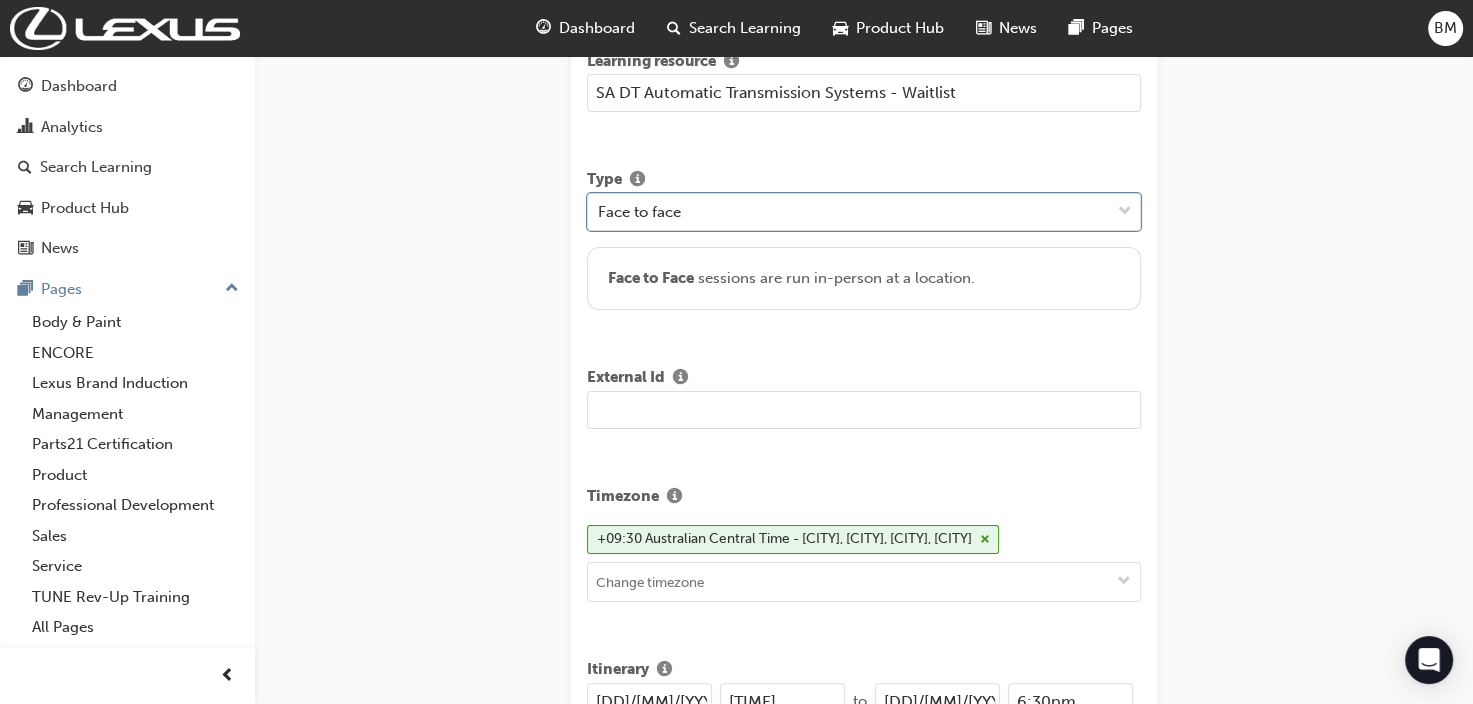 click at bounding box center [864, 410] 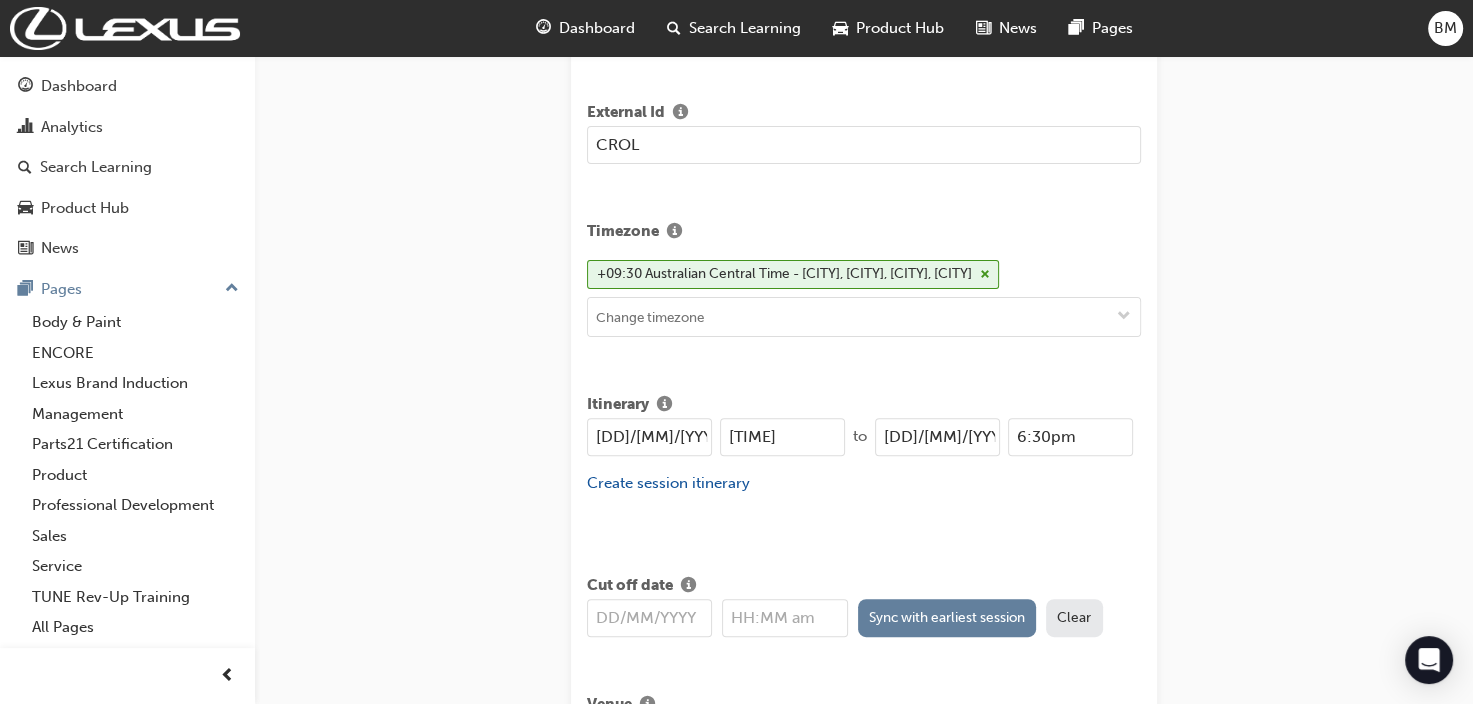 scroll, scrollTop: 603, scrollLeft: 0, axis: vertical 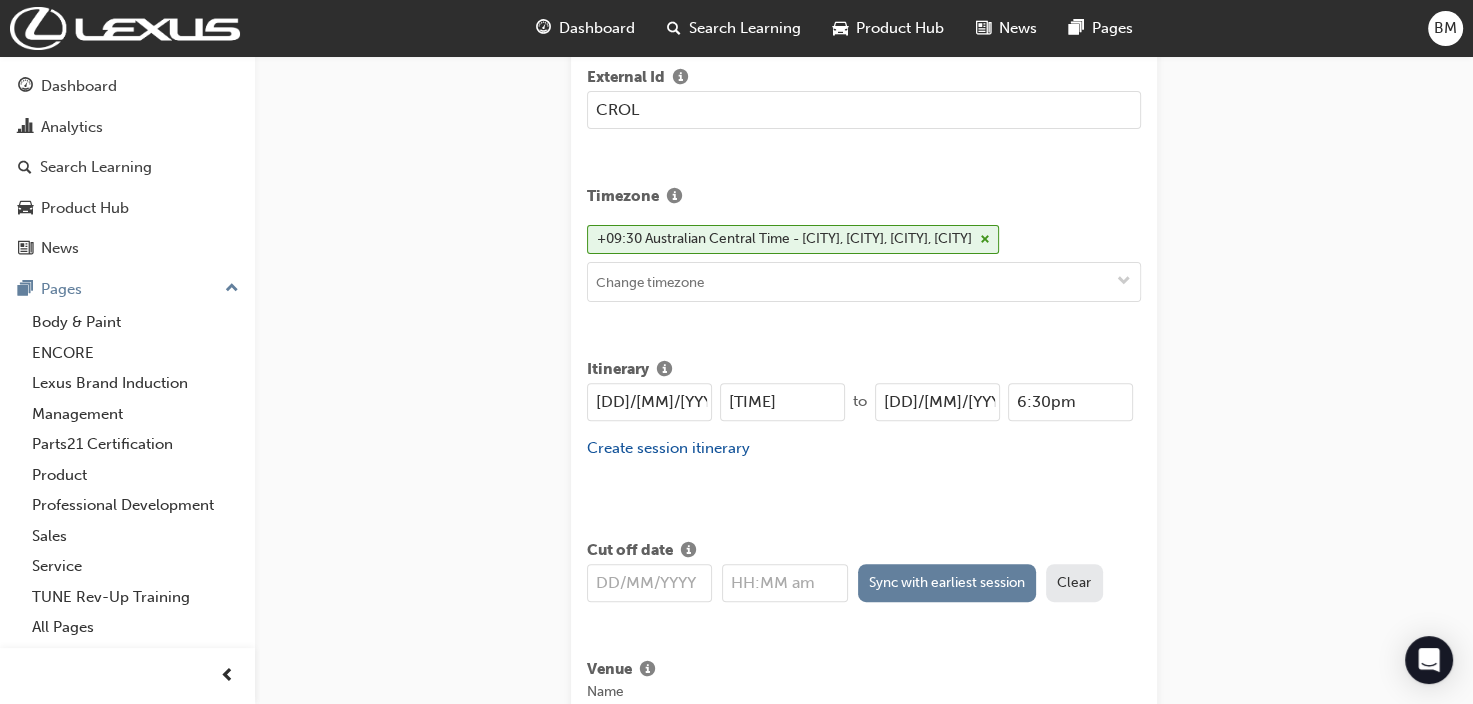type on "CROL" 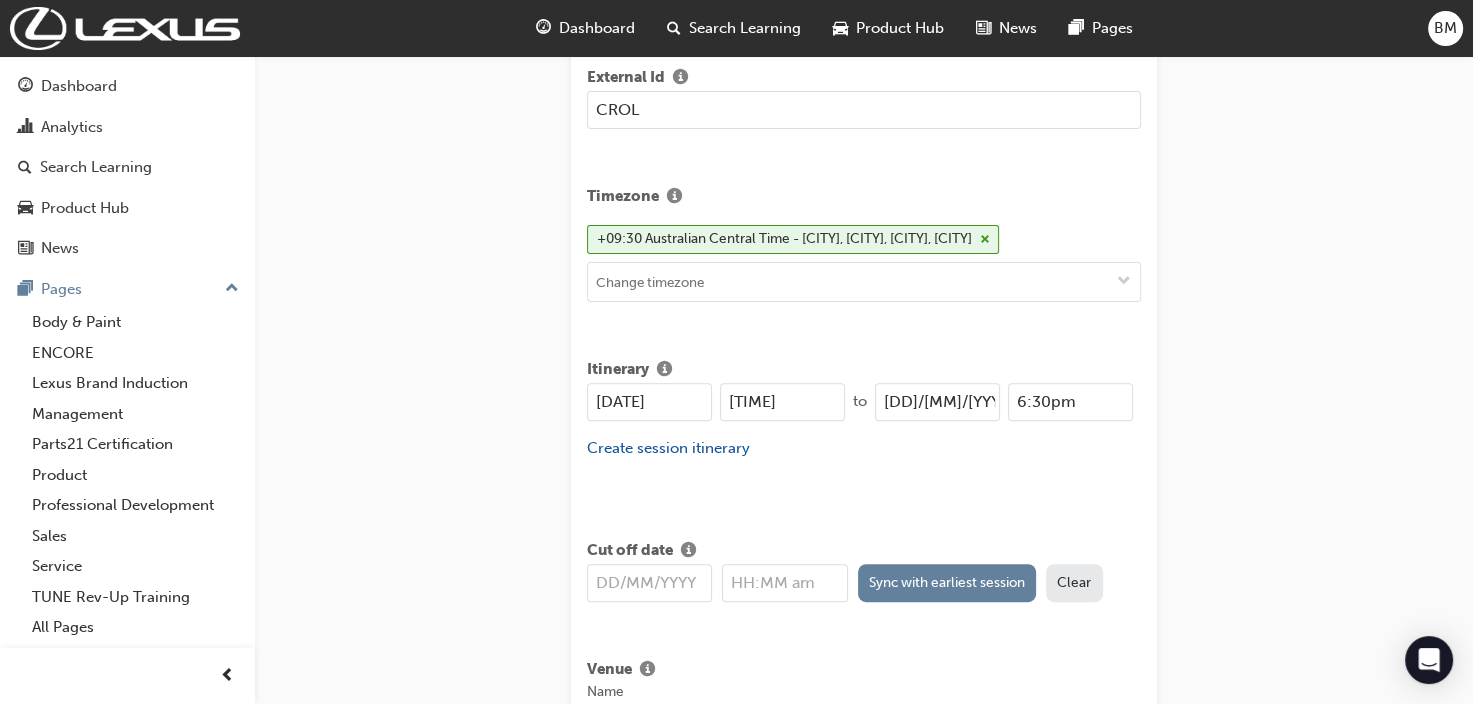 click on "[DATE]" at bounding box center (649, 402) 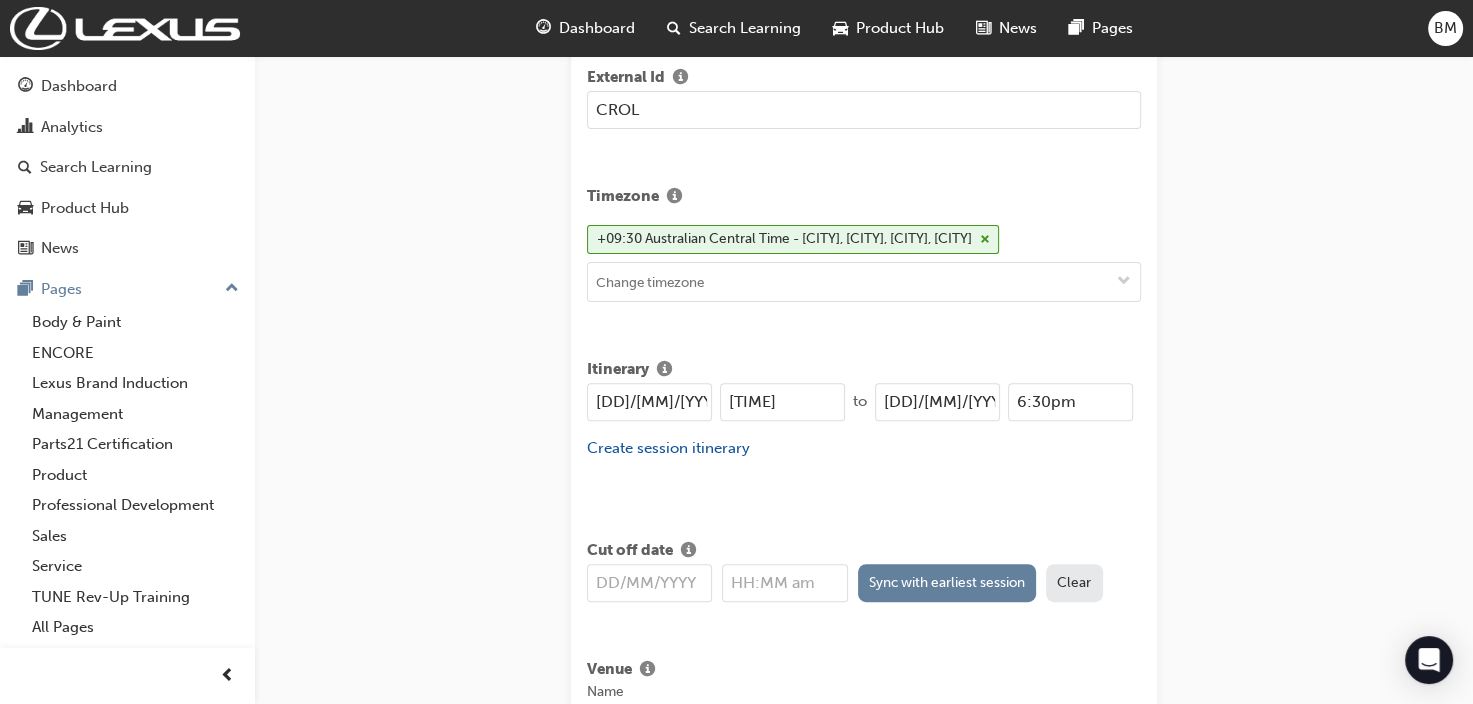 type on "[DD]/[MM]/[YYYY]" 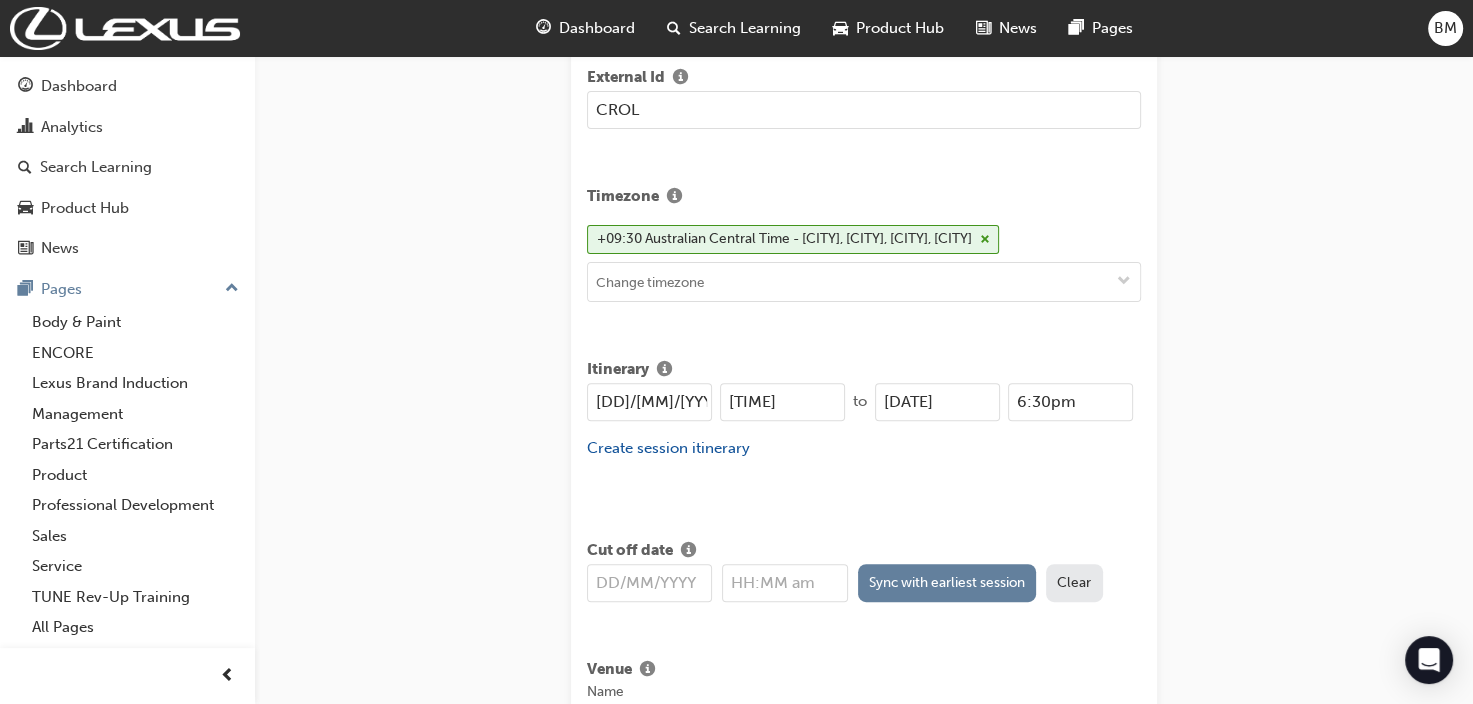type on "[DATE]" 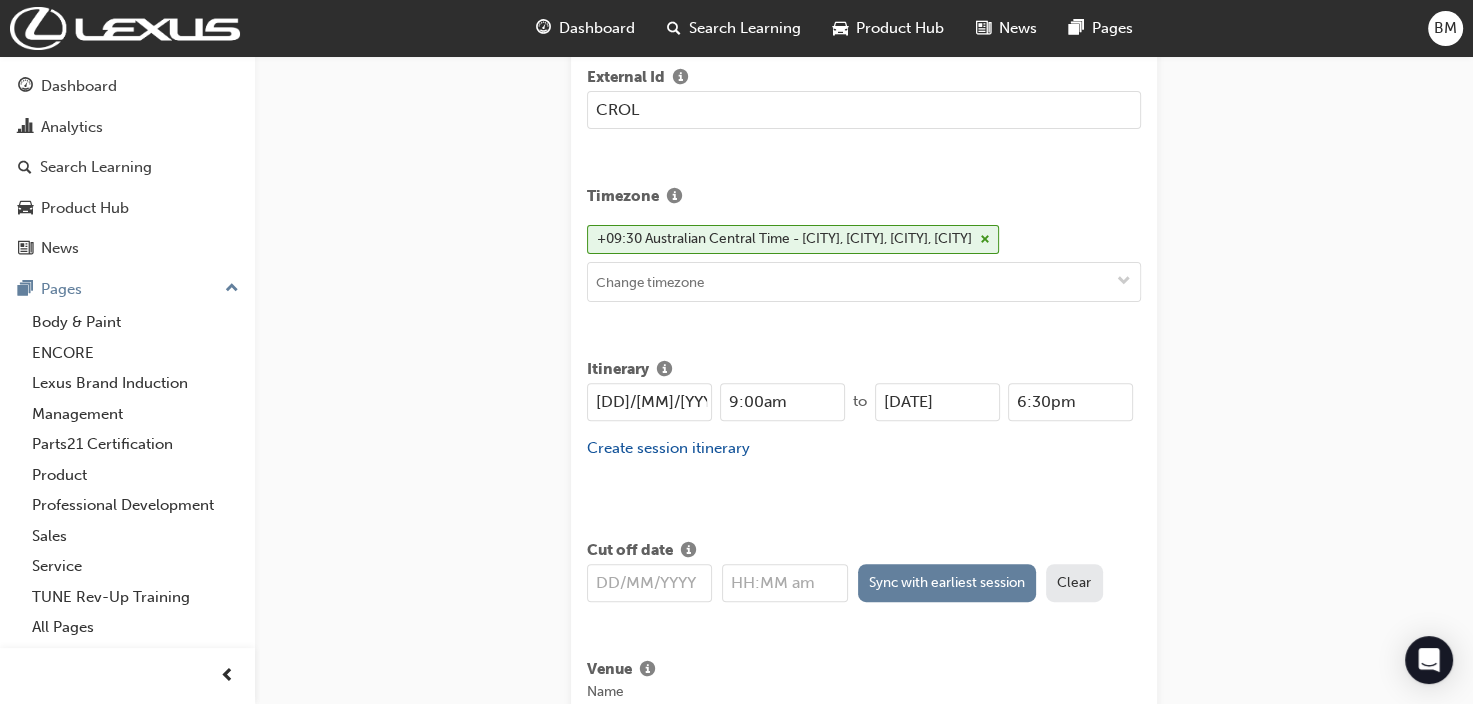 type on "9:00am" 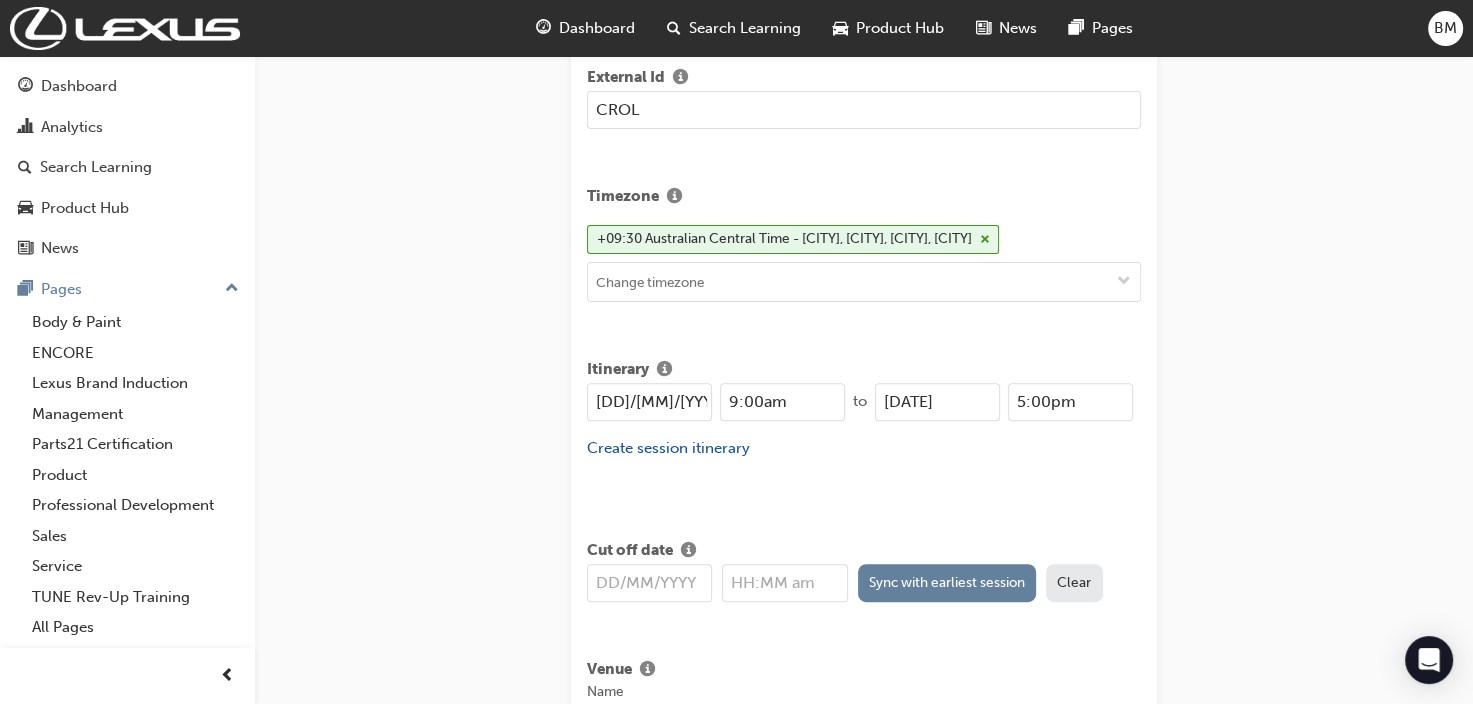 type on "5:00pm" 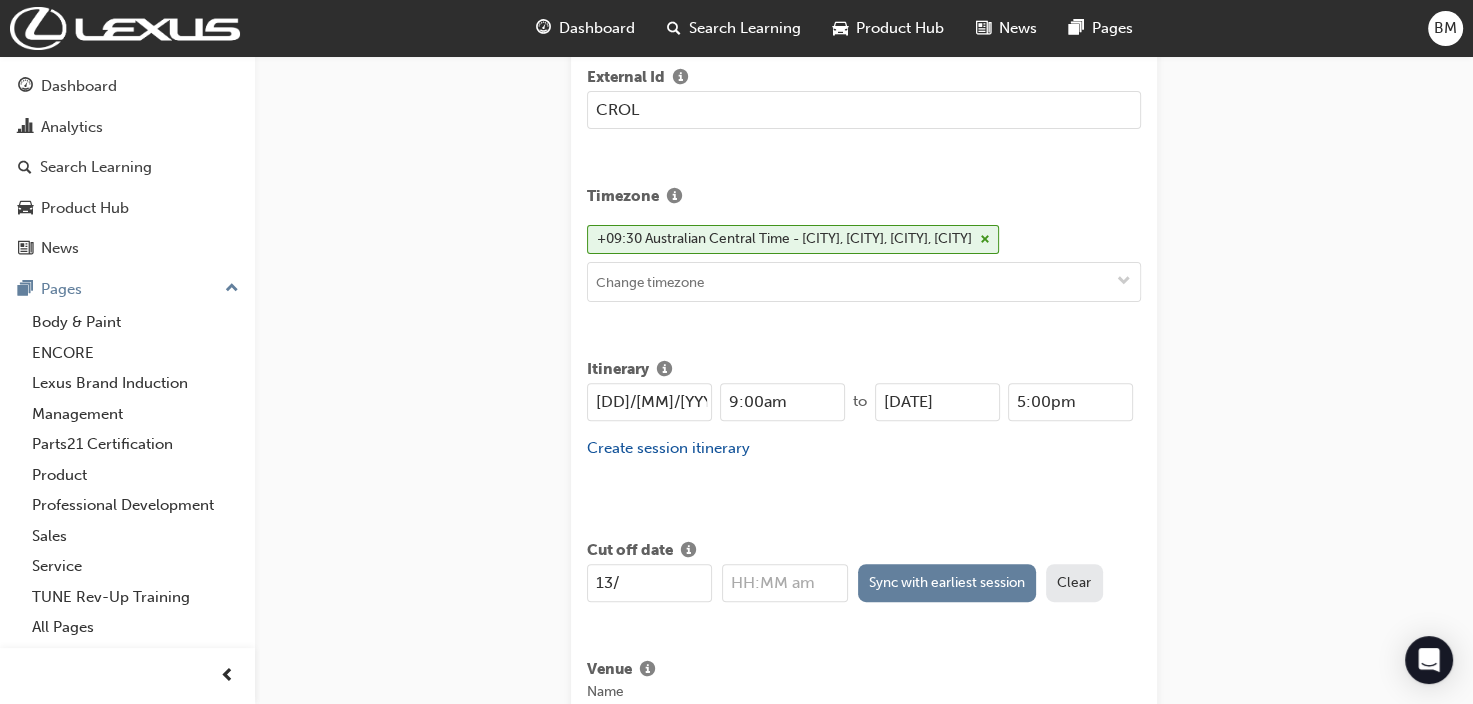 type on "[DD]/[MM]" 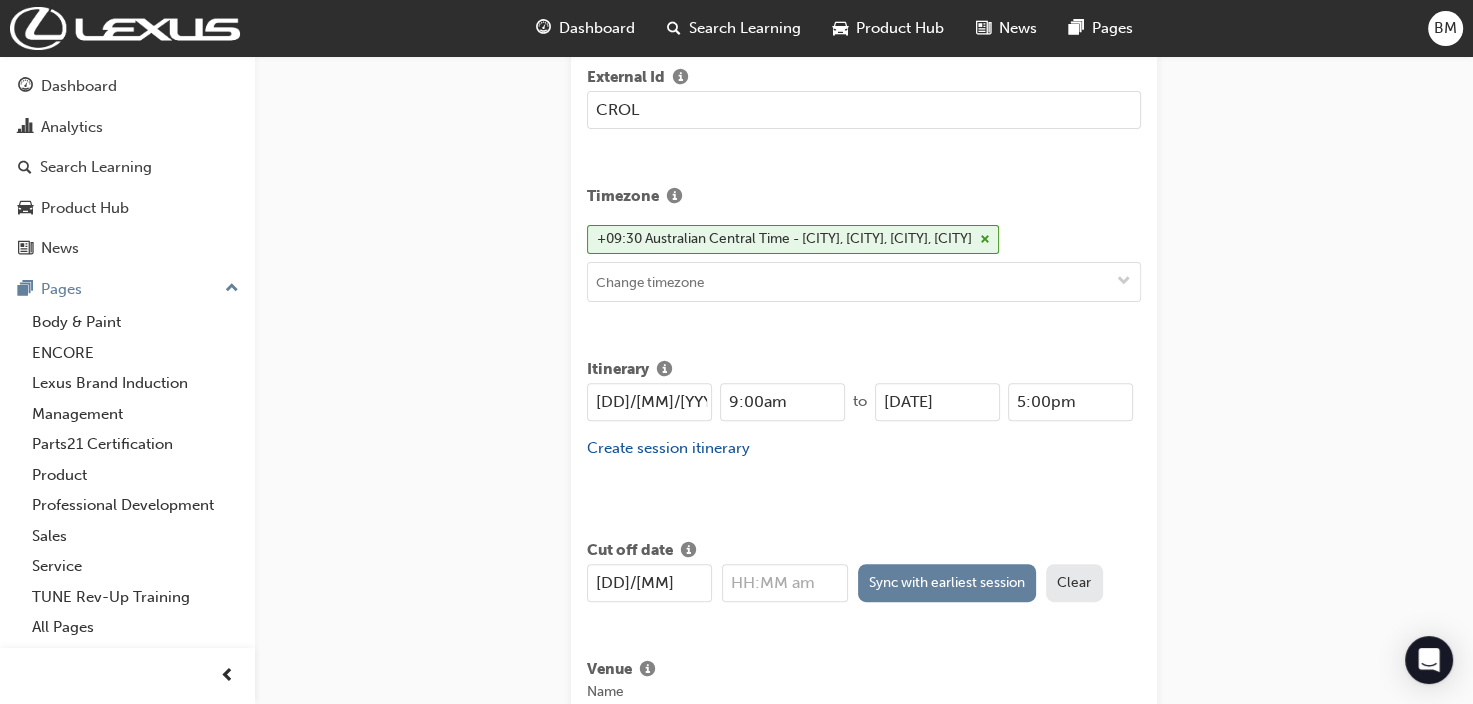 type on "12:00am" 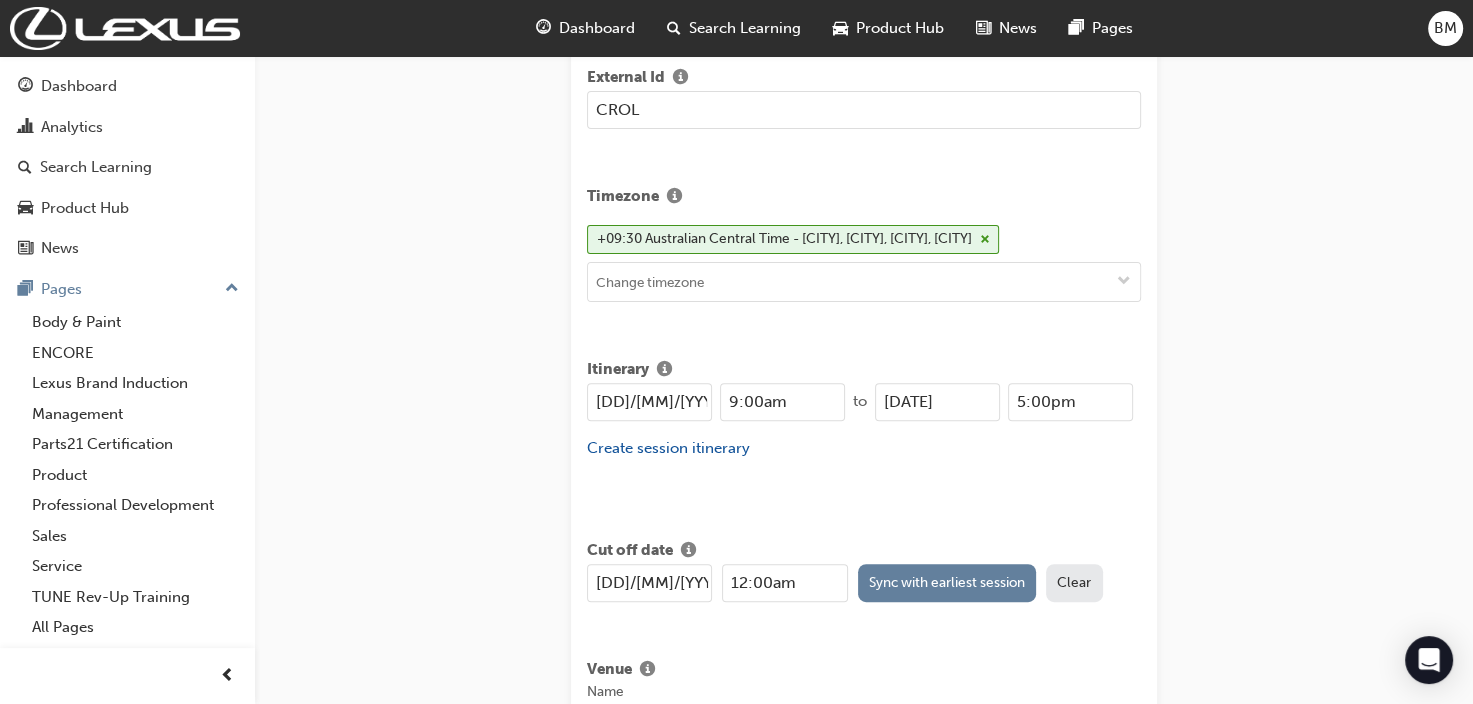 type on "[DD]/[MM]/[YYYY]" 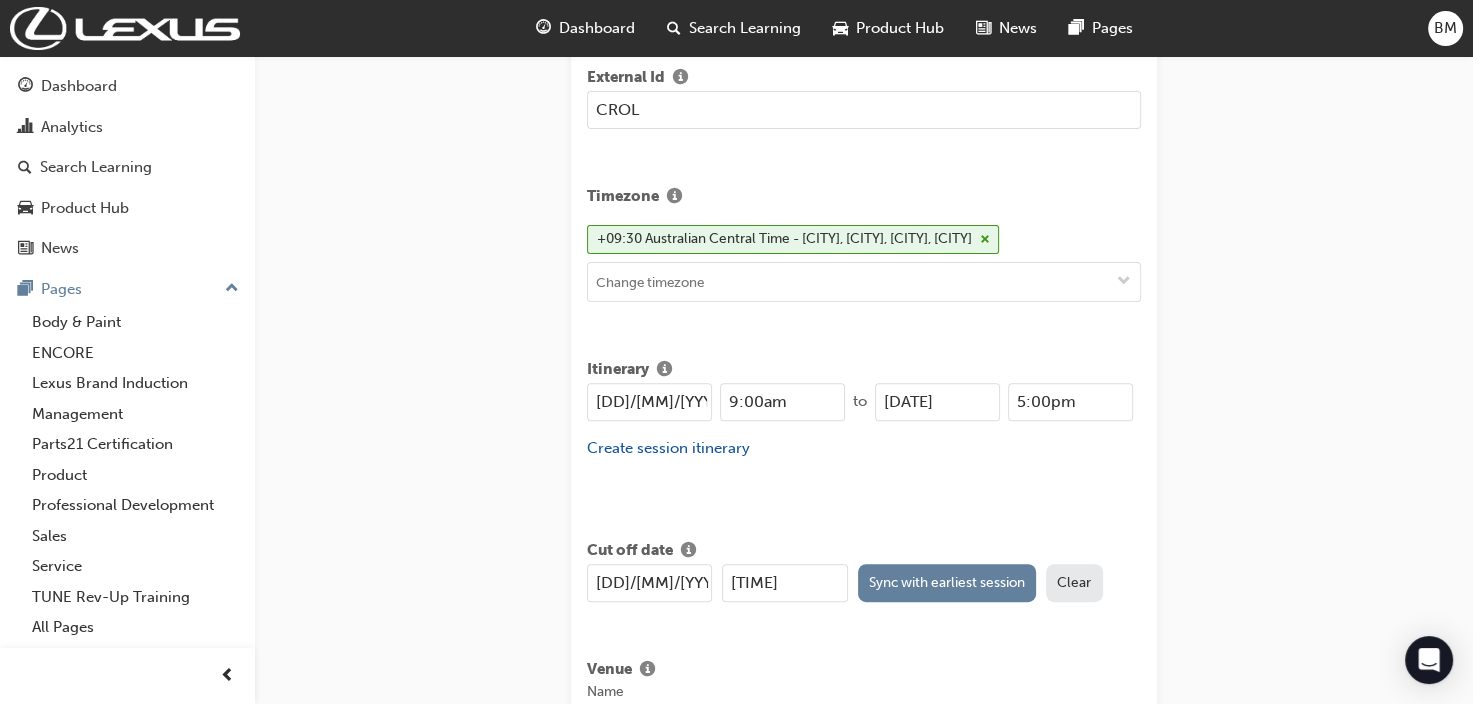 click on "[TIME]" at bounding box center (784, 583) 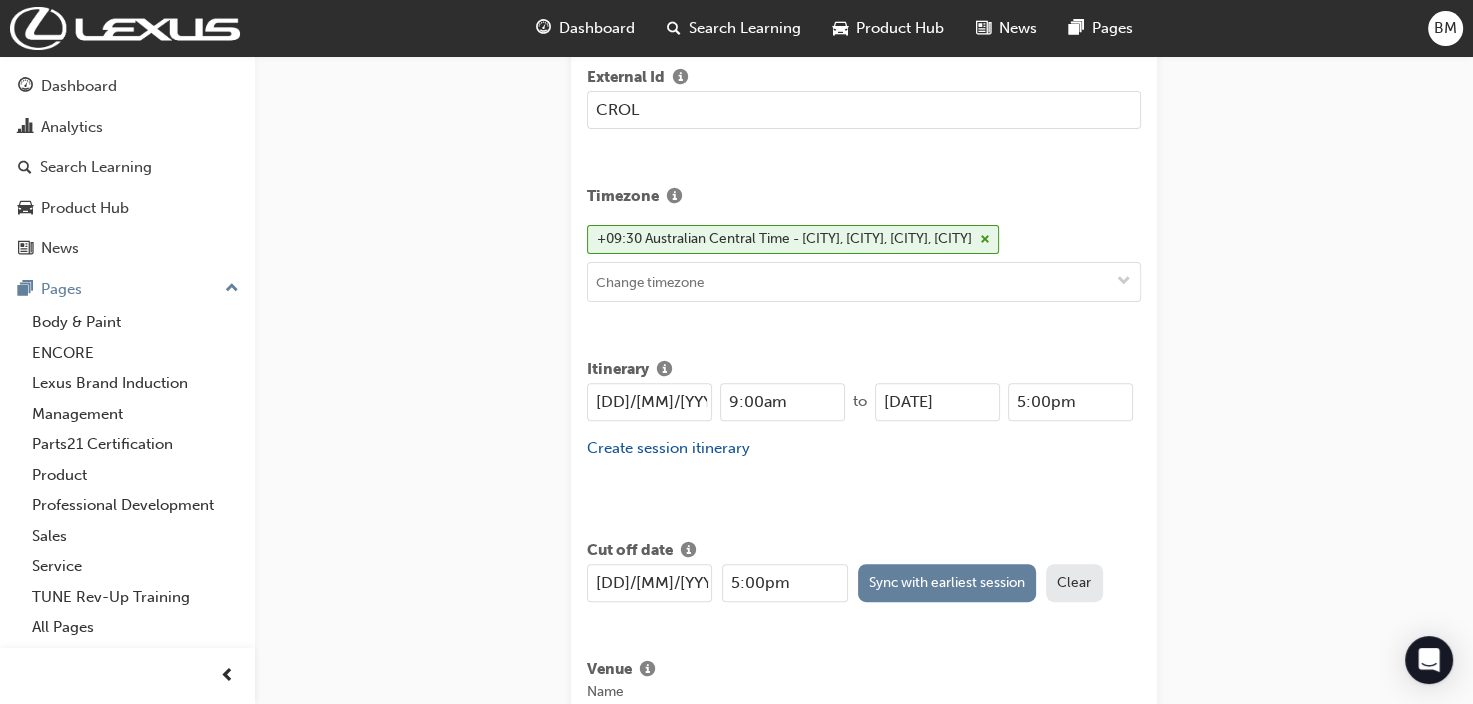 type on "5:00pm" 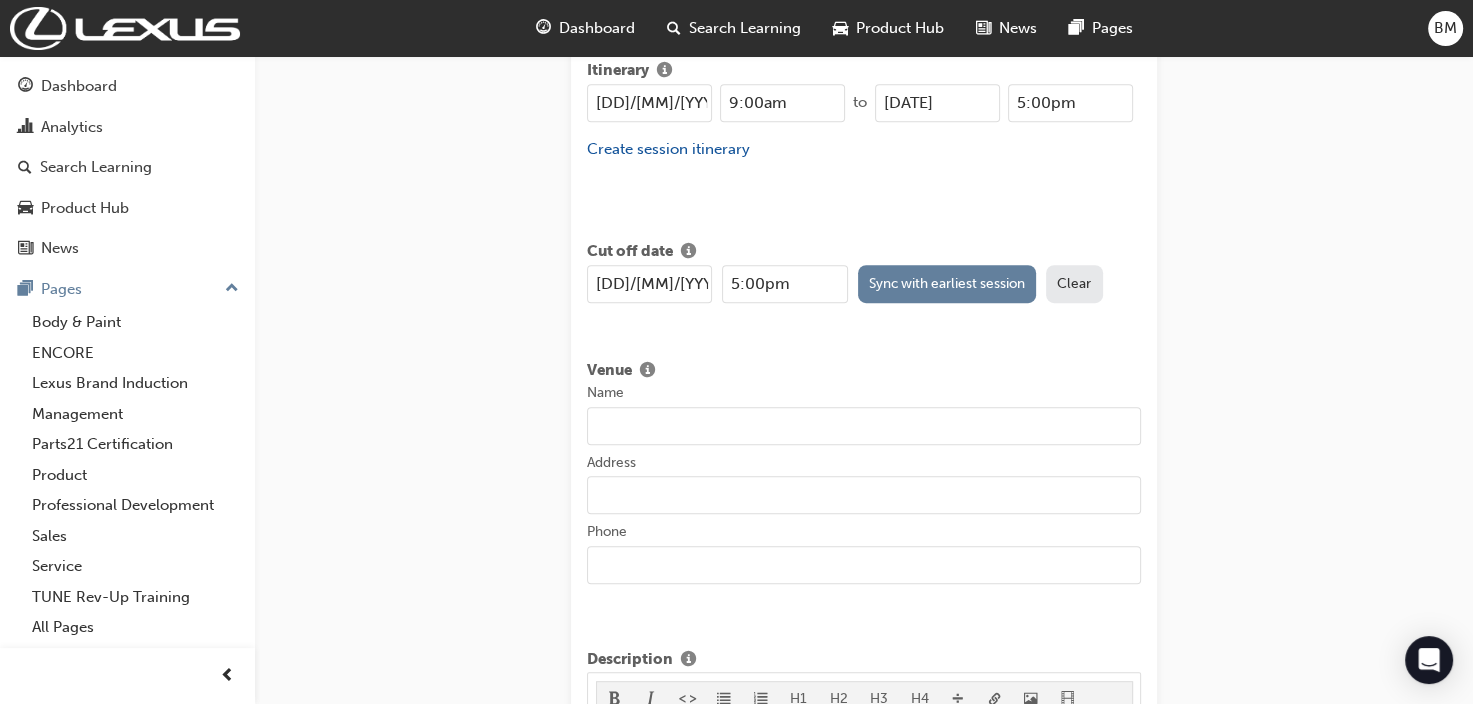 scroll, scrollTop: 903, scrollLeft: 0, axis: vertical 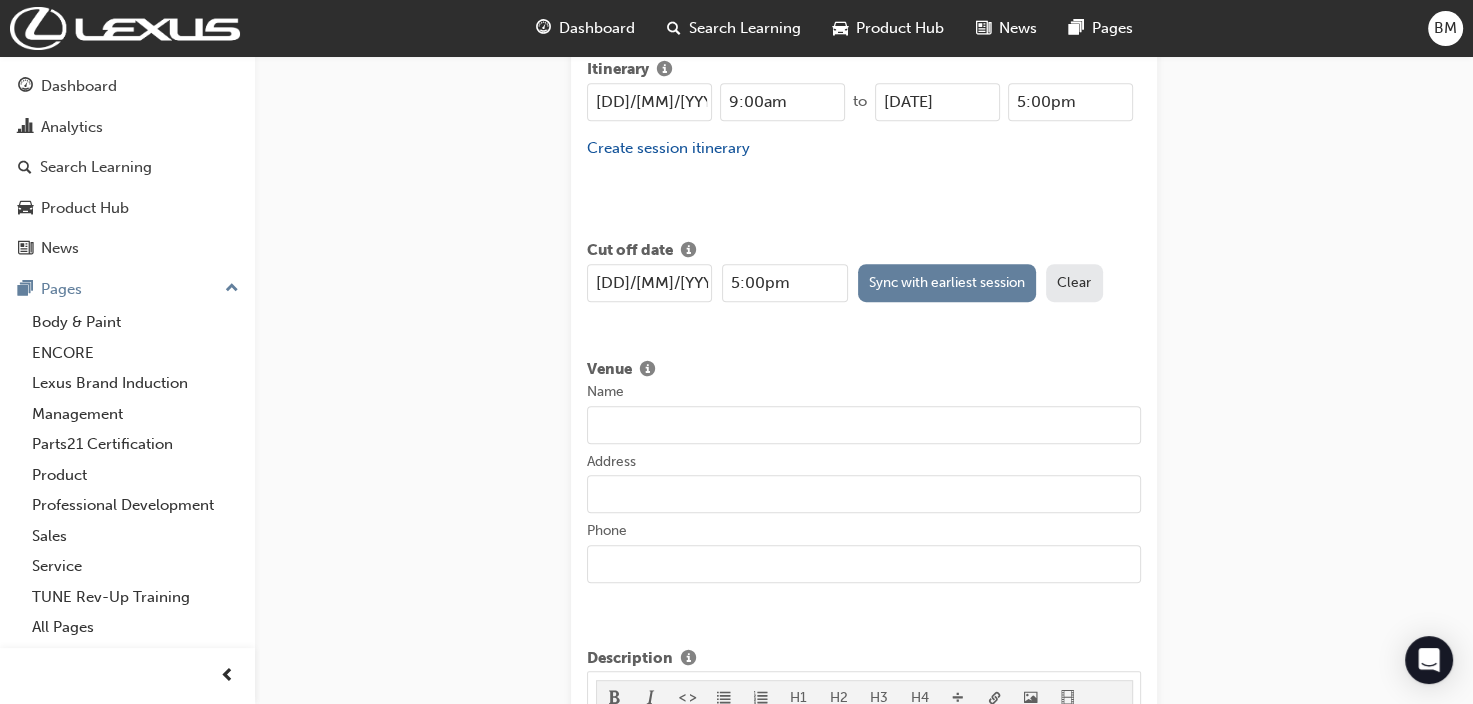click on "Name" at bounding box center [864, 425] 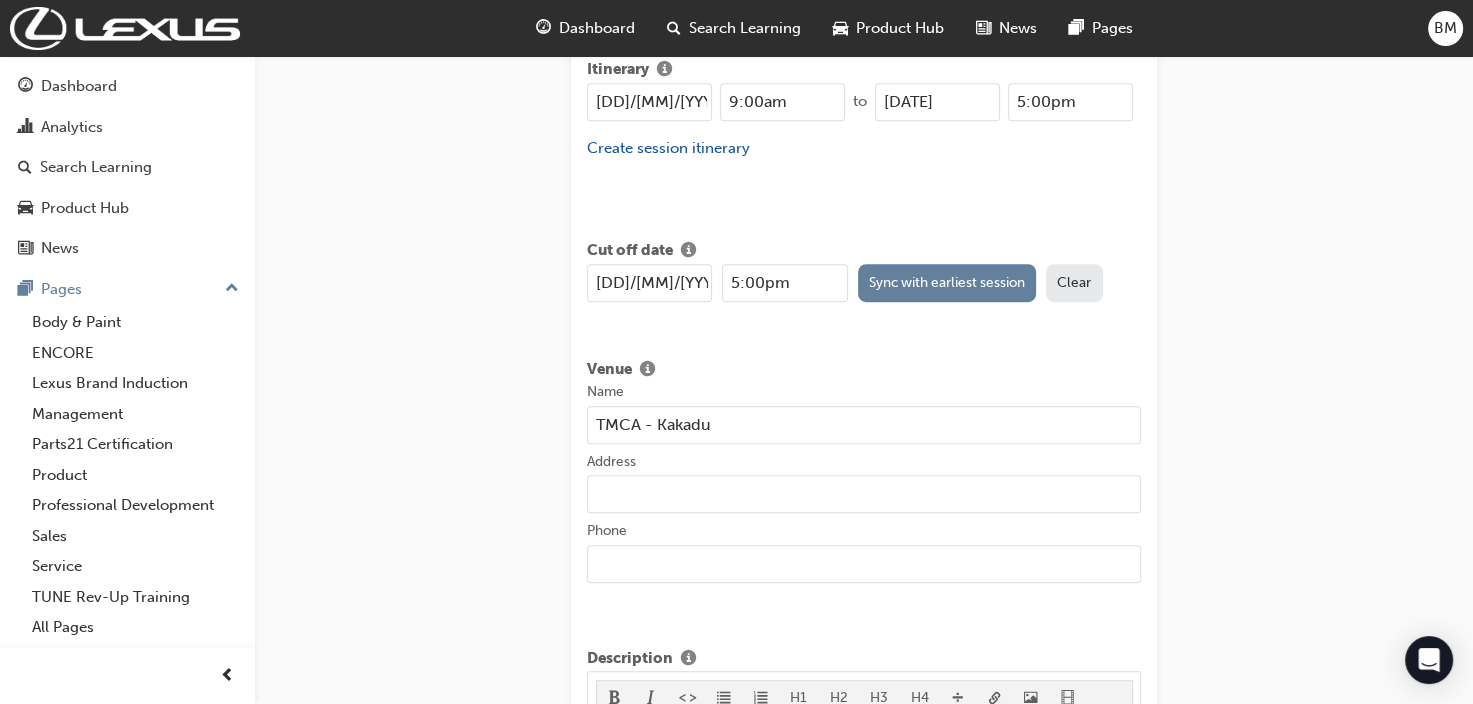 type on "[UNIT] [NUMBER] [STREET], [CITY] [STATE] [POSTAL_CODE]" 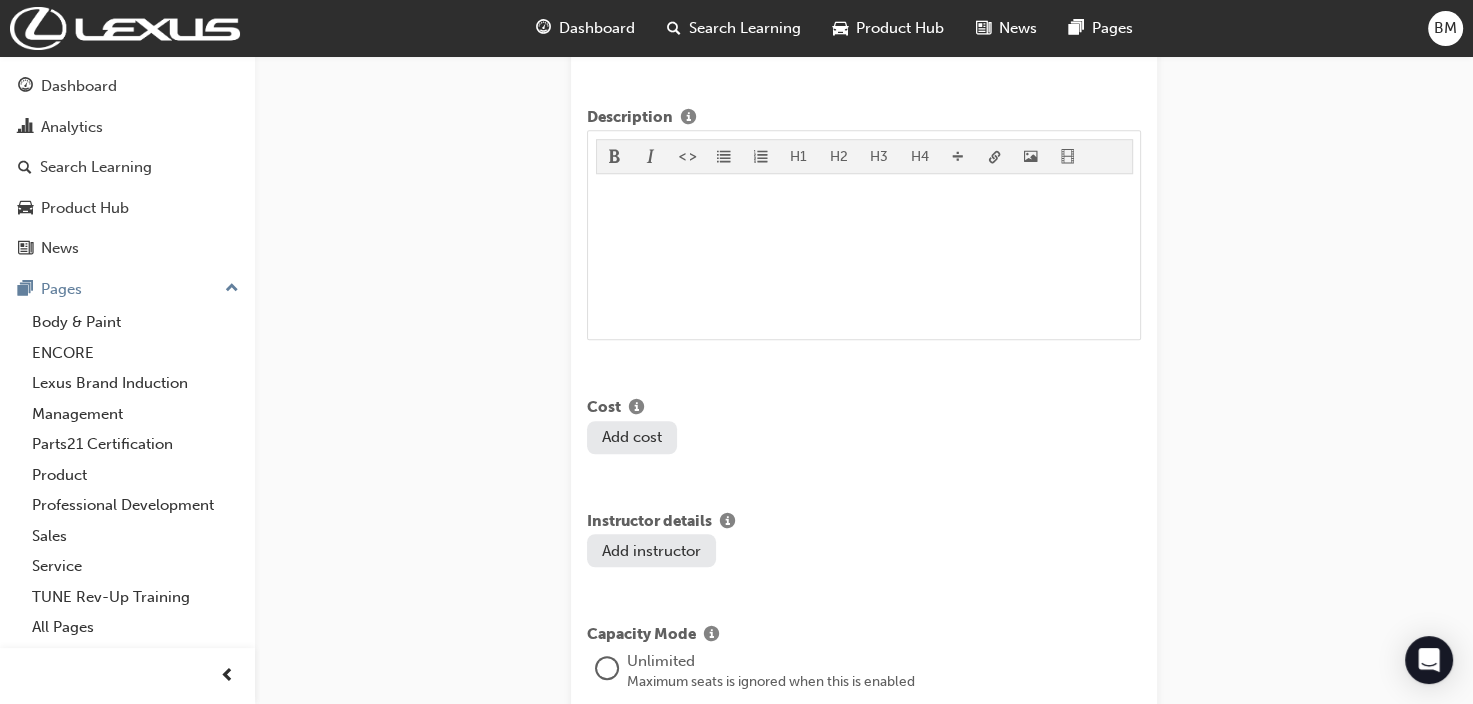 scroll, scrollTop: 1503, scrollLeft: 0, axis: vertical 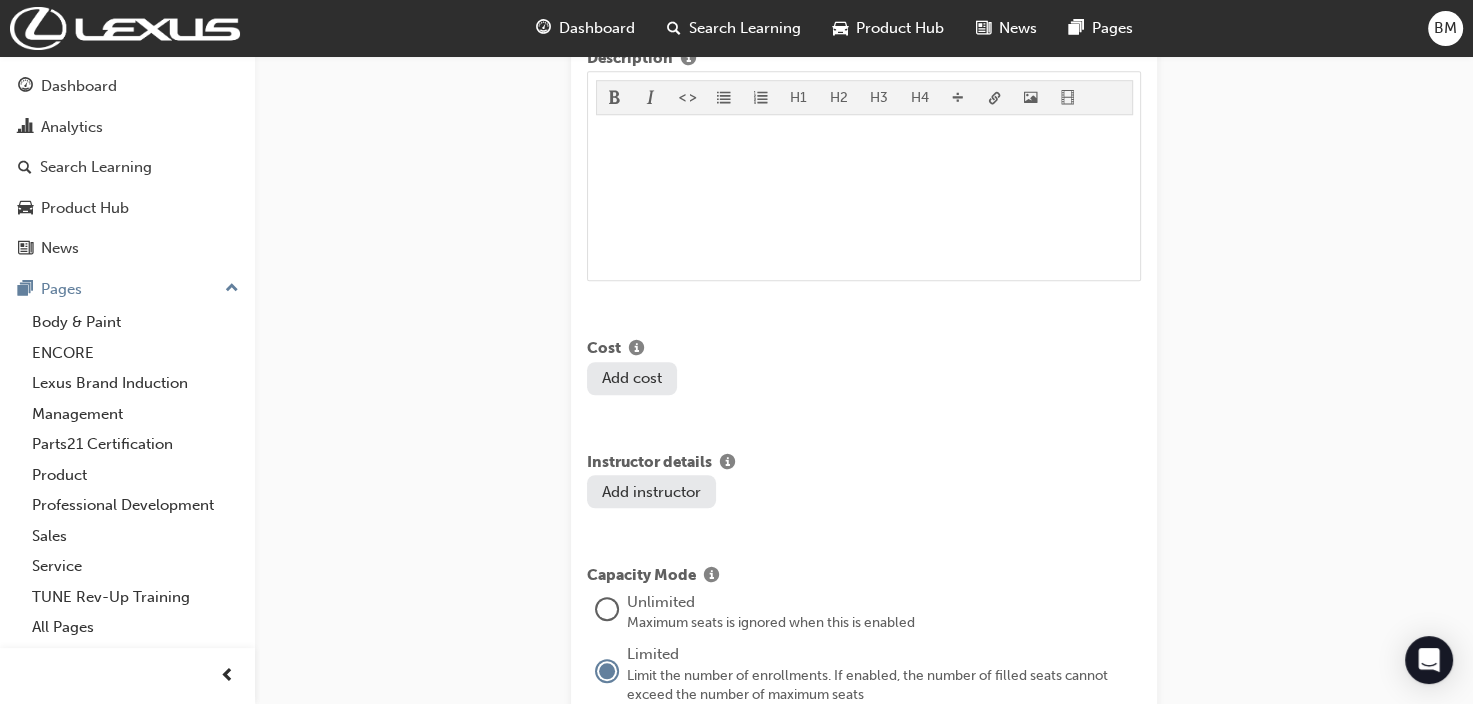 click on "Add instructor" at bounding box center [651, 491] 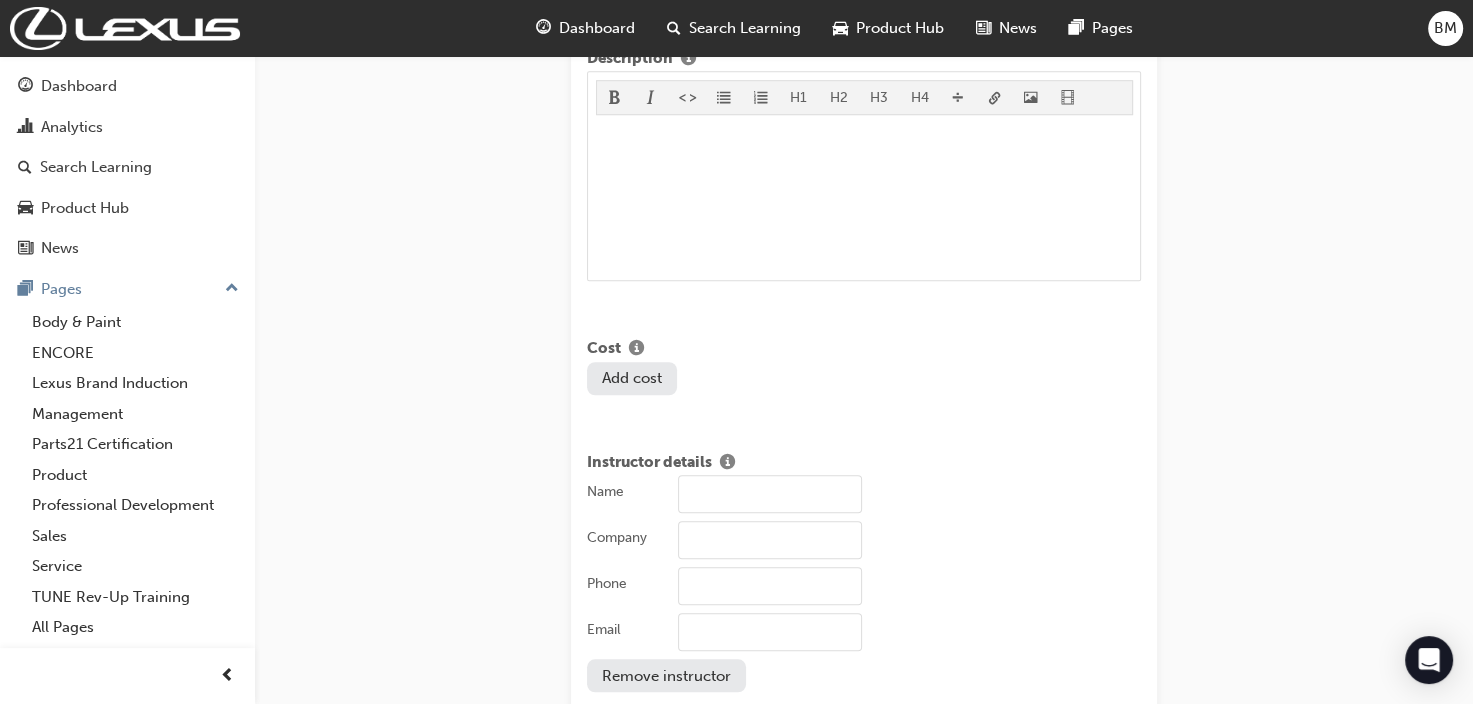 click on "Name" at bounding box center (770, 494) 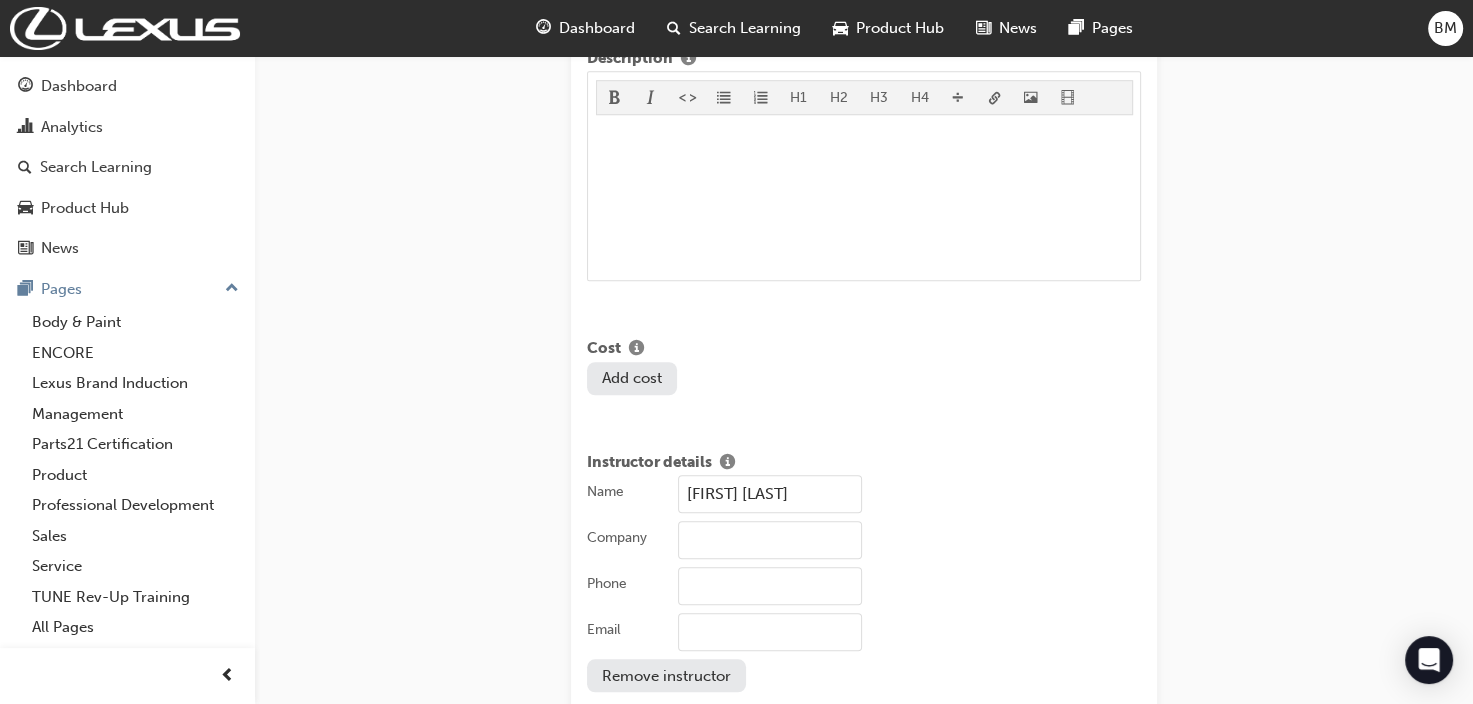 type on "Toyota Motor Corporation Australia" 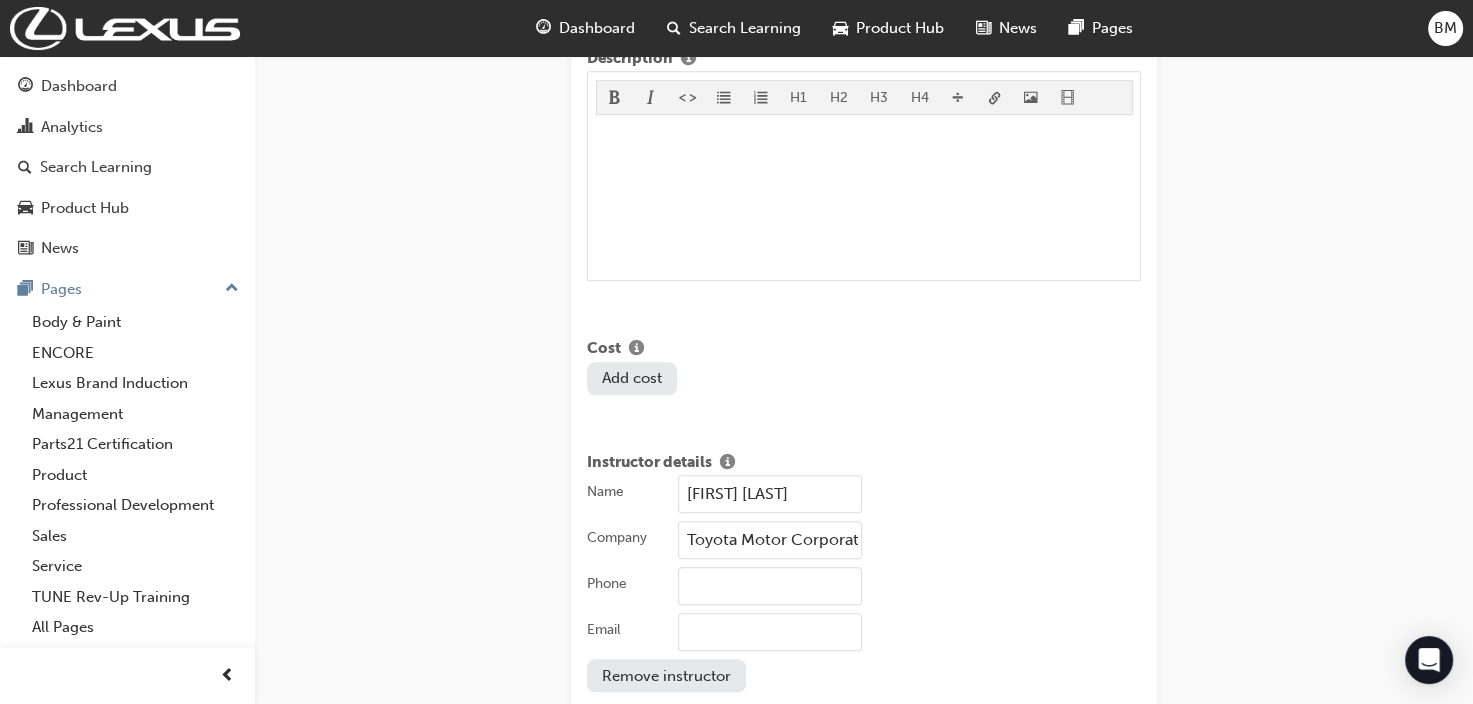 type on "[PHONE]" 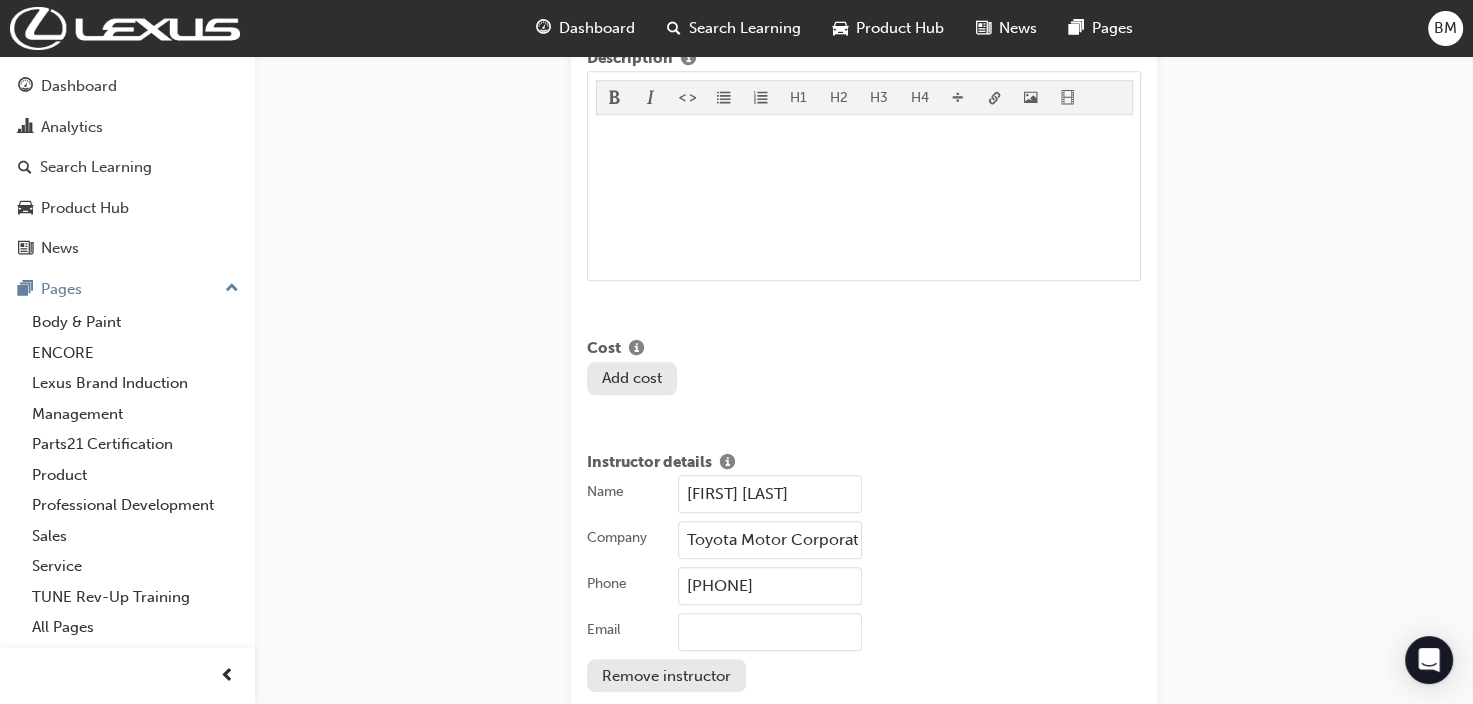 type on "[EMAIL]" 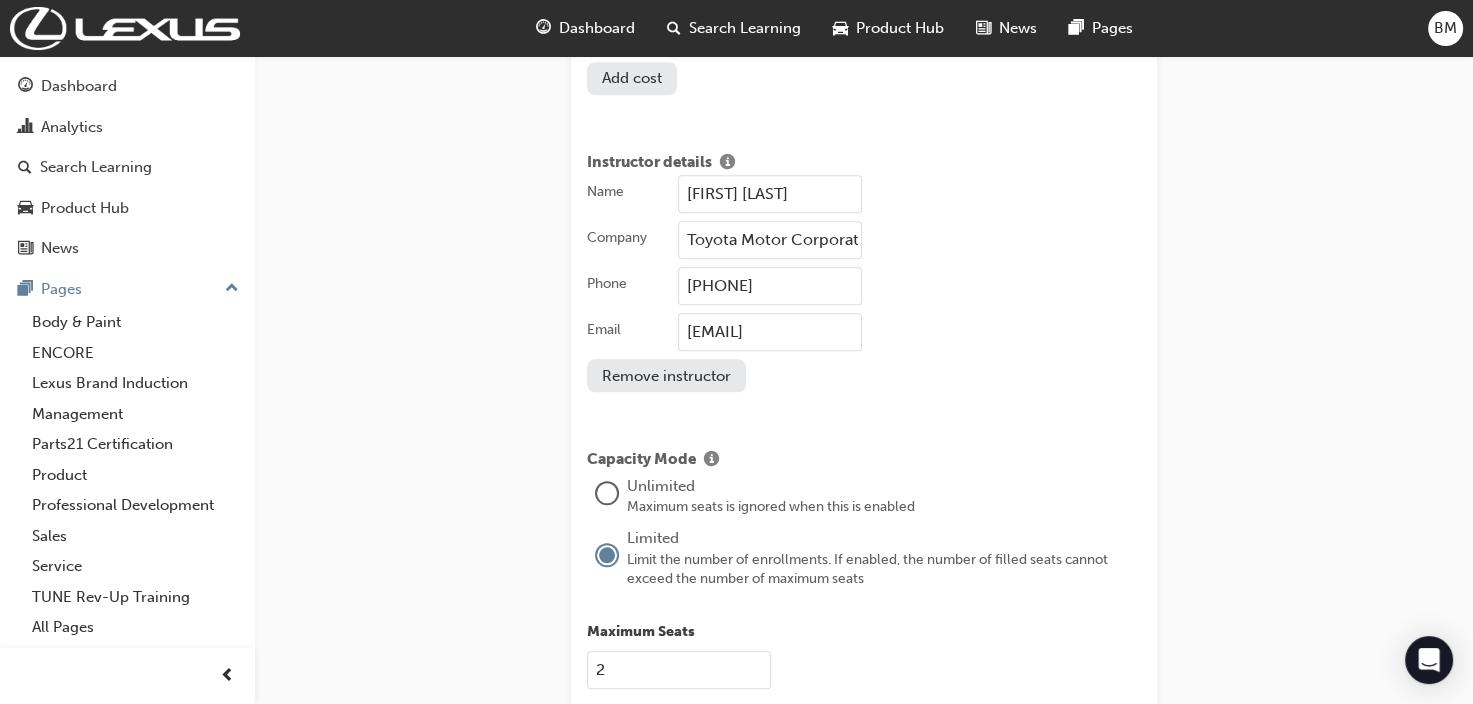 scroll, scrollTop: 1903, scrollLeft: 0, axis: vertical 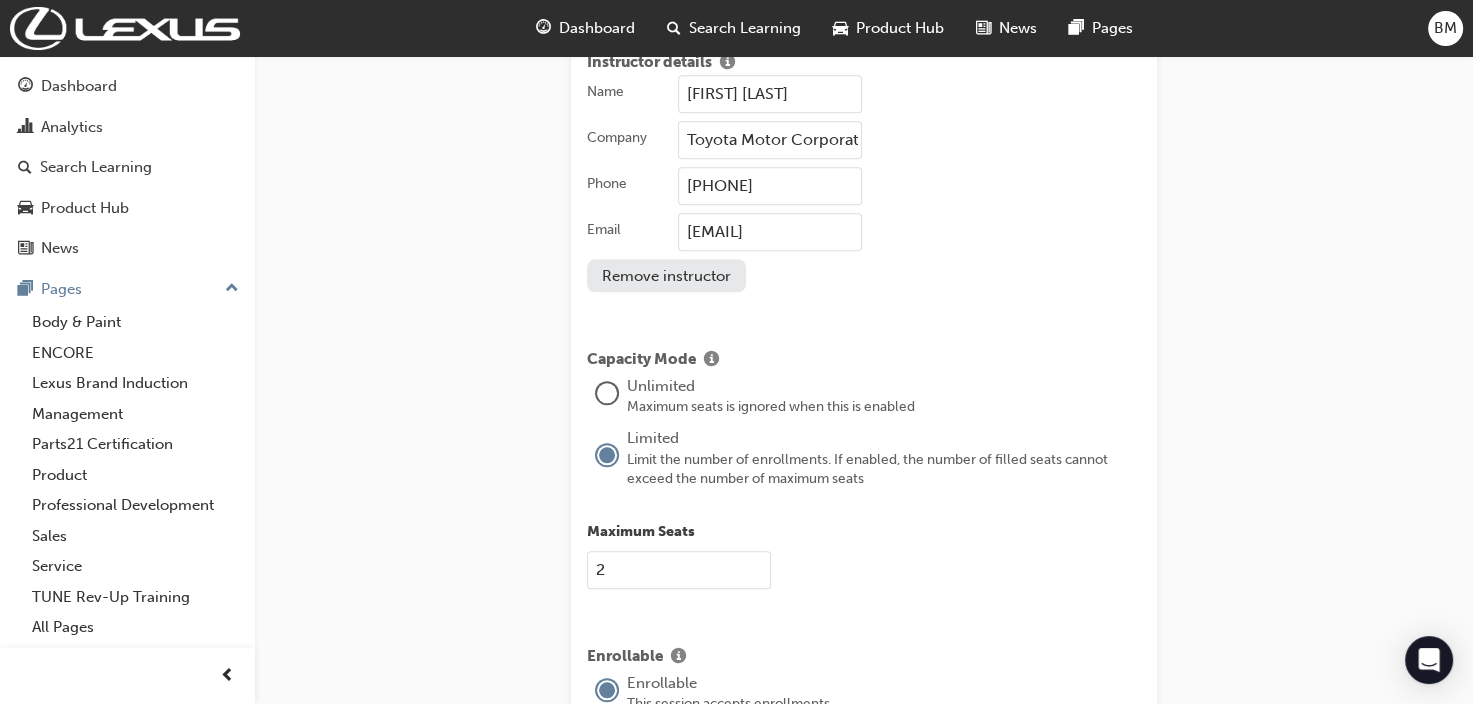 drag, startPoint x: 619, startPoint y: 590, endPoint x: 575, endPoint y: 601, distance: 45.35416 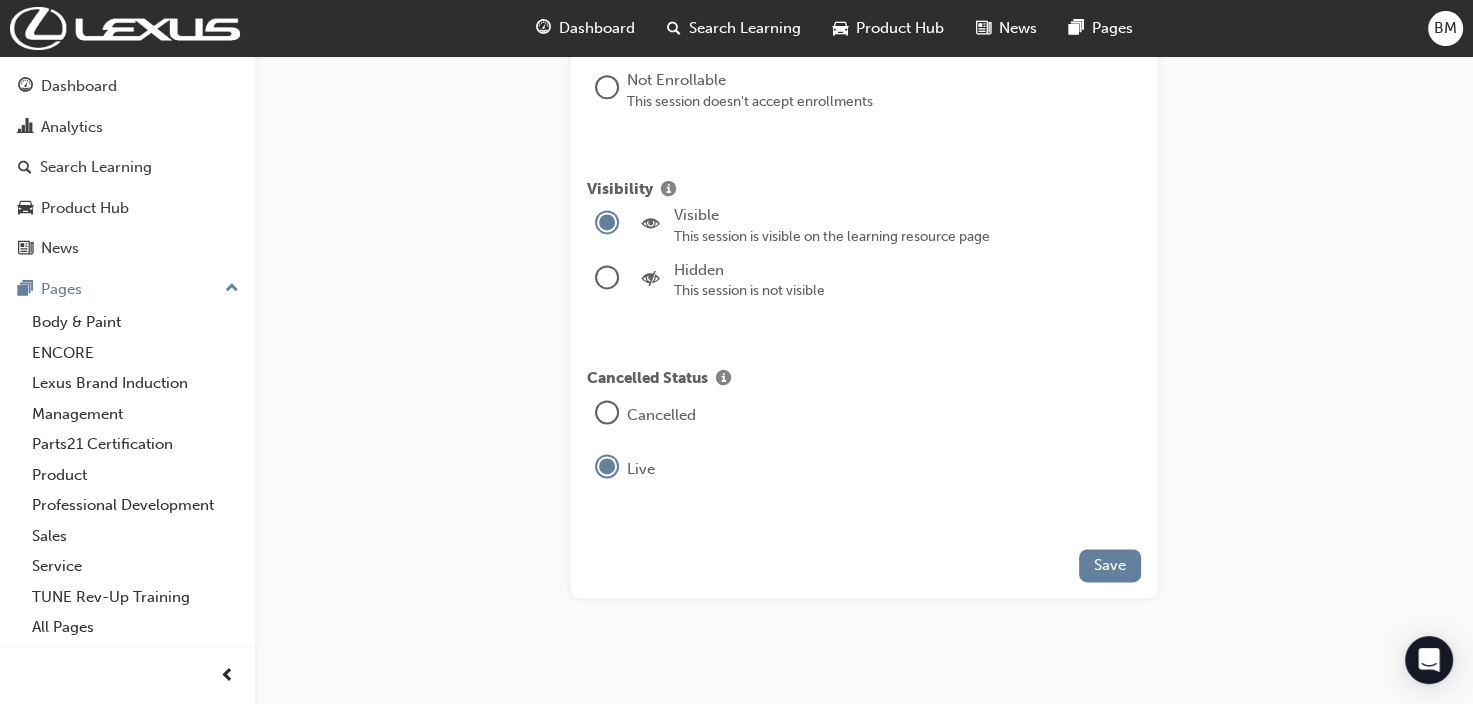 scroll, scrollTop: 2592, scrollLeft: 0, axis: vertical 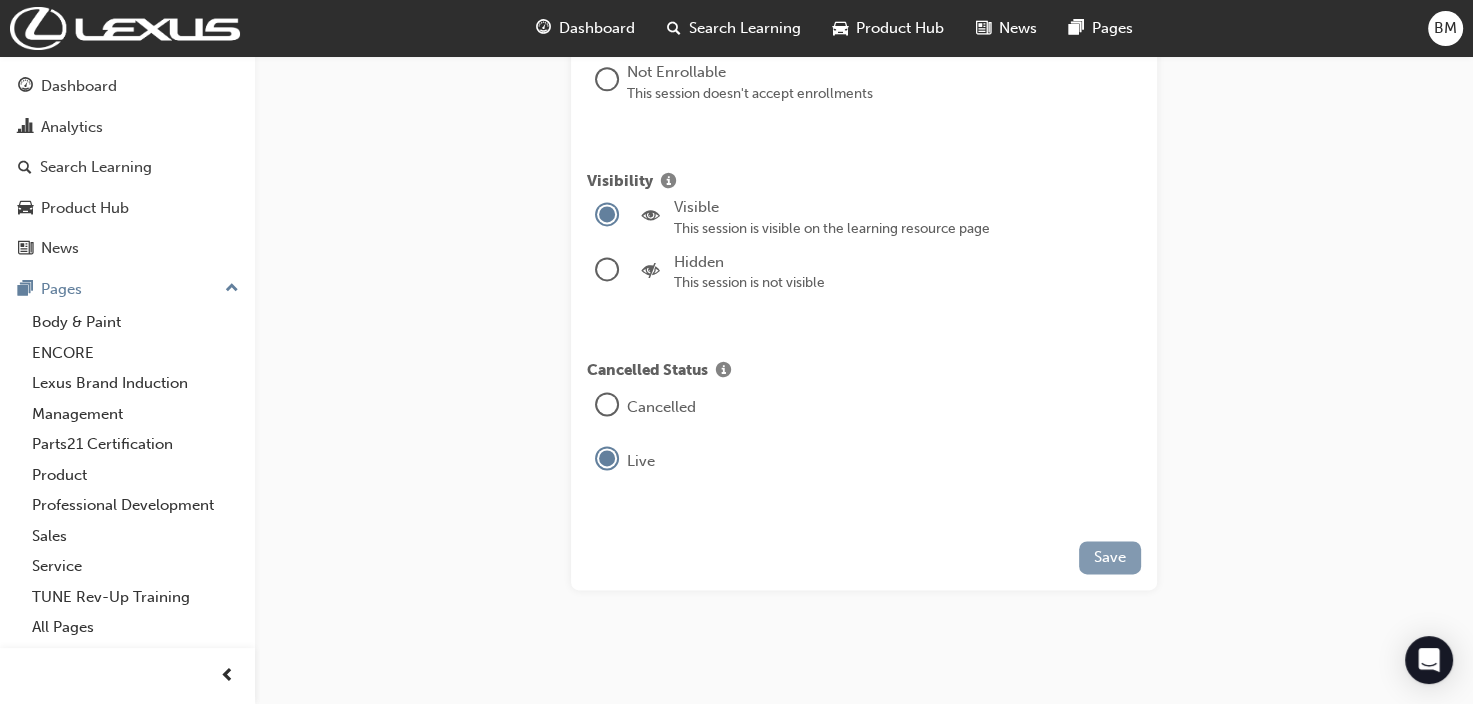 type on "0" 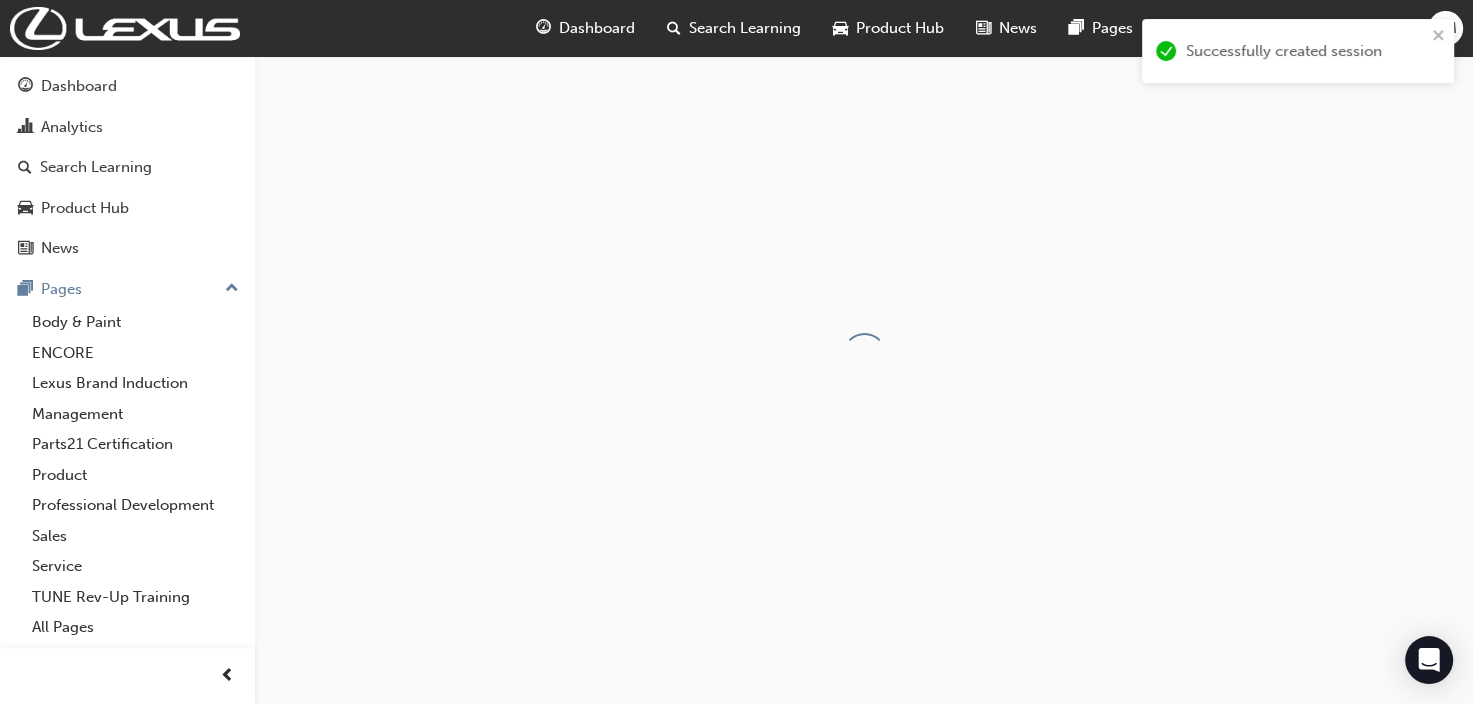 scroll, scrollTop: 0, scrollLeft: 0, axis: both 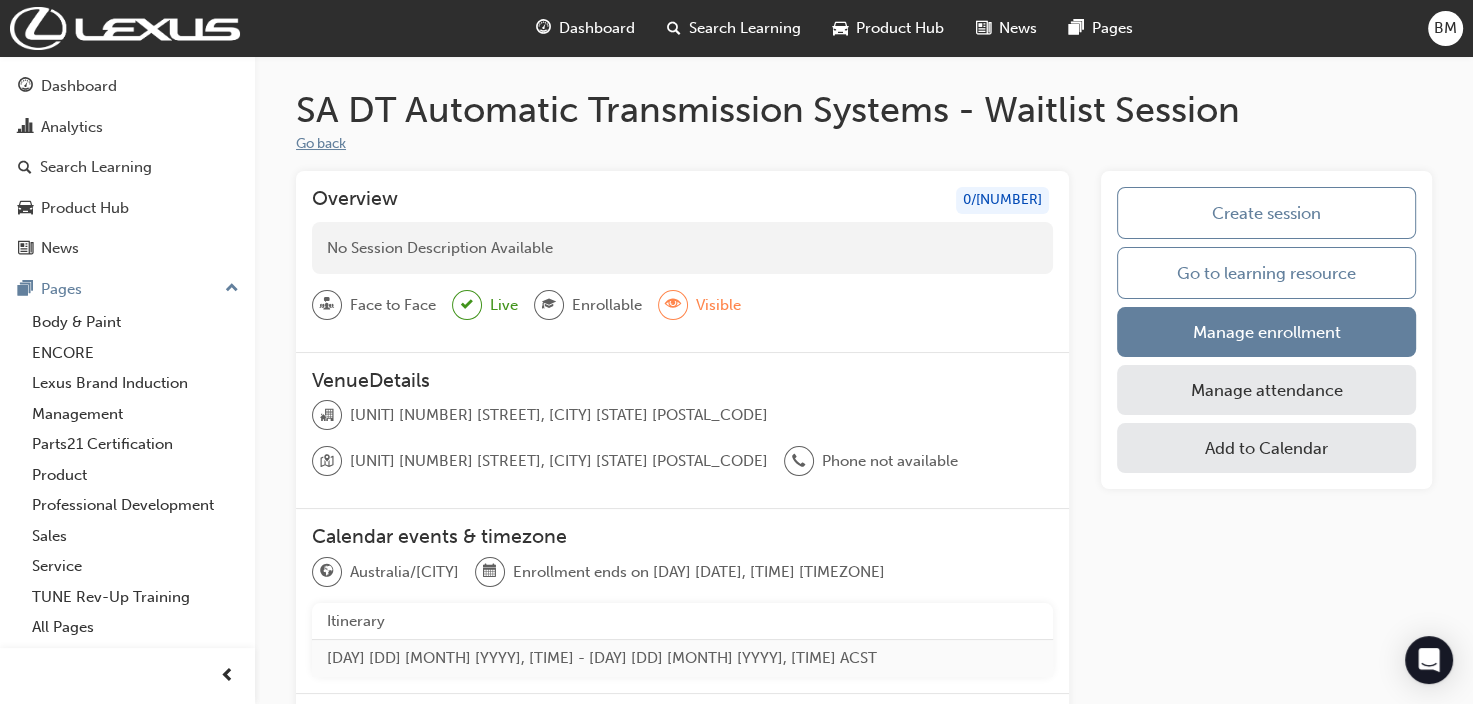 click on "Go back" at bounding box center (321, 144) 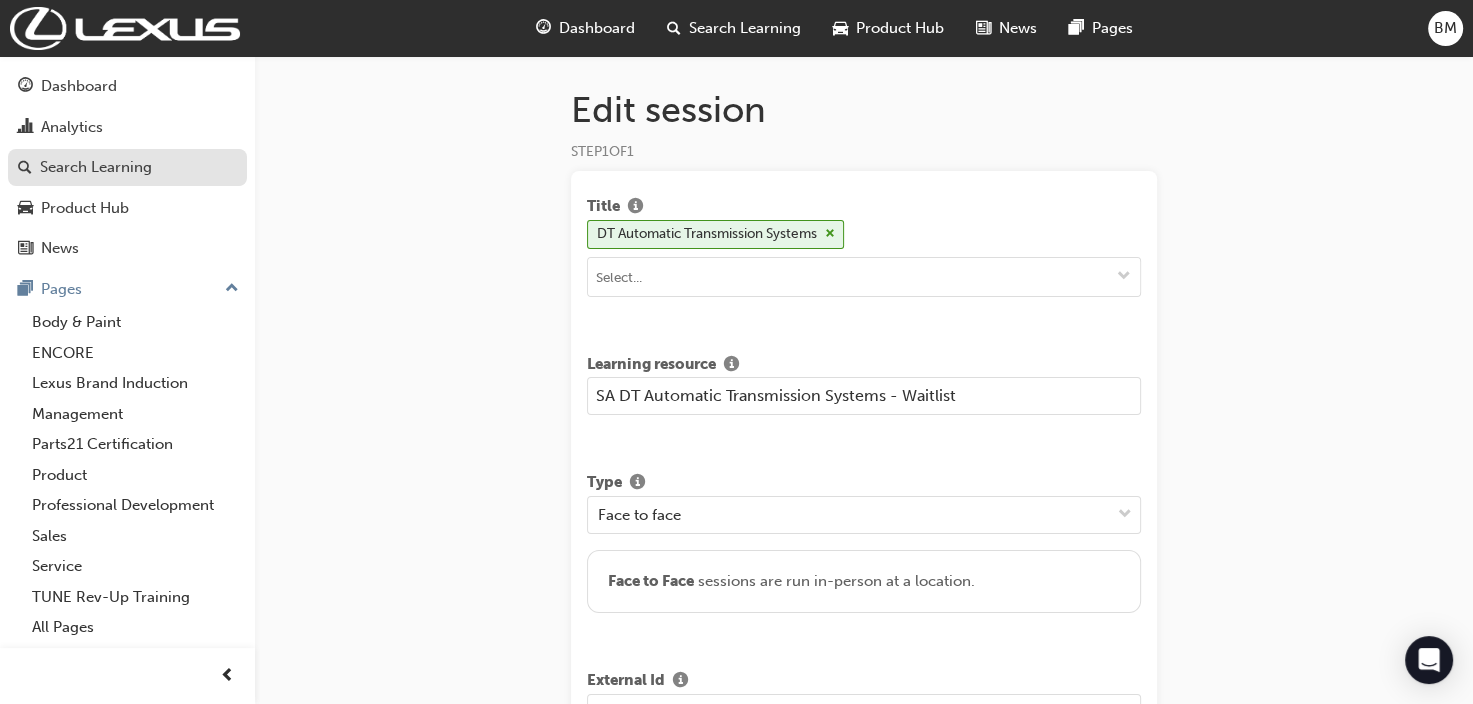 click on "Search Learning" at bounding box center [96, 167] 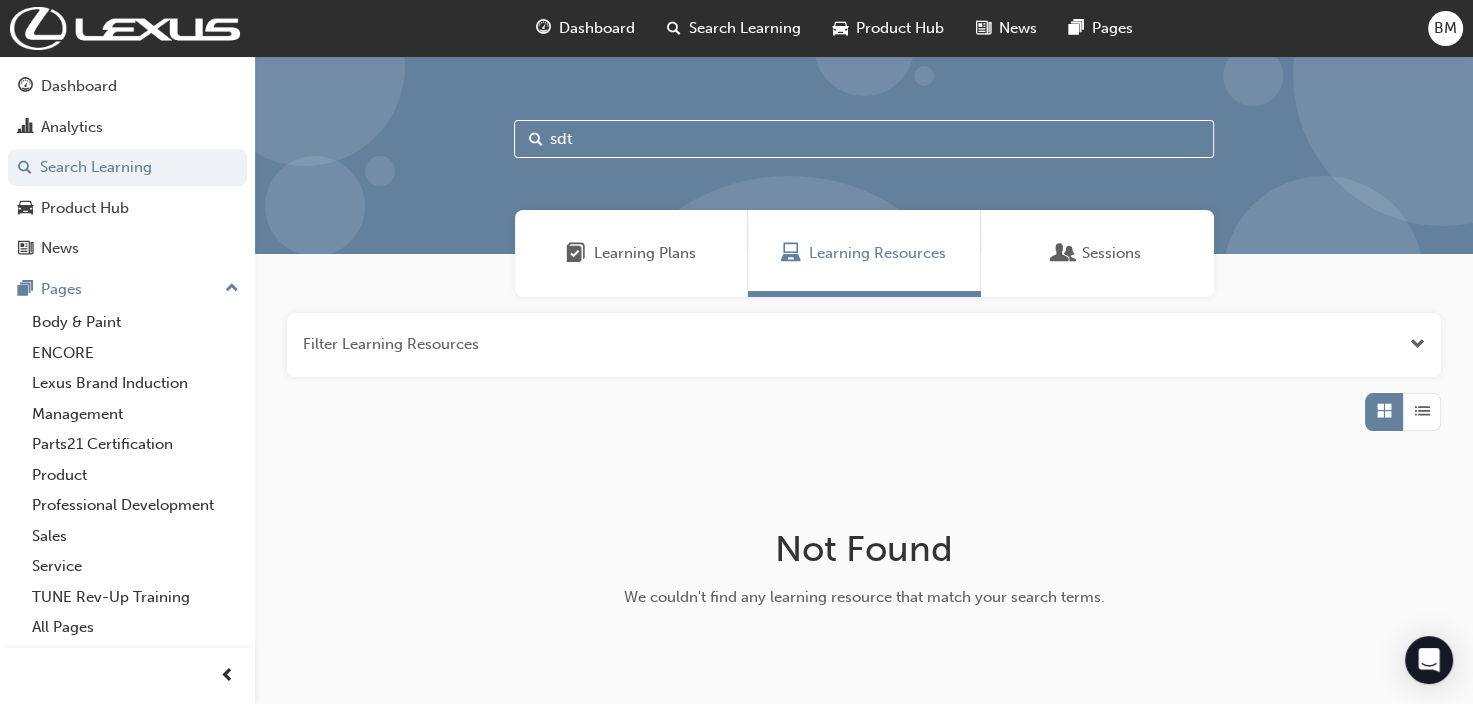 click on "Learning Plans" at bounding box center (645, 253) 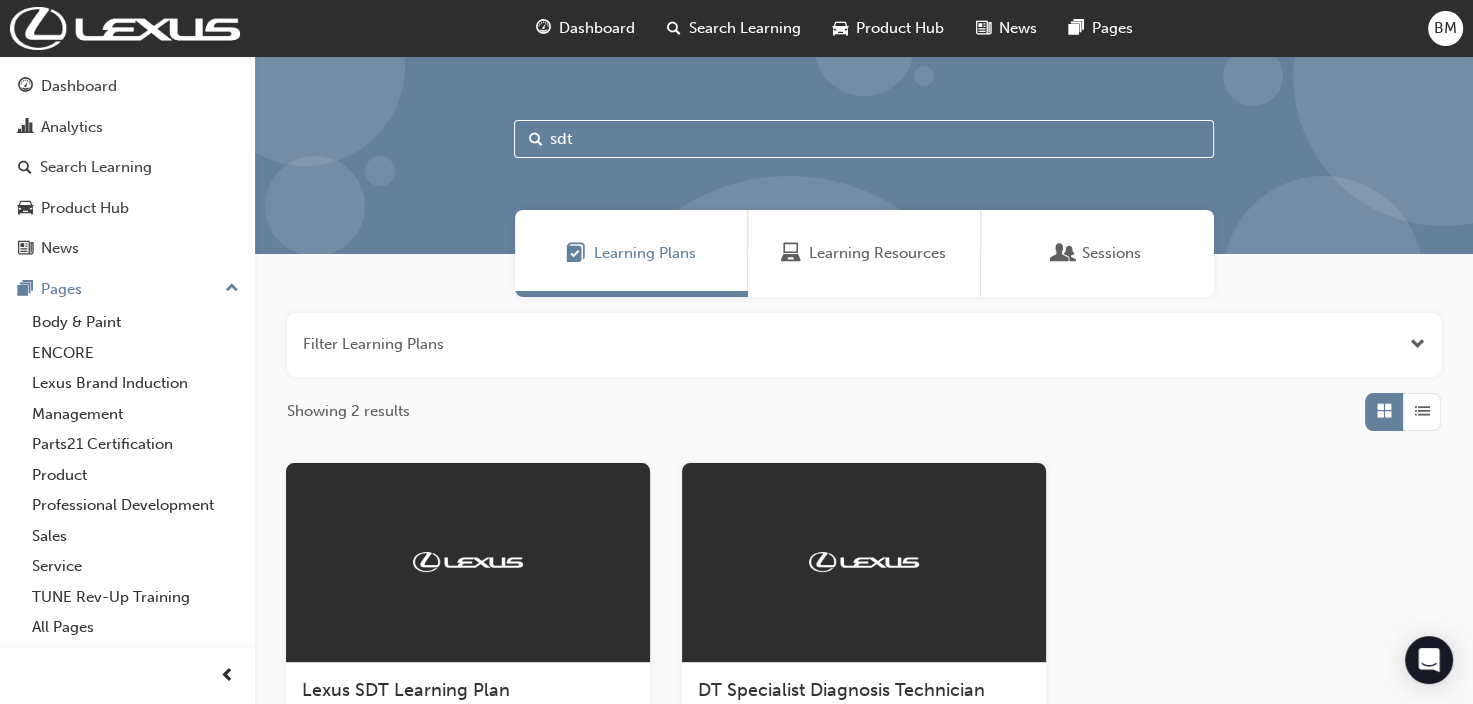 click on "DT Specialist Diagnosis Technician Certification" at bounding box center [864, 712] 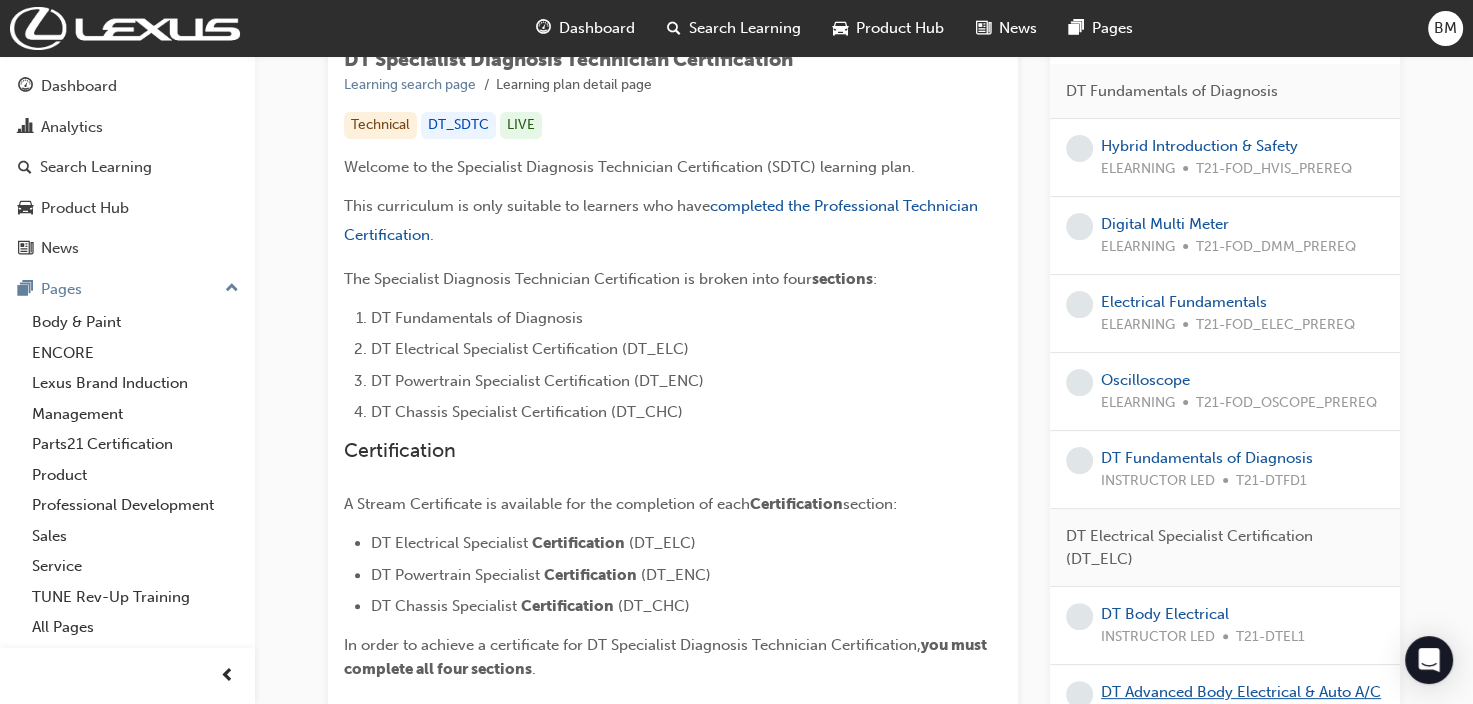 scroll, scrollTop: 600, scrollLeft: 0, axis: vertical 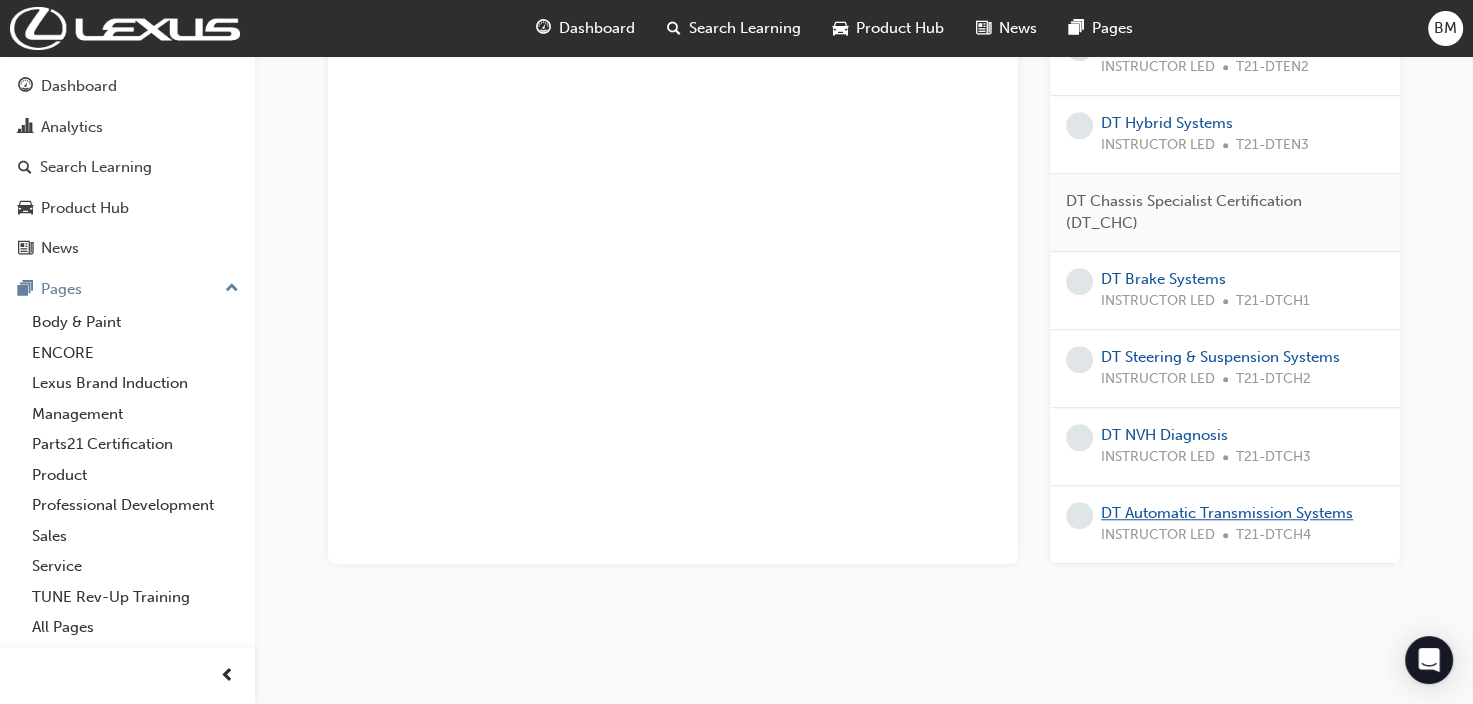 click on "DT Automatic Transmission Systems" at bounding box center (1227, 513) 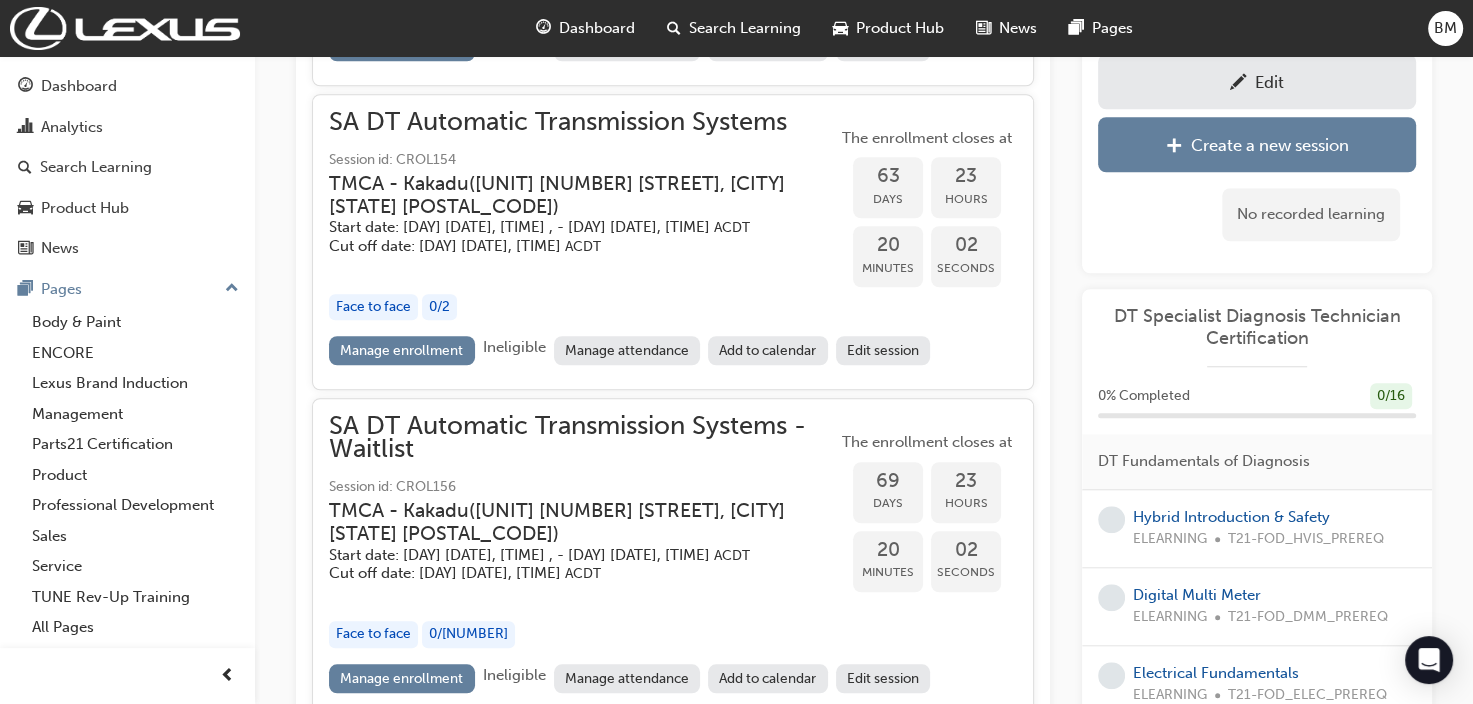 scroll, scrollTop: 1602, scrollLeft: 0, axis: vertical 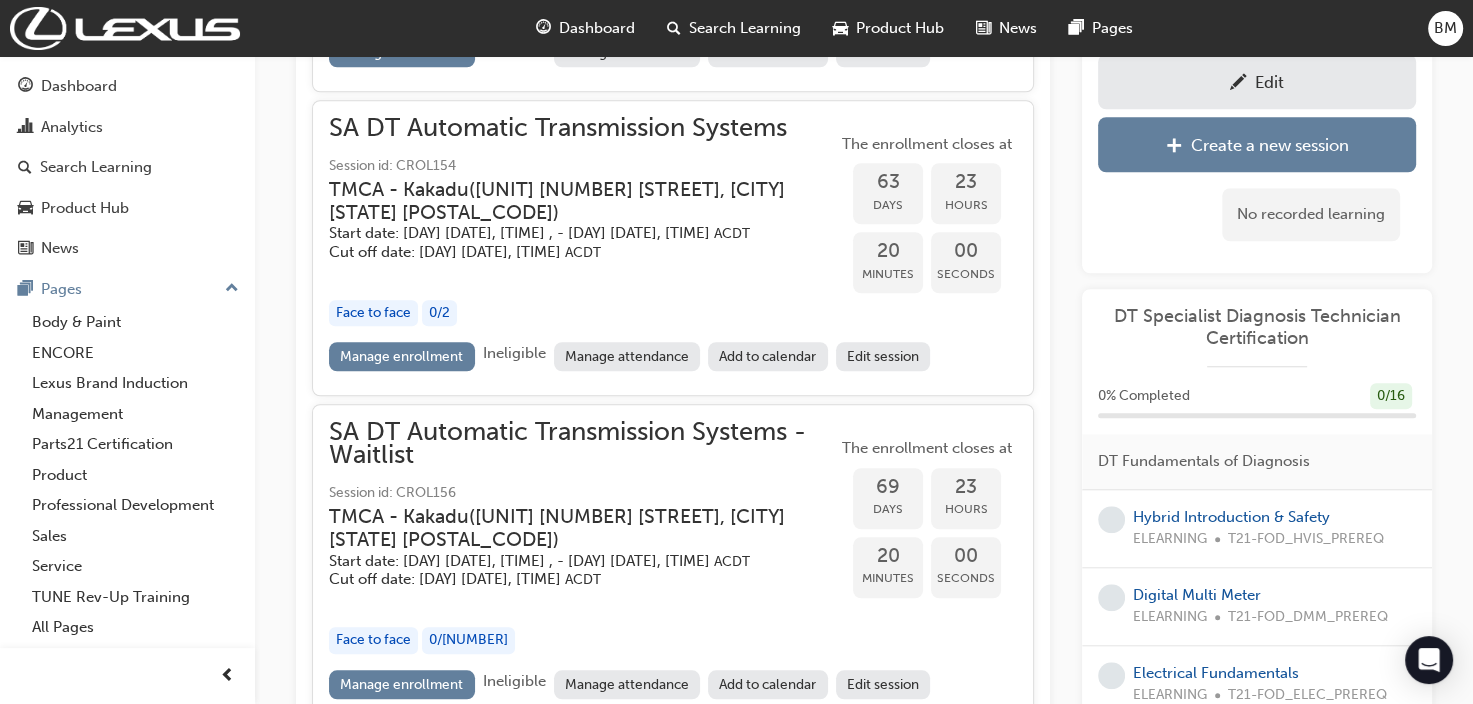 click on "Edit session" at bounding box center [883, 684] 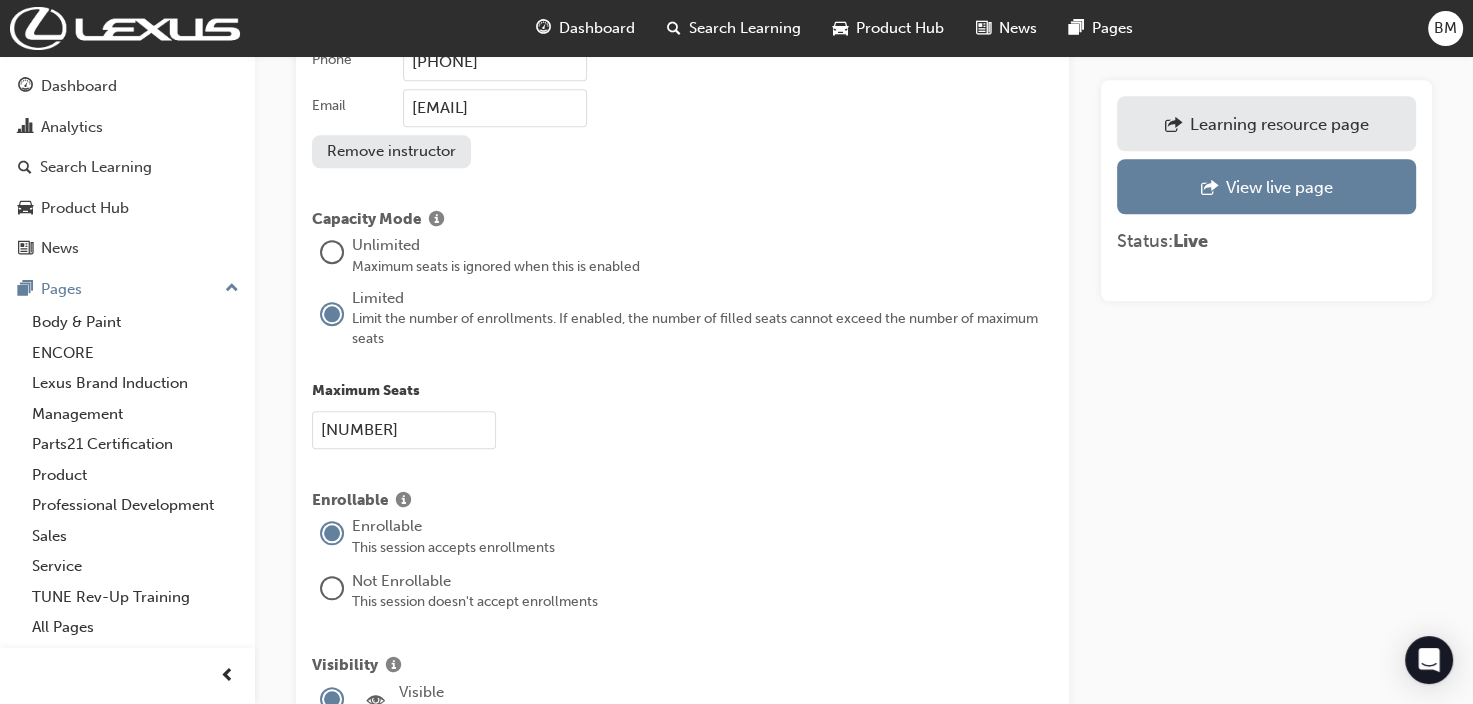 scroll, scrollTop: 2100, scrollLeft: 0, axis: vertical 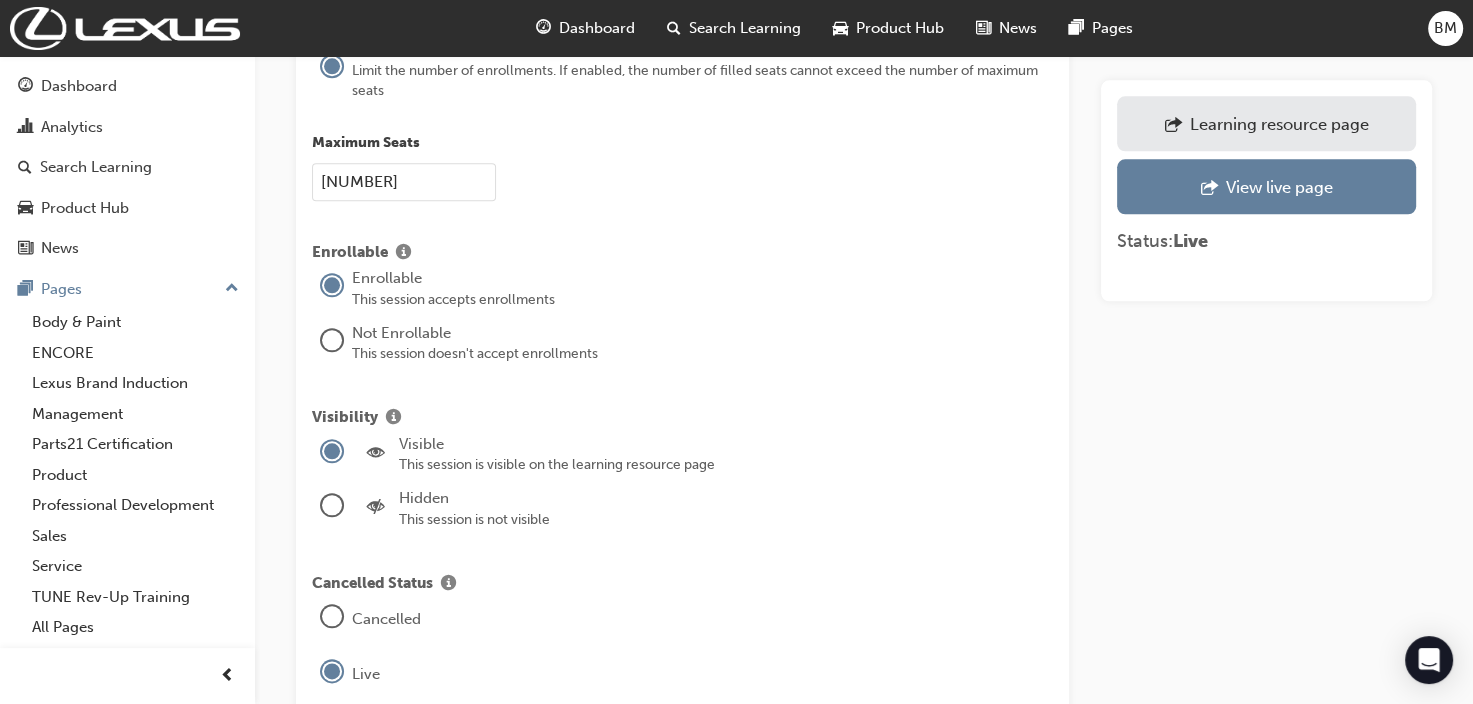 drag, startPoint x: 371, startPoint y: 190, endPoint x: 279, endPoint y: 202, distance: 92.779305 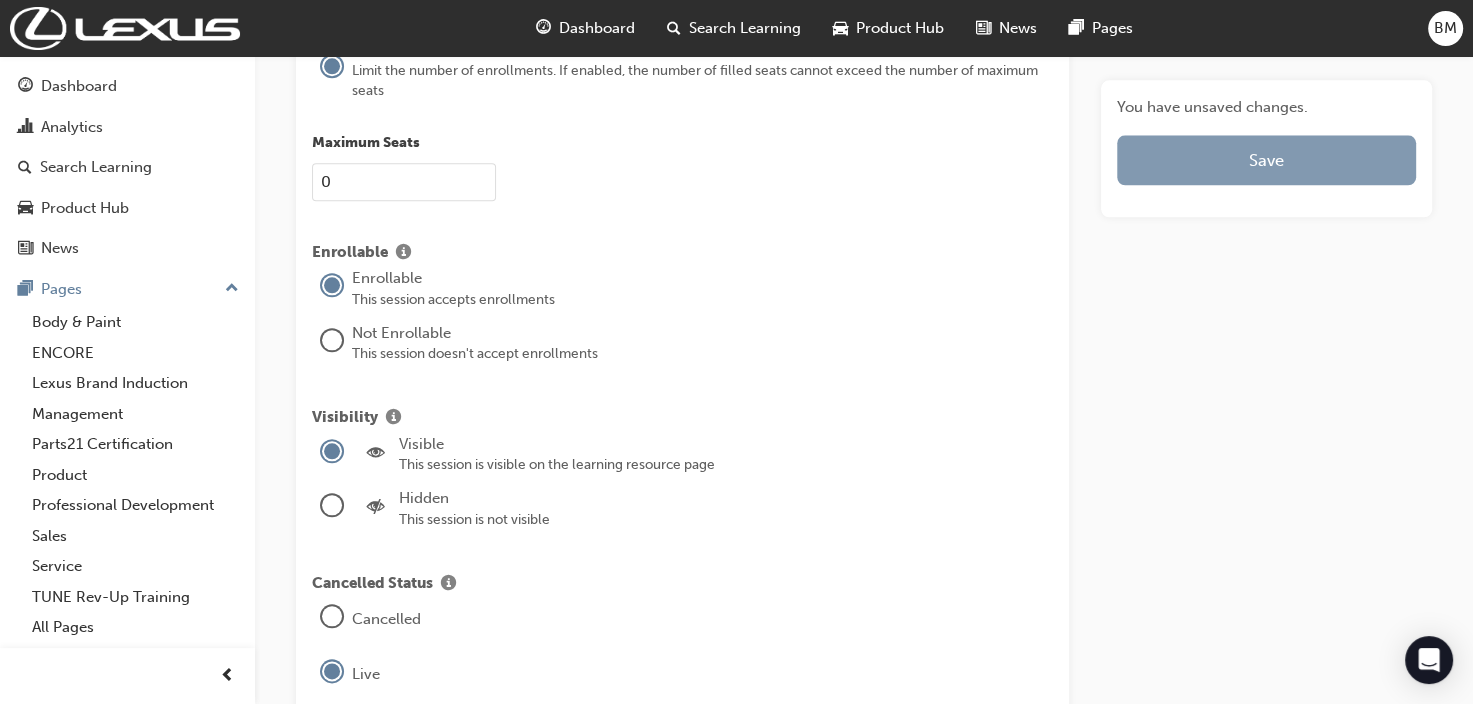 type on "0" 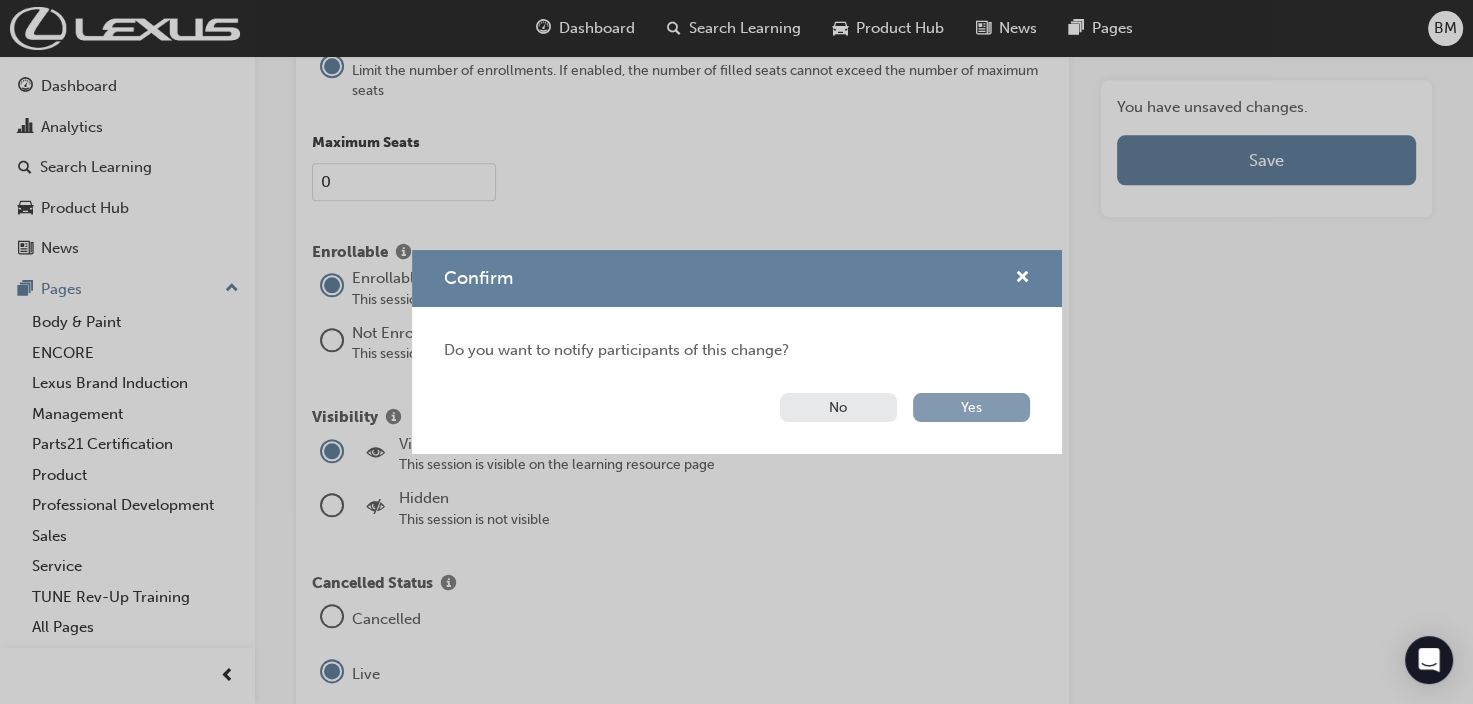 click on "Yes" at bounding box center (971, 407) 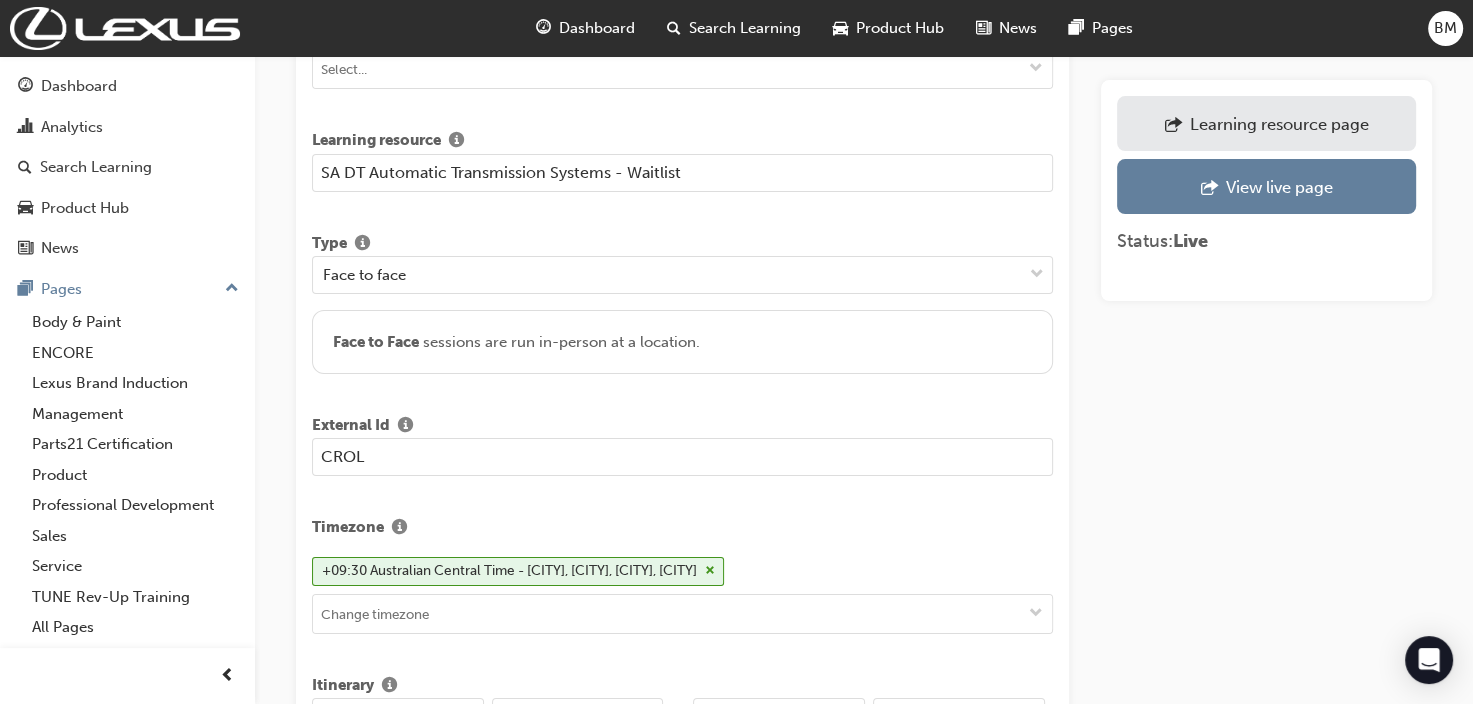scroll, scrollTop: 0, scrollLeft: 0, axis: both 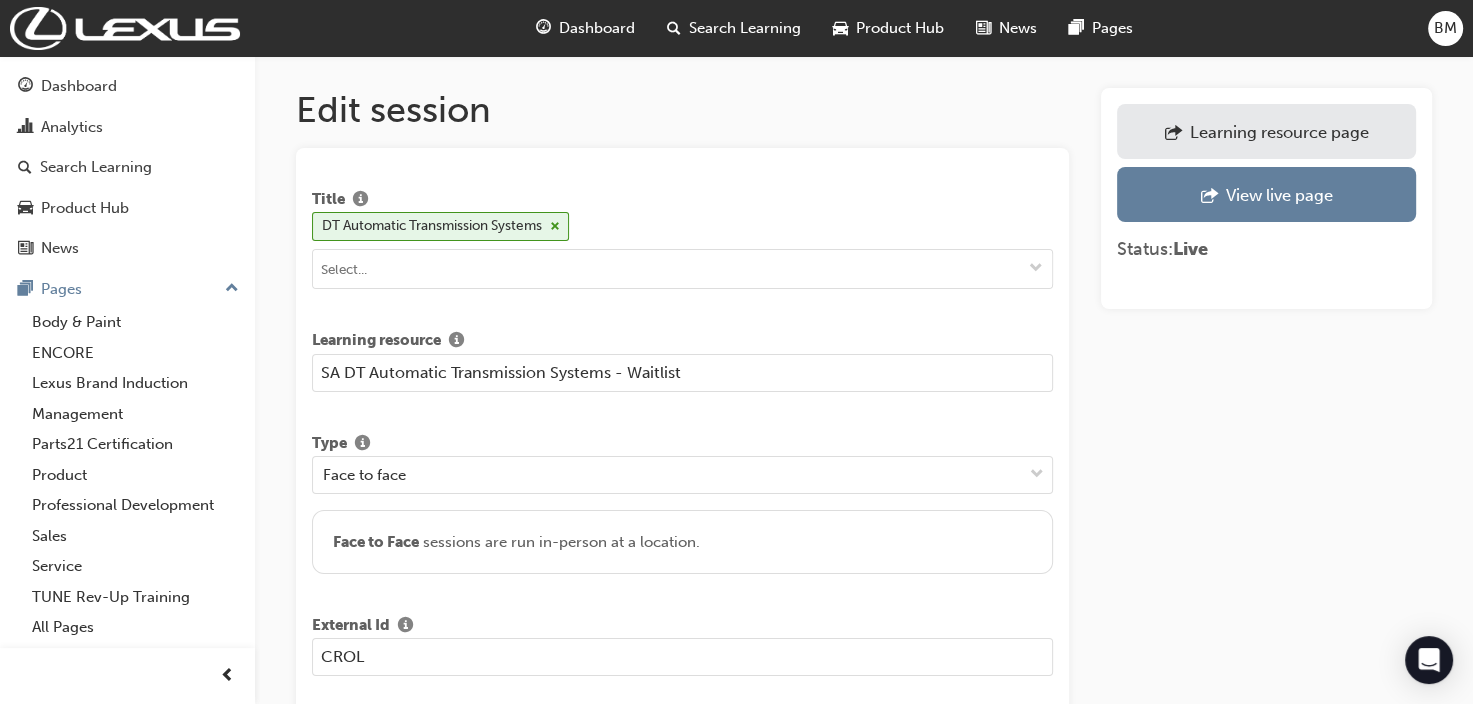 drag, startPoint x: 986, startPoint y: 693, endPoint x: 996, endPoint y: 704, distance: 14.866069 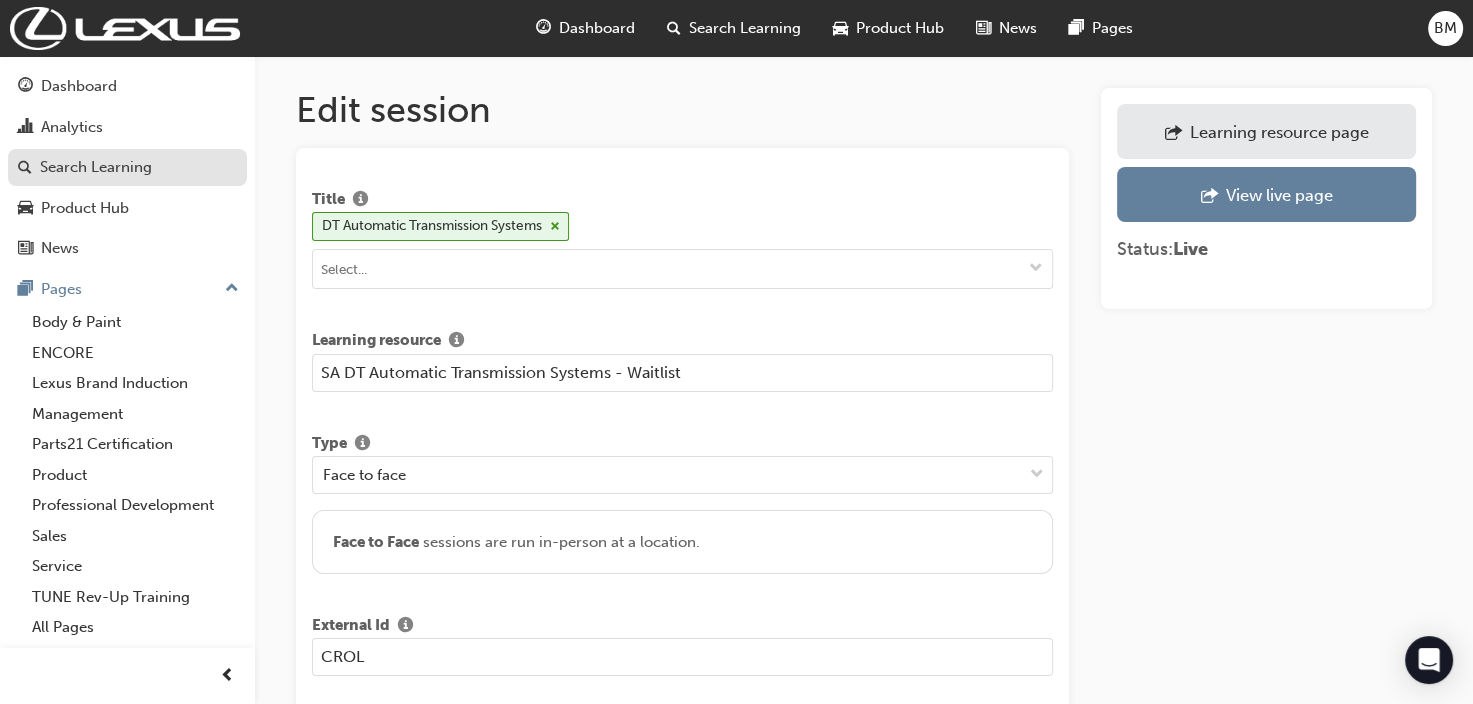 click on "Search Learning" at bounding box center (96, 167) 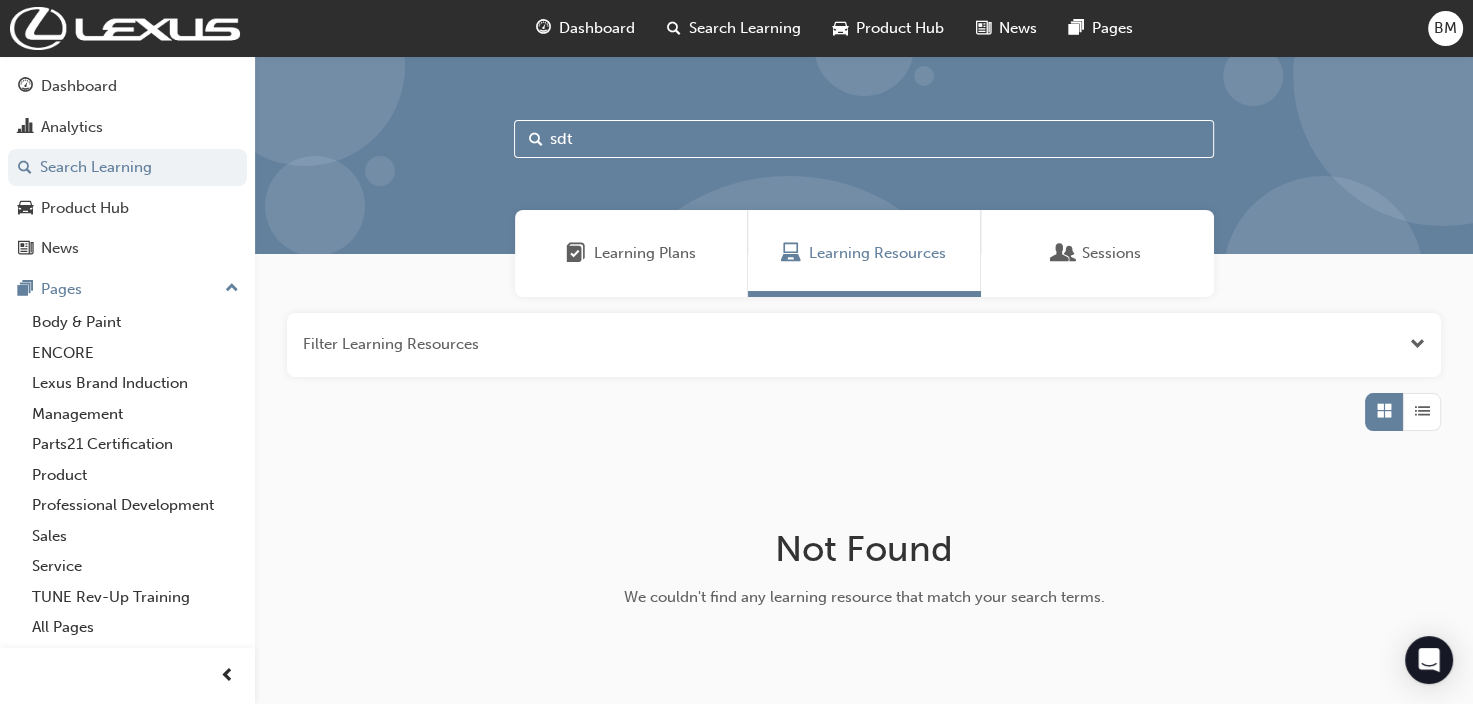 click on "Learning Plans" at bounding box center [645, 253] 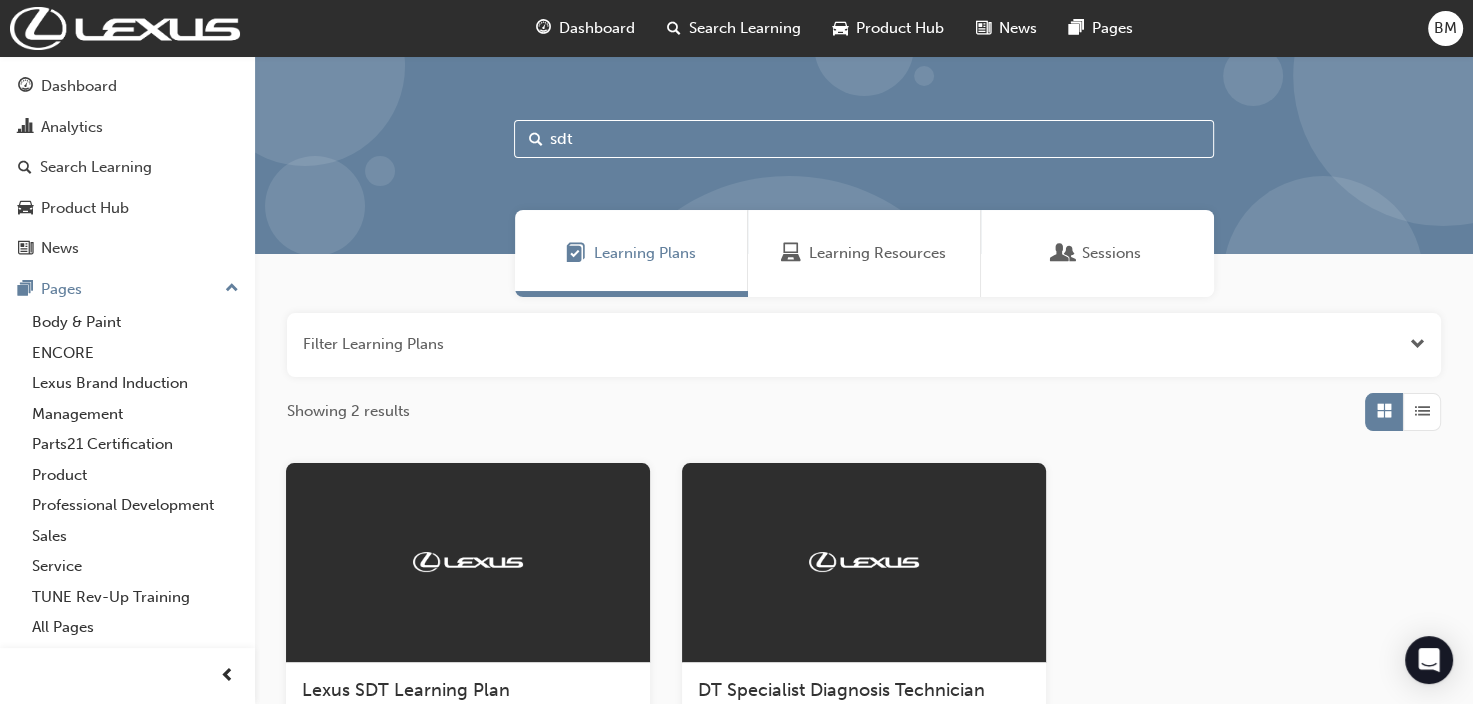 drag, startPoint x: 859, startPoint y: 680, endPoint x: 916, endPoint y: 683, distance: 57.07889 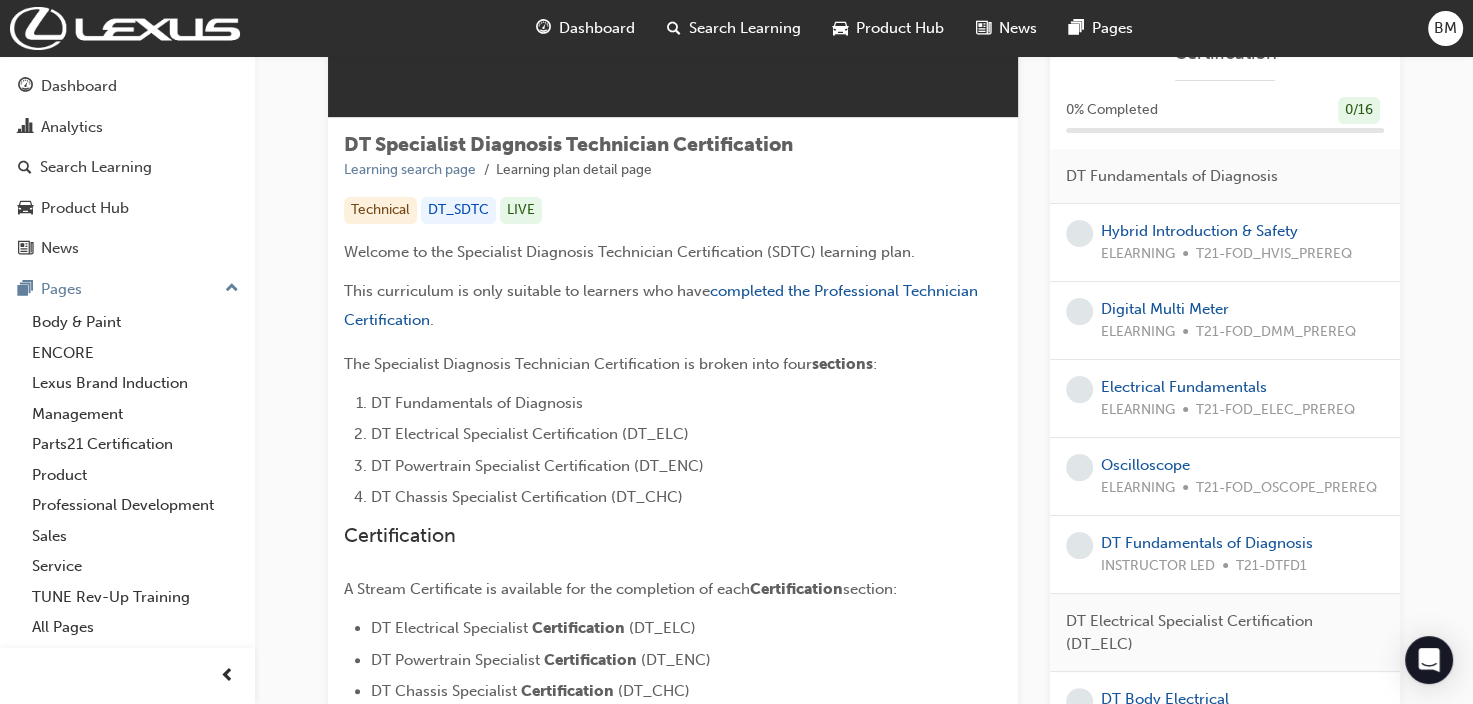 scroll, scrollTop: 300, scrollLeft: 0, axis: vertical 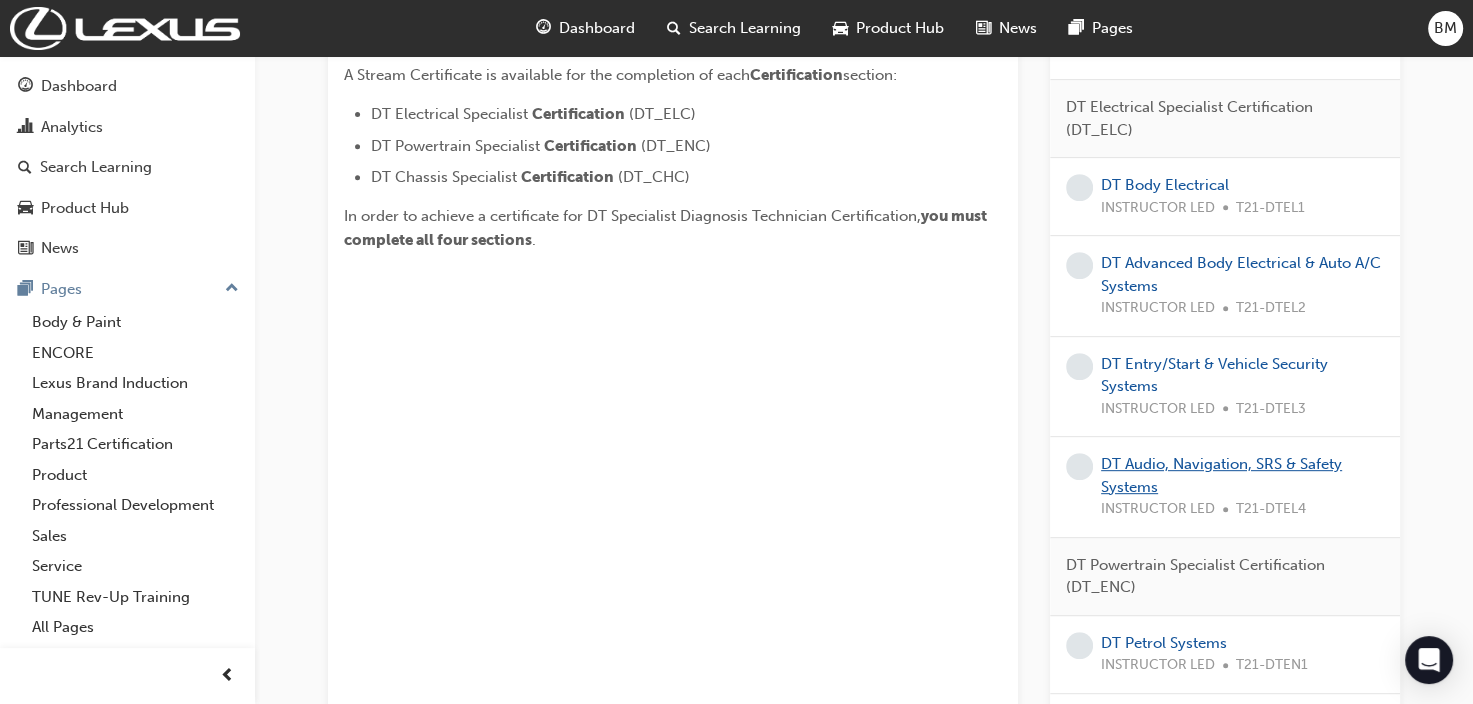 click on "DT Audio, Navigation, SRS & Safety Systems" at bounding box center [1221, 475] 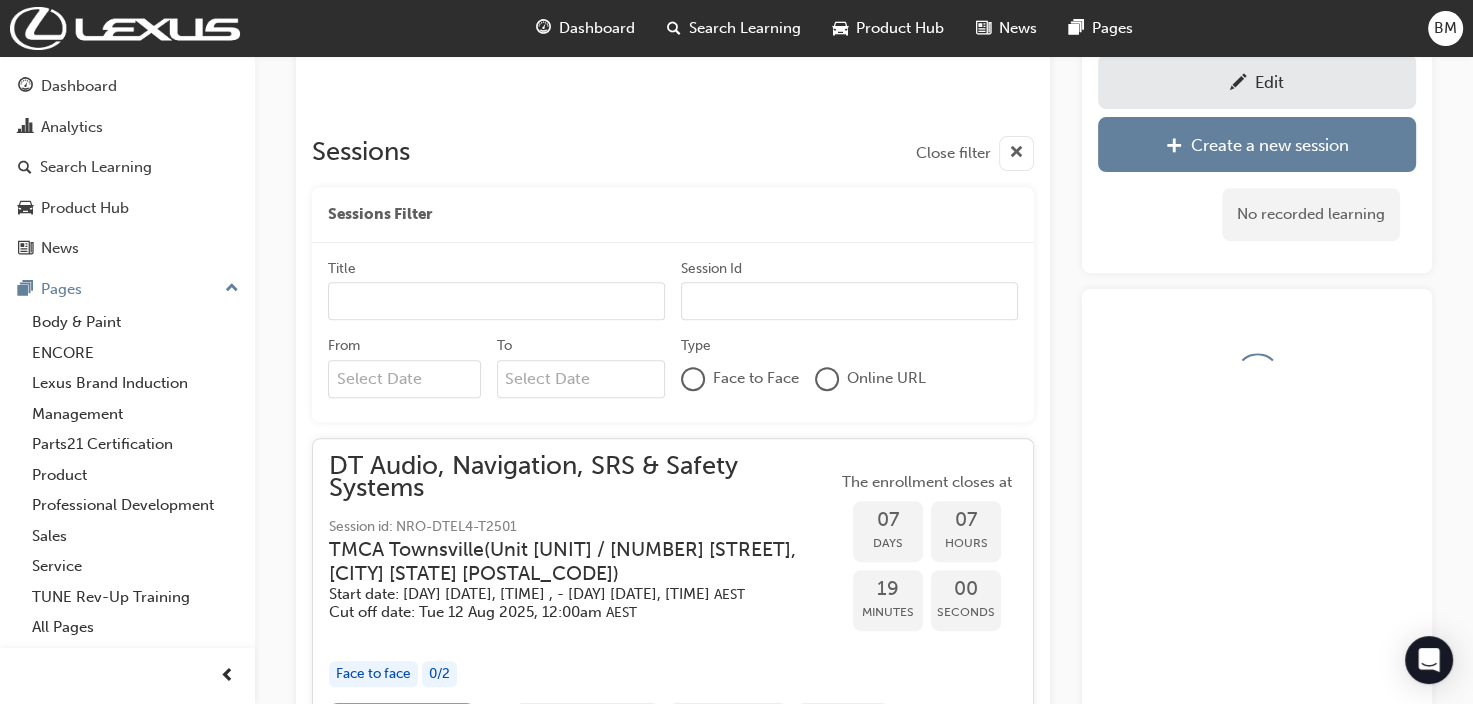 scroll, scrollTop: 800, scrollLeft: 0, axis: vertical 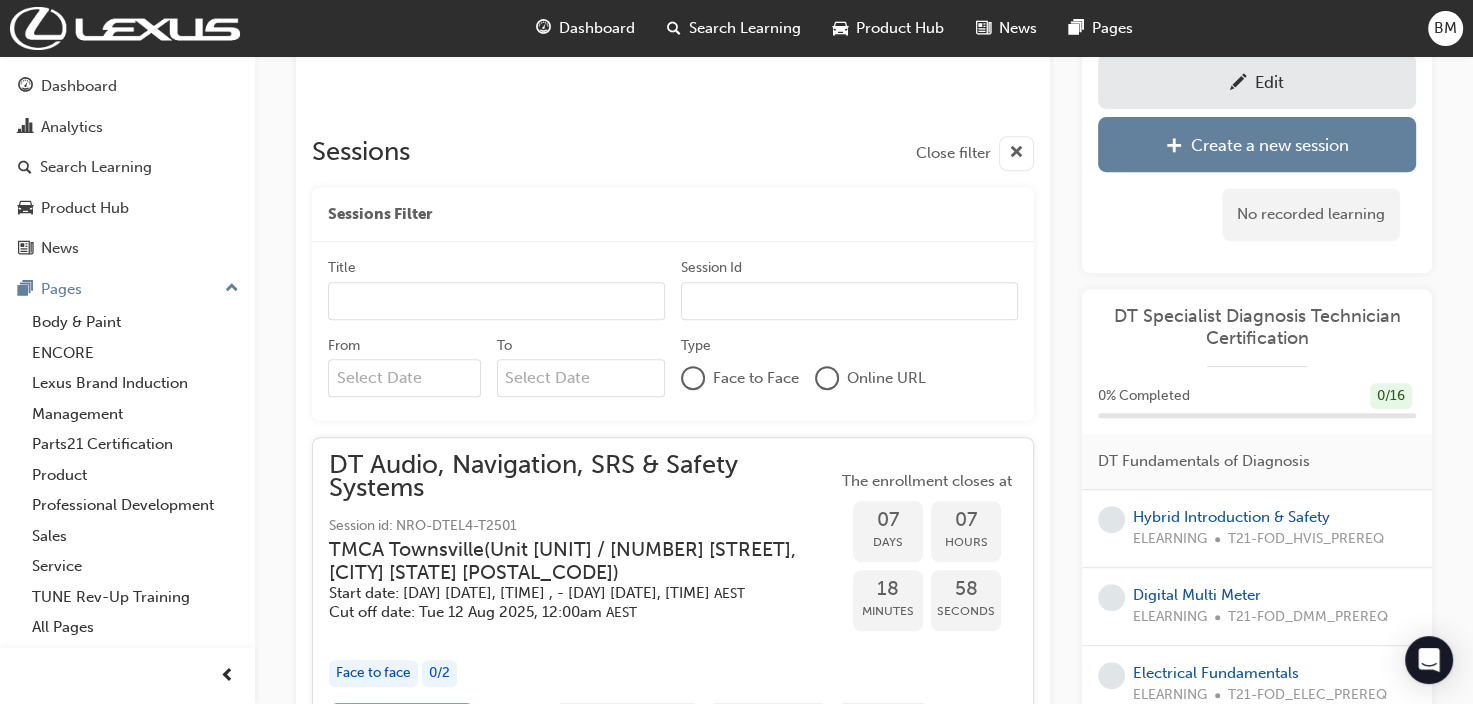 click on "Title" at bounding box center [496, 301] 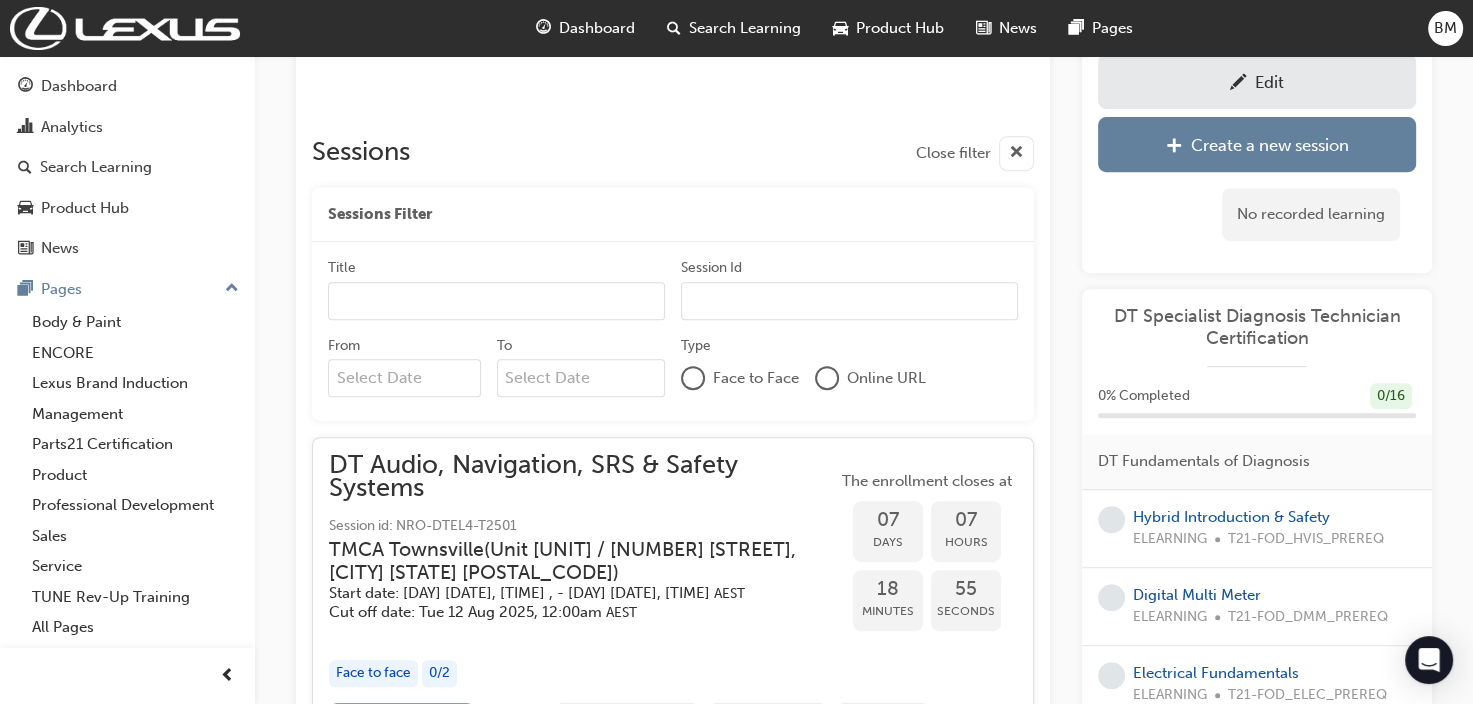 click on "Create a new session" at bounding box center (1270, 145) 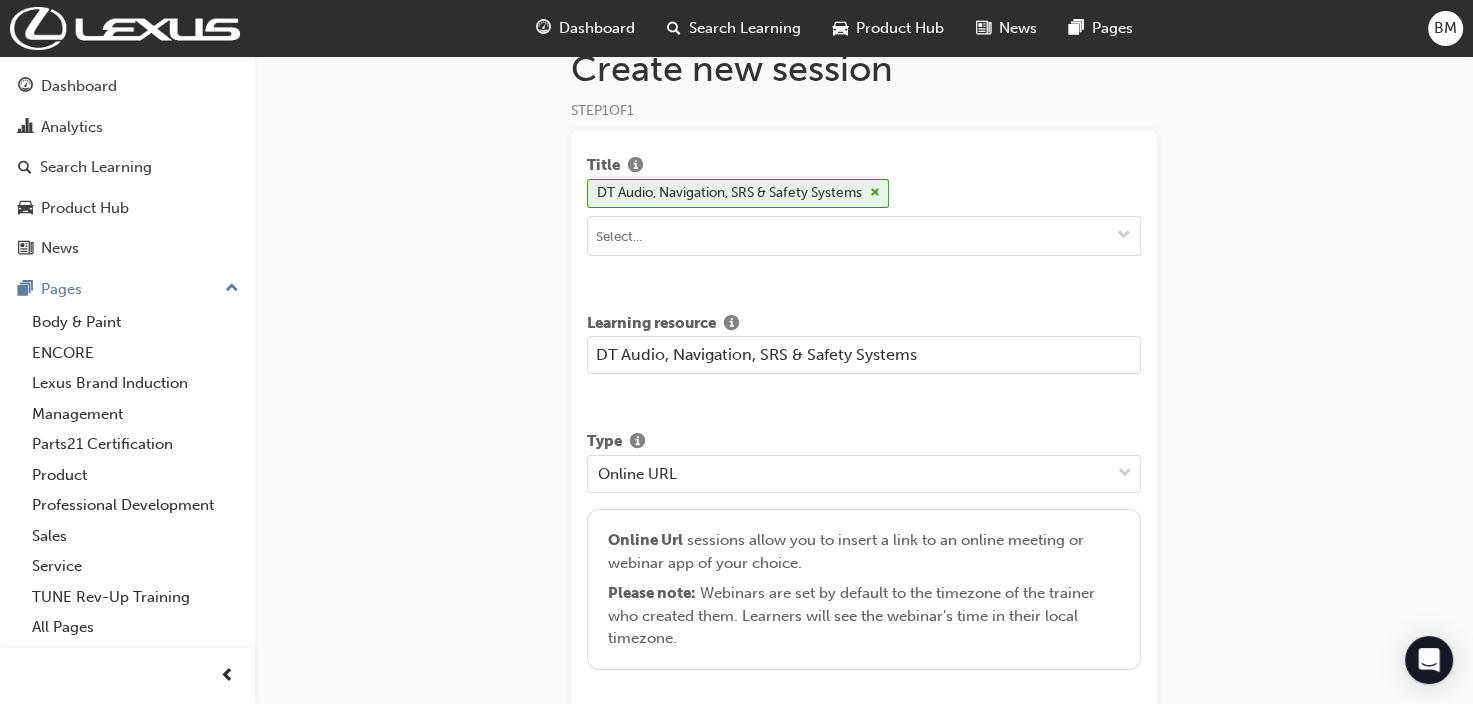 scroll, scrollTop: 0, scrollLeft: 0, axis: both 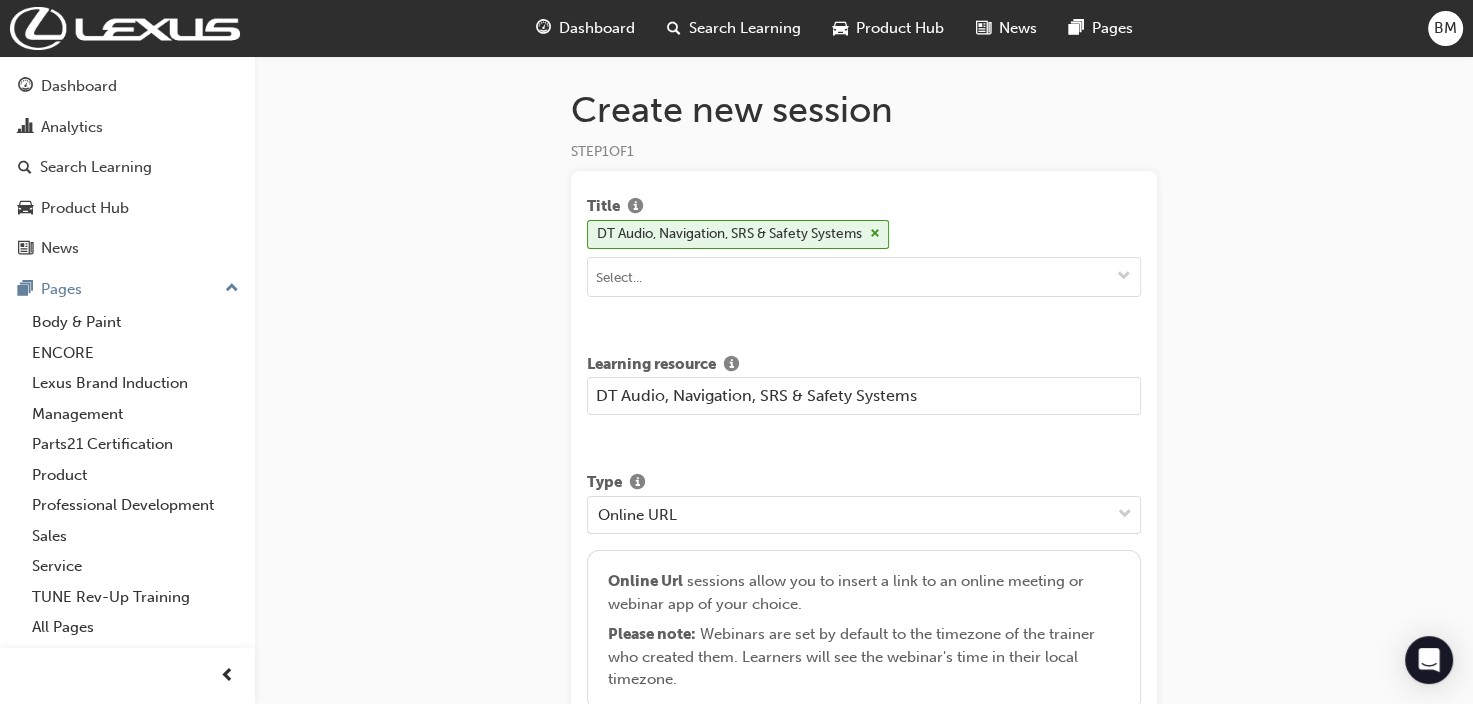click on "DT Audio, Navigation, SRS & Safety Systems" at bounding box center [864, 396] 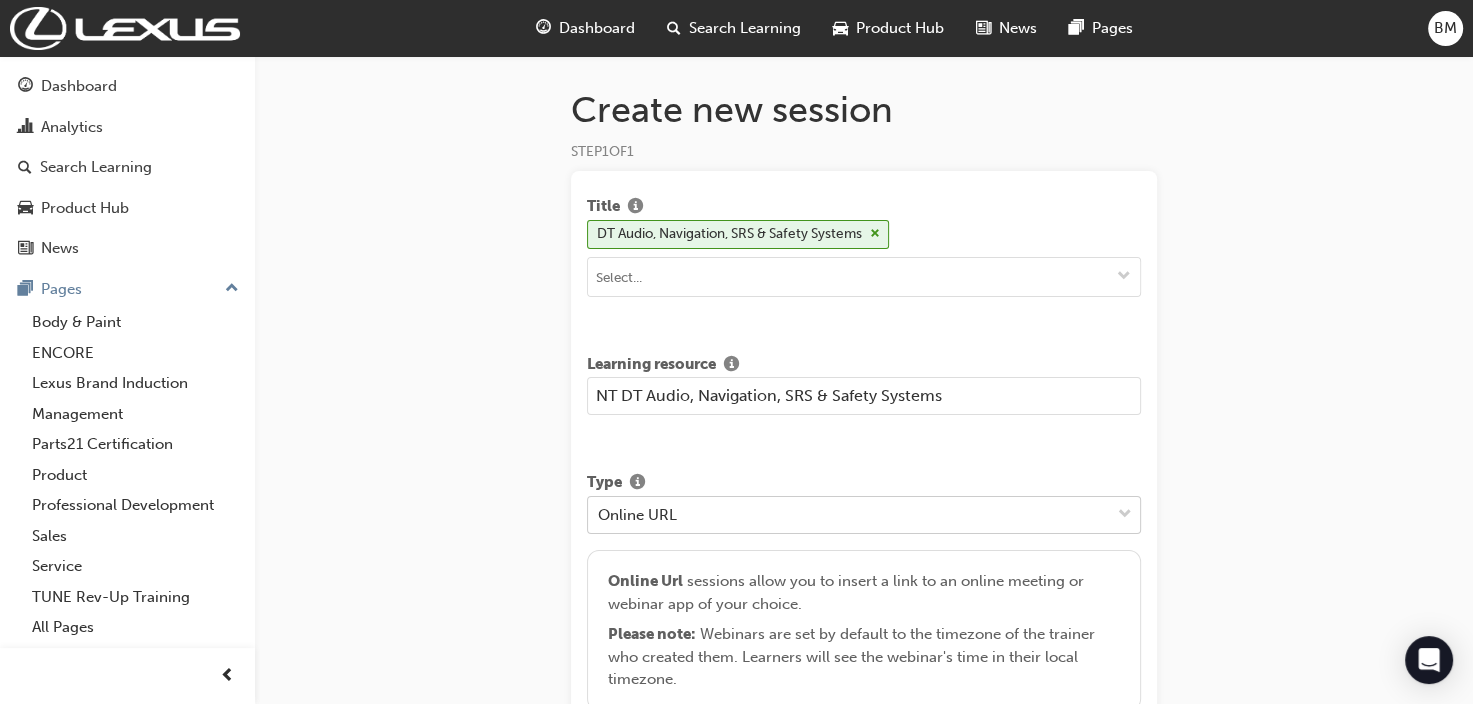 type on "NT DT Audio, Navigation, SRS & Safety Systems" 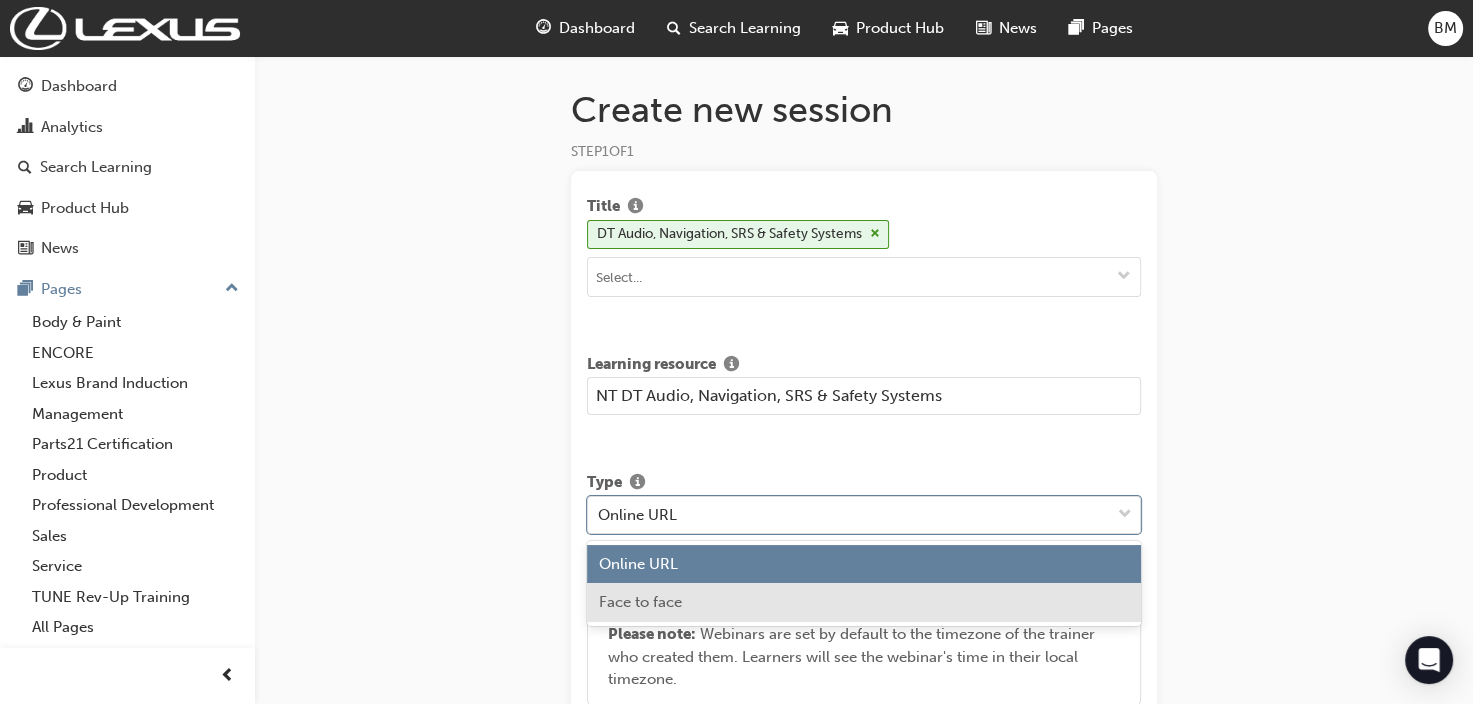 click on "Face to face" at bounding box center (640, 602) 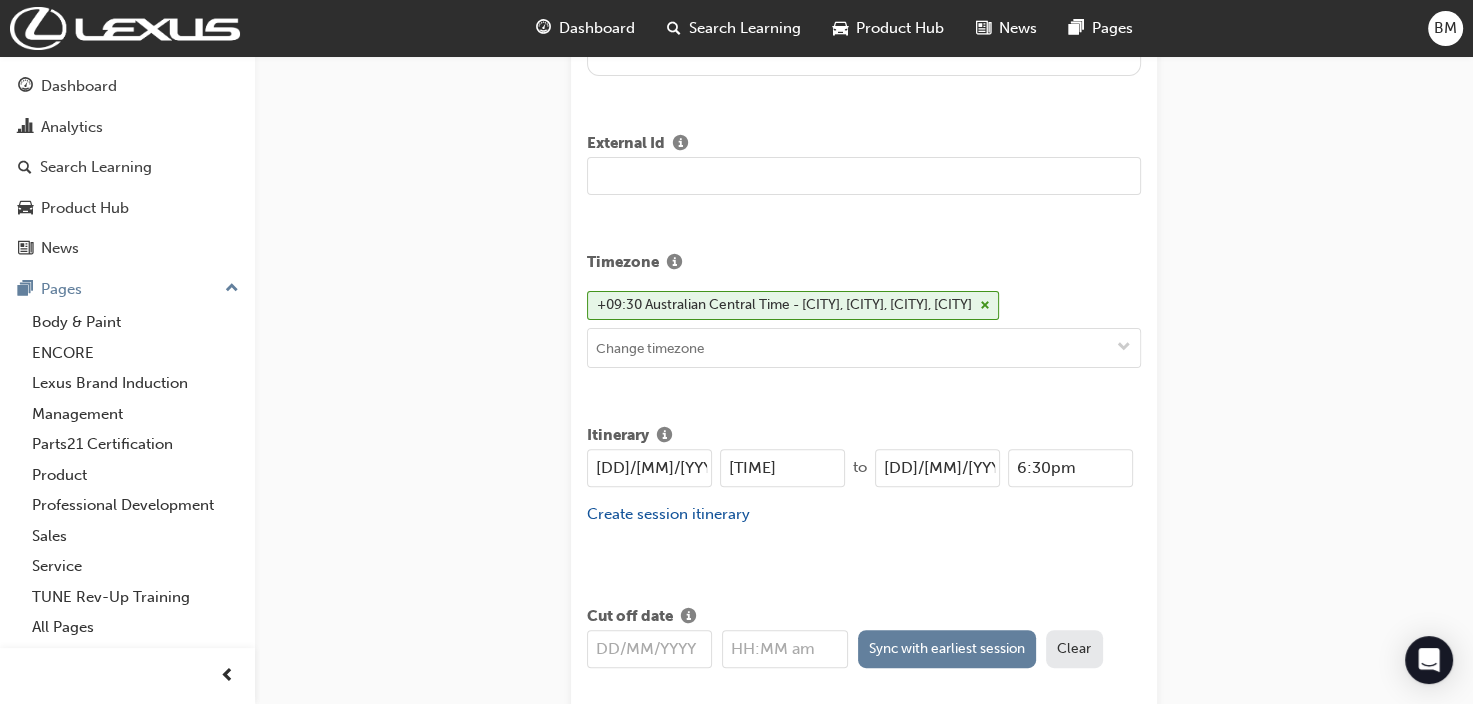 scroll, scrollTop: 556, scrollLeft: 0, axis: vertical 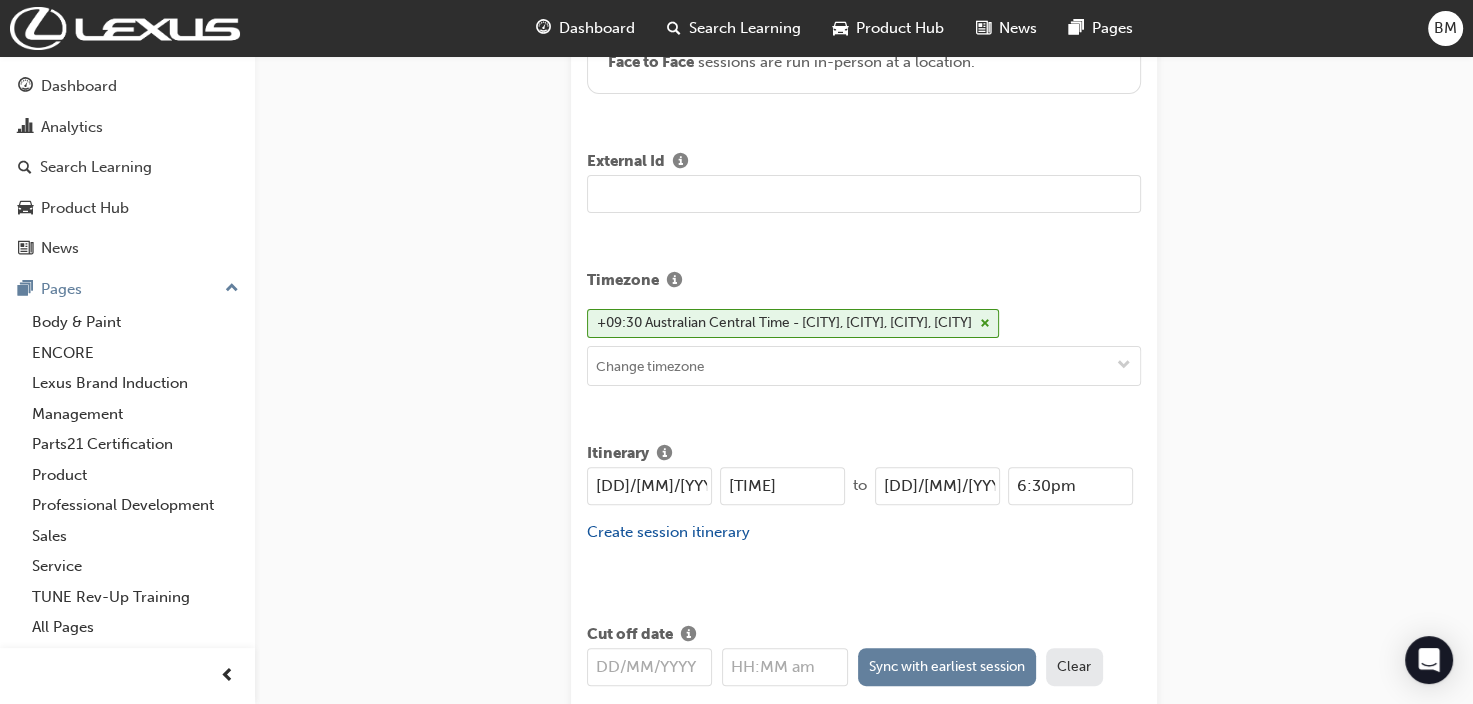 click at bounding box center (864, 194) 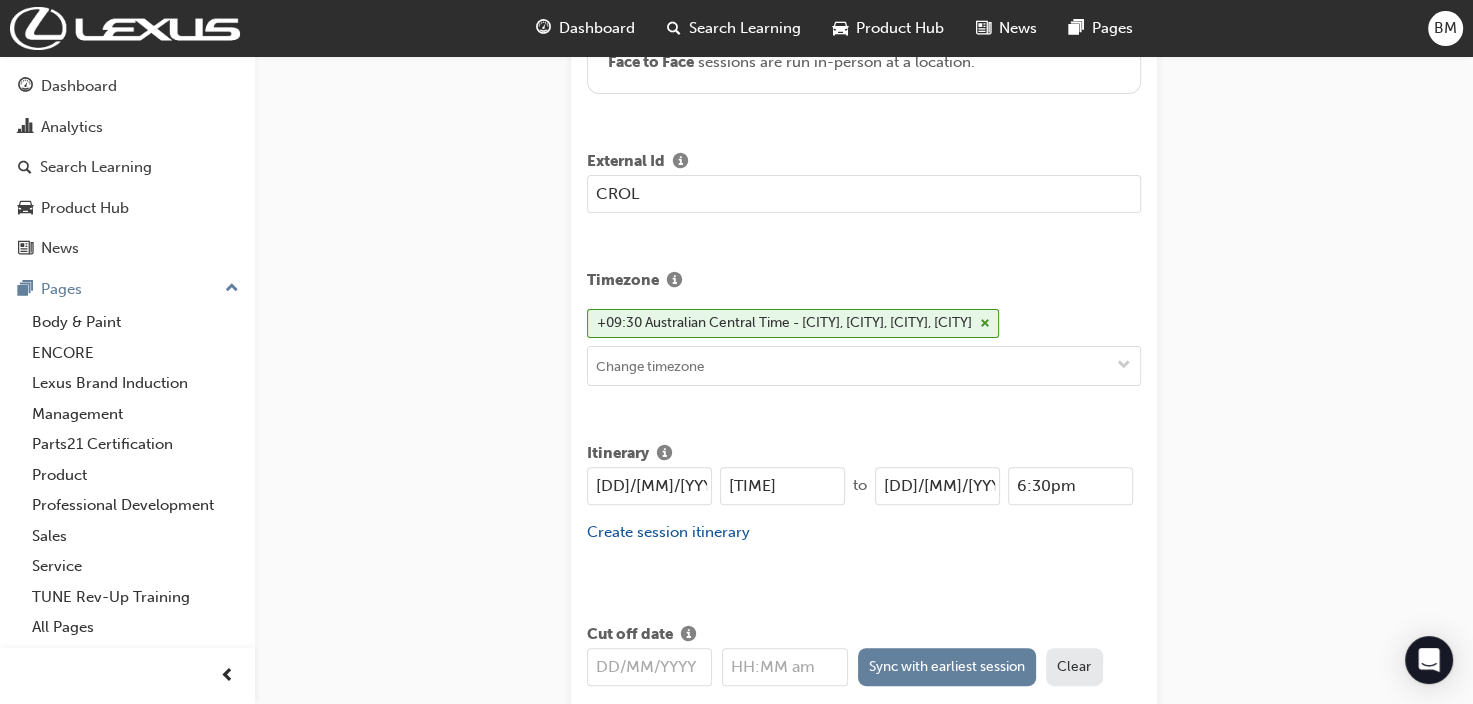 click on "CROL" at bounding box center (864, 194) 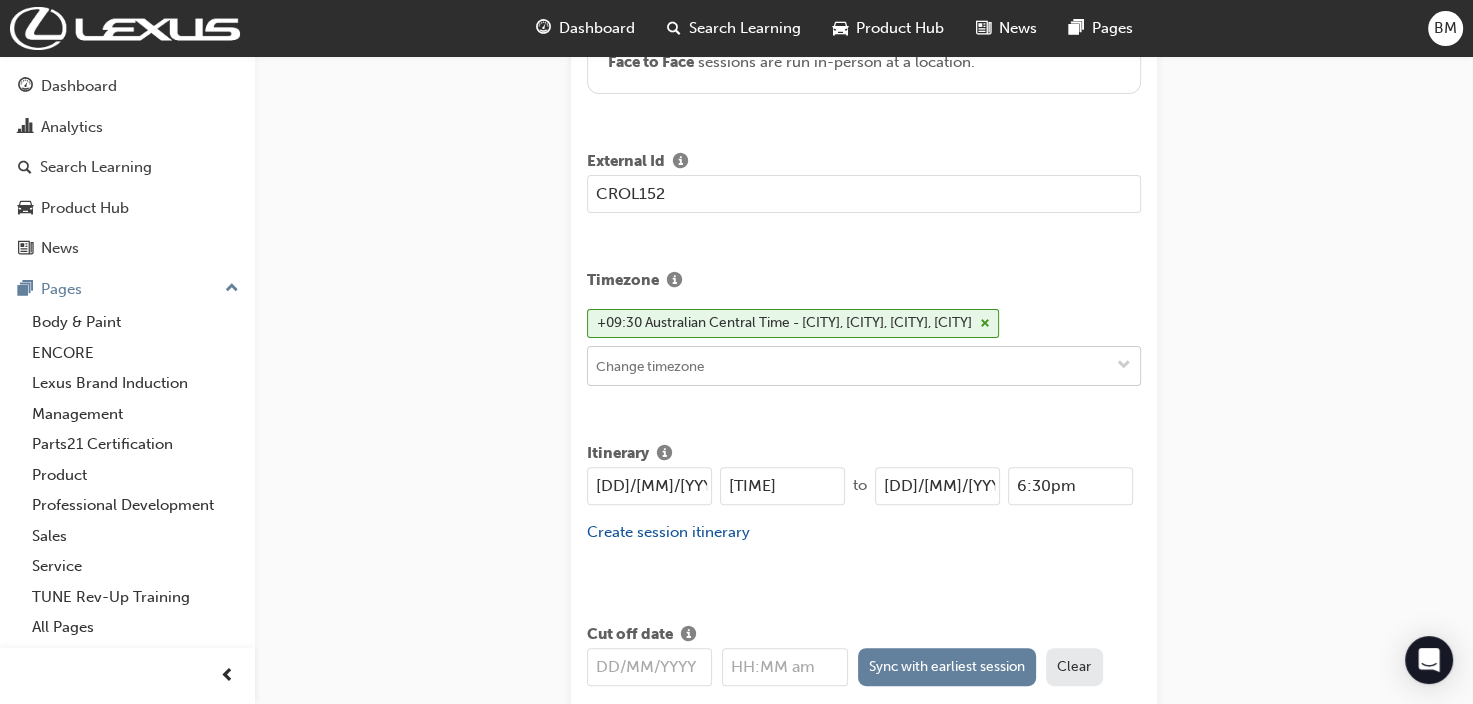 type on "CROL152" 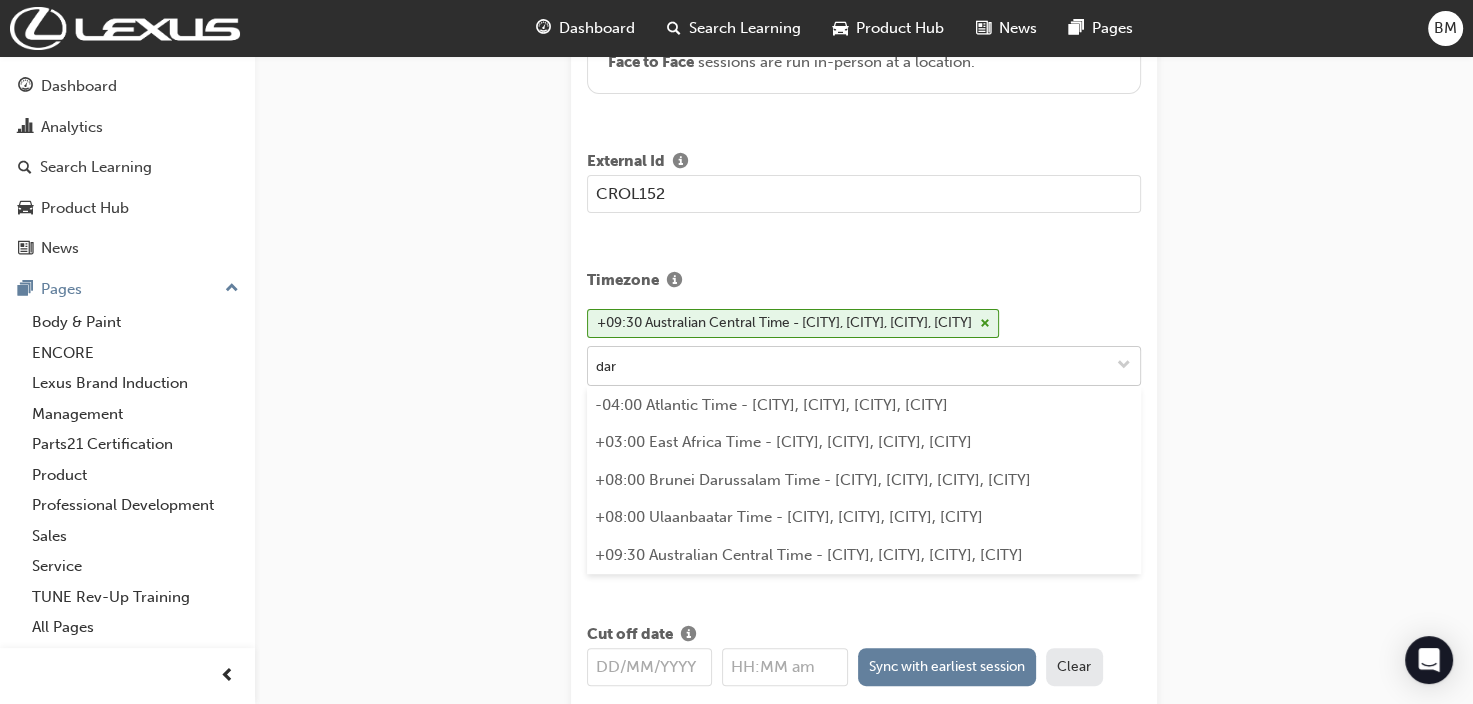 type on "darw" 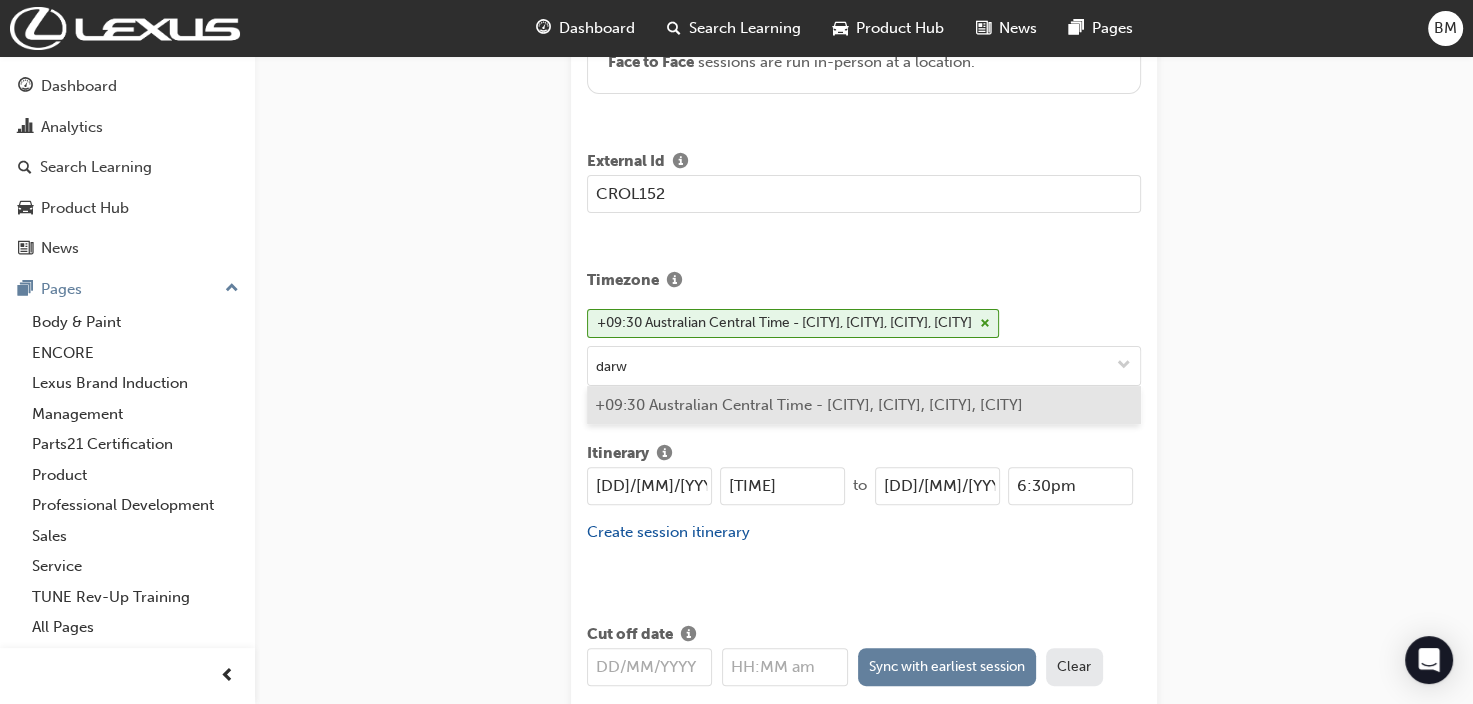 click on "+09:30 Australian Central Time - [CITY], [CITY], [CITY], [CITY]" at bounding box center (864, 405) 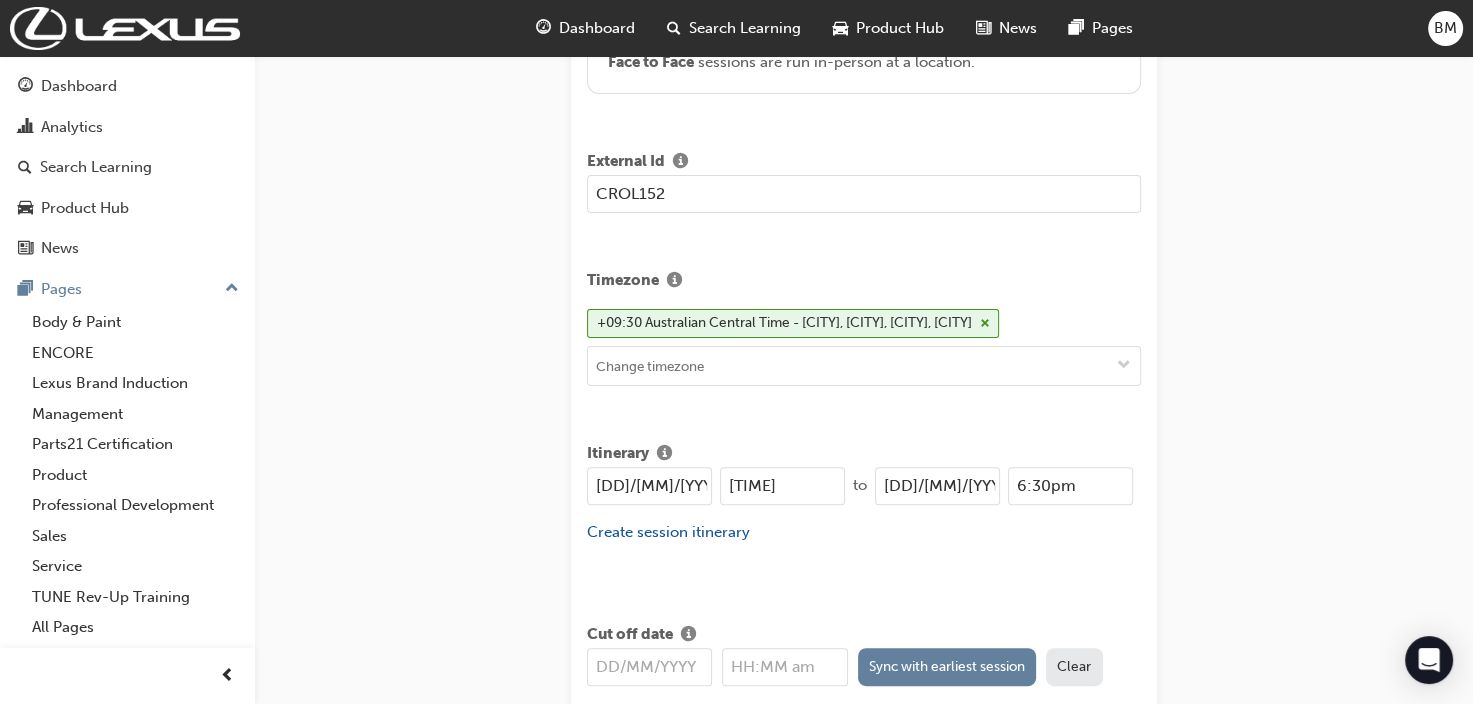 click on "[DD]/[MM]/[YYYY]" at bounding box center [649, 486] 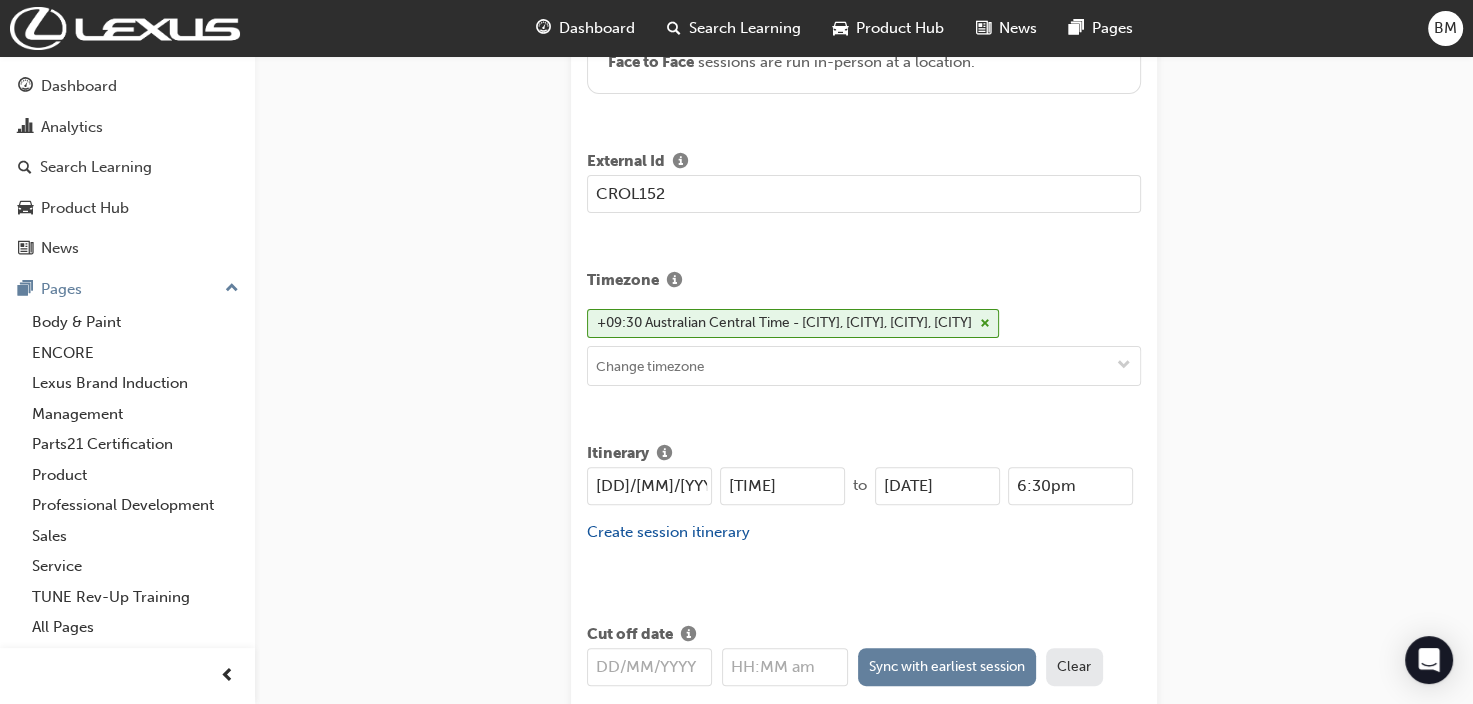 click on "[DATE]" at bounding box center (937, 486) 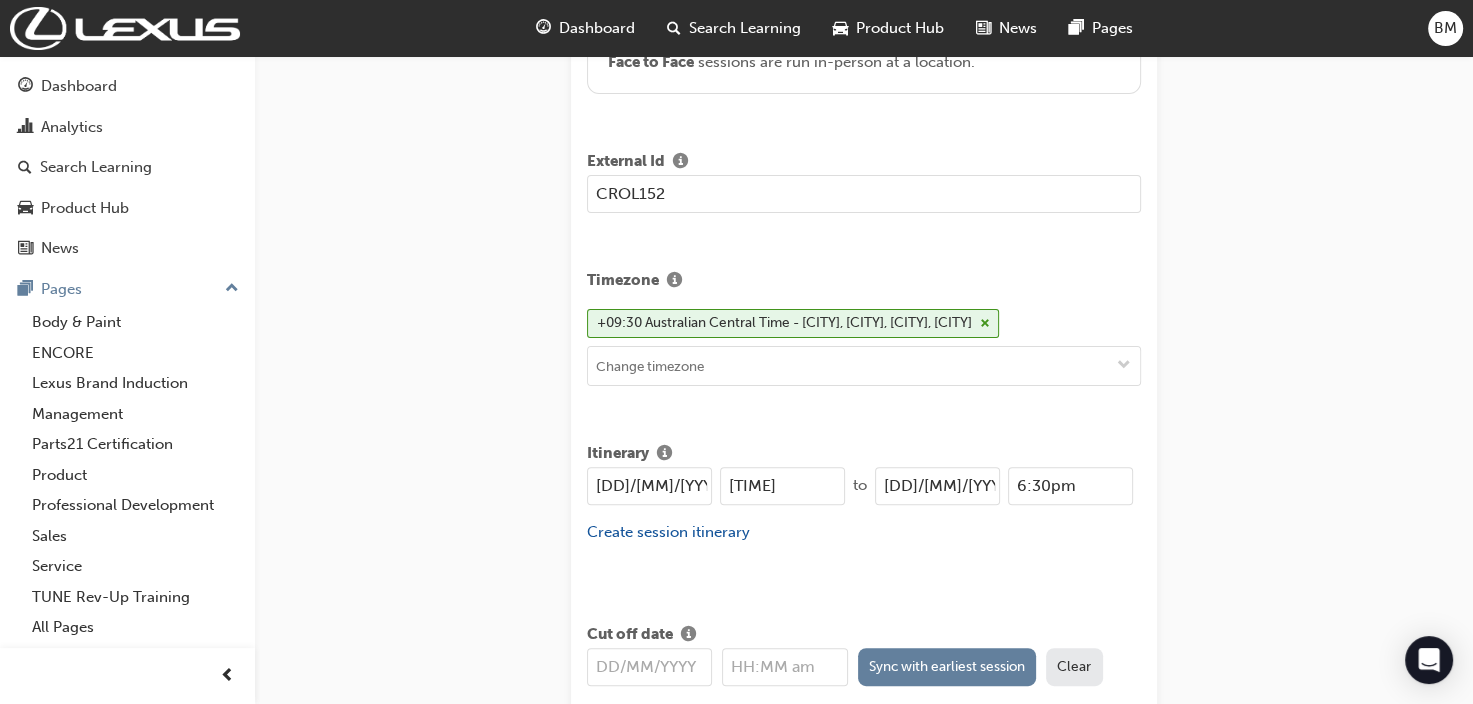 type on "[DD]/[MM]/[YYYY]" 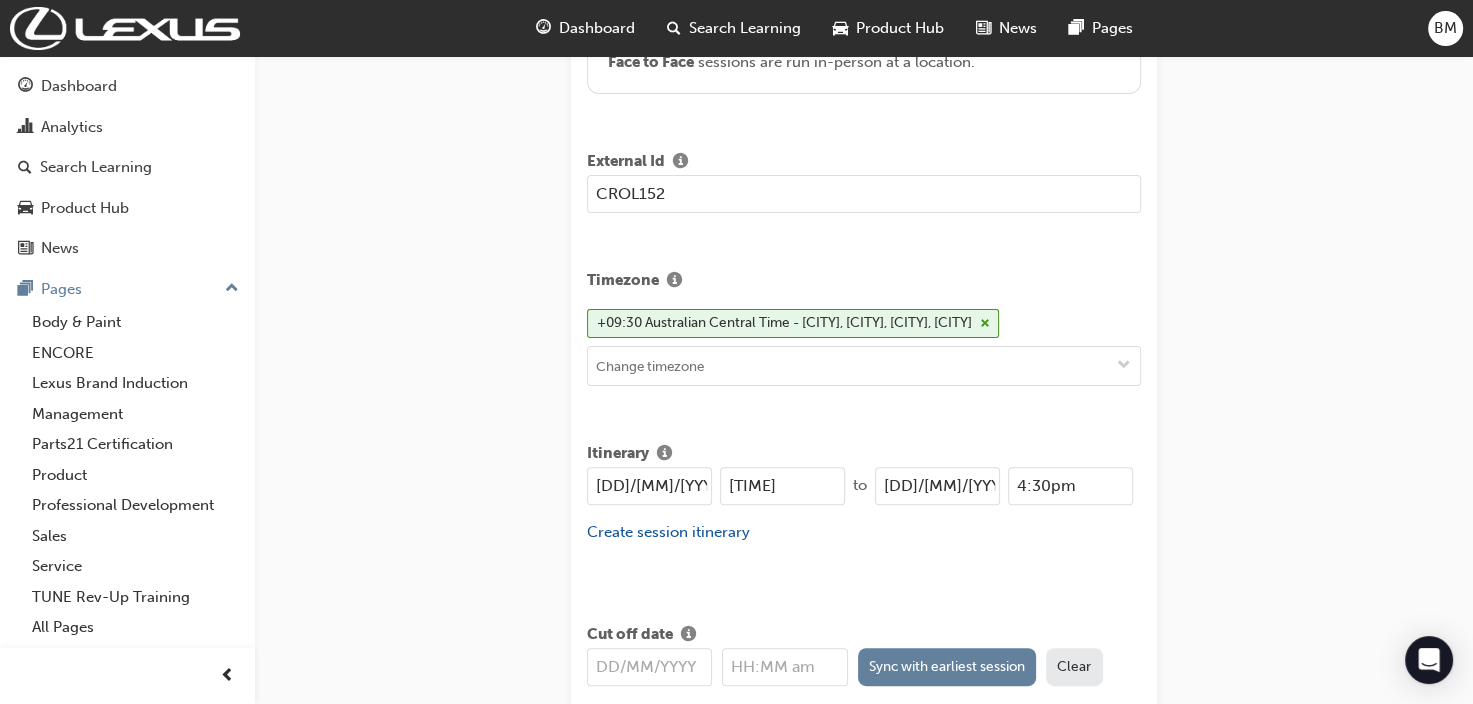 type on "4:30pm" 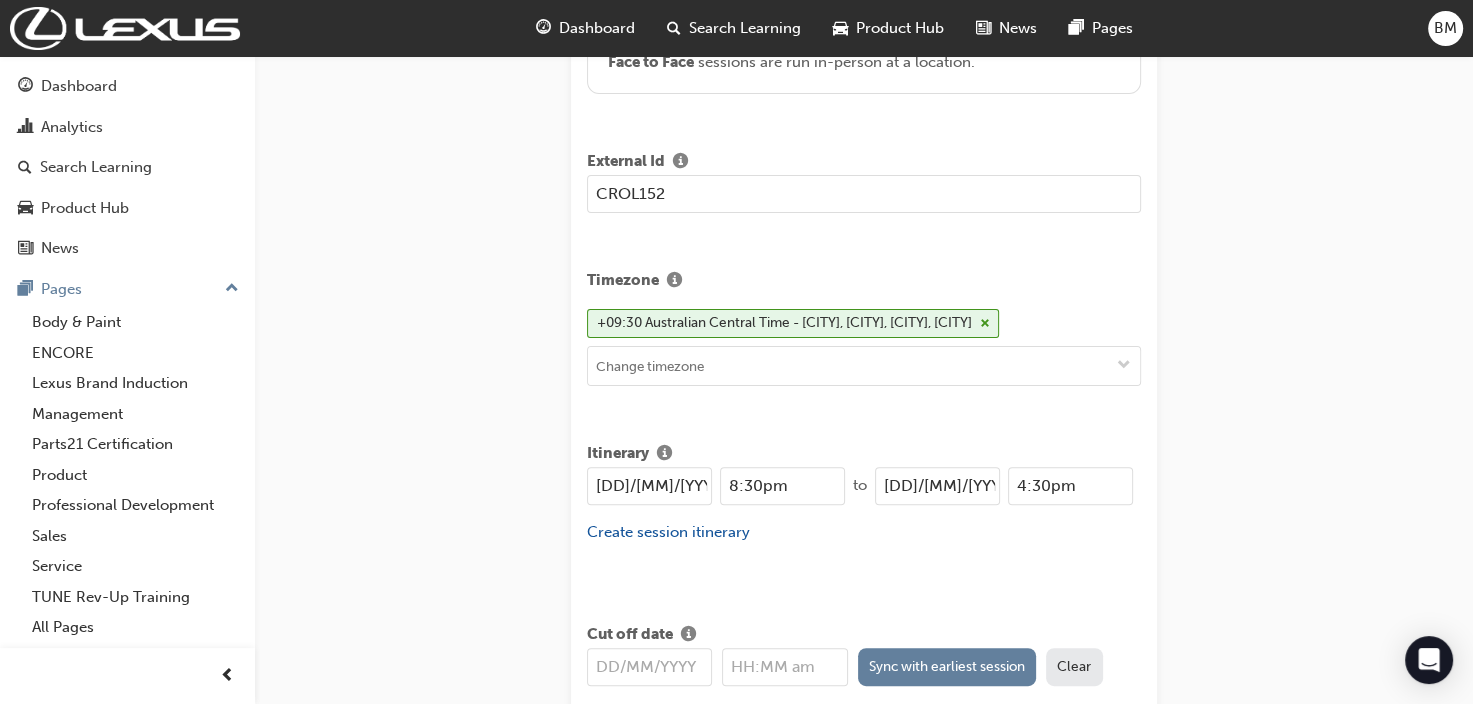 click on "8:30pm" at bounding box center (782, 486) 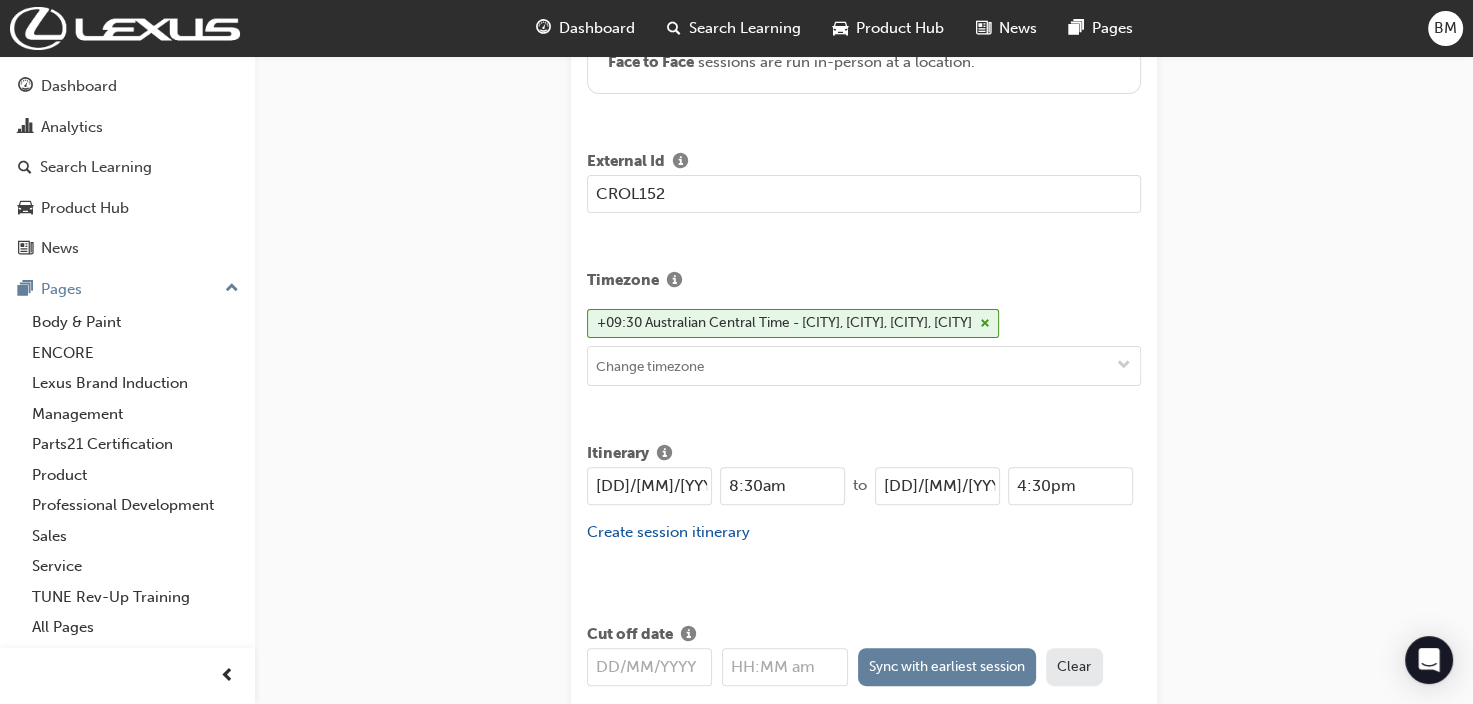 type on "8:30am" 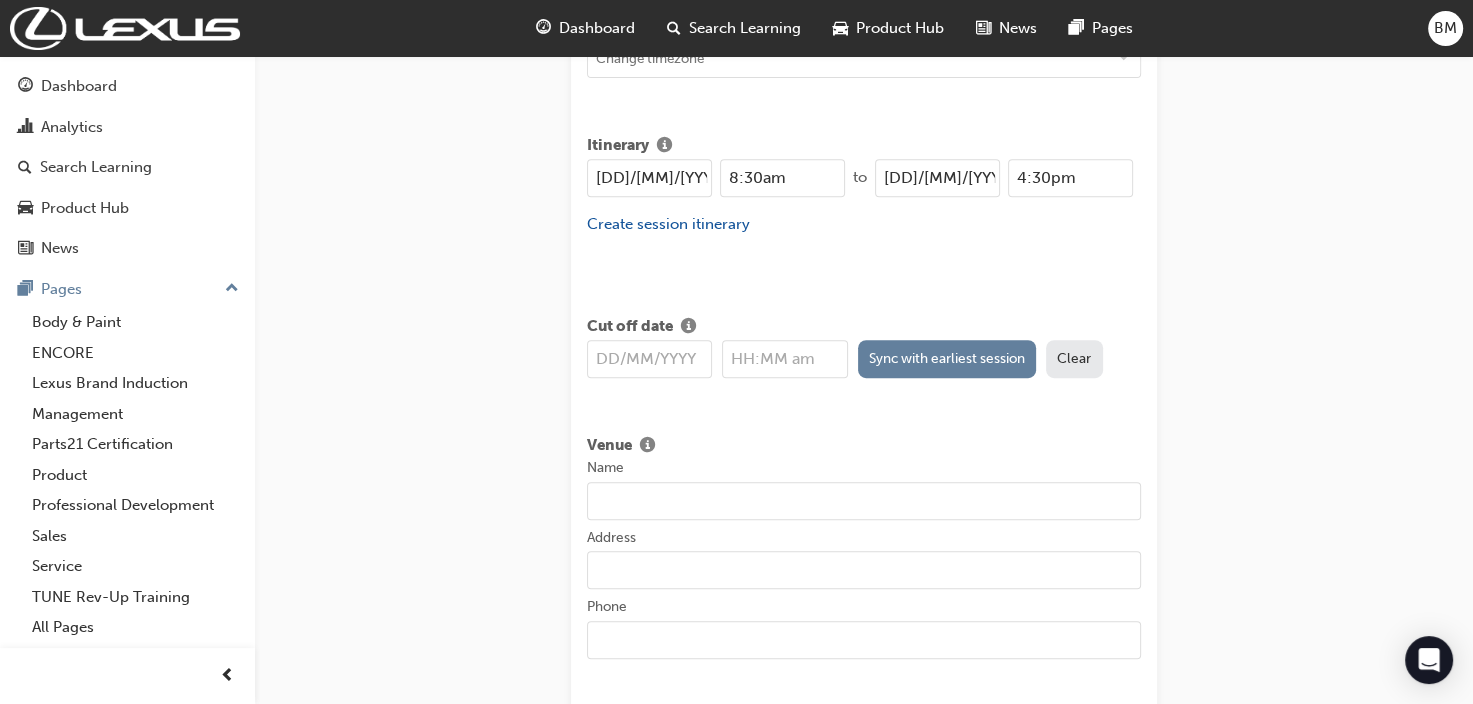scroll, scrollTop: 830, scrollLeft: 0, axis: vertical 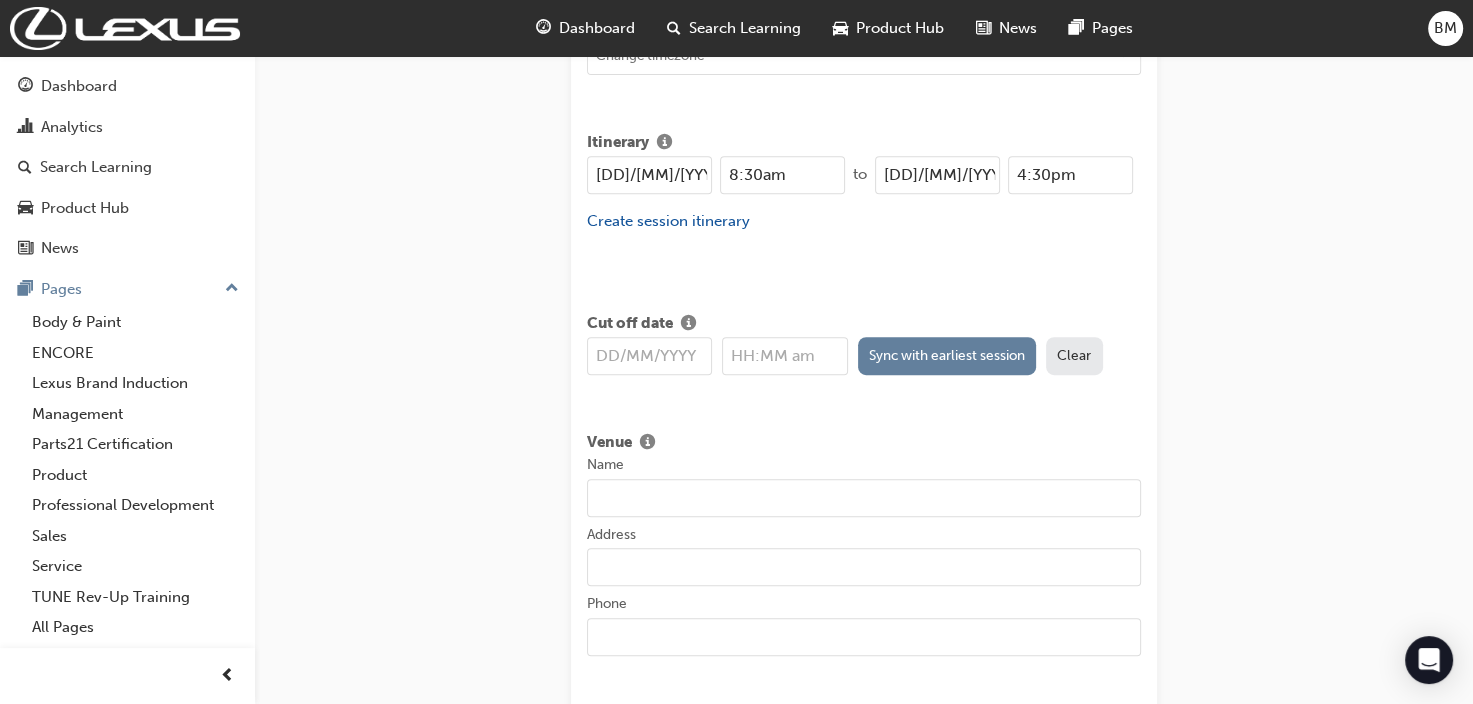 click at bounding box center (649, 356) 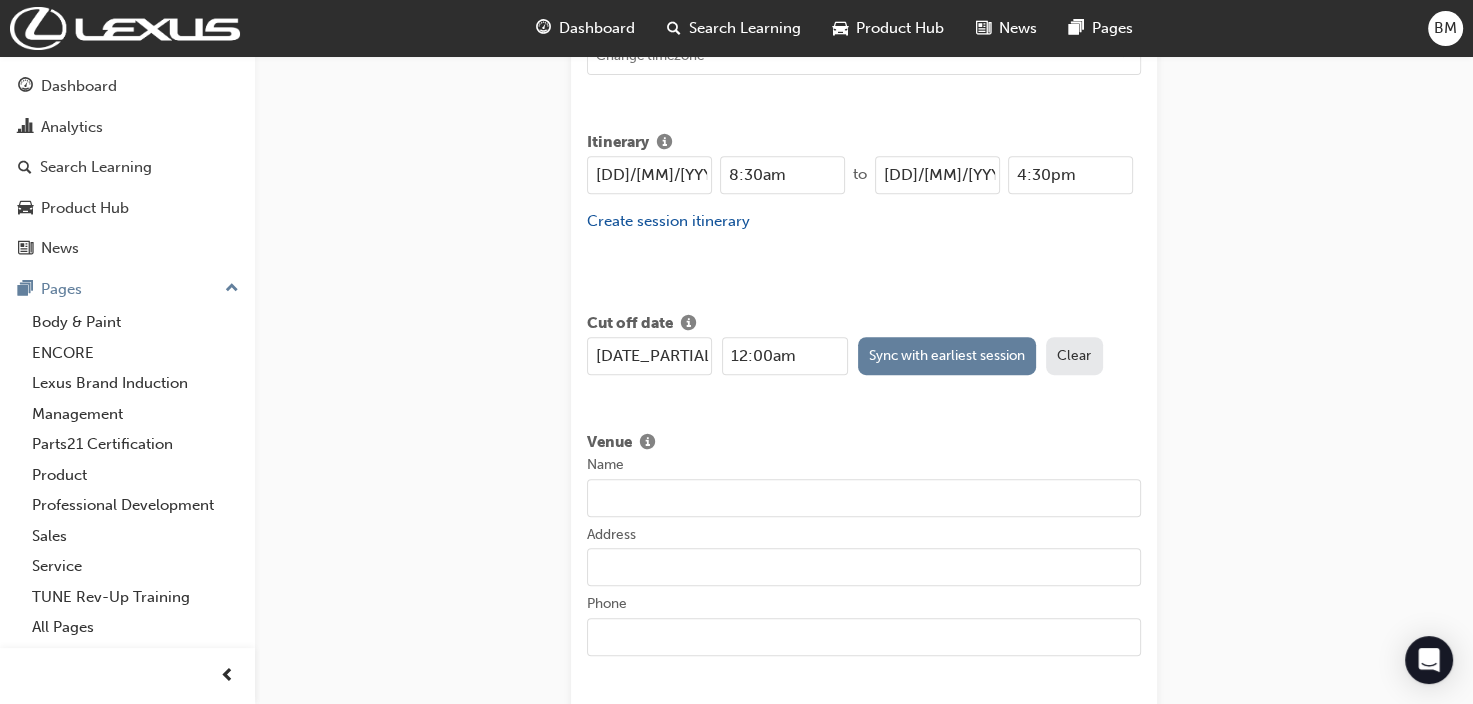 type on "[DD]/[MM]" 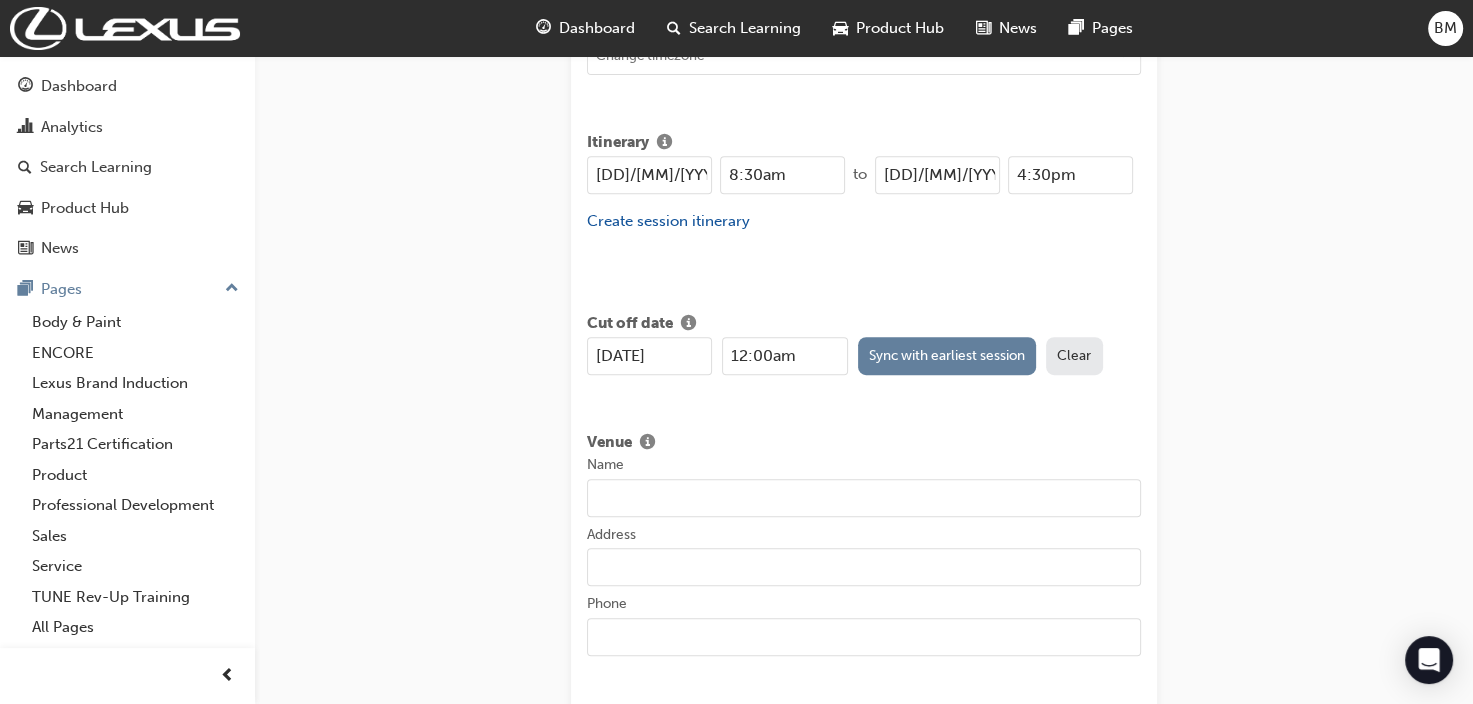 type on "[DATE]" 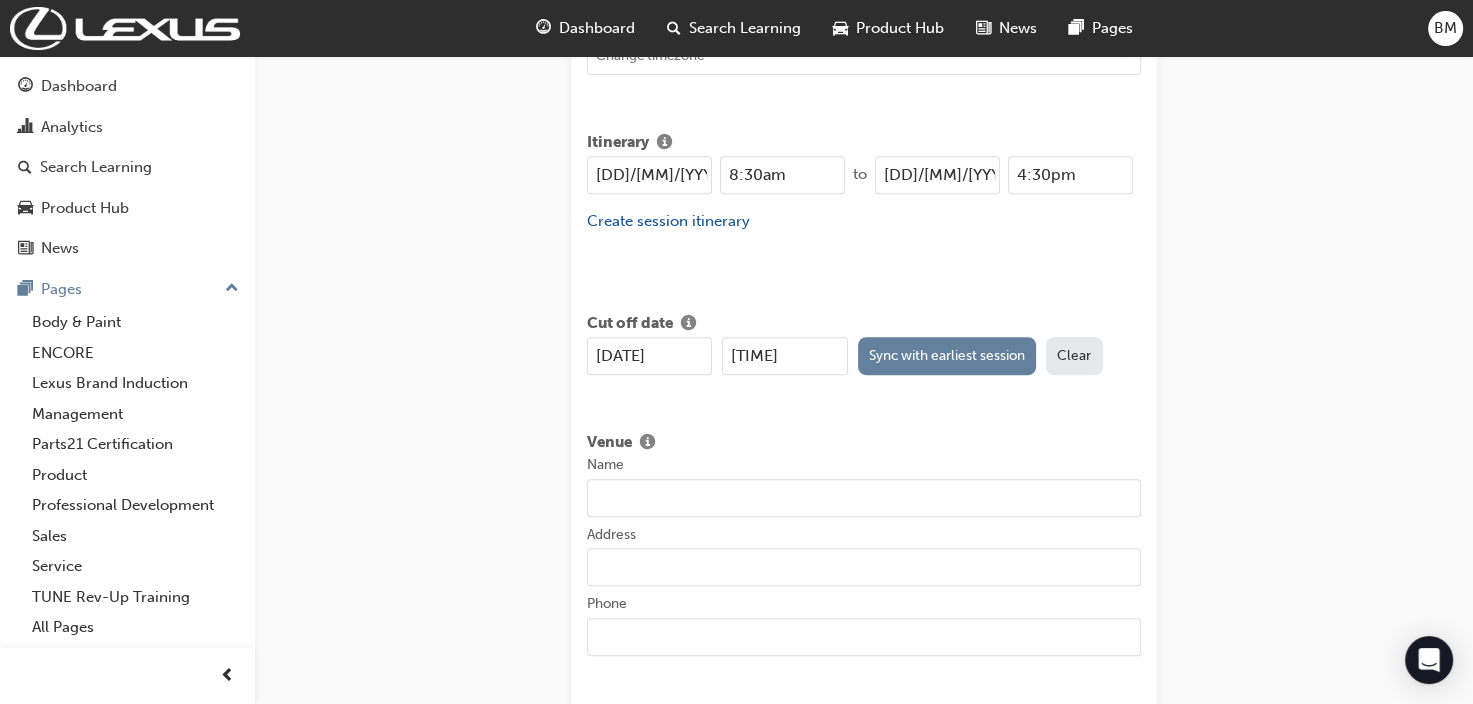 click on "[TIME]" at bounding box center (784, 356) 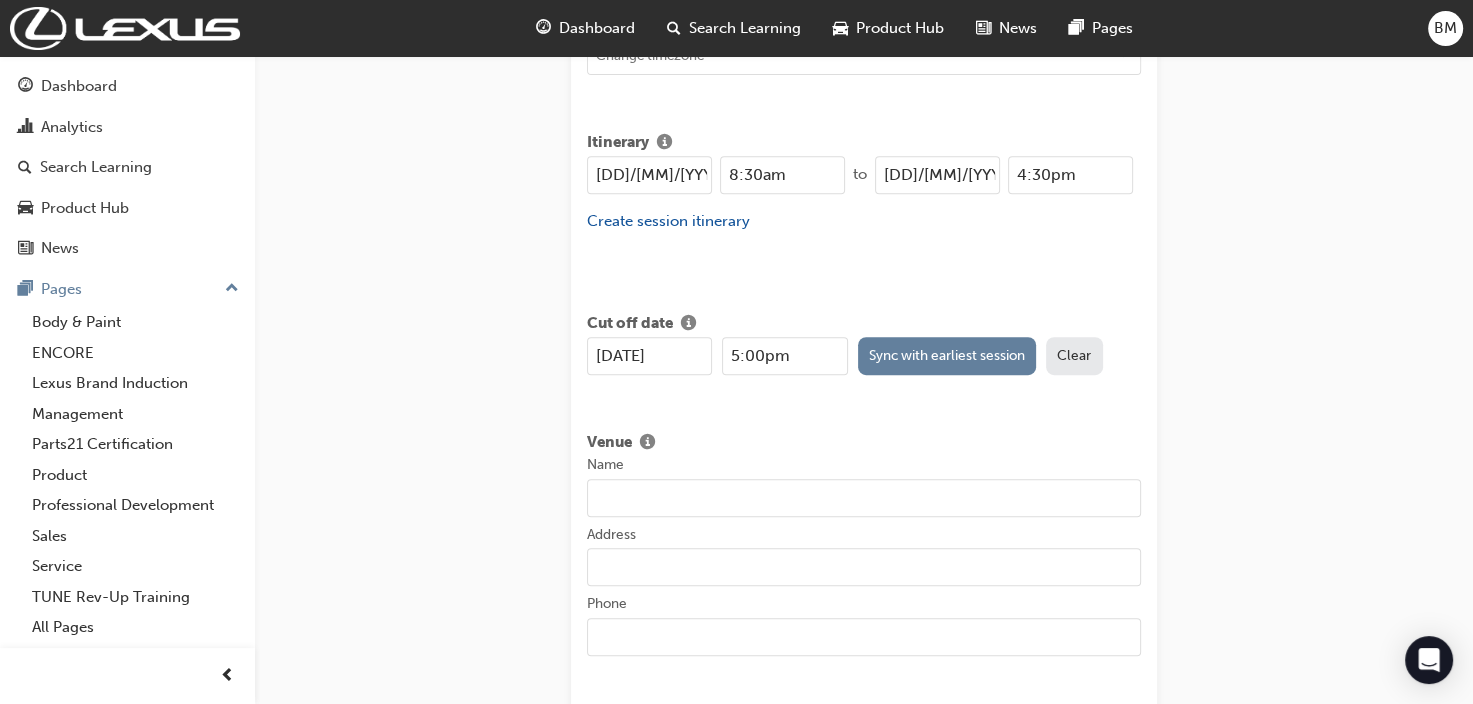 type on "5:00pm" 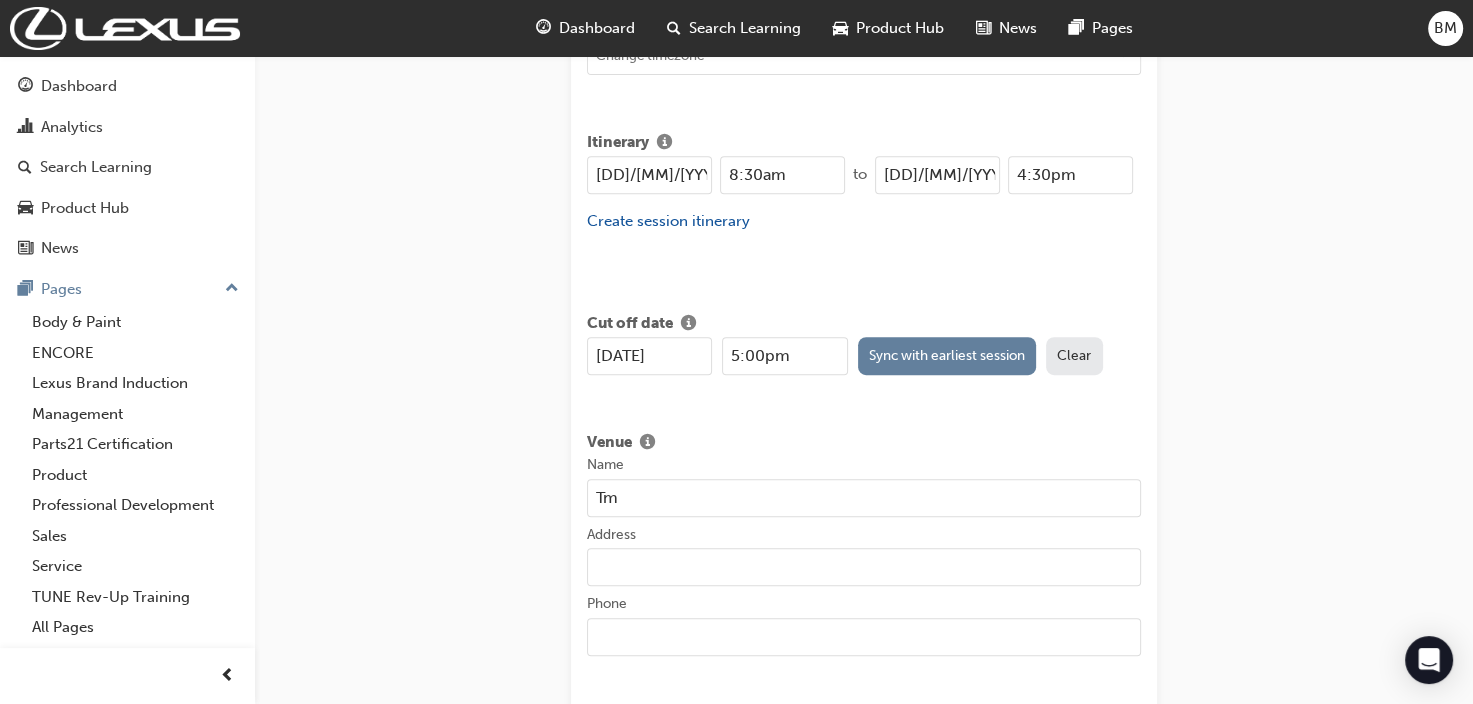 type on "TMCA - Litchfield" 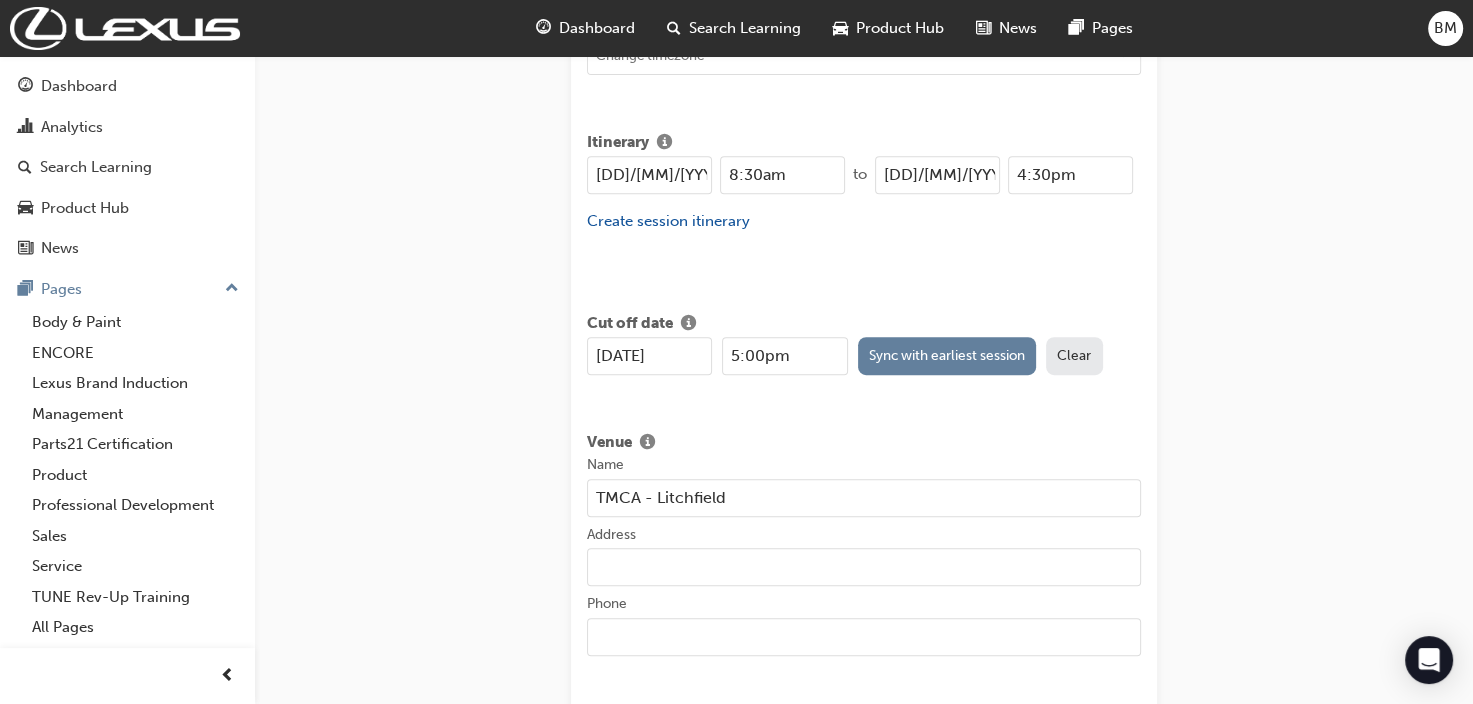 click on "Address" at bounding box center [864, 567] 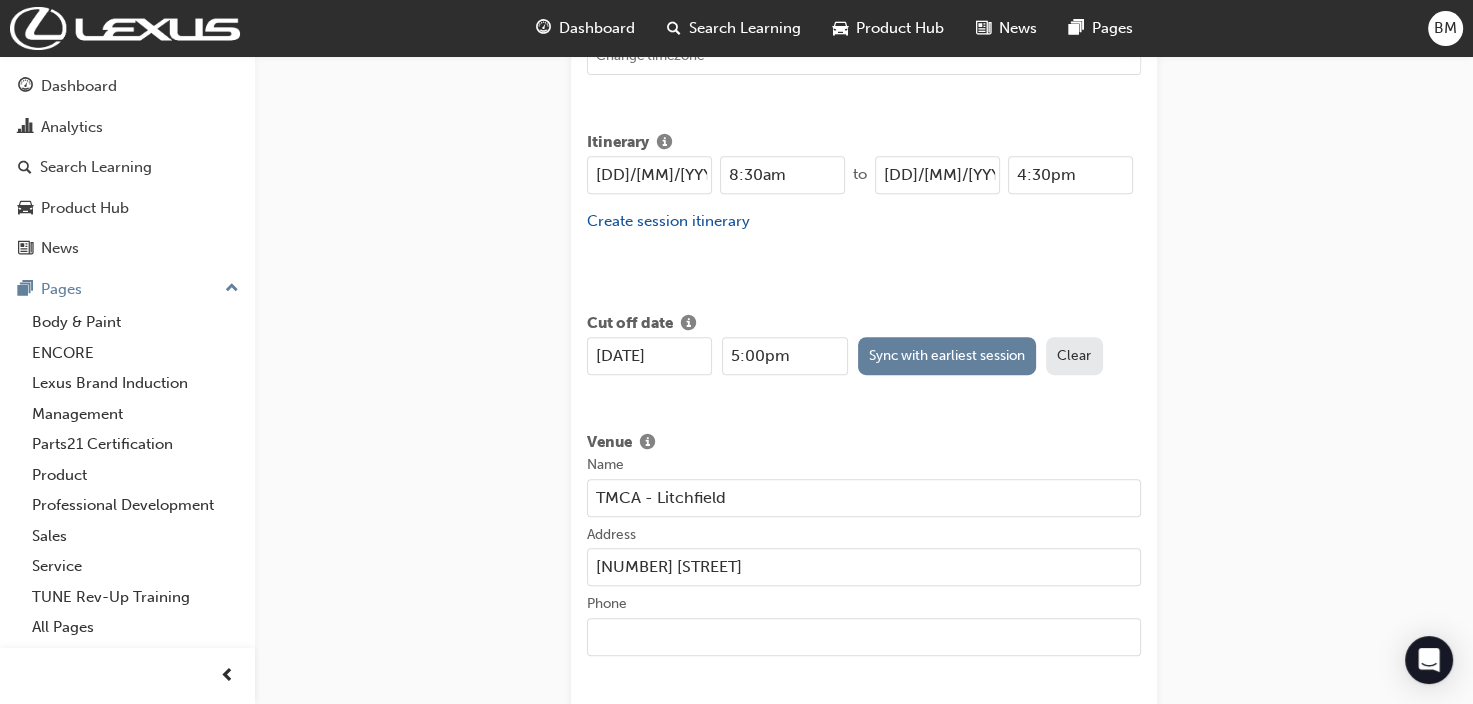 type on "[PHONE]" 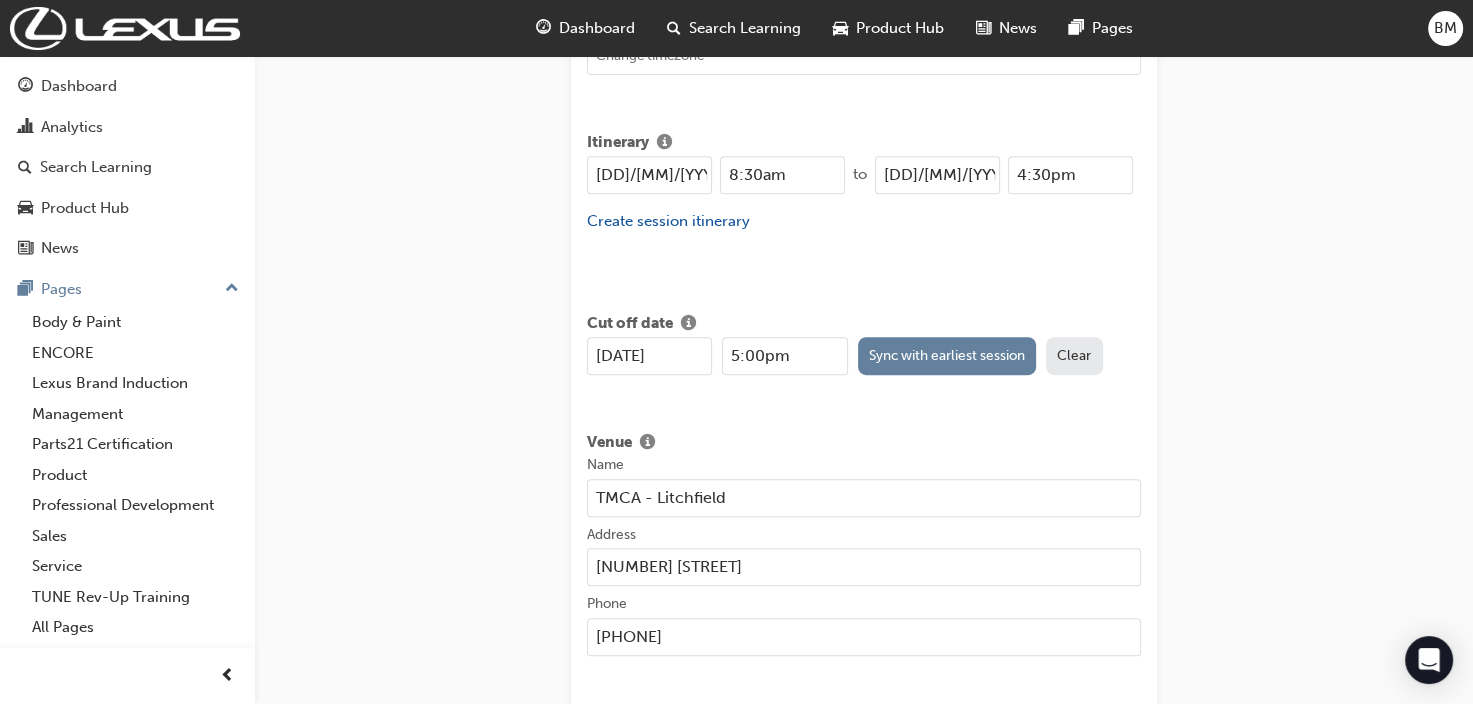 drag, startPoint x: 687, startPoint y: 639, endPoint x: 568, endPoint y: 648, distance: 119.33985 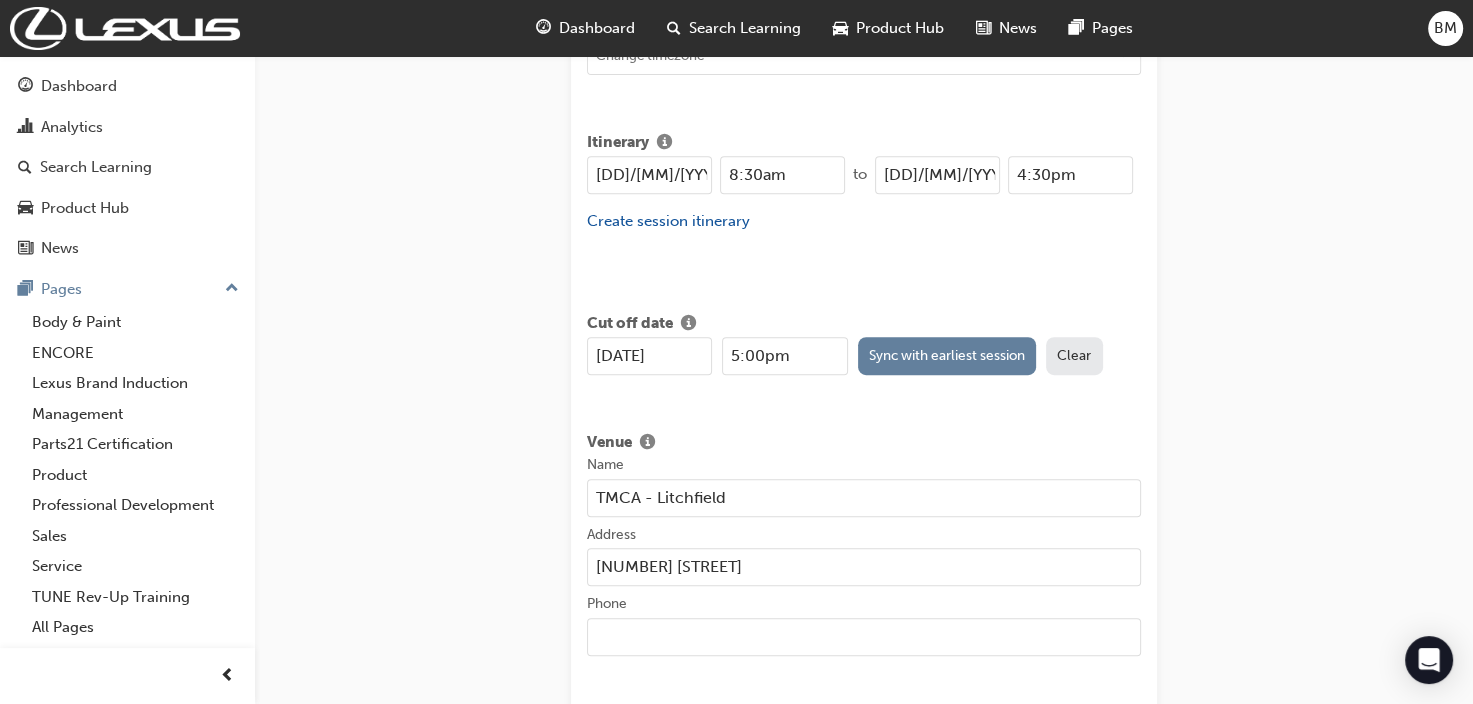type 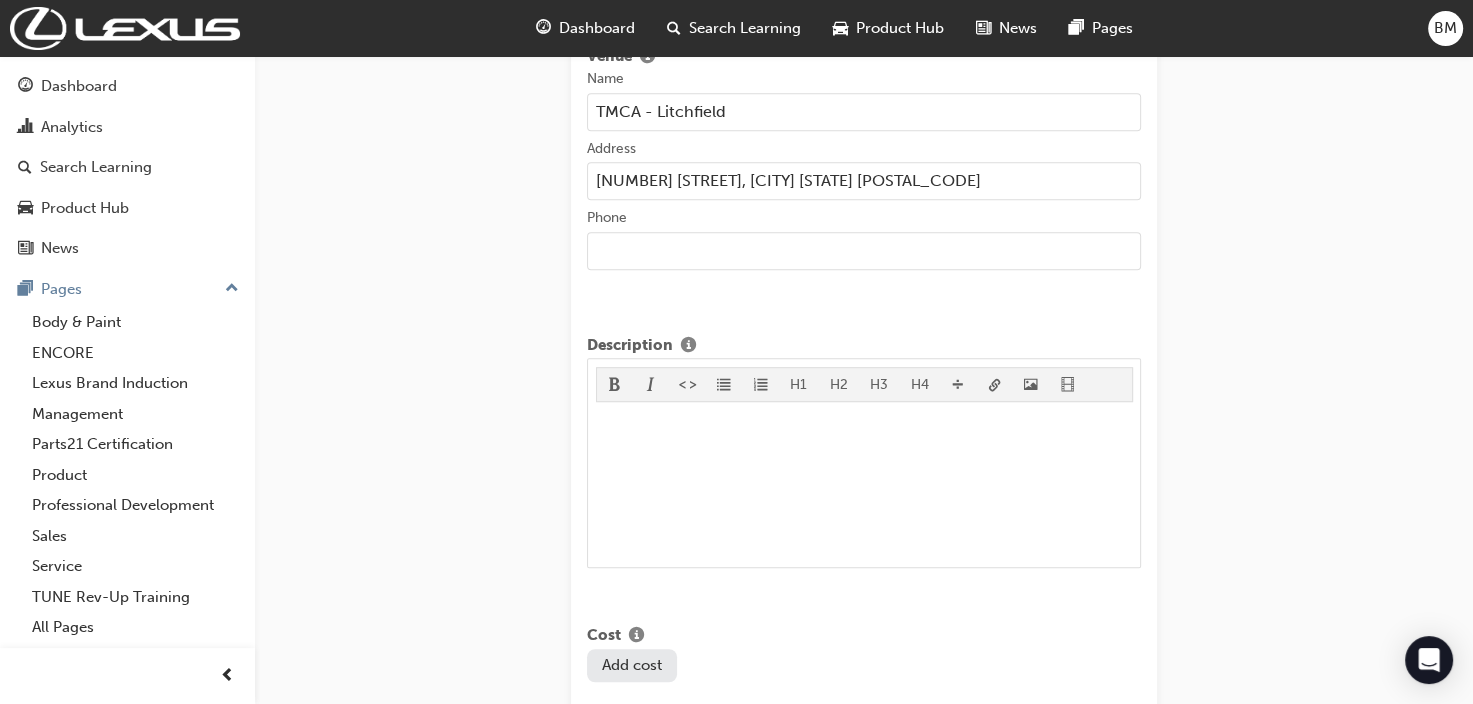 scroll, scrollTop: 1530, scrollLeft: 0, axis: vertical 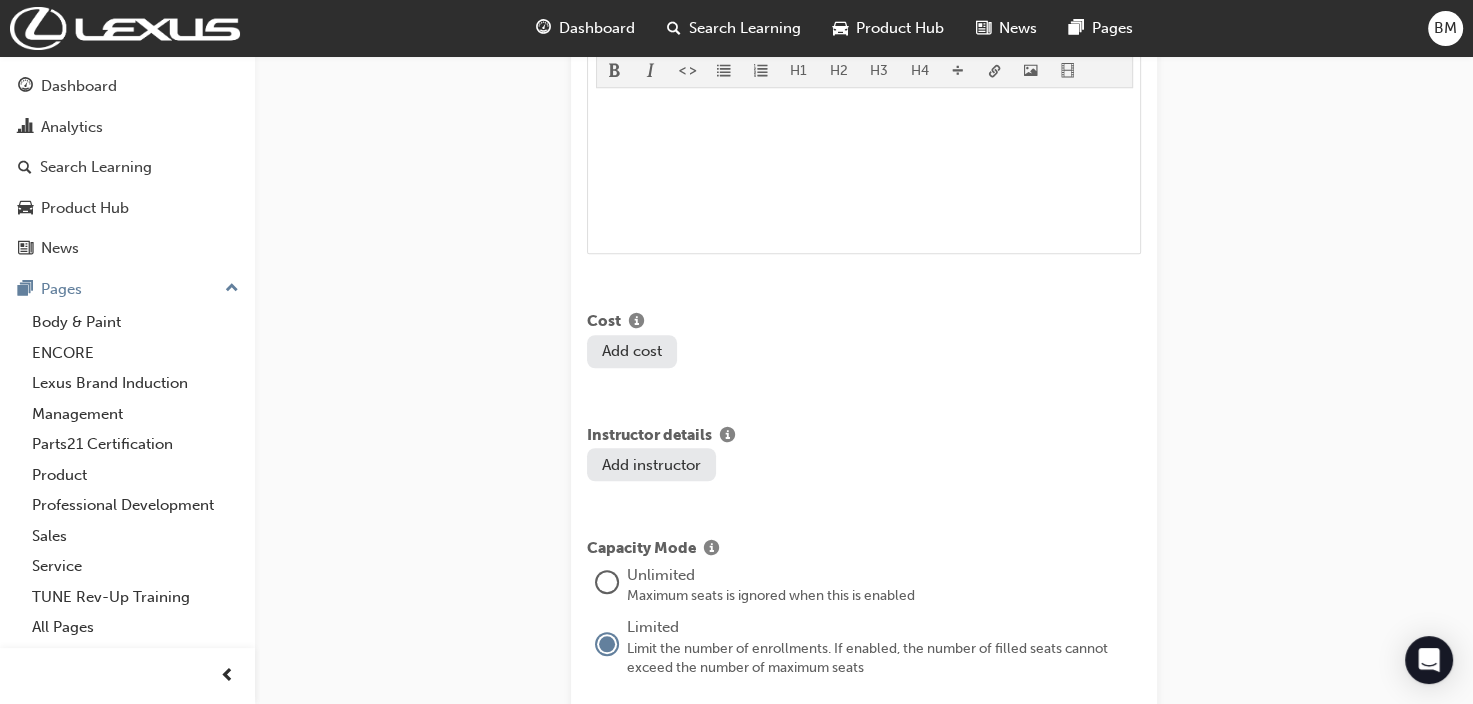 type on "[NUMBER] [STREET], [CITY] [STATE] [POSTAL_CODE]" 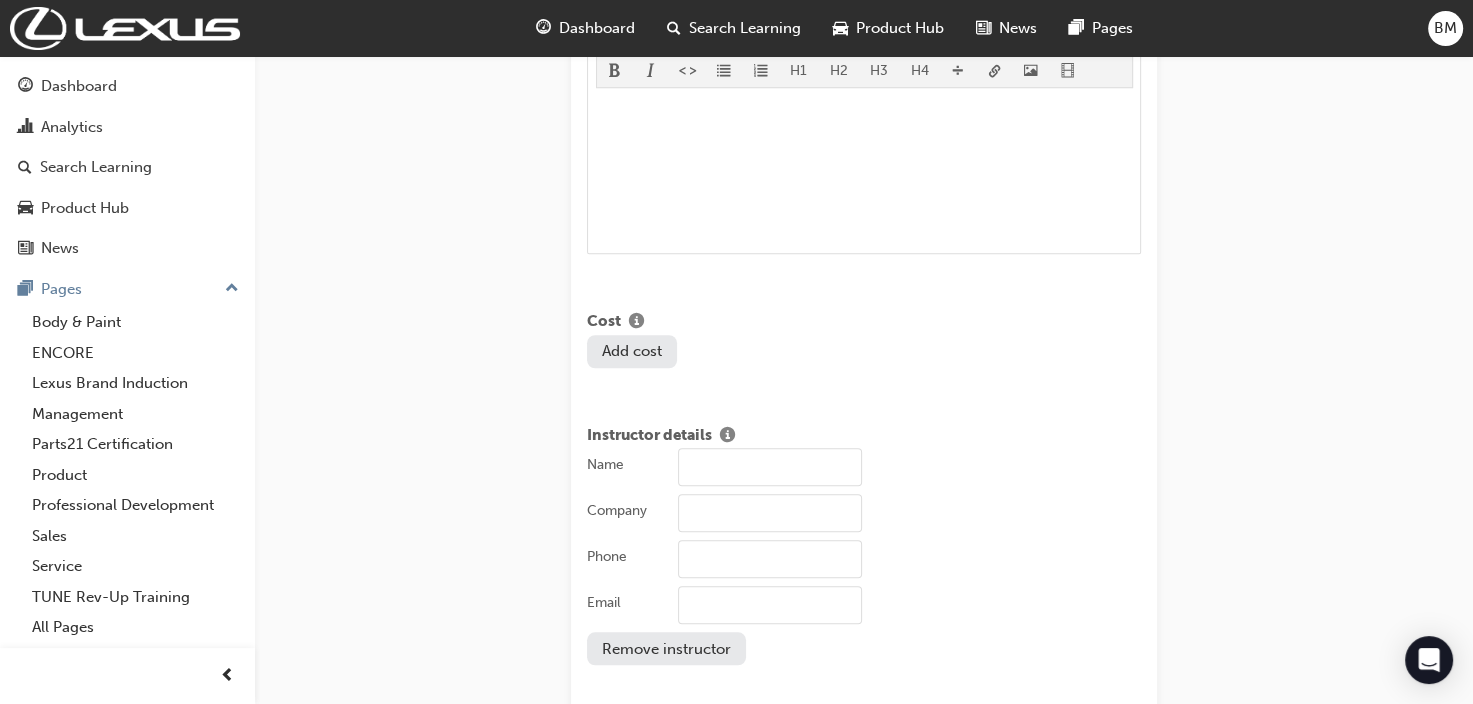 click on "Name" at bounding box center [770, 467] 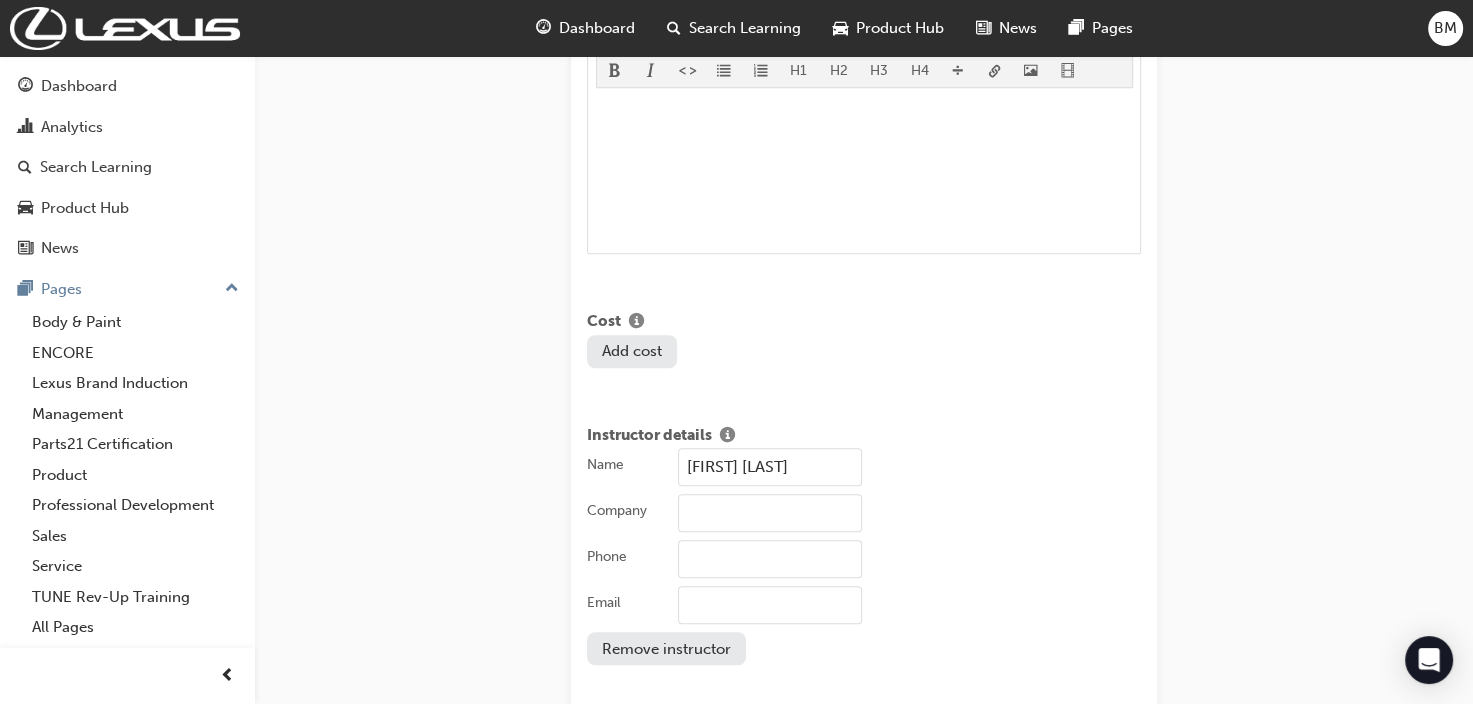 type on "[PHONE]" 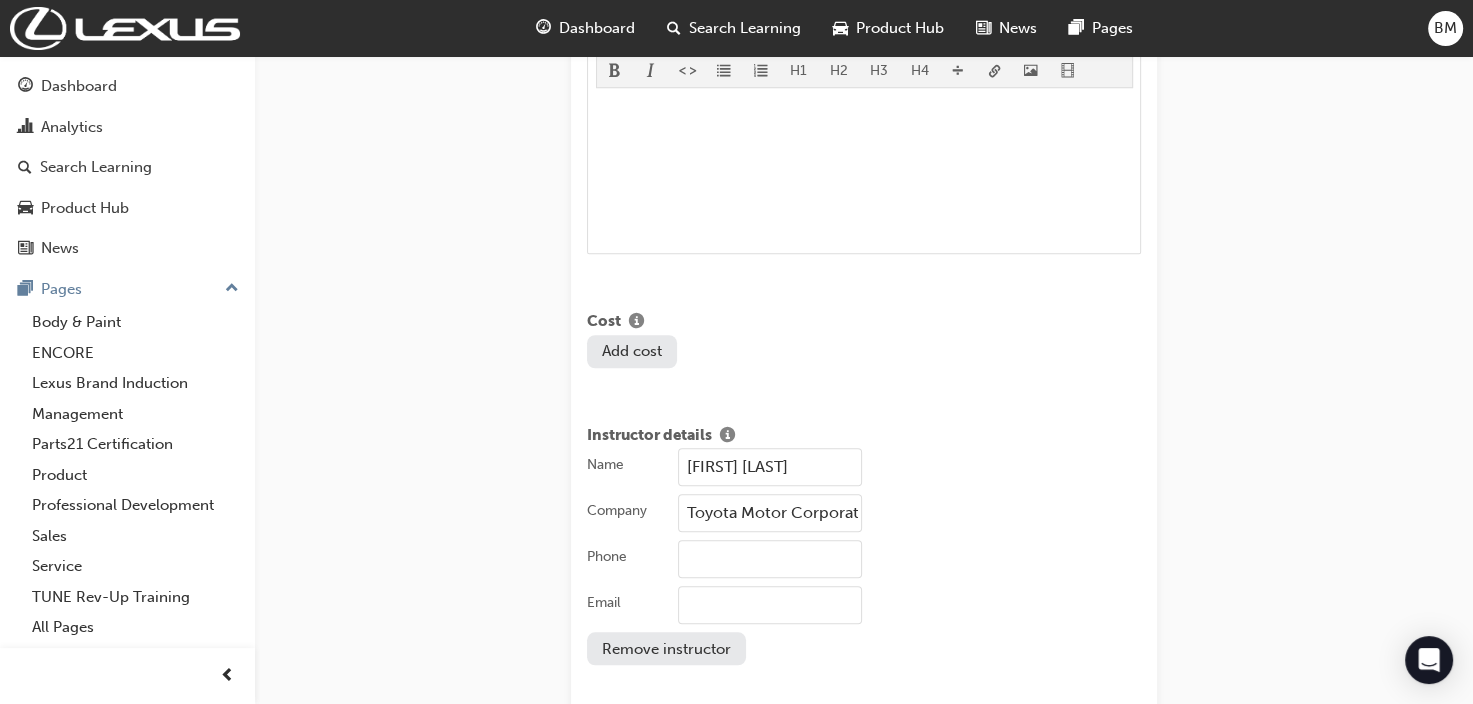 type on "[PHONE]" 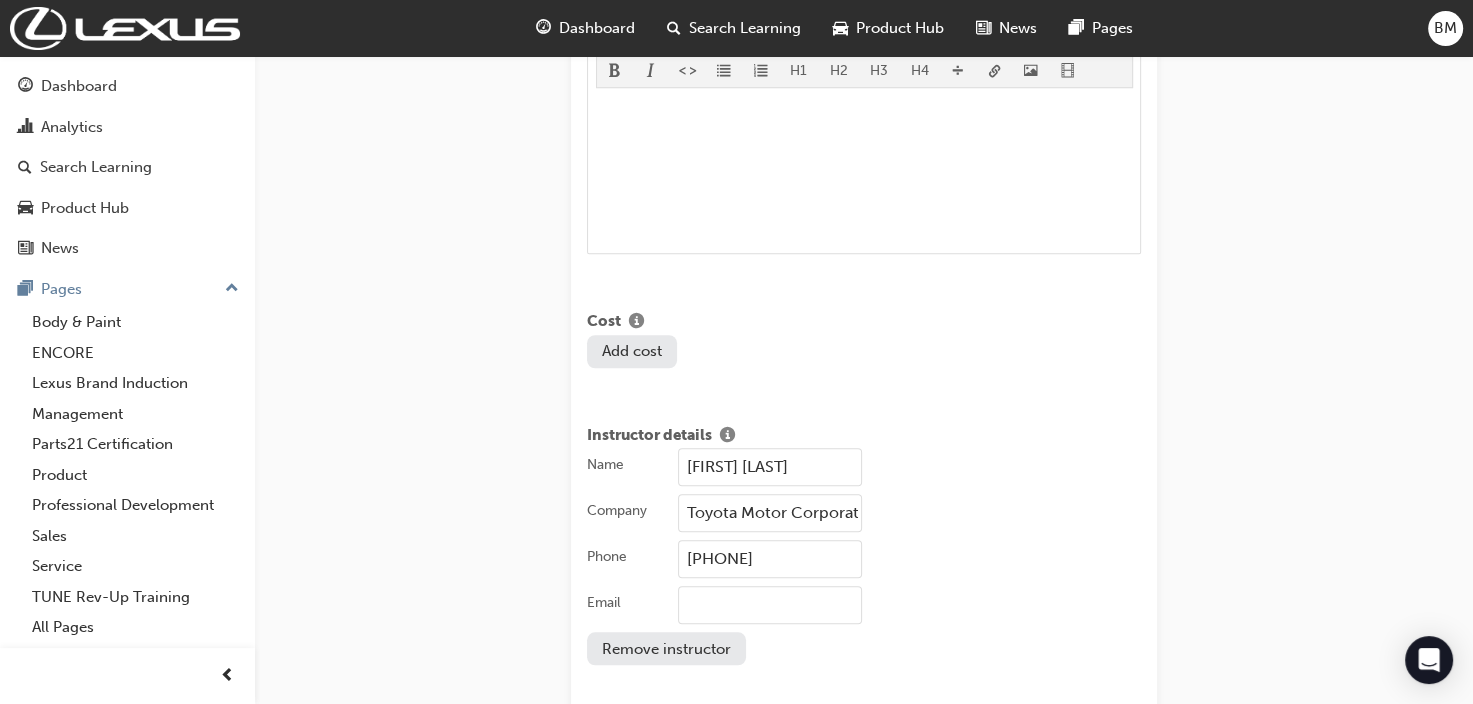 type on "[EMAIL]" 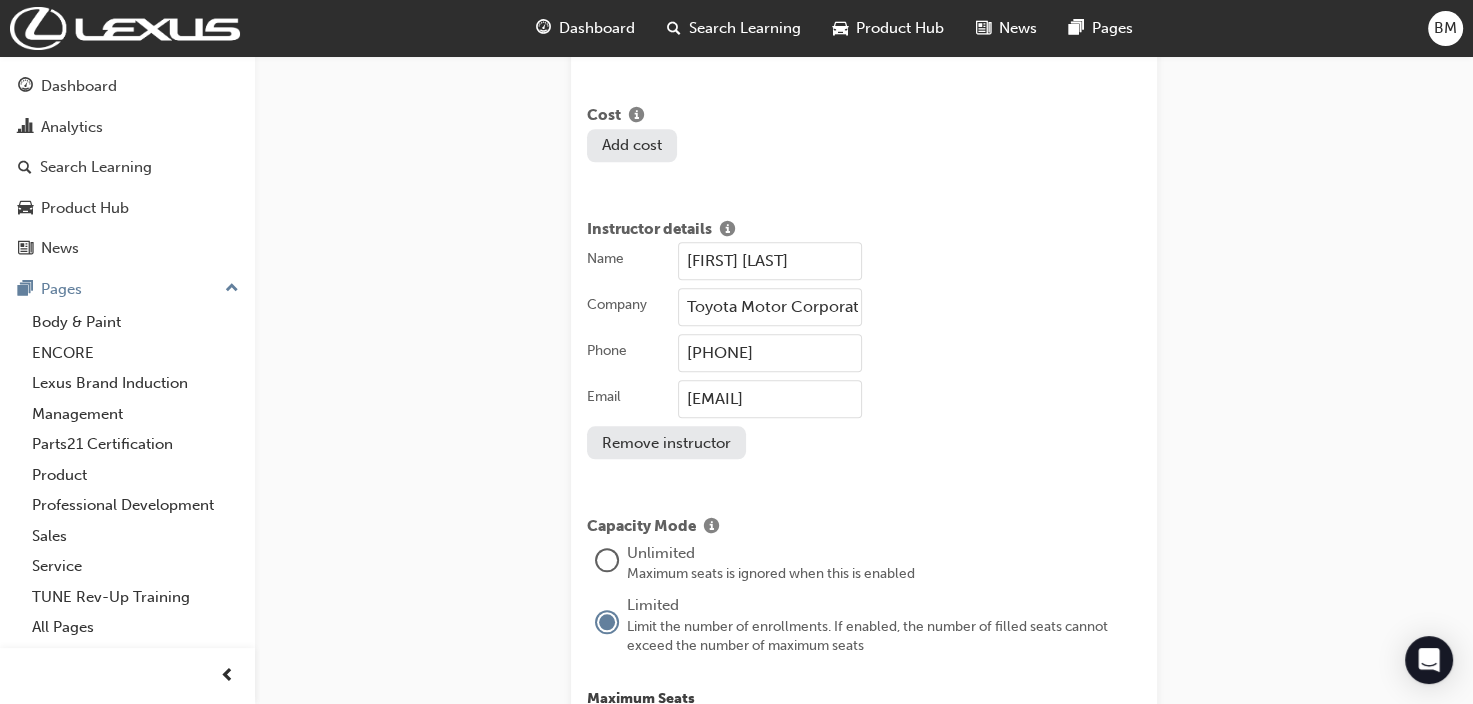 scroll, scrollTop: 1930, scrollLeft: 0, axis: vertical 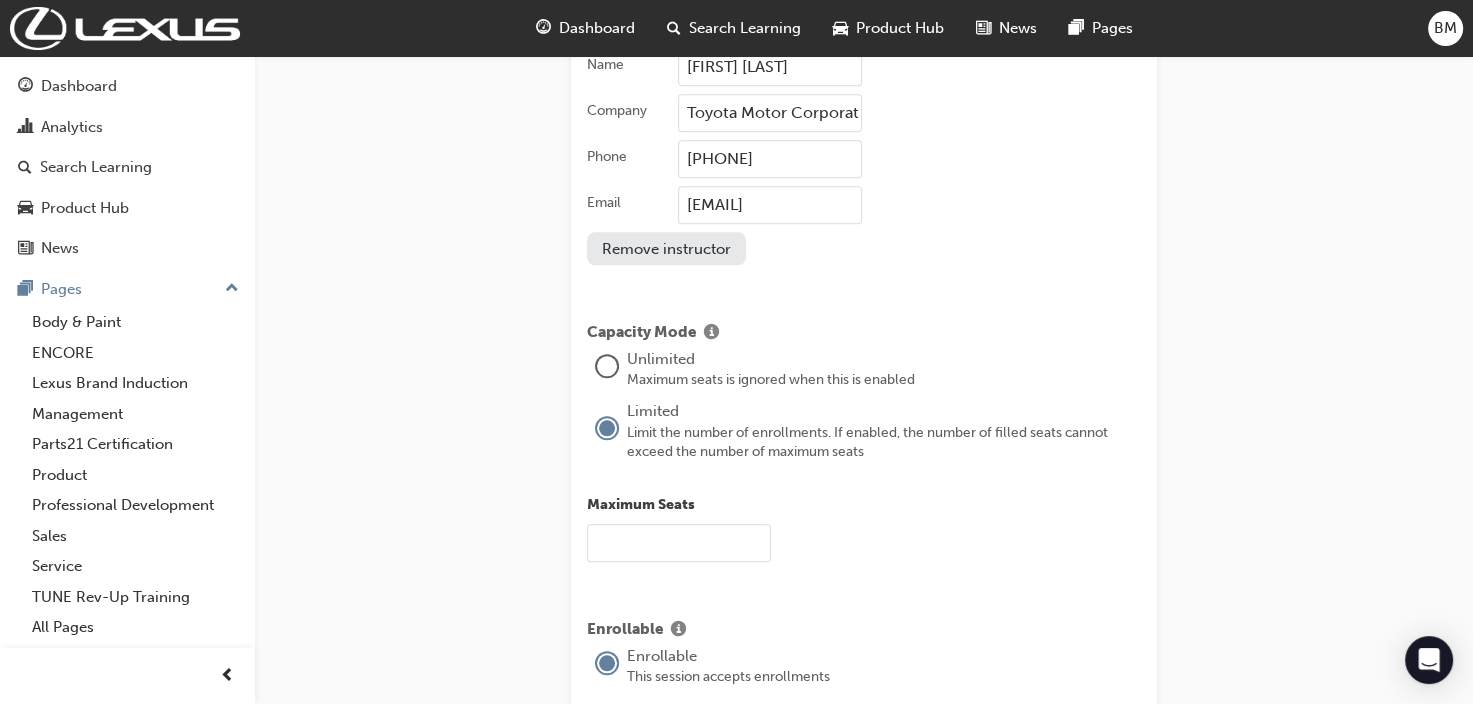 click at bounding box center [679, 543] 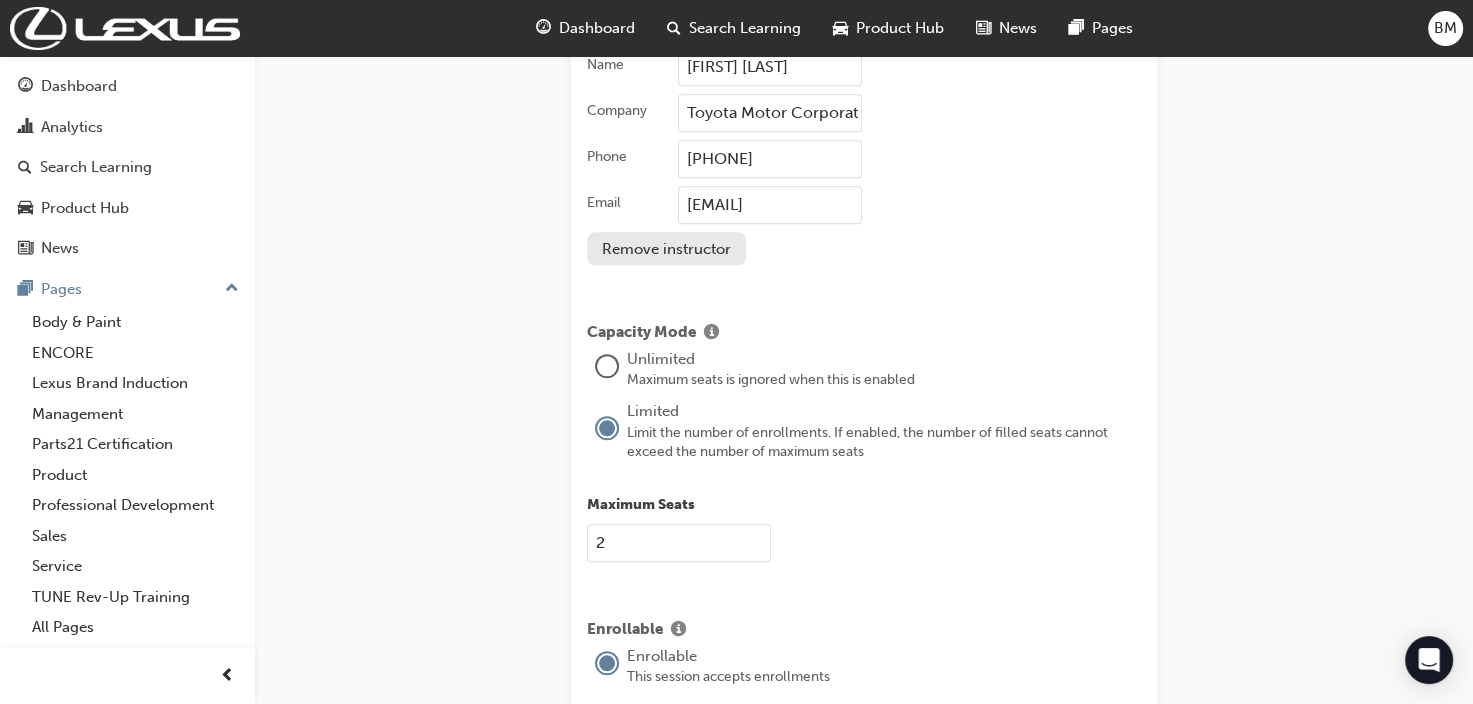 scroll, scrollTop: 2030, scrollLeft: 0, axis: vertical 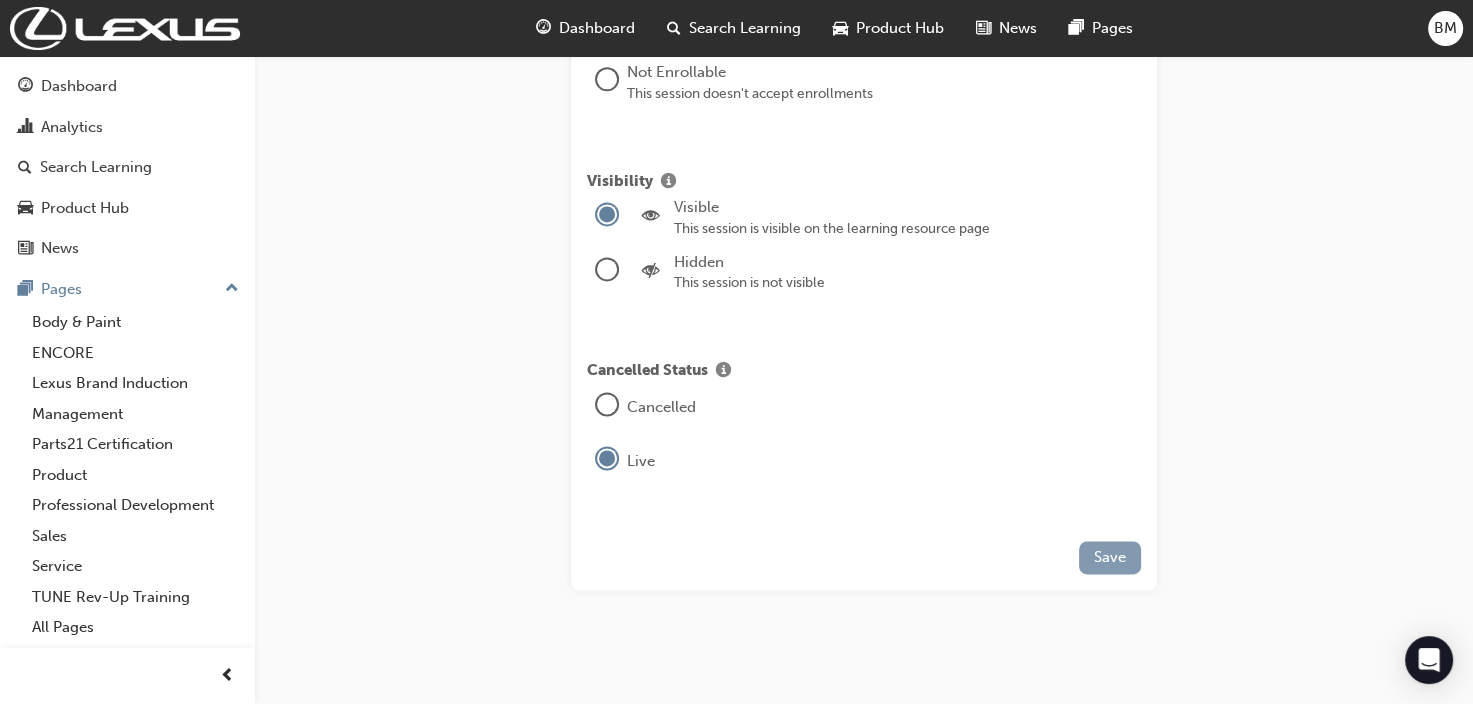 type on "2" 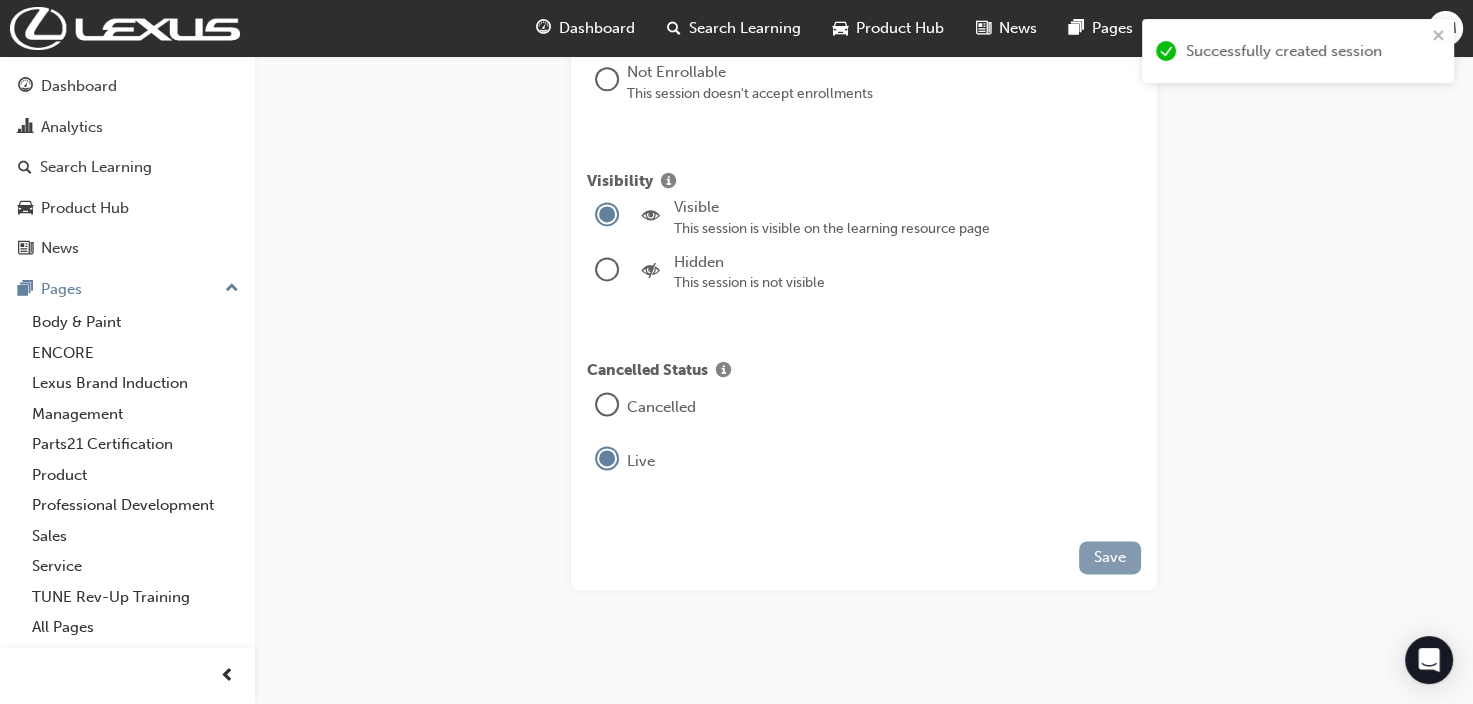scroll, scrollTop: 0, scrollLeft: 0, axis: both 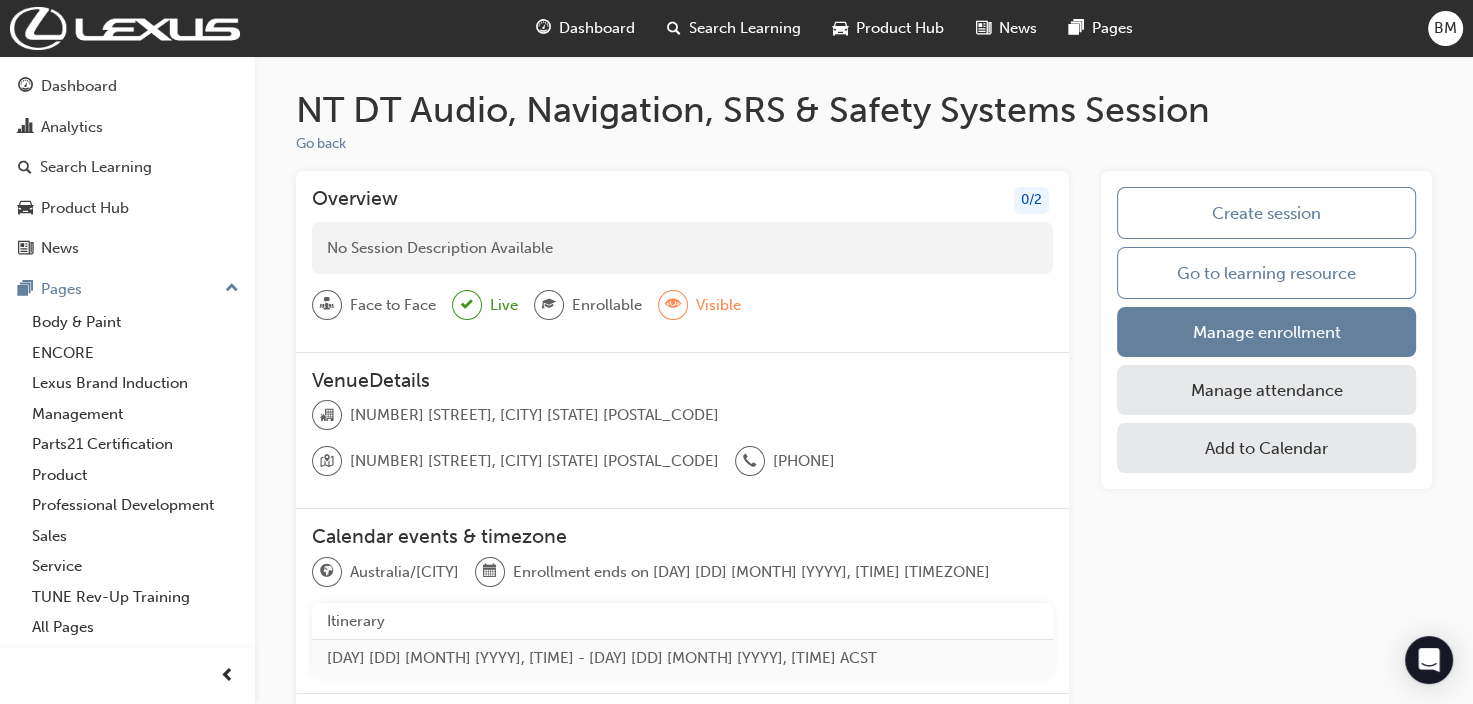 click on "Search Learning" at bounding box center [745, 28] 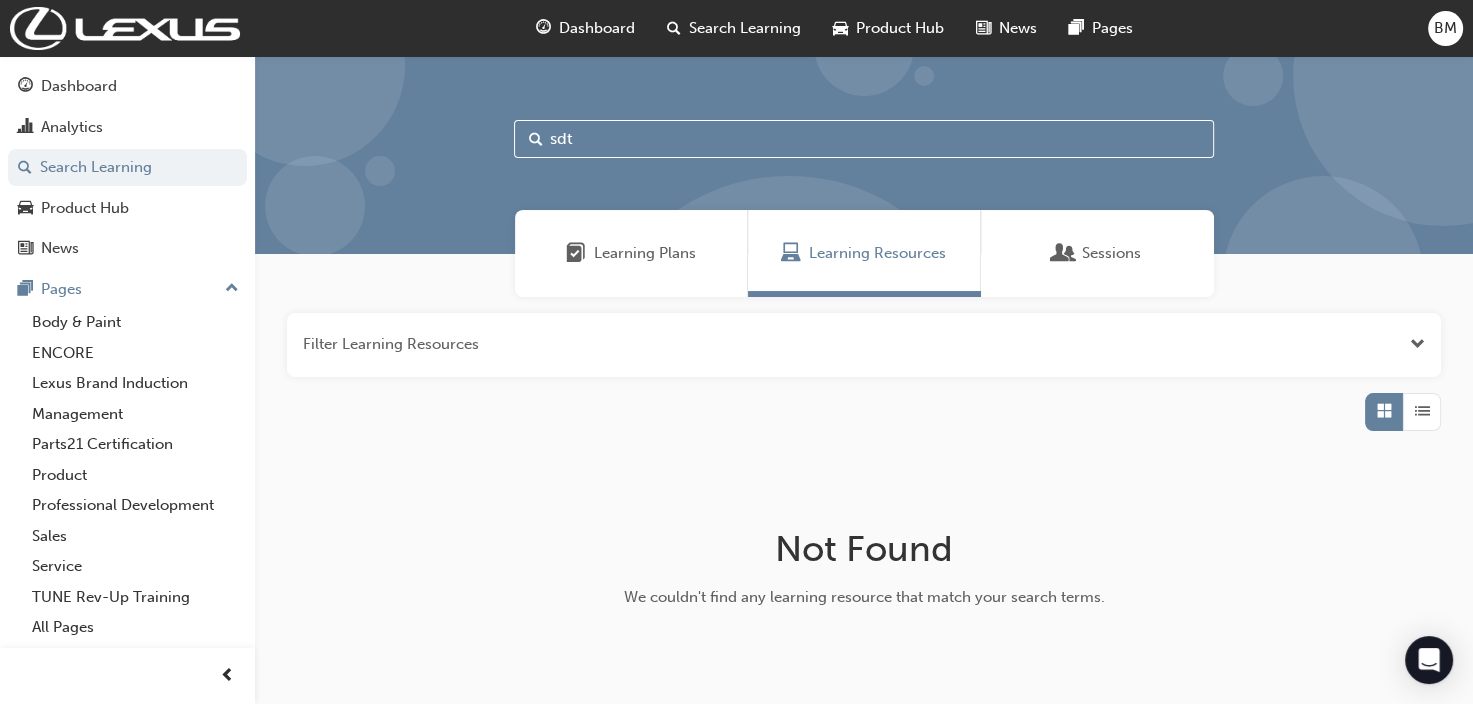 drag, startPoint x: 611, startPoint y: 228, endPoint x: 623, endPoint y: 244, distance: 20 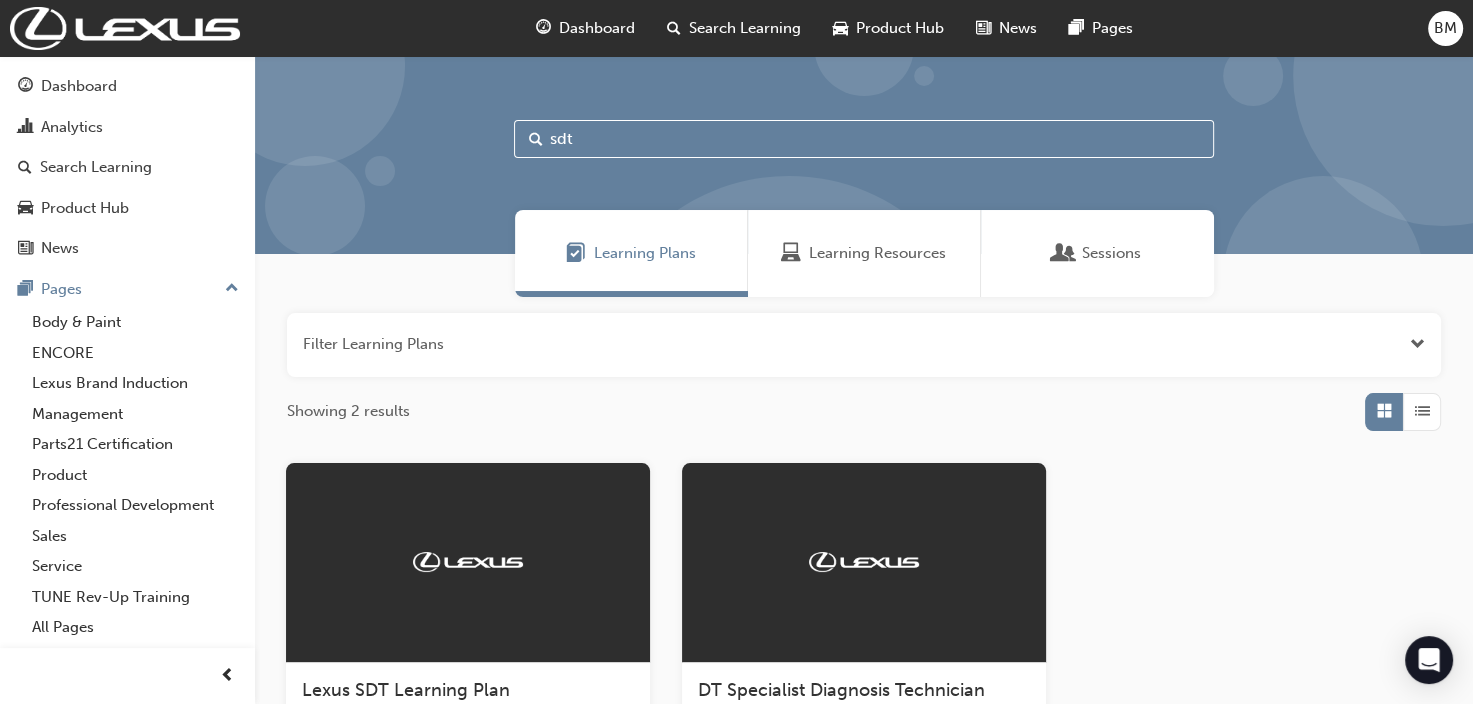click on "DT Specialist Diagnosis Technician Certification" at bounding box center [841, 702] 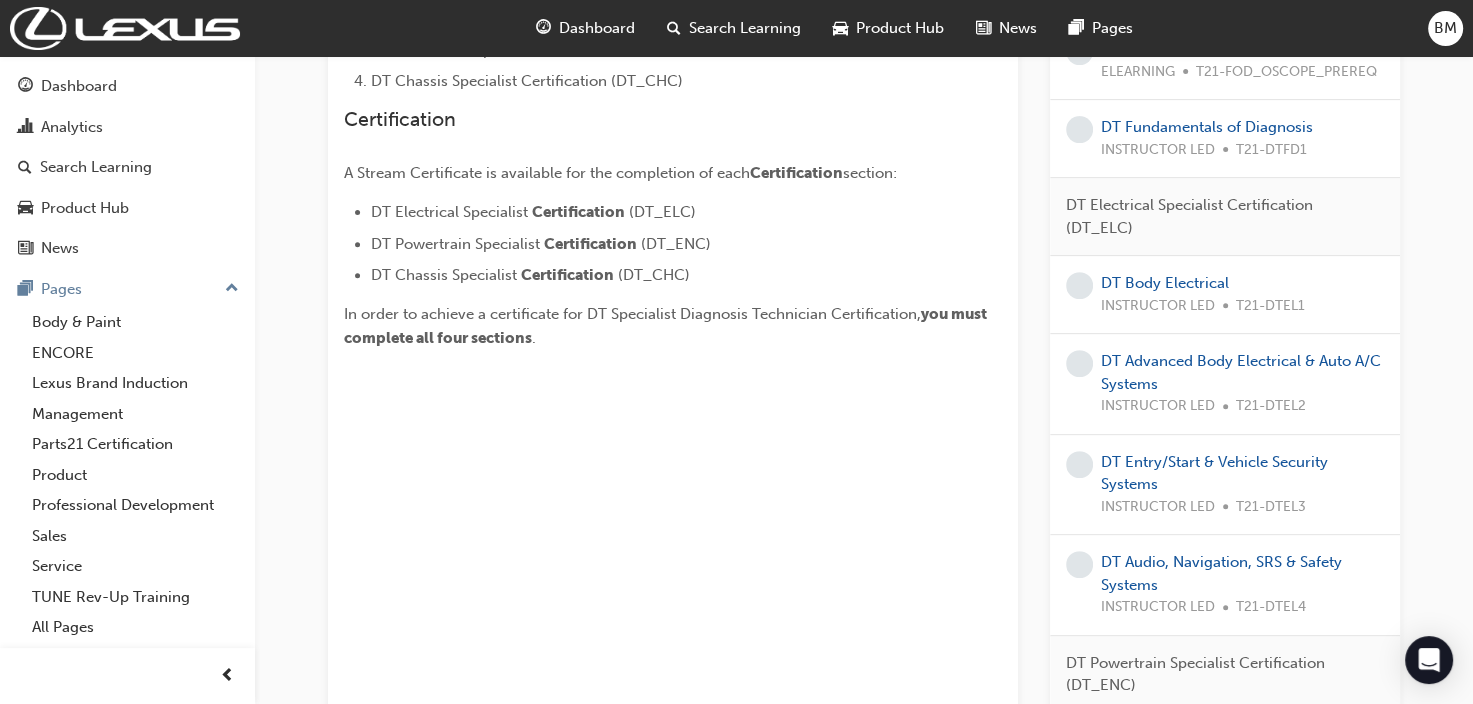 scroll, scrollTop: 720, scrollLeft: 0, axis: vertical 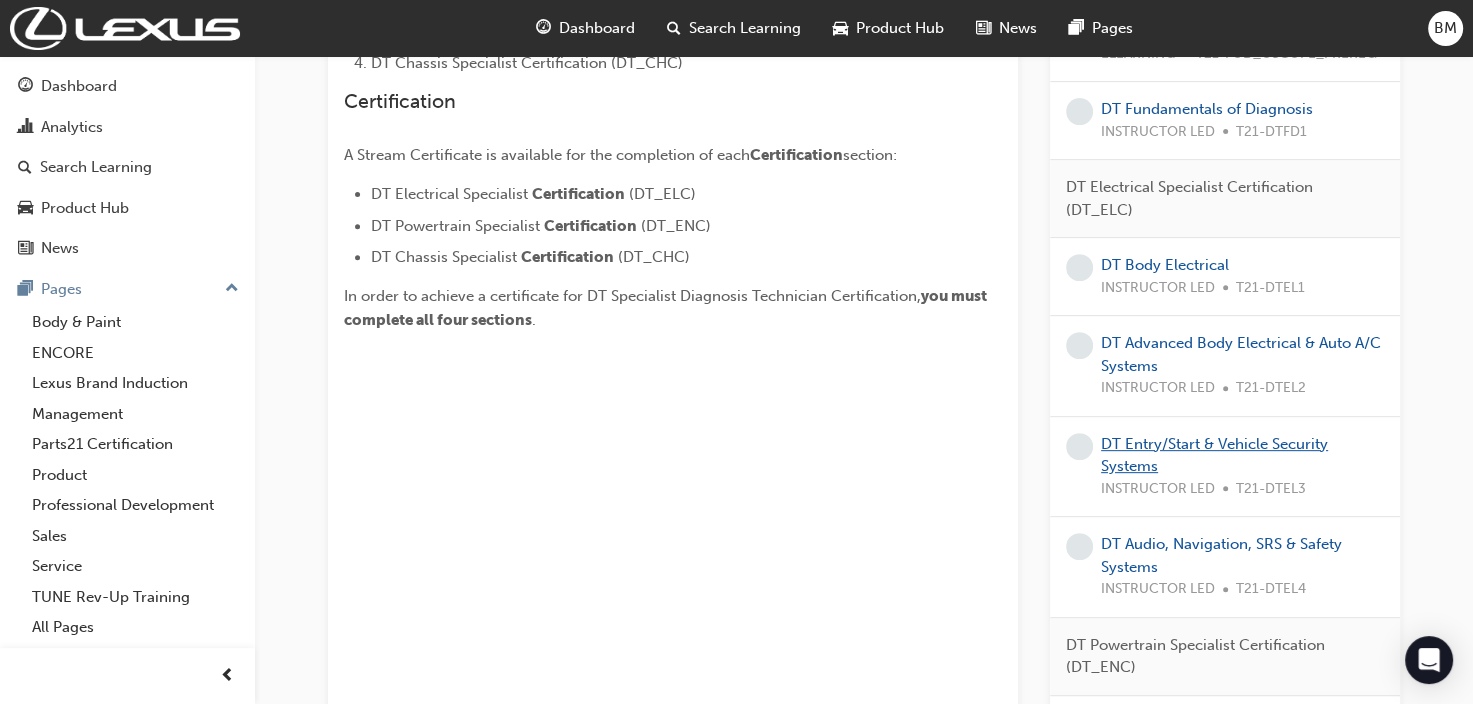 click on "DT Entry/Start & Vehicle Security Systems" at bounding box center [1214, 455] 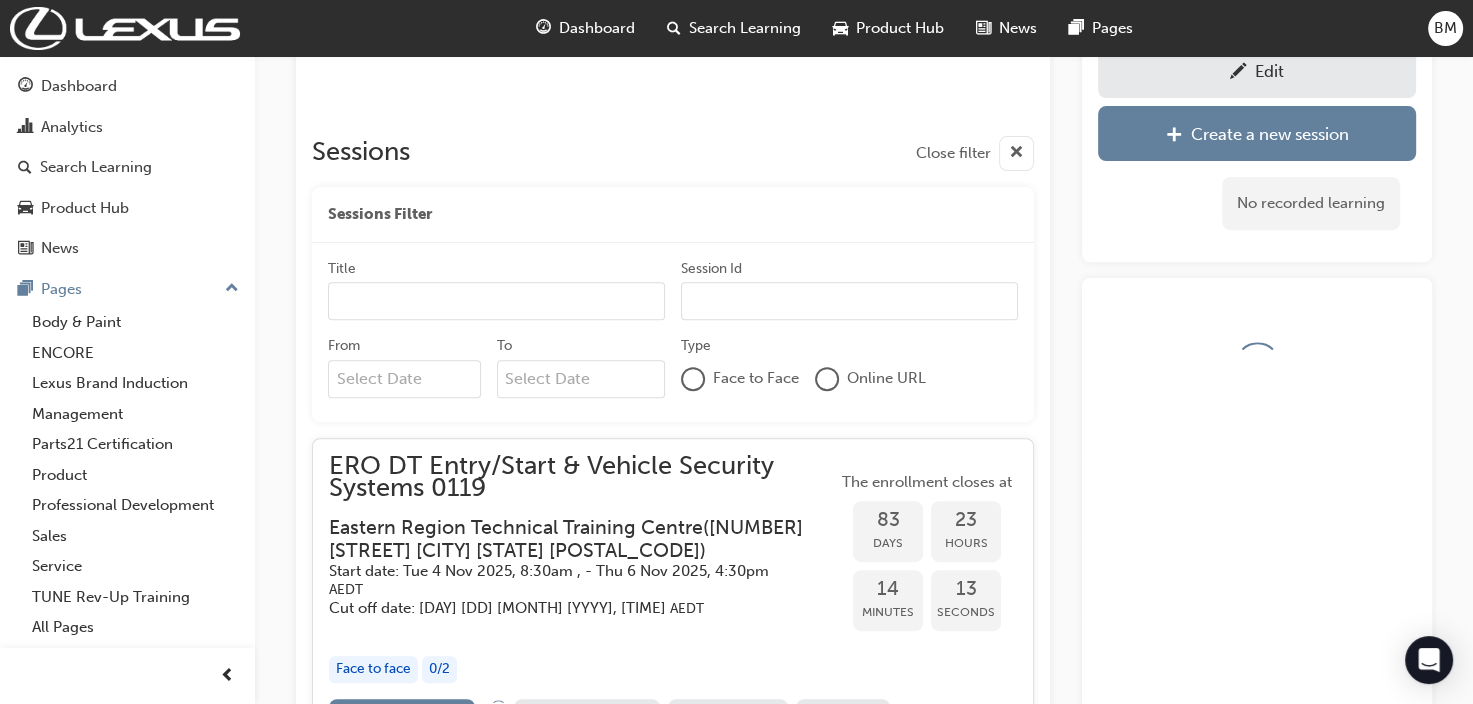 scroll, scrollTop: 720, scrollLeft: 0, axis: vertical 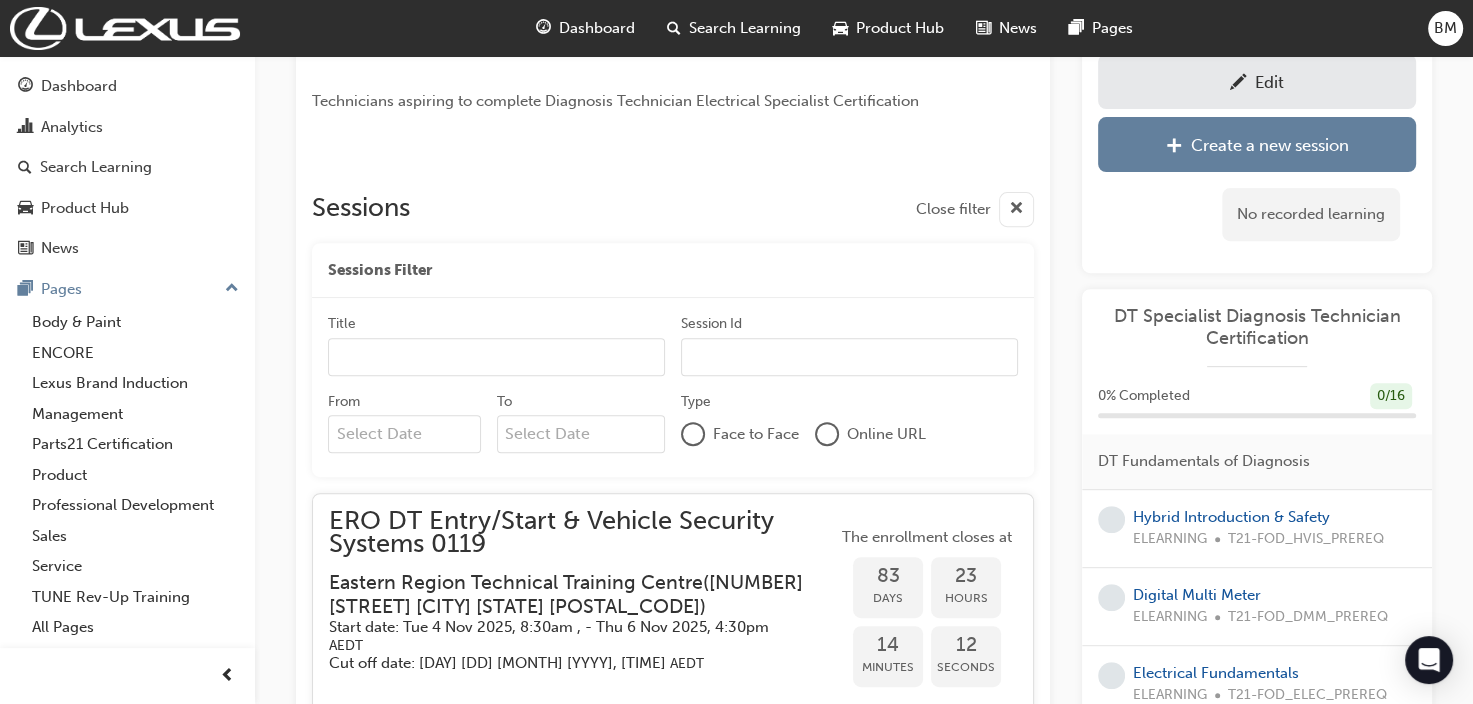 drag, startPoint x: 1326, startPoint y: 137, endPoint x: 1313, endPoint y: 148, distance: 17.029387 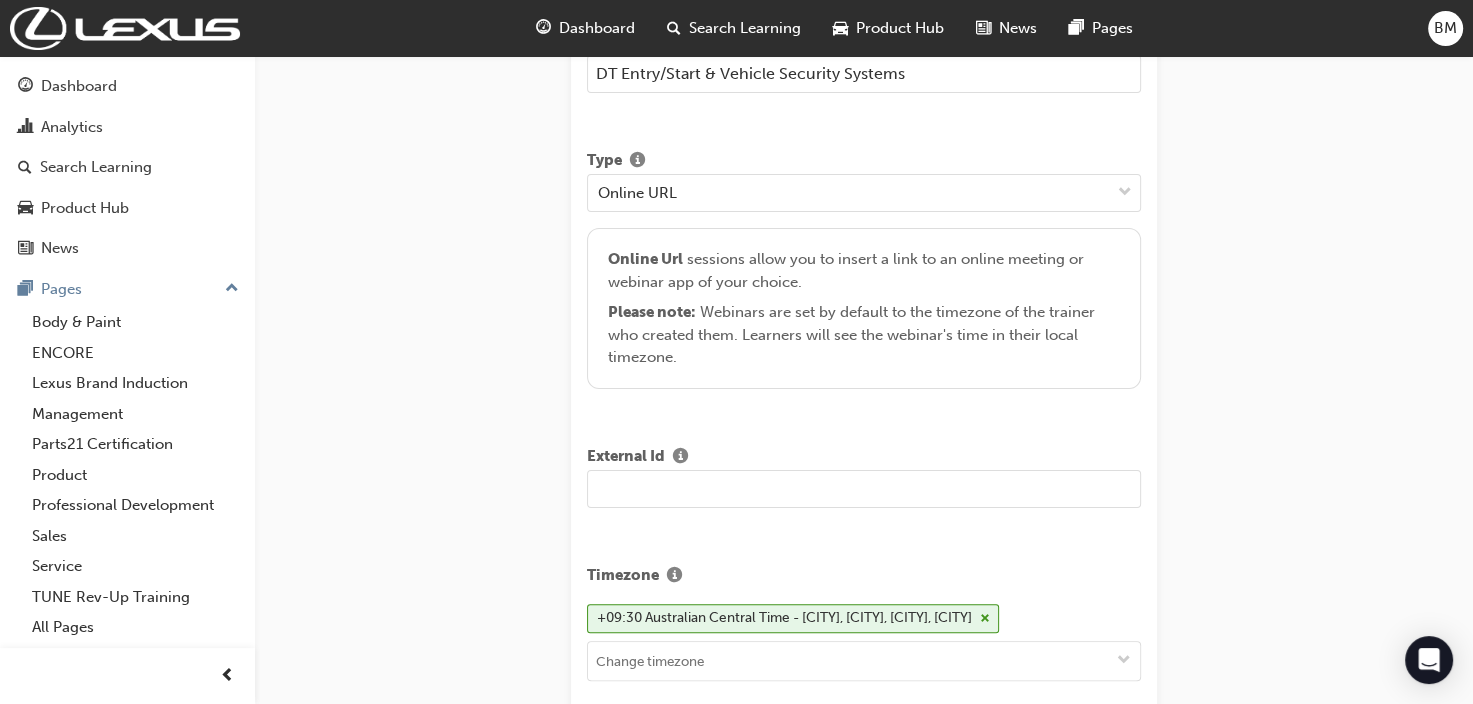 scroll, scrollTop: 0, scrollLeft: 0, axis: both 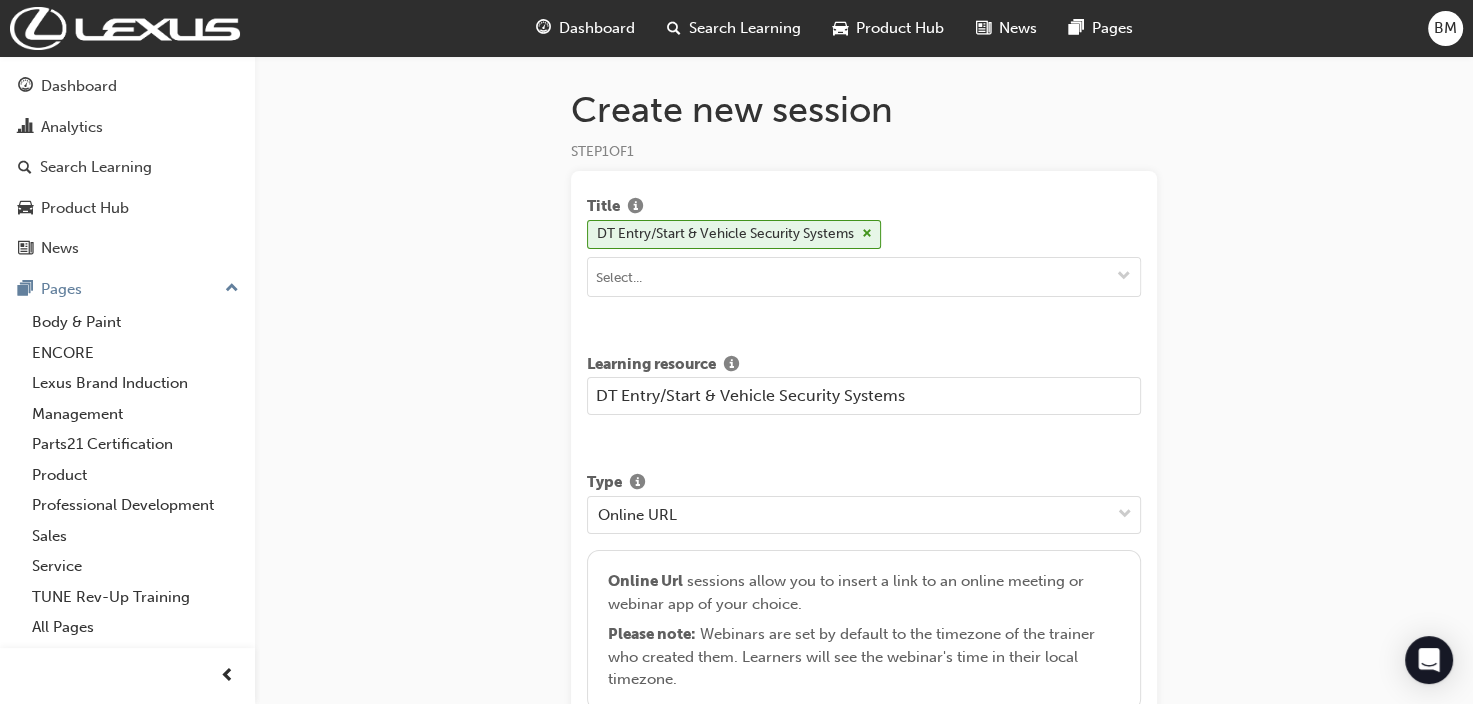click on "DT Entry/Start & Vehicle Security Systems" at bounding box center [864, 396] 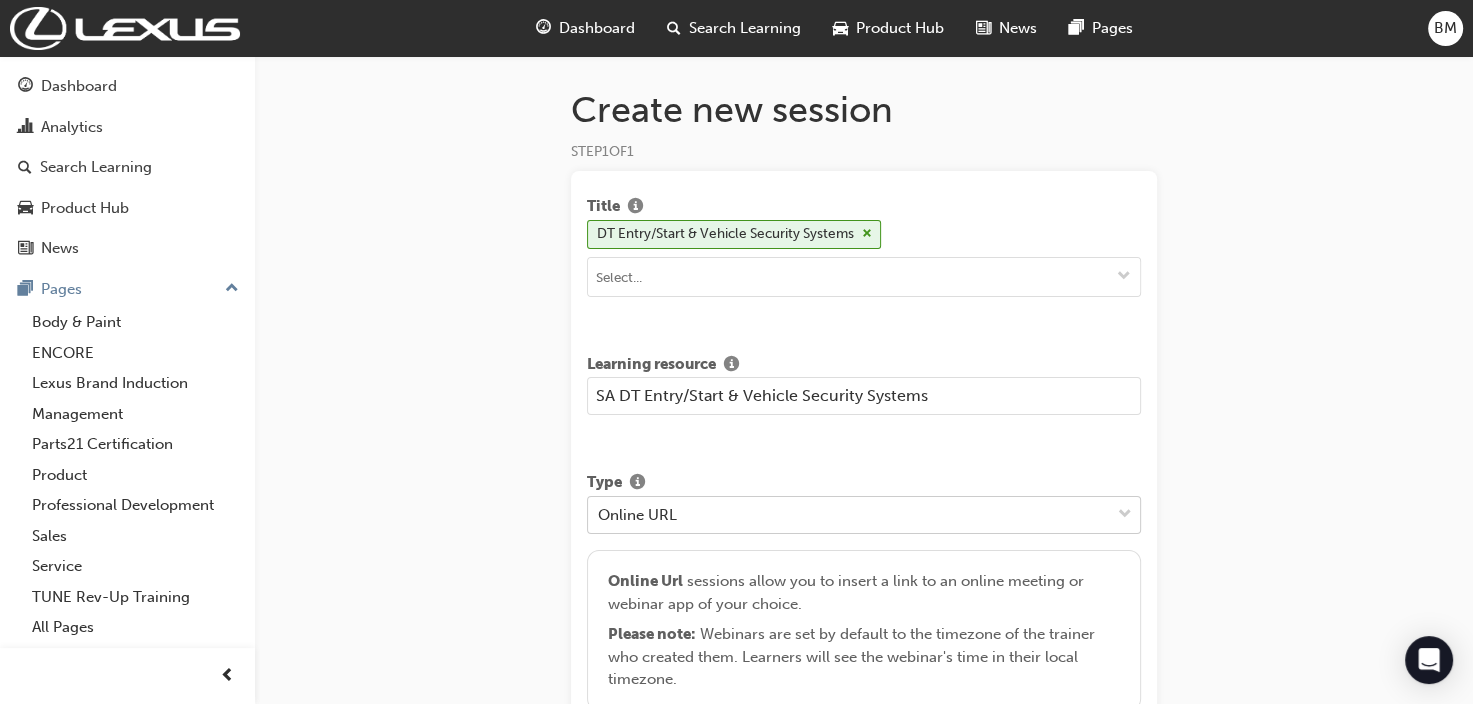 type on "SA DT Entry/Start & Vehicle Security Systems" 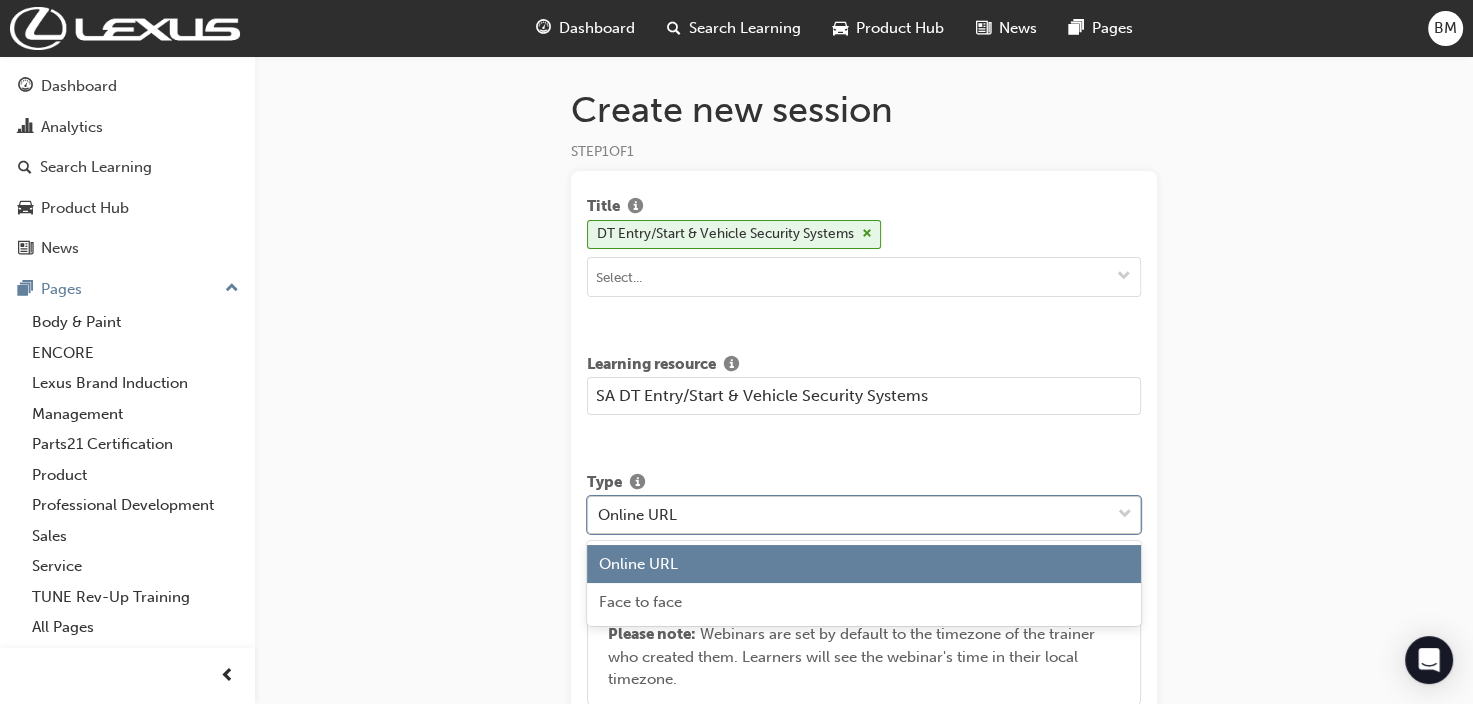 click on "Online URL" at bounding box center (849, 514) 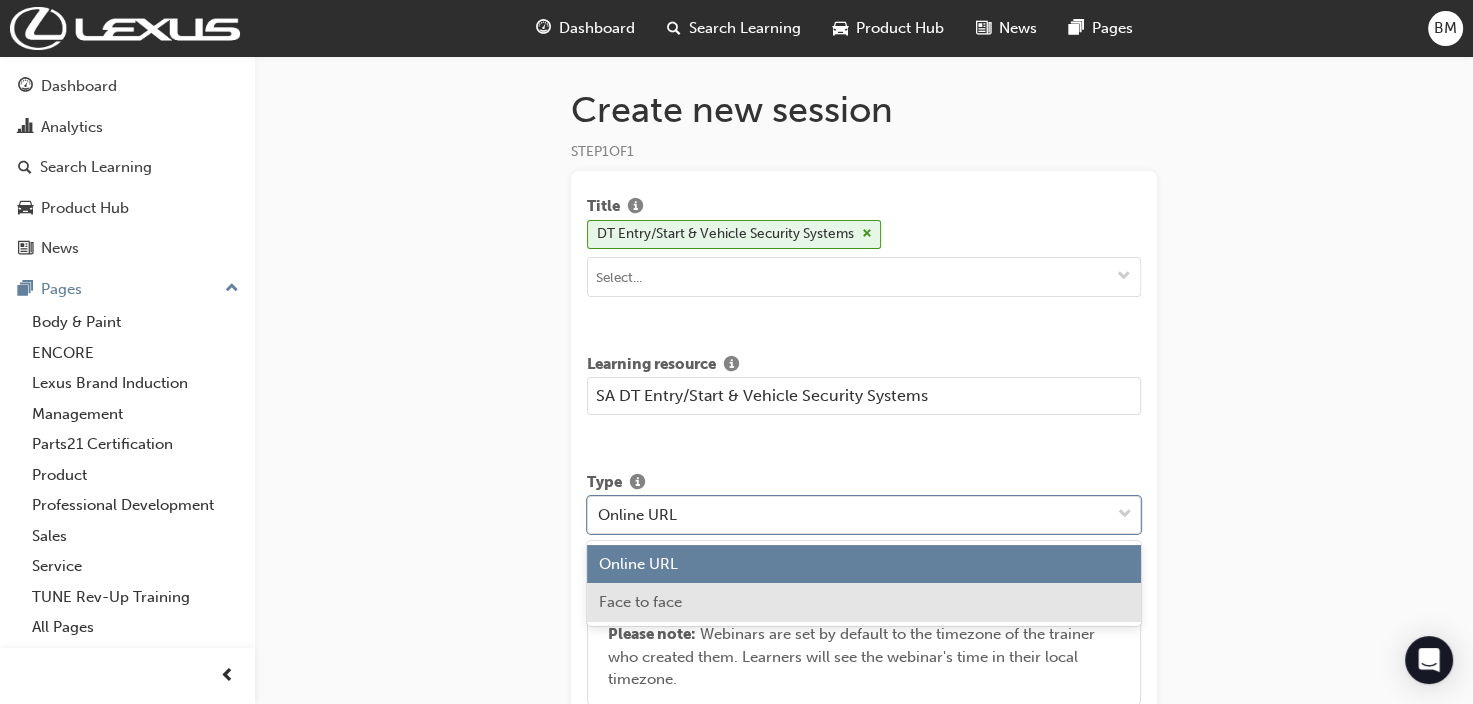 click on "Face to face" at bounding box center (864, 602) 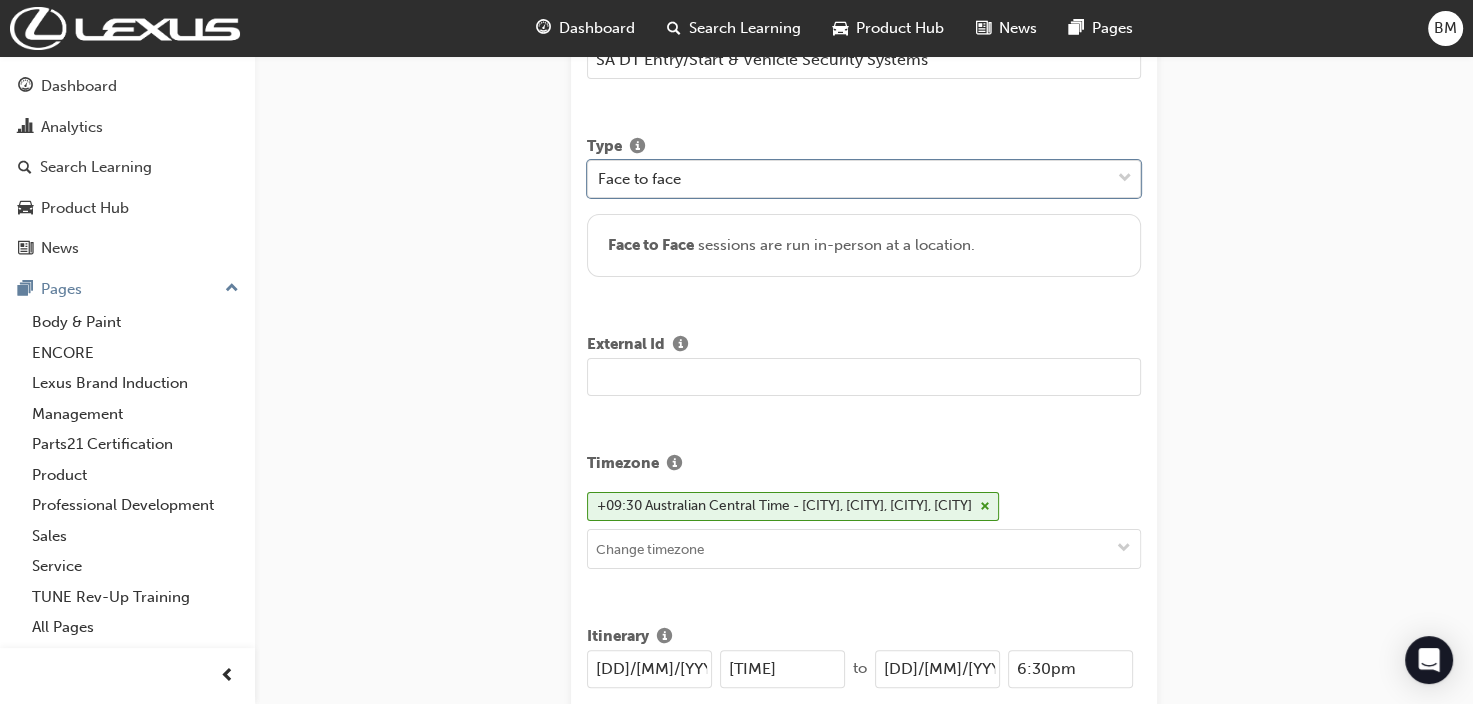 scroll, scrollTop: 333, scrollLeft: 0, axis: vertical 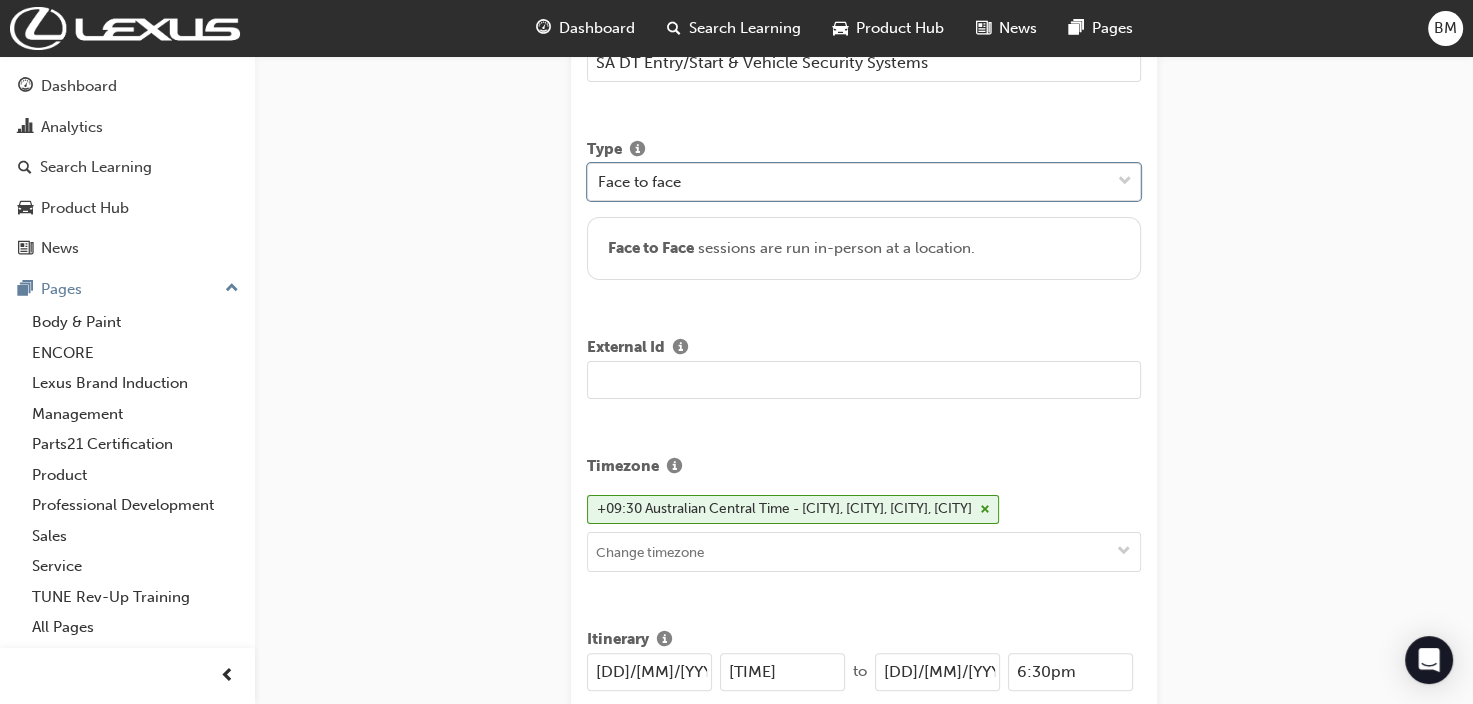 click at bounding box center [864, 380] 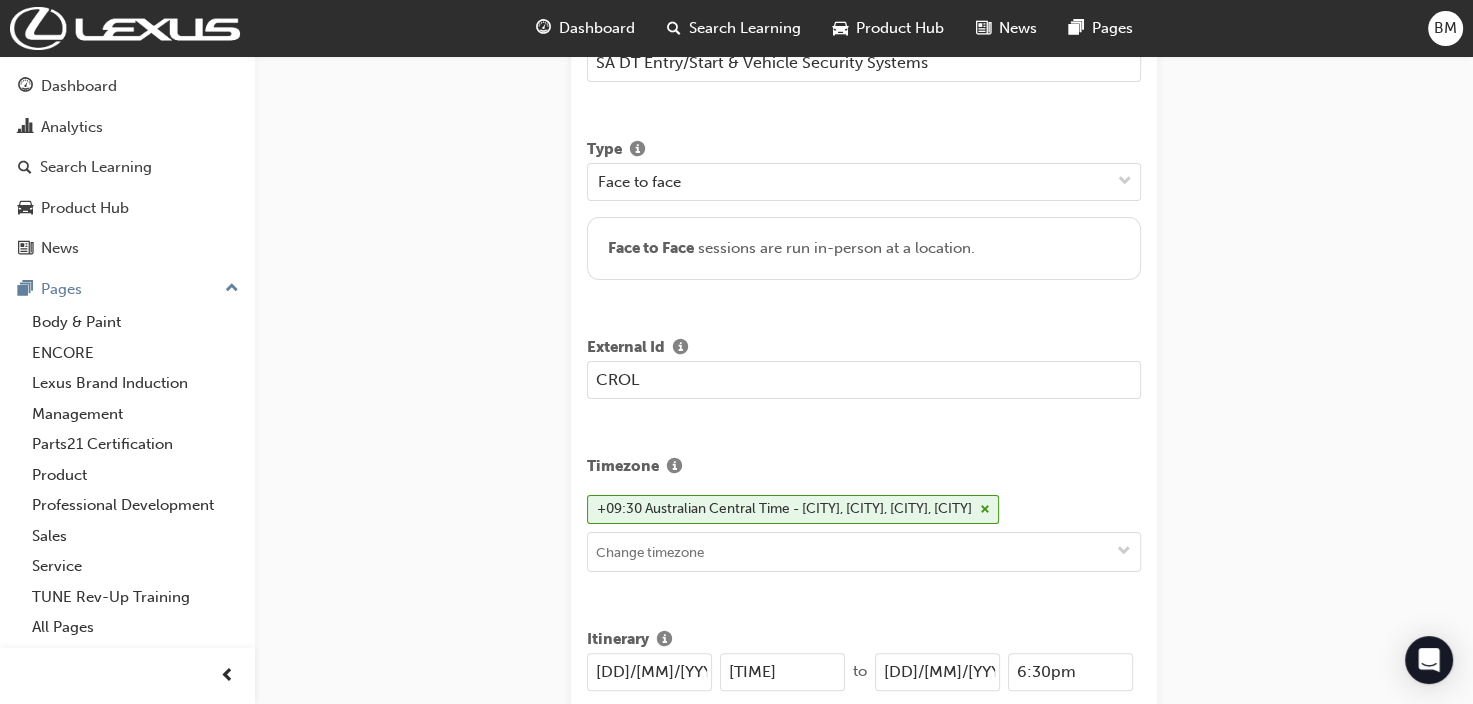 click on "CROL" at bounding box center (864, 380) 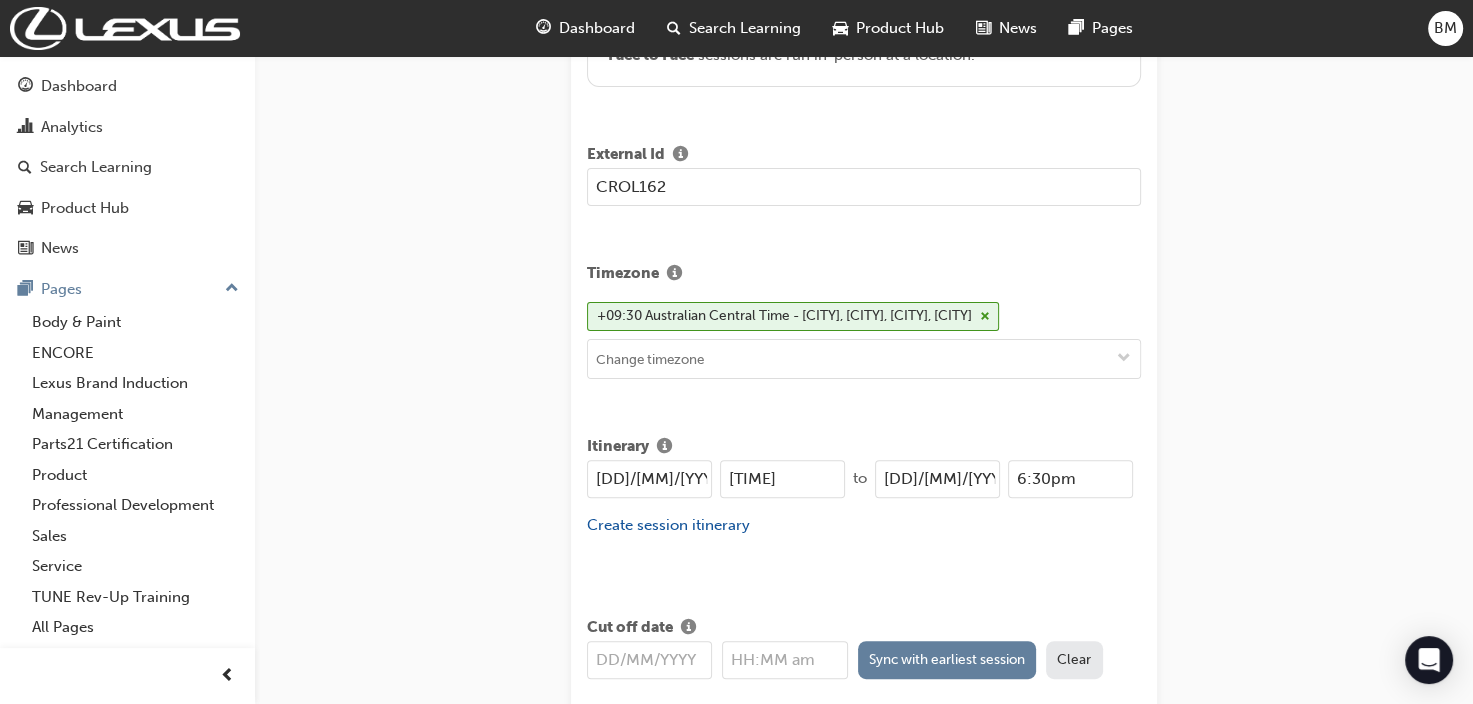 scroll, scrollTop: 533, scrollLeft: 0, axis: vertical 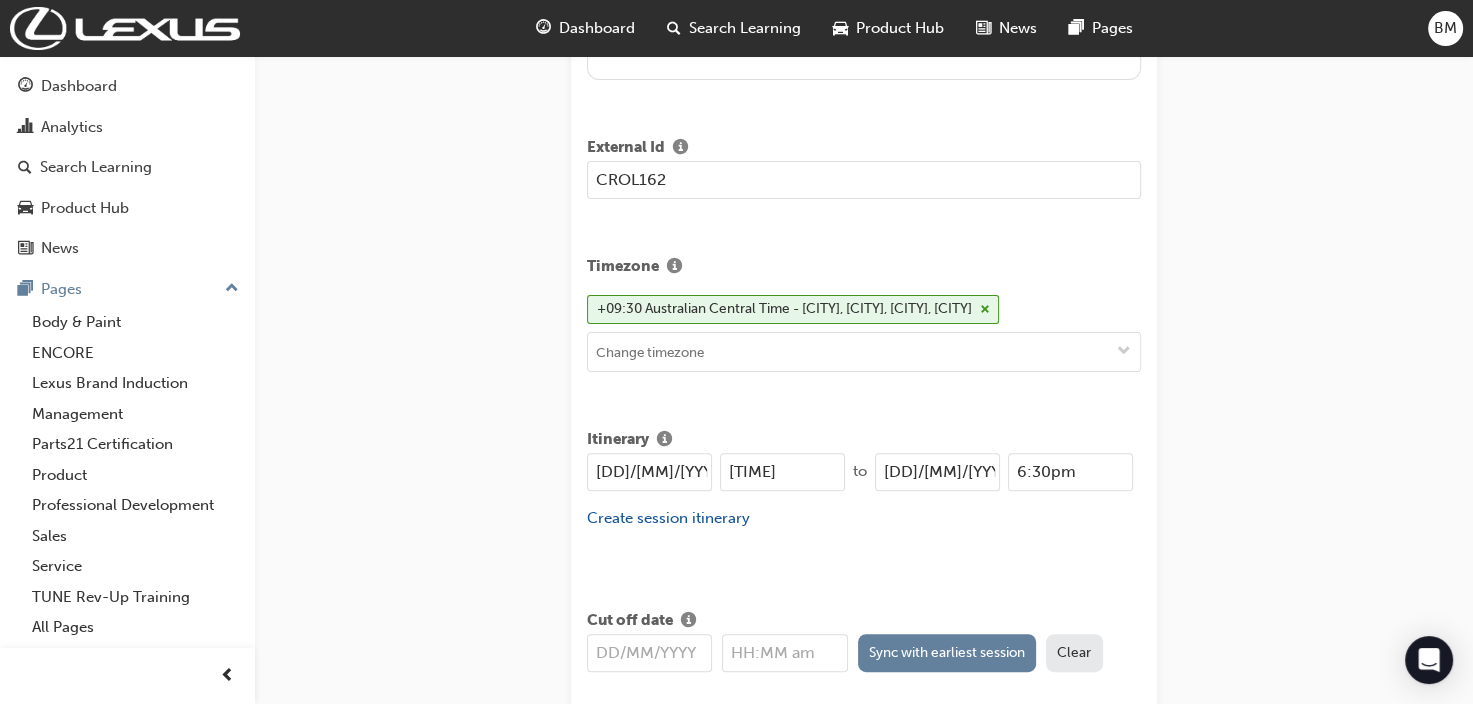 type on "CROL162" 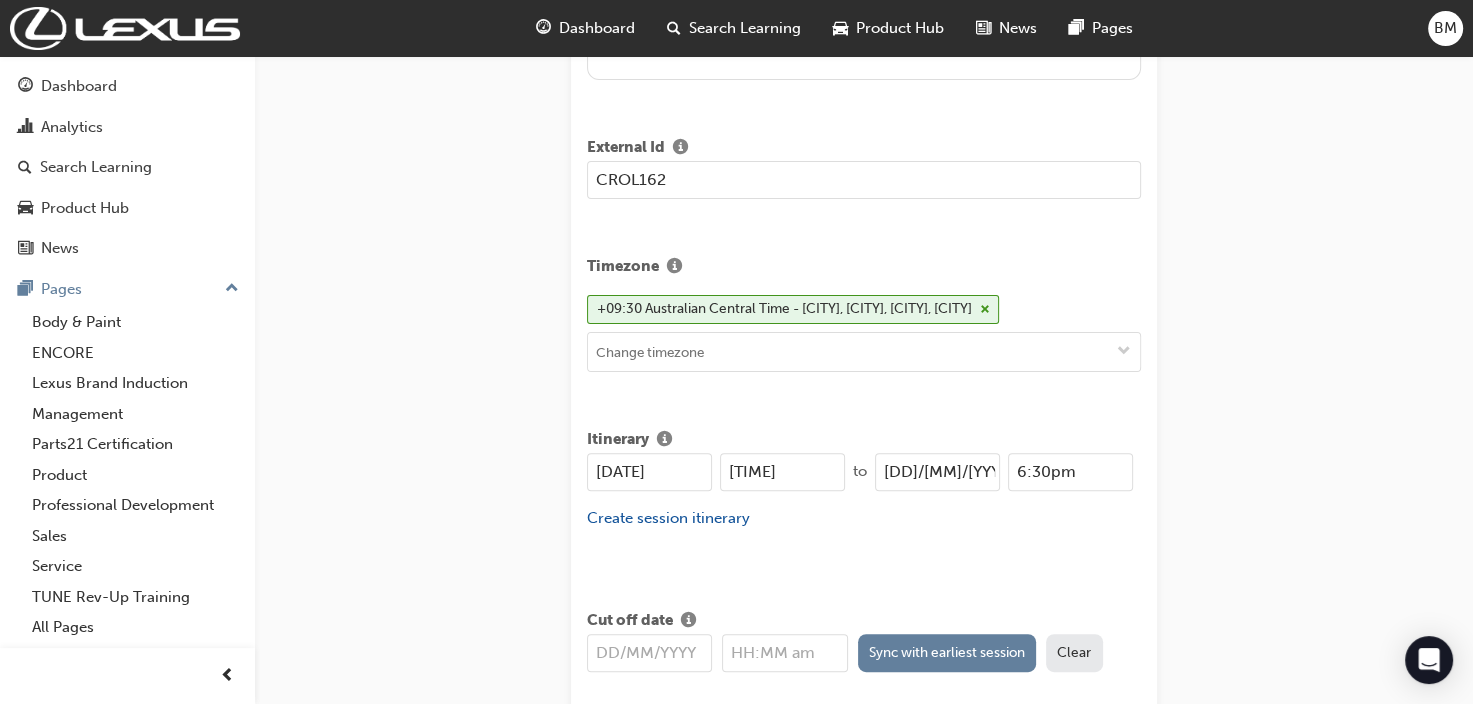 click on "[DATE]" at bounding box center [649, 472] 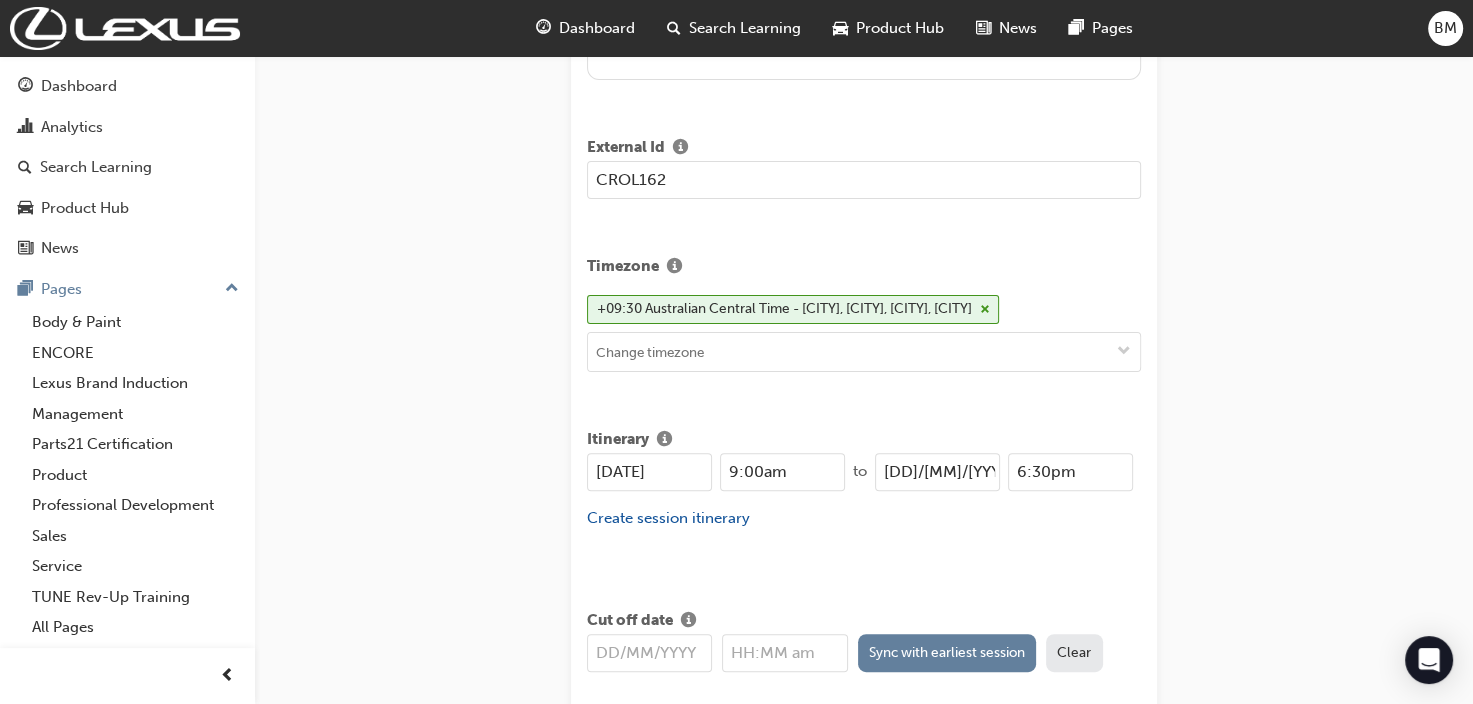 type on "9:00am" 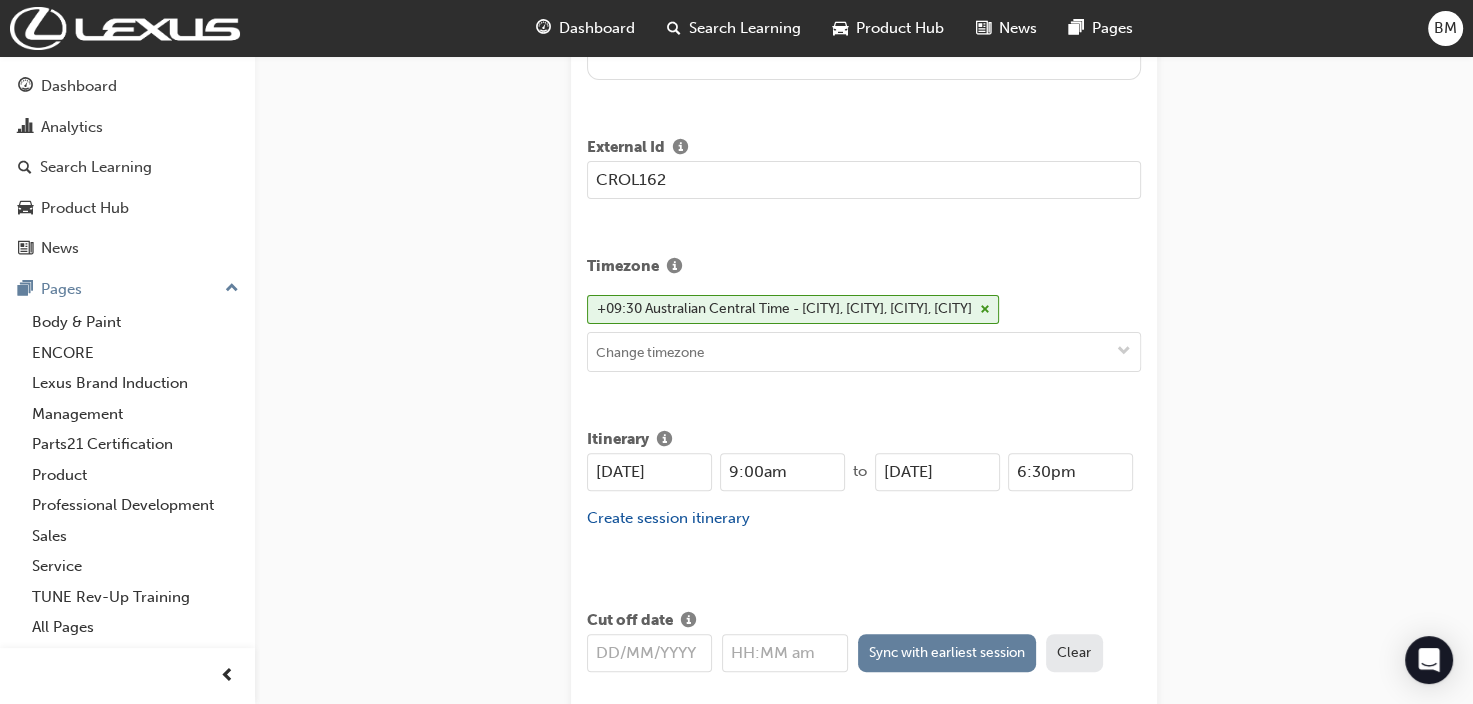 click on "[DATE]" at bounding box center [937, 472] 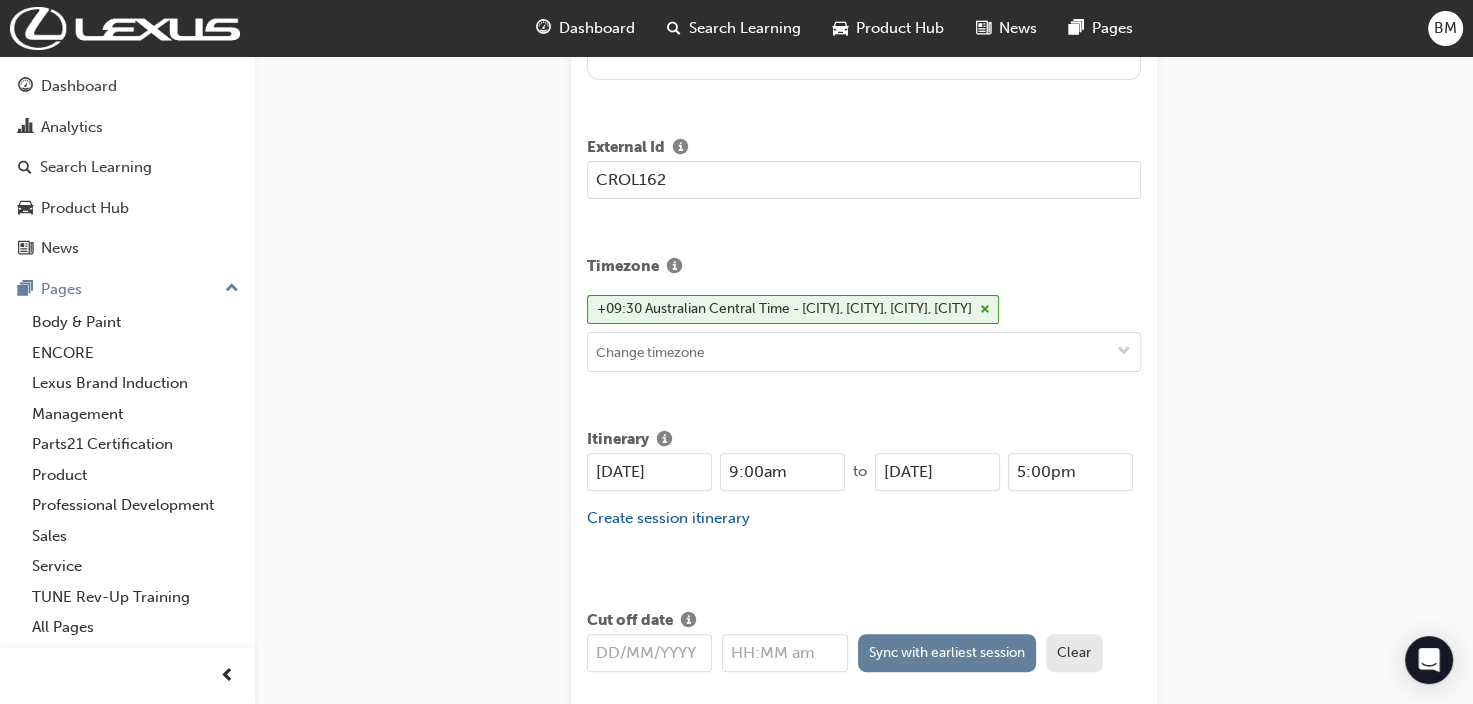 type on "5:00pm" 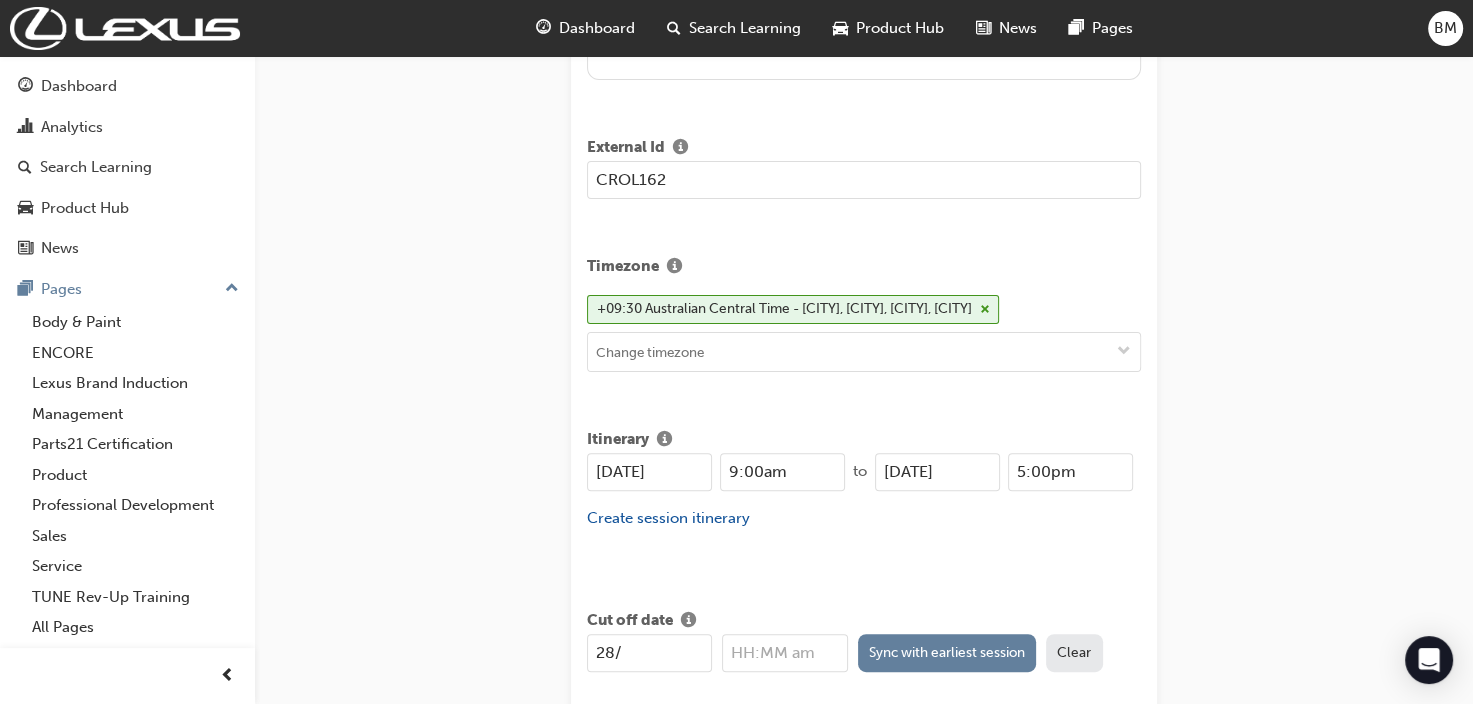 type on "[DATE_PARTIAL]" 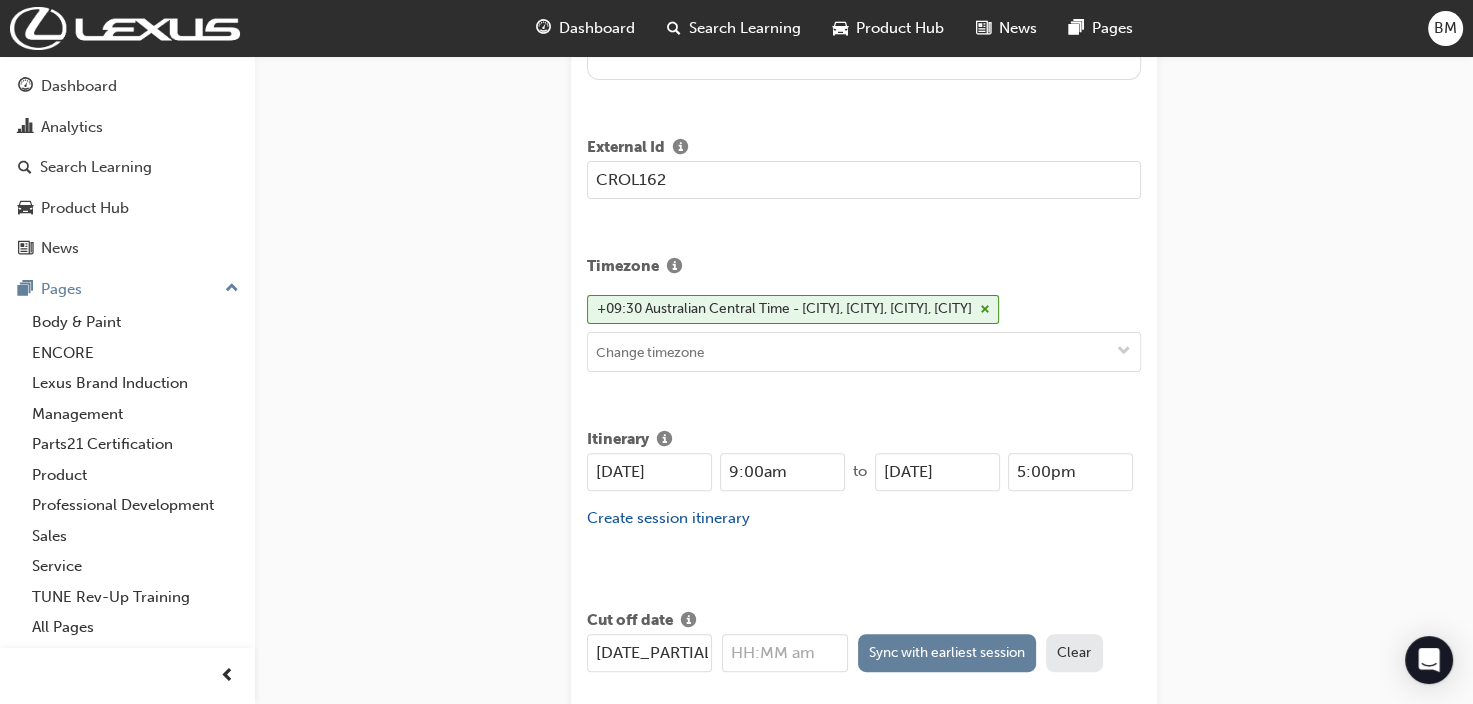type on "12:00am" 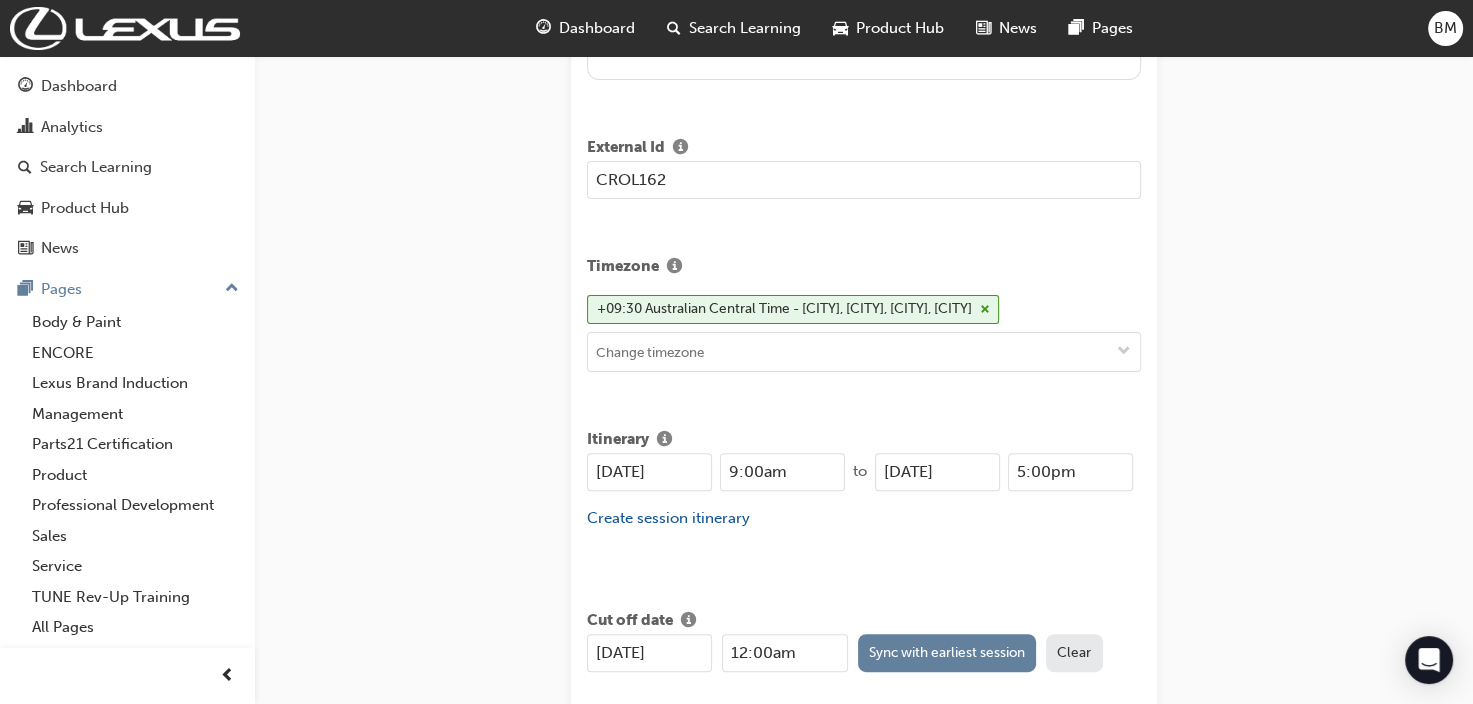 type on "[DATE]" 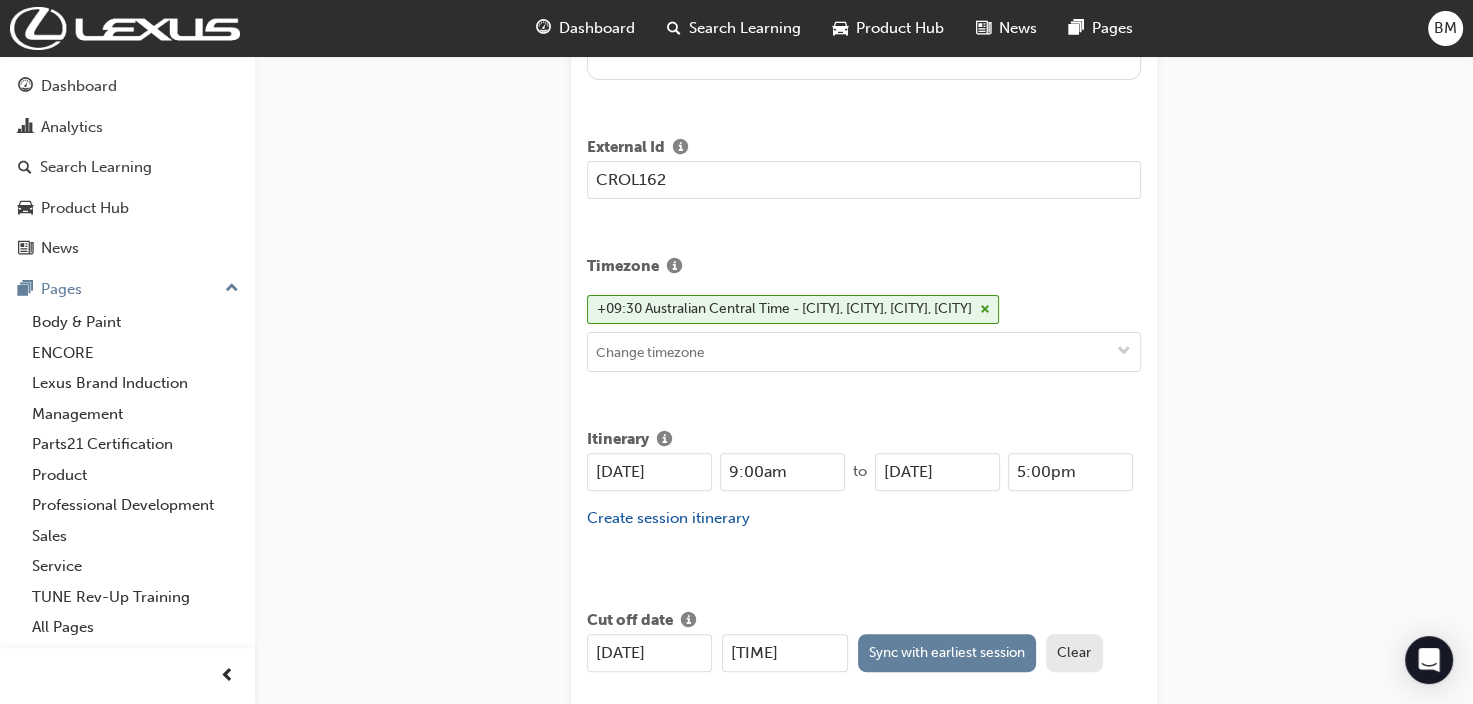 click on "[TIME]" at bounding box center (784, 653) 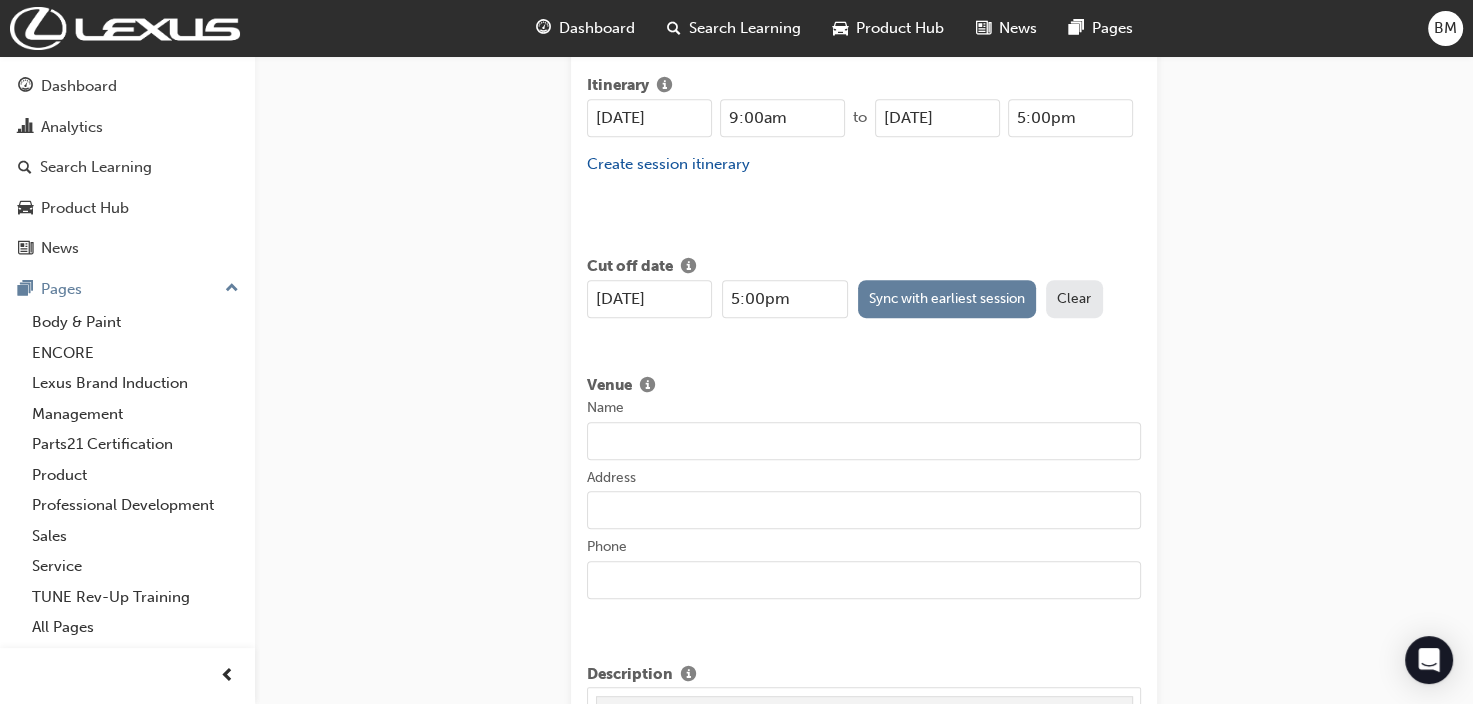 scroll, scrollTop: 933, scrollLeft: 0, axis: vertical 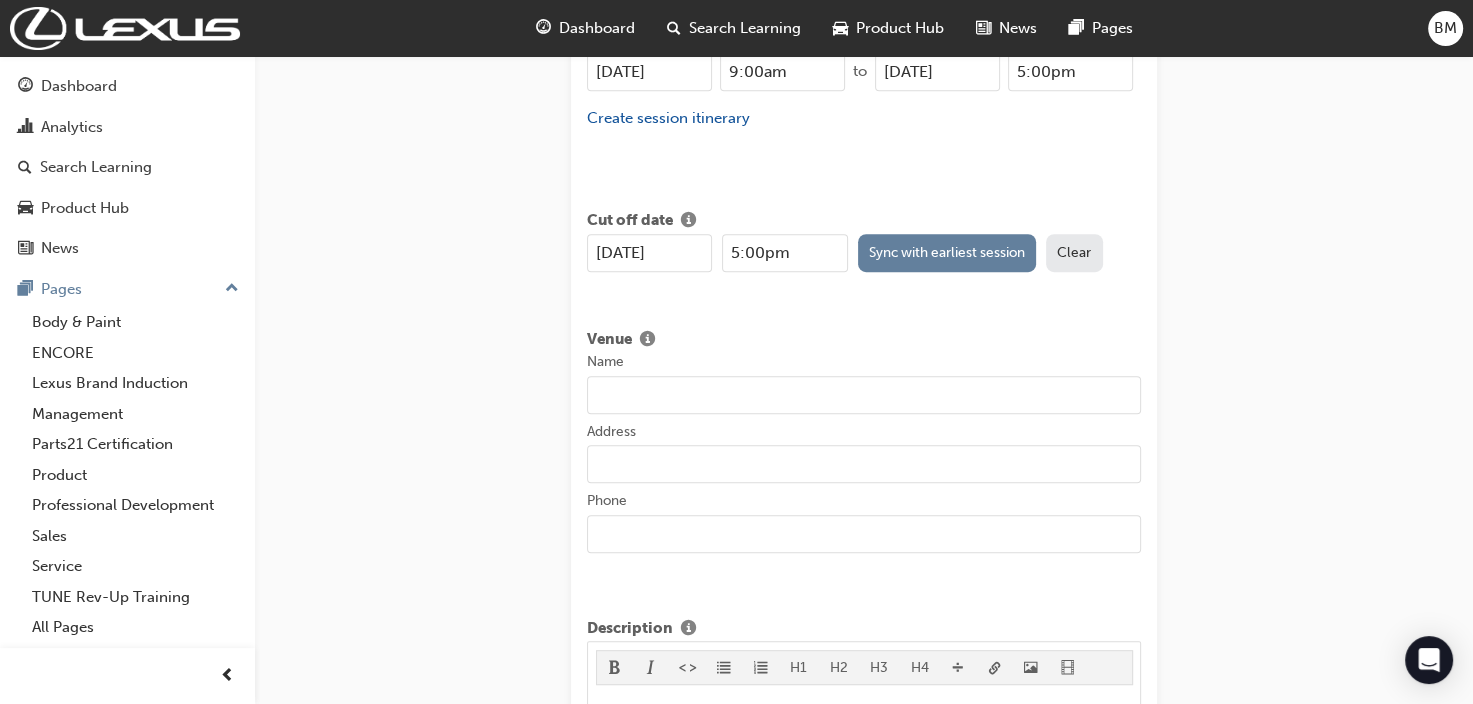 type on "5:00pm" 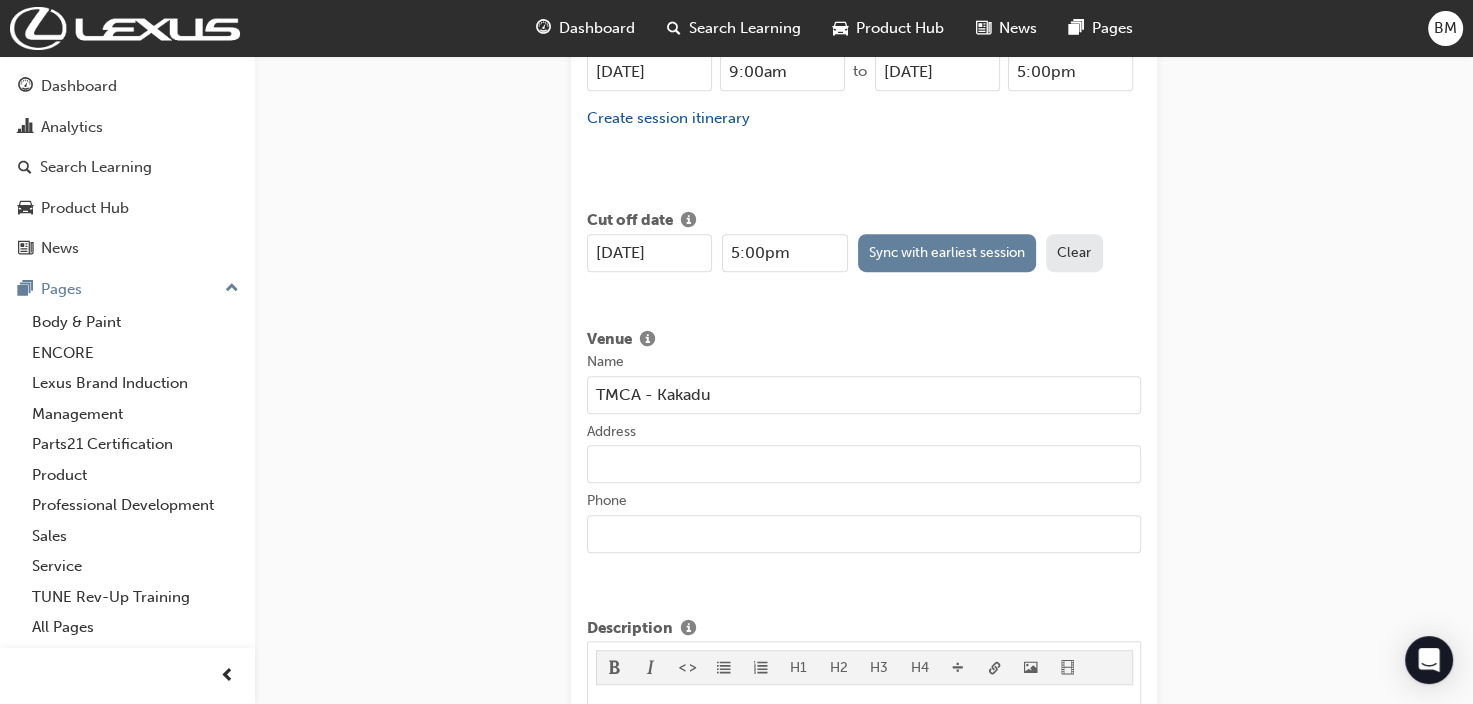 type on "[UNIT] [NUMBER] [STREET], [CITY] [STATE] [POSTAL_CODE]" 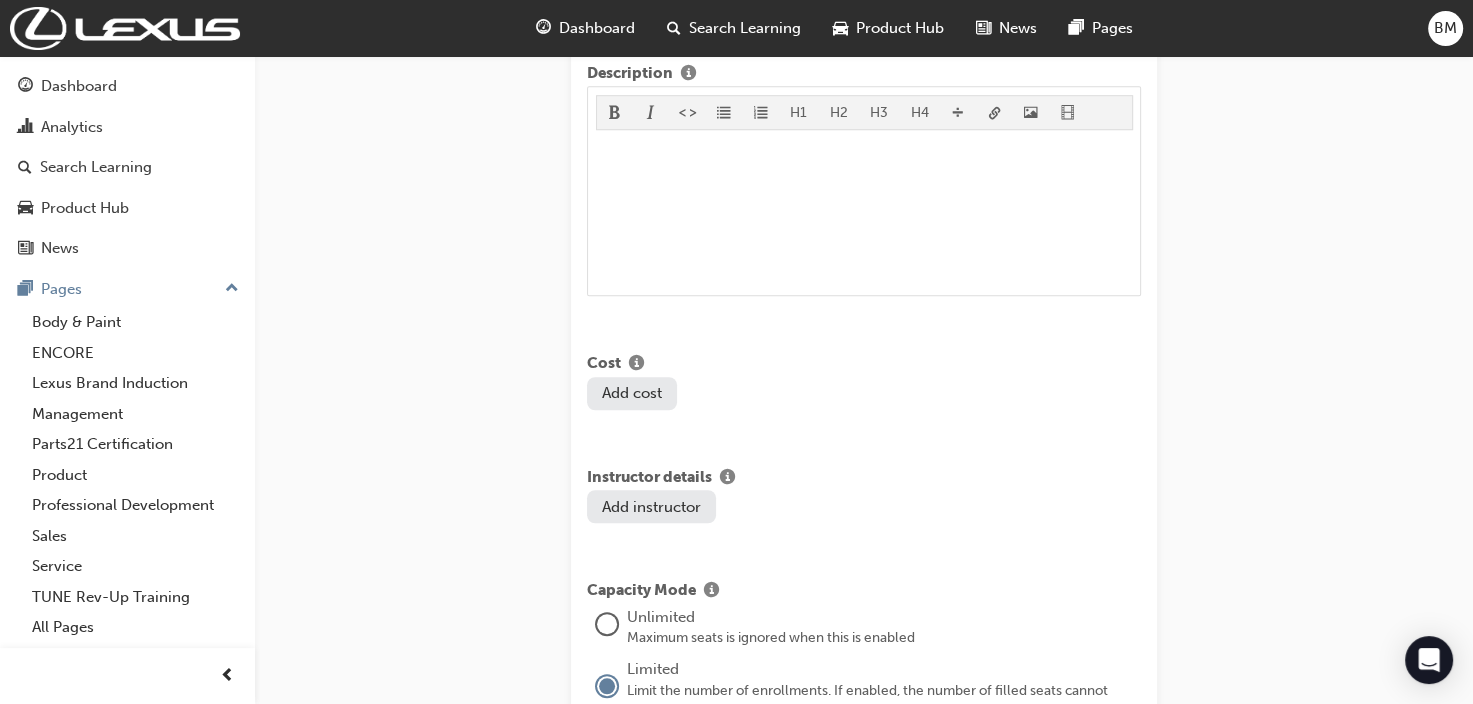 scroll, scrollTop: 1533, scrollLeft: 0, axis: vertical 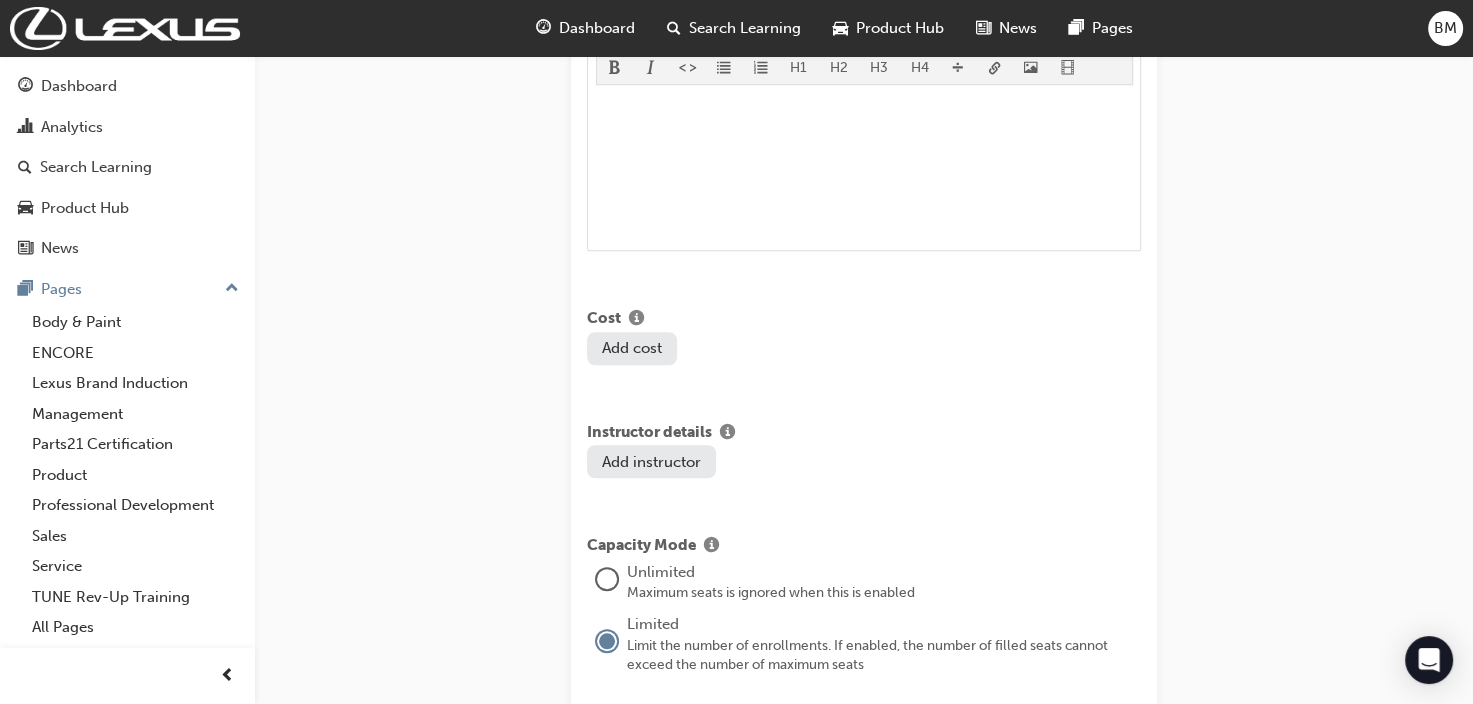 click on "Add instructor" at bounding box center [651, 461] 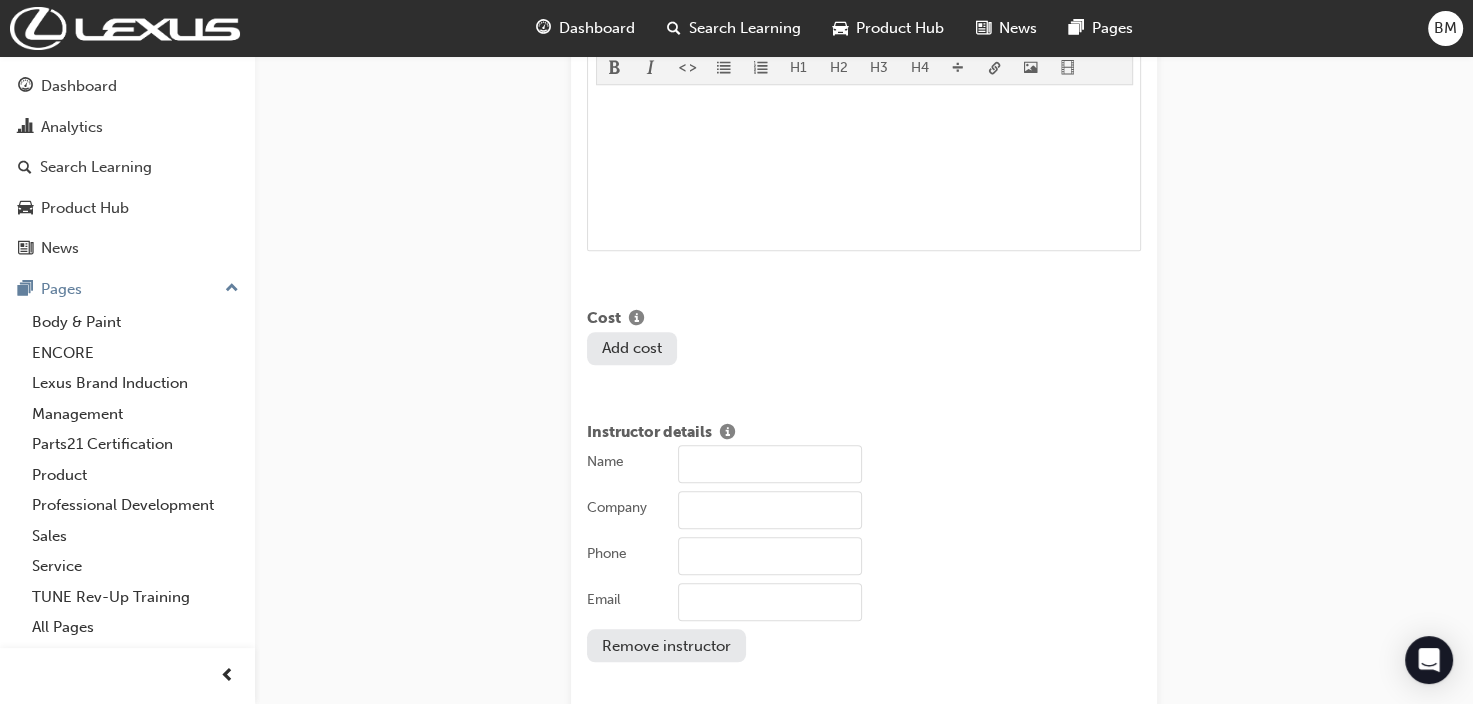 click on "Name" at bounding box center [770, 464] 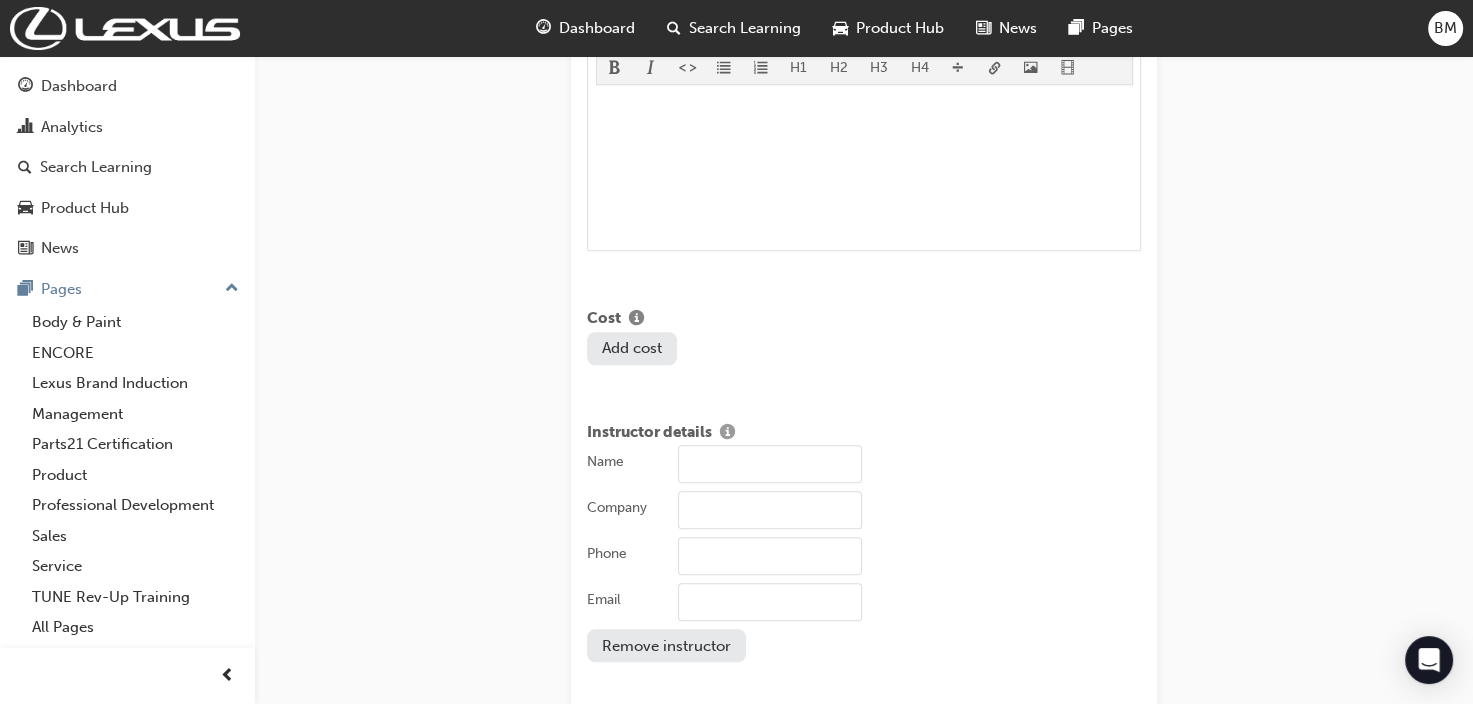 type on "[FIRST] [LAST]" 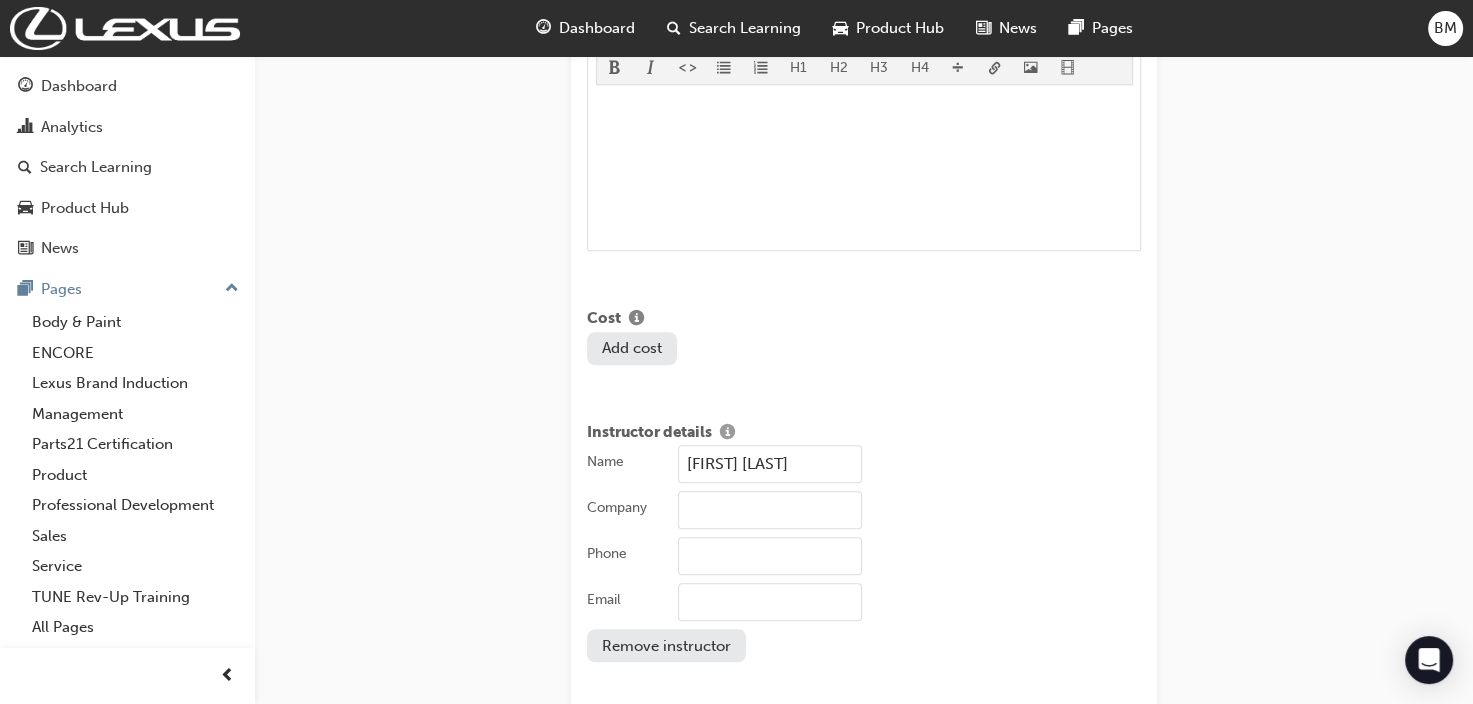 type on "[PHONE]" 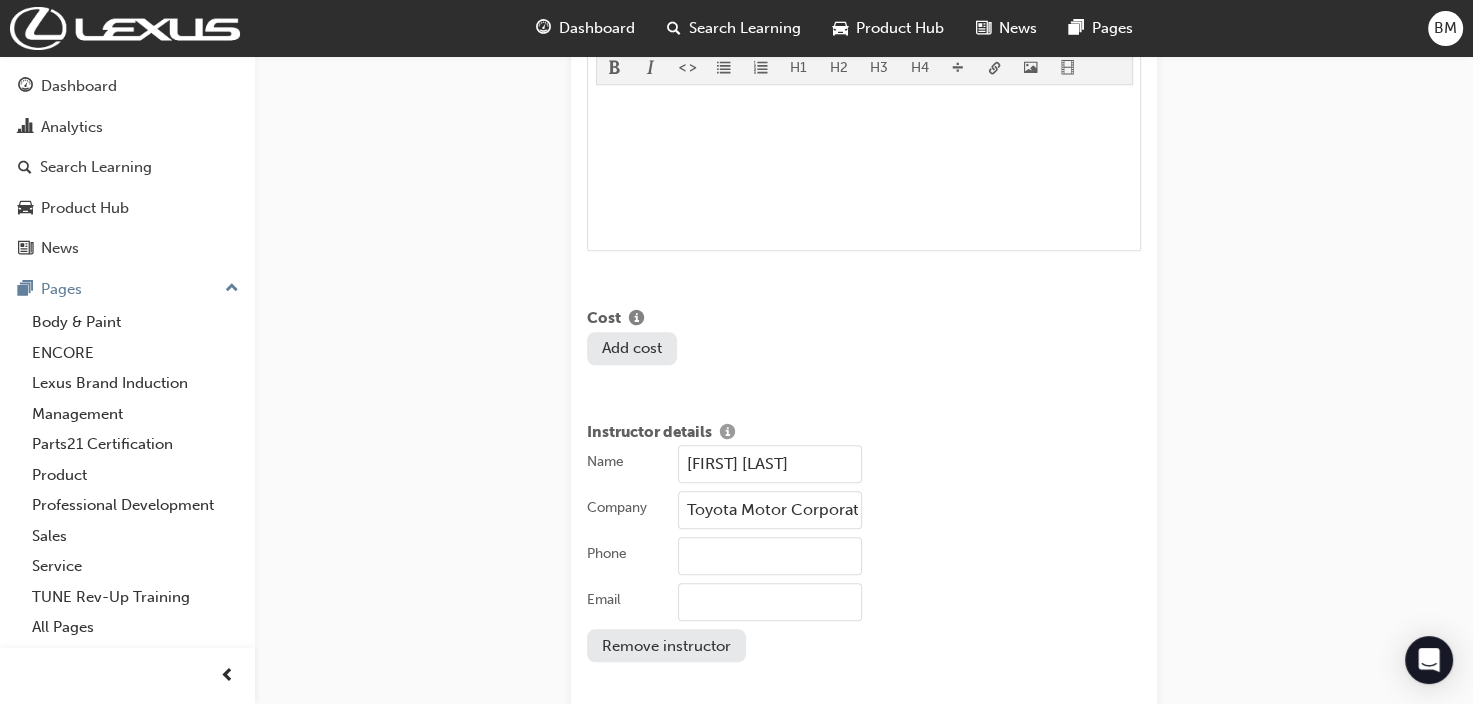 type on "[PHONE]" 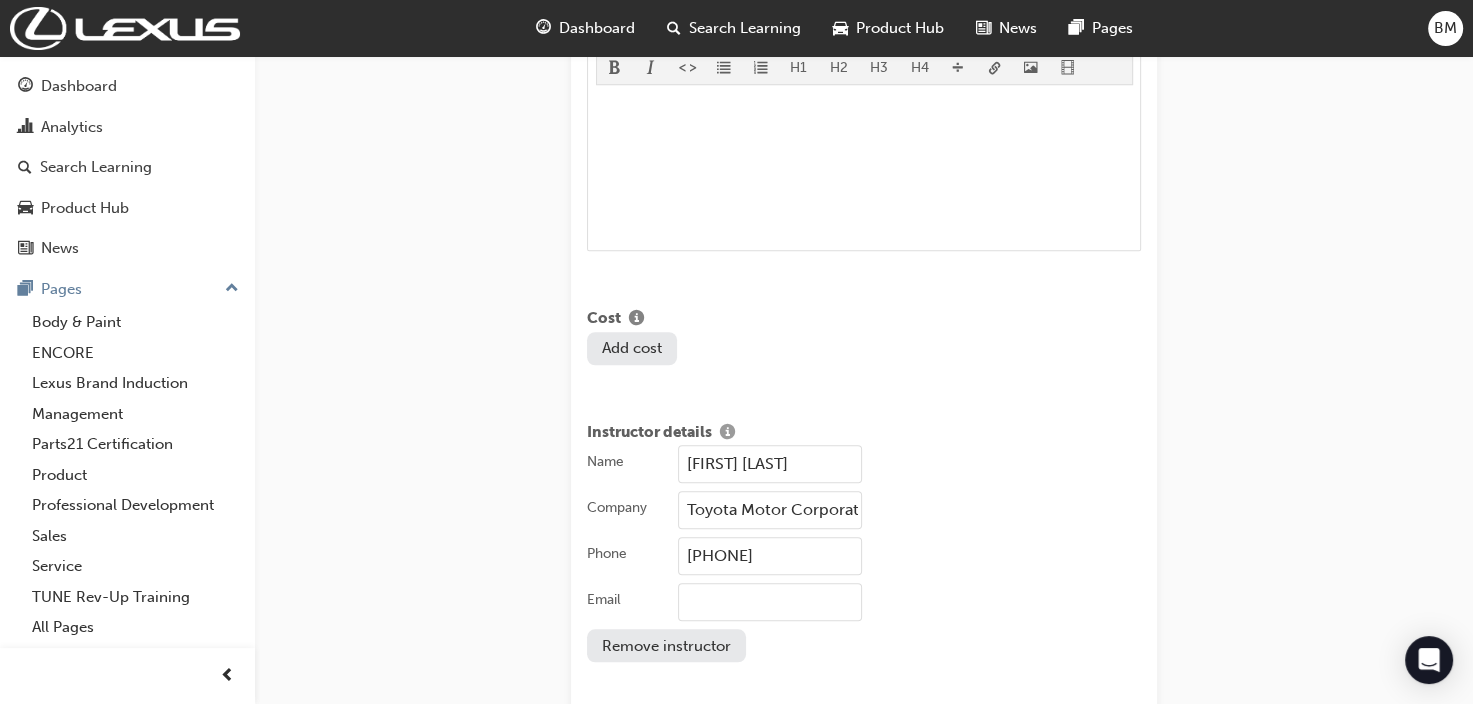 type on "[EMAIL]" 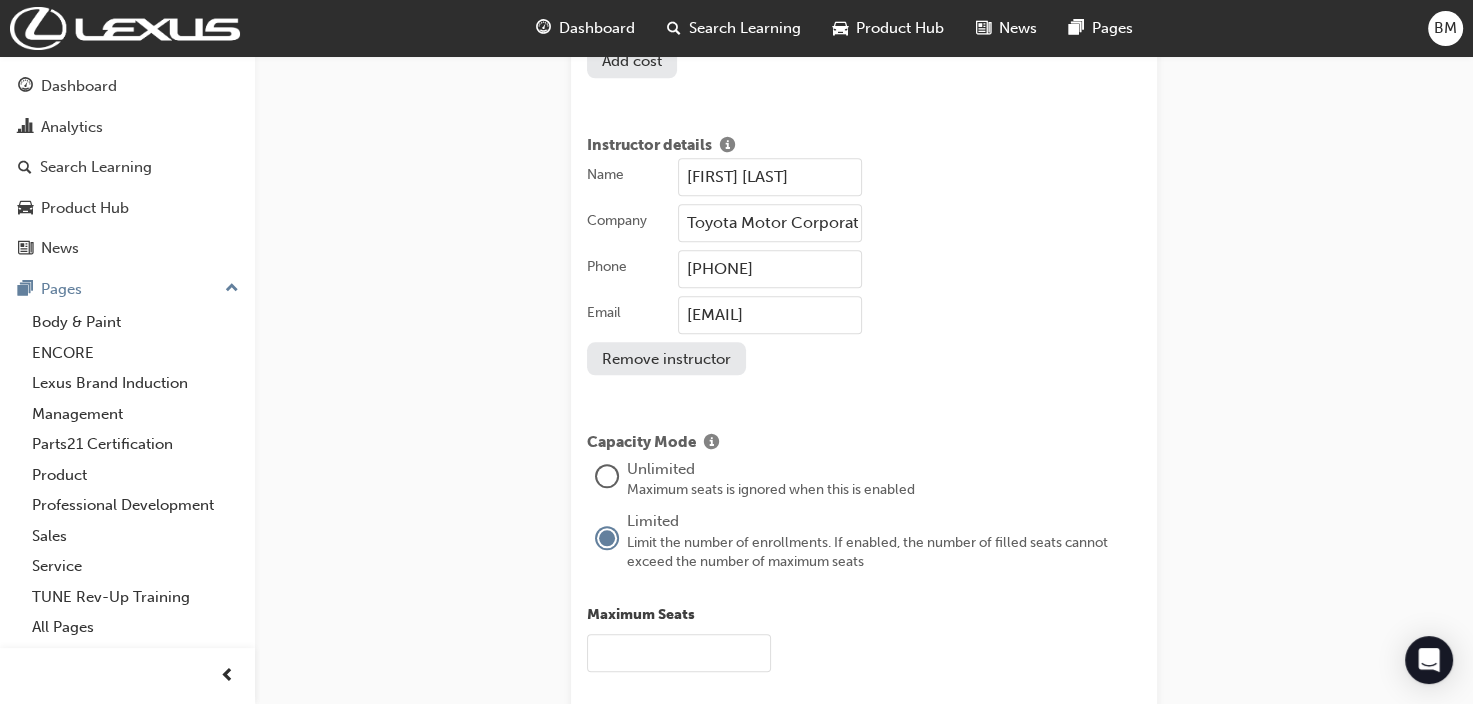 scroll, scrollTop: 1833, scrollLeft: 0, axis: vertical 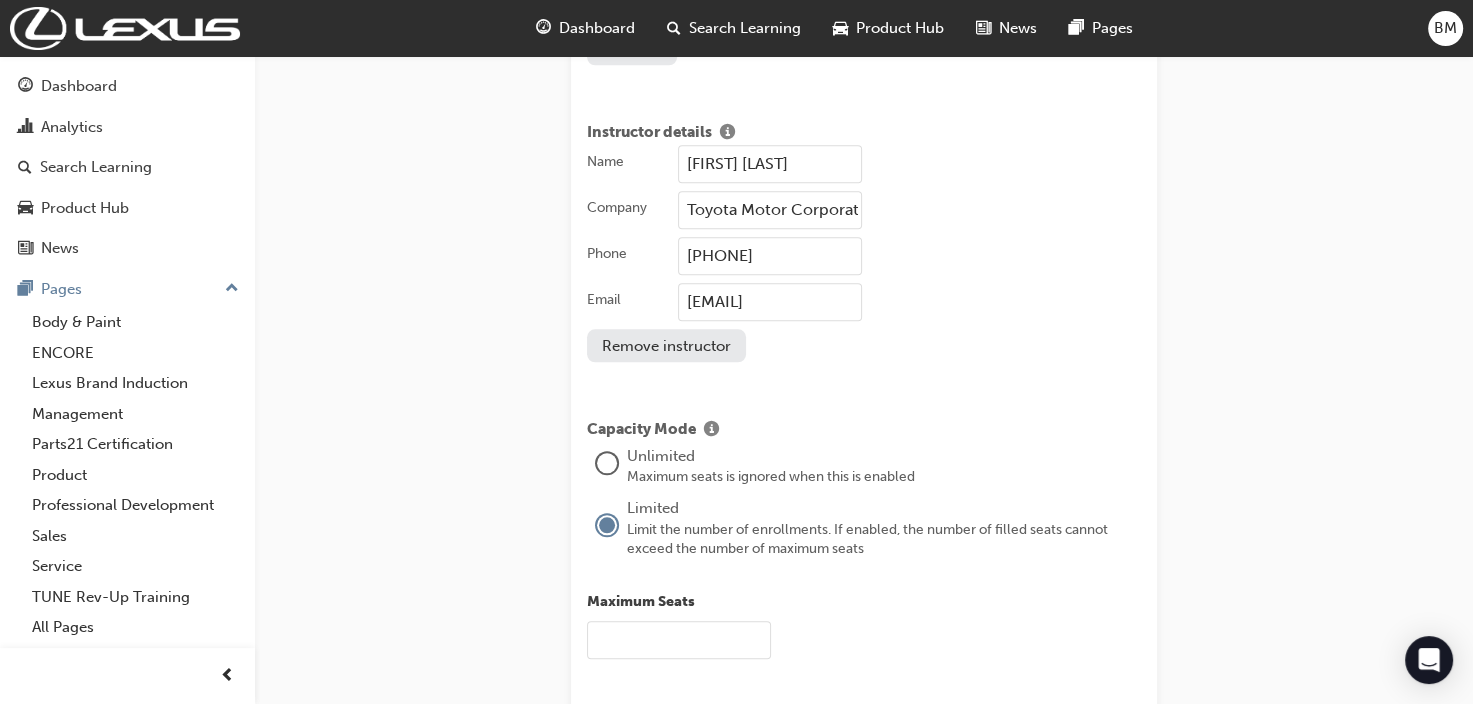 drag, startPoint x: 672, startPoint y: 668, endPoint x: 708, endPoint y: 668, distance: 36 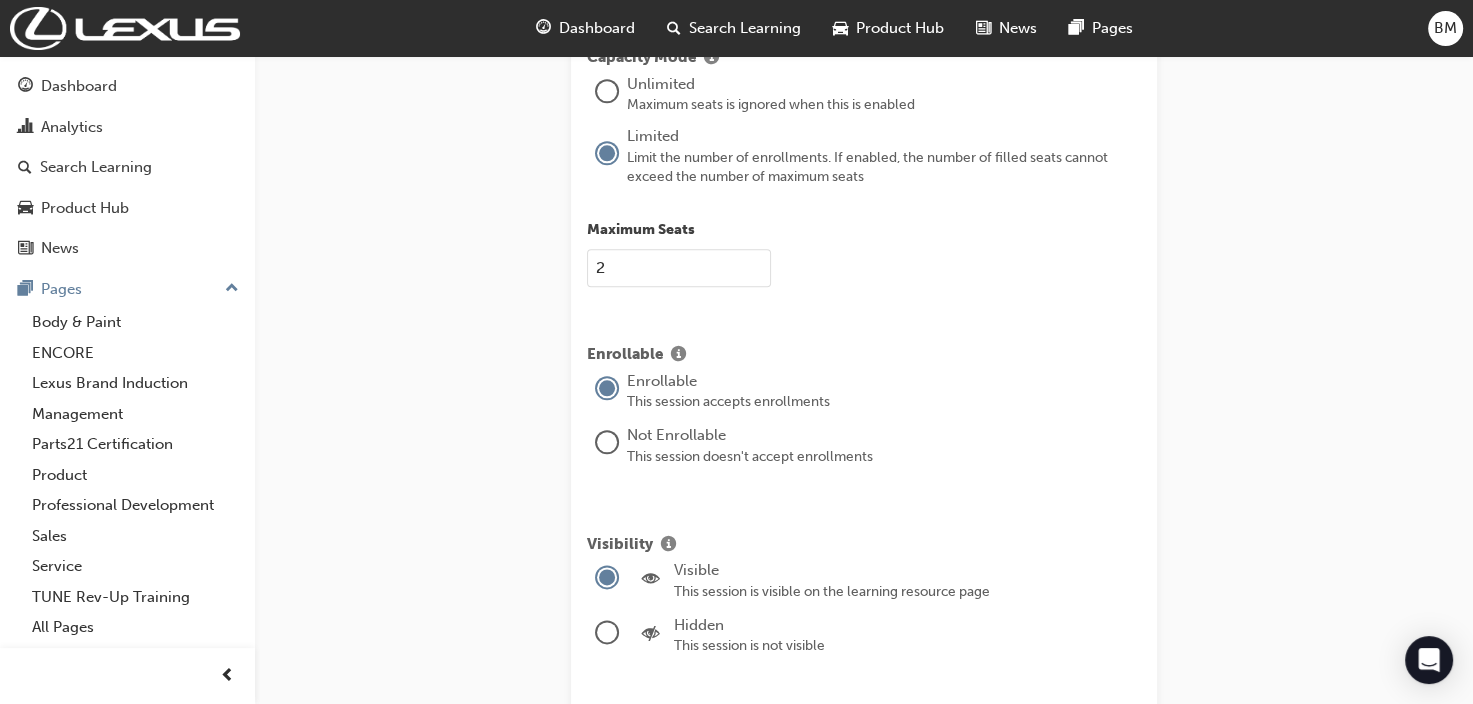 scroll, scrollTop: 2592, scrollLeft: 0, axis: vertical 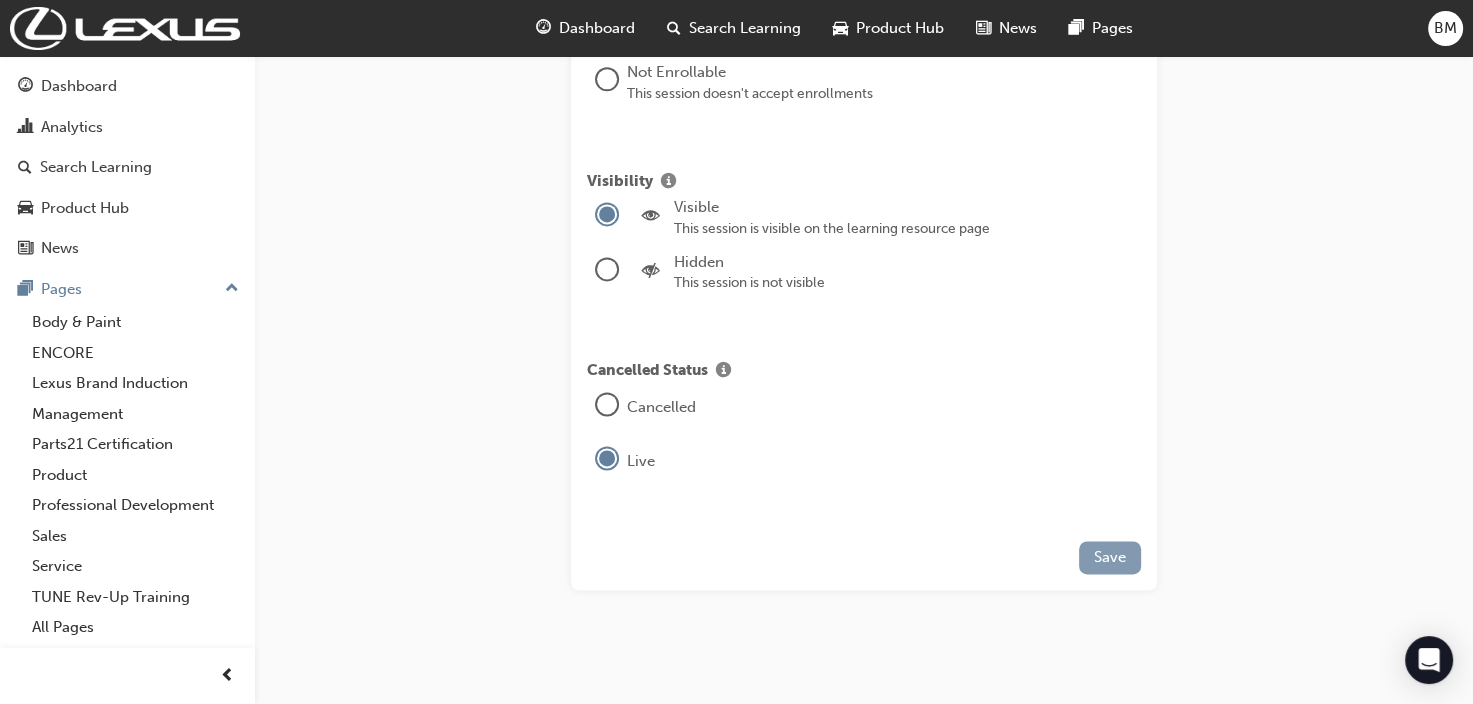 type on "2" 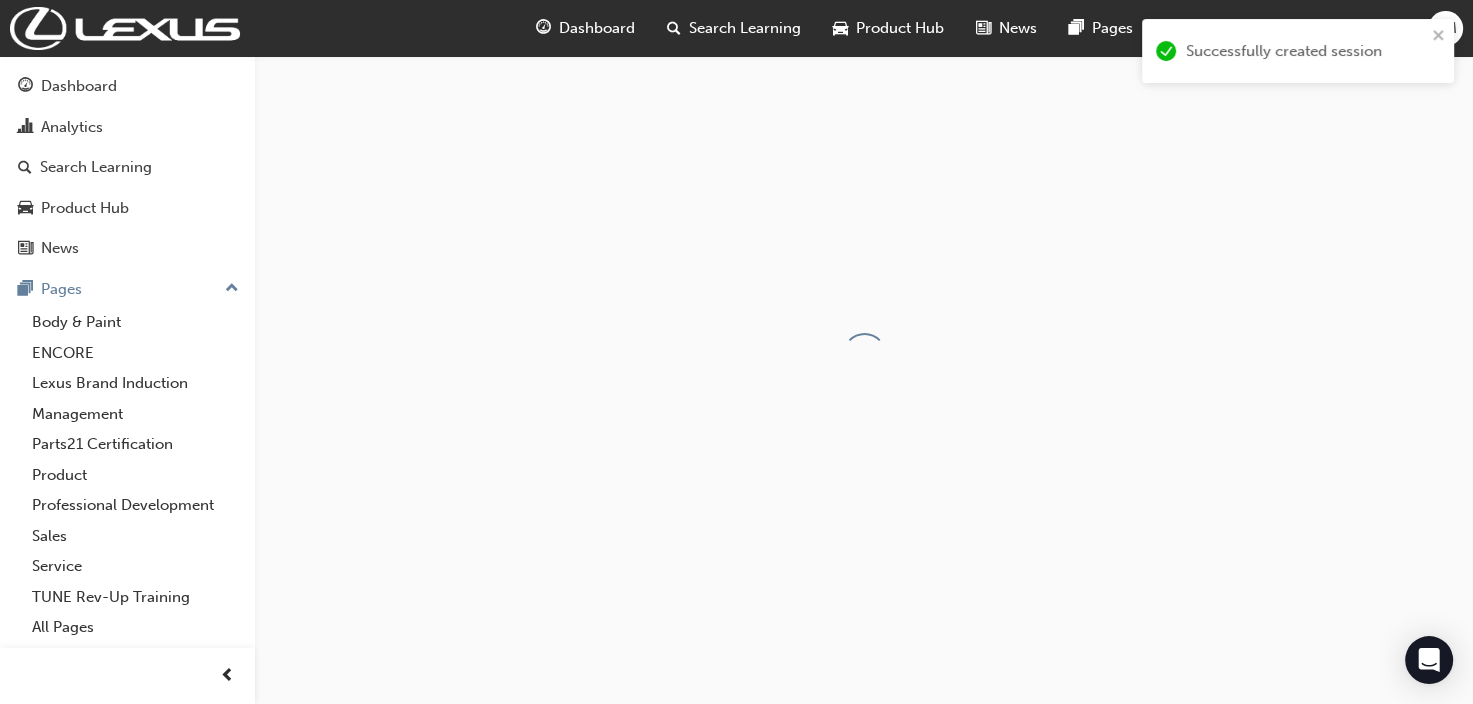 scroll, scrollTop: 0, scrollLeft: 0, axis: both 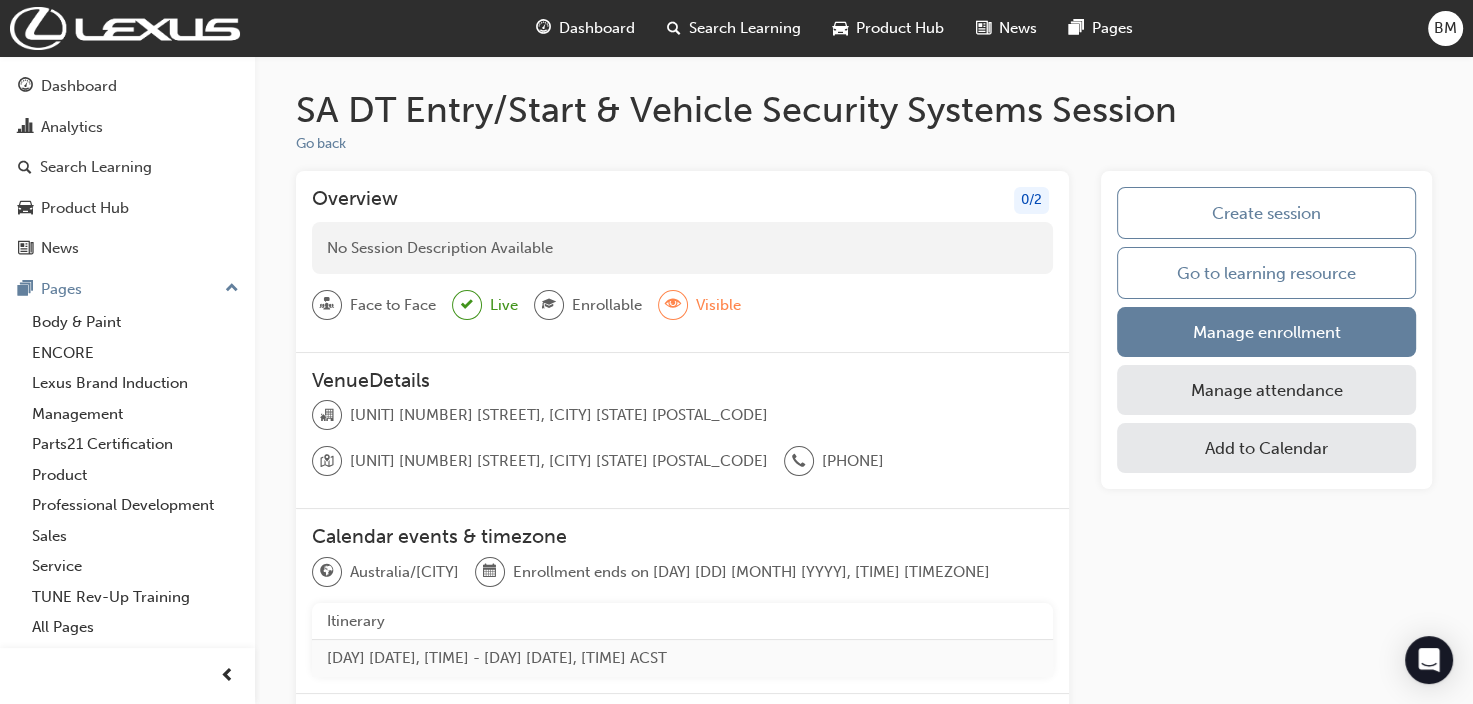 click on "Create session" at bounding box center [1266, 213] 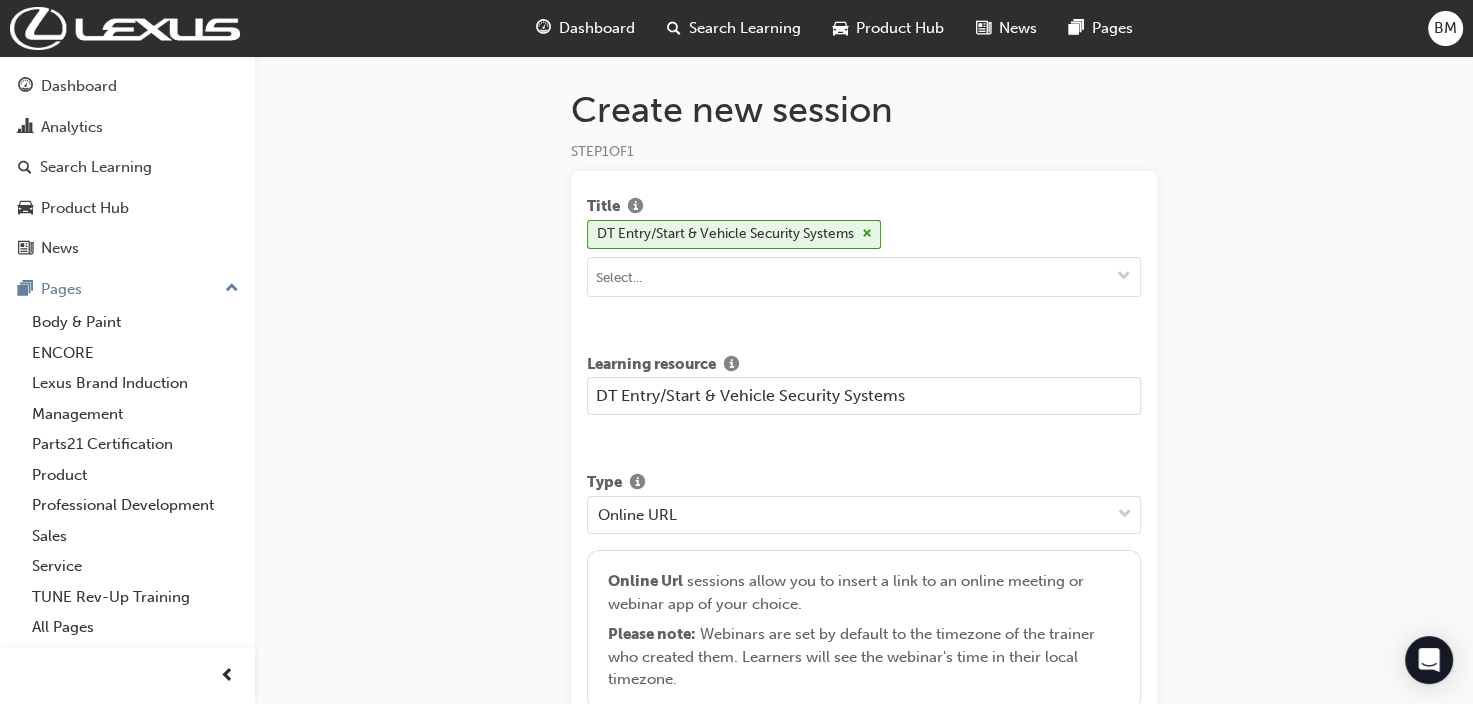 click on "DT Entry/Start & Vehicle Security Systems" at bounding box center (864, 396) 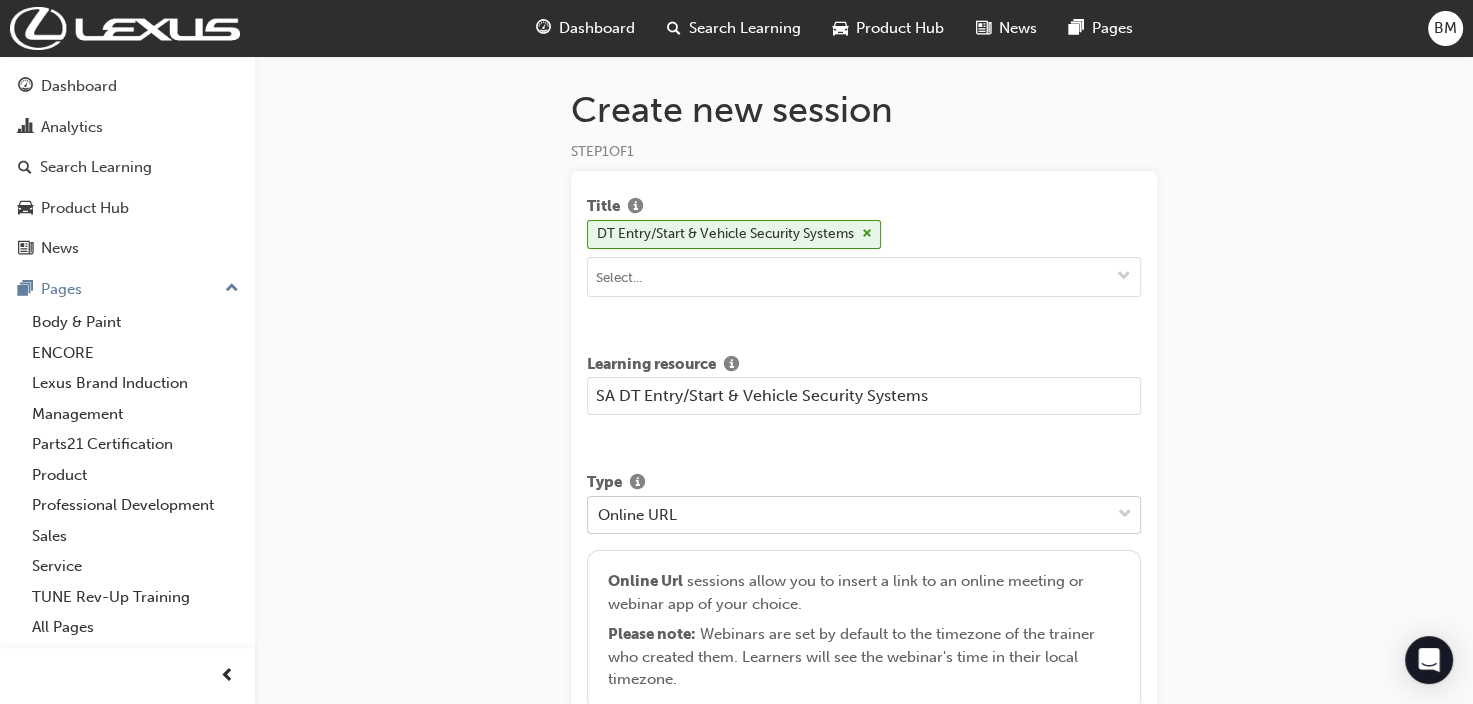 type on "SA DT Entry/Start & Vehicle Security Systems" 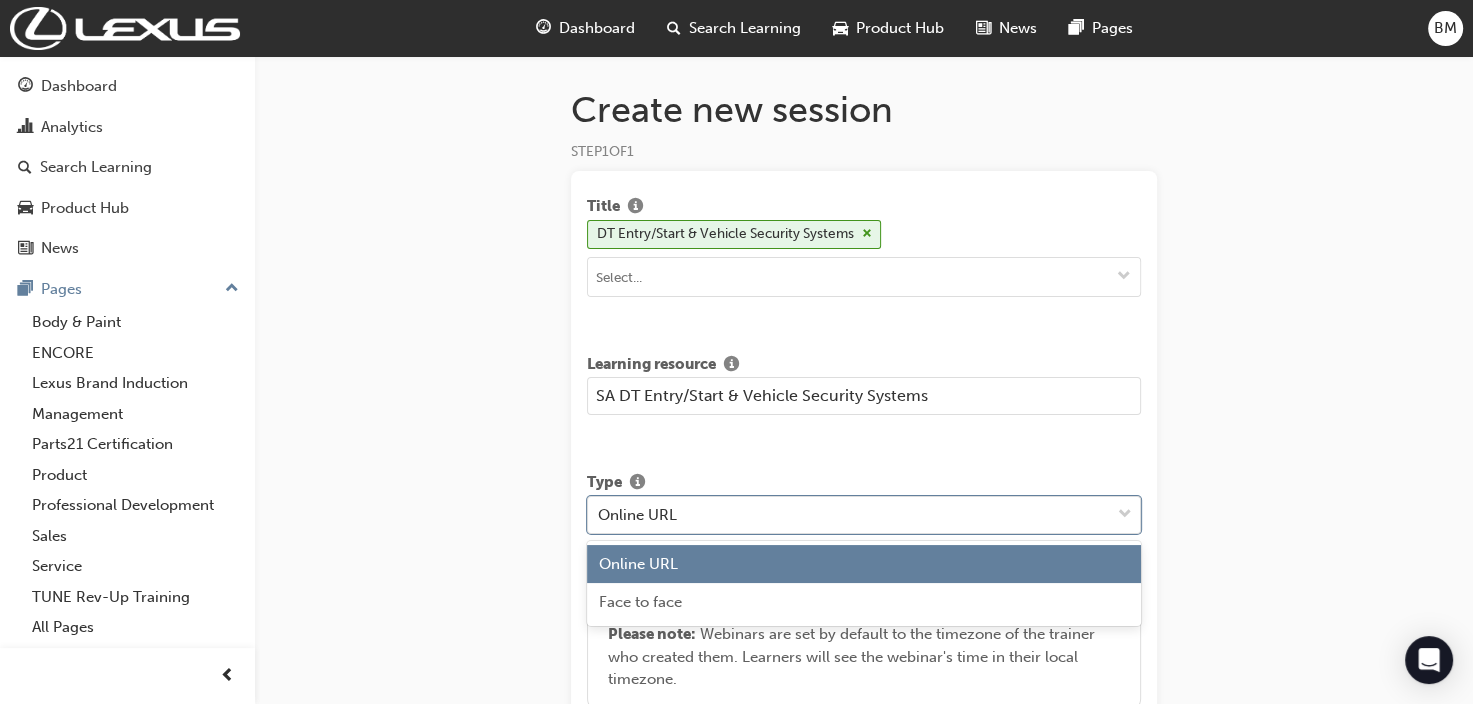 drag, startPoint x: 748, startPoint y: 509, endPoint x: 691, endPoint y: 539, distance: 64.412735 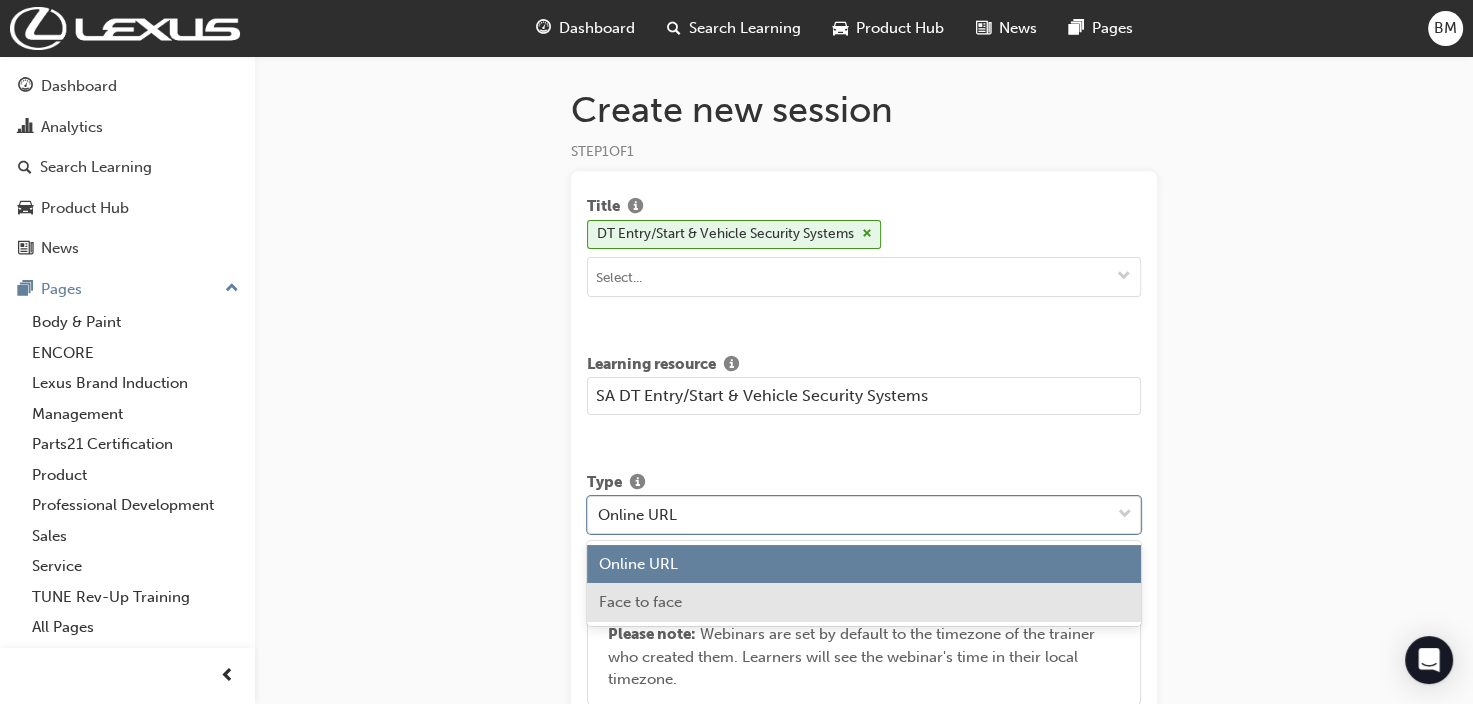 click on "Face to face" at bounding box center (640, 602) 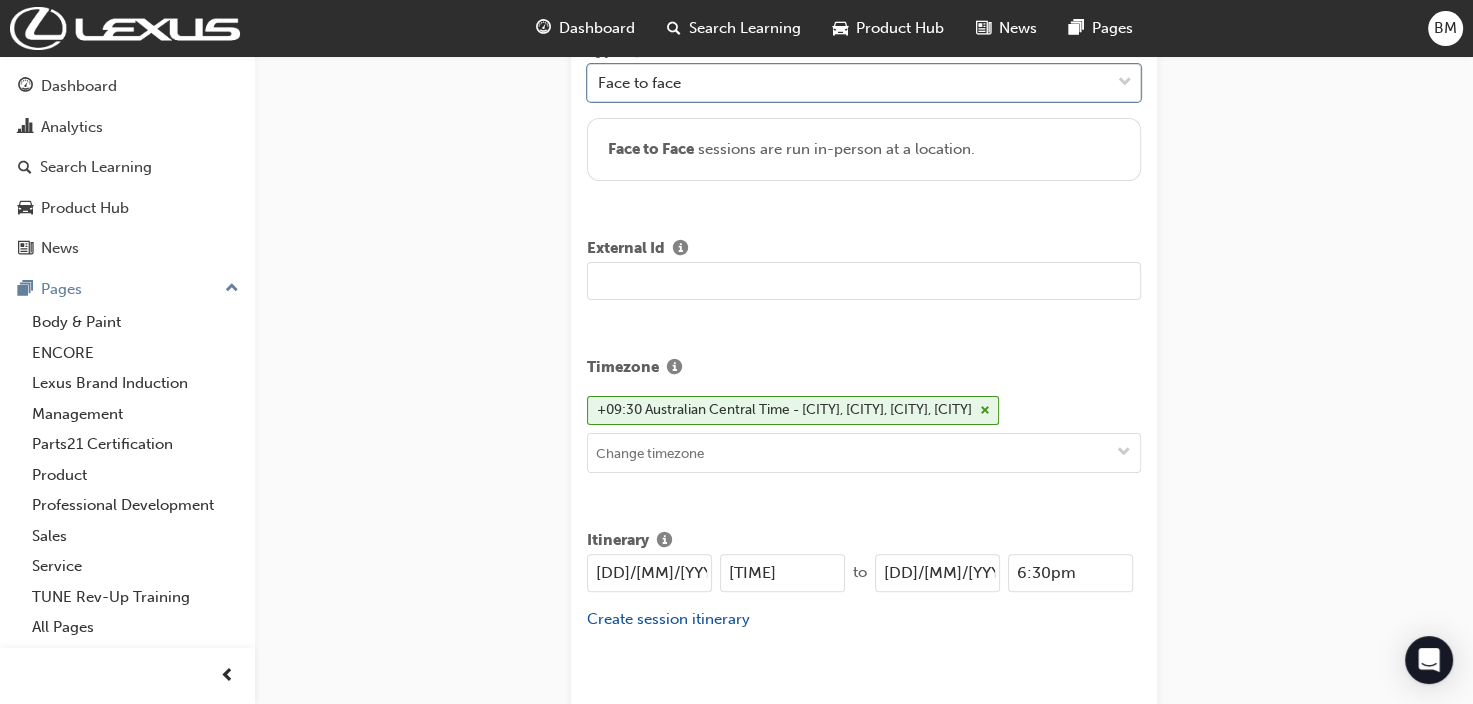 scroll, scrollTop: 424, scrollLeft: 0, axis: vertical 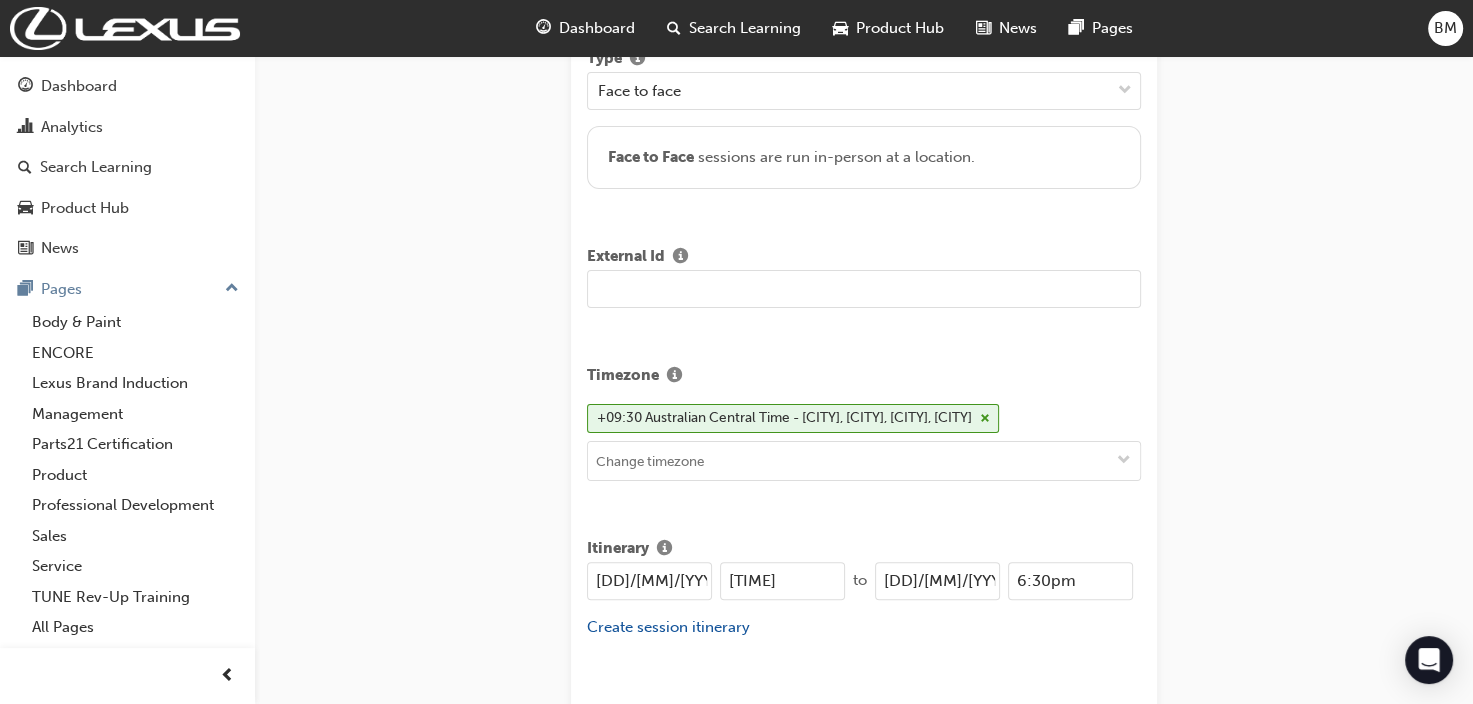 click at bounding box center [864, 289] 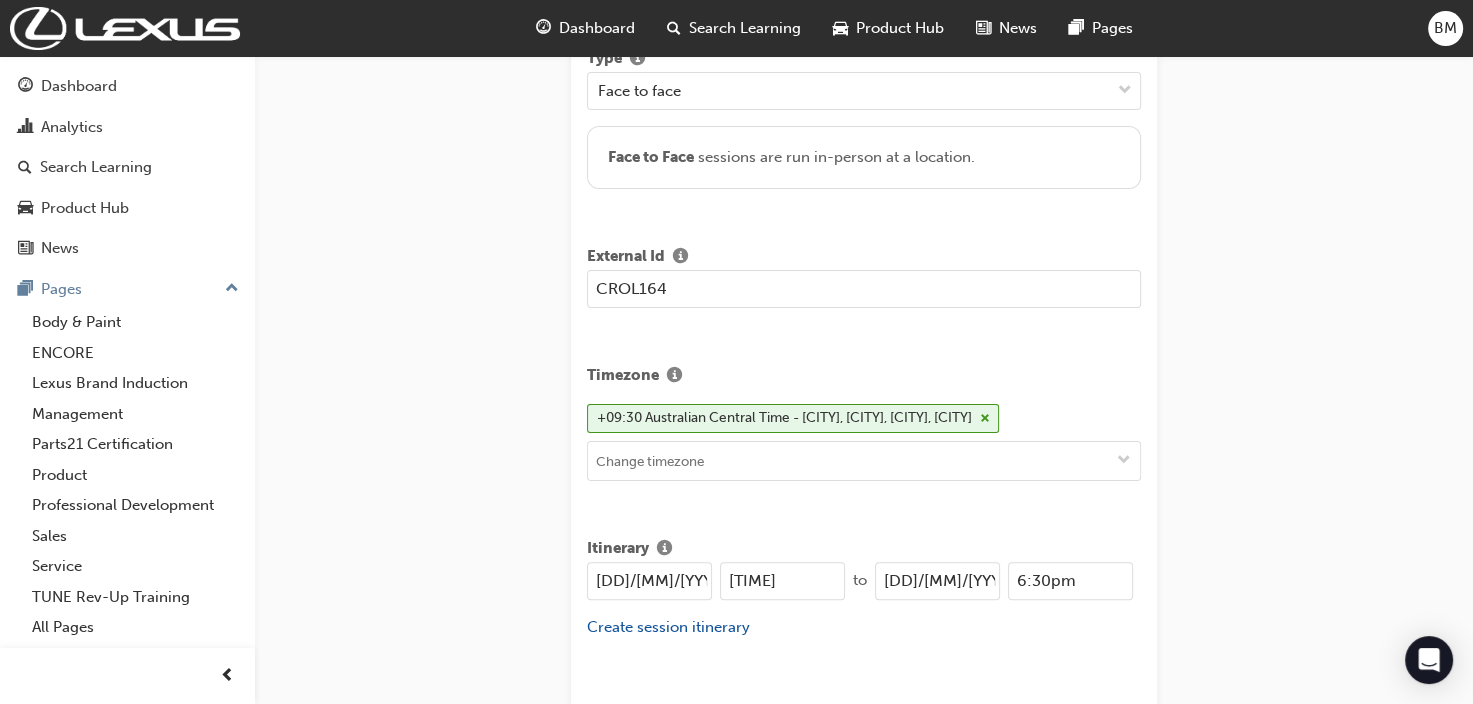 type on "CROL164" 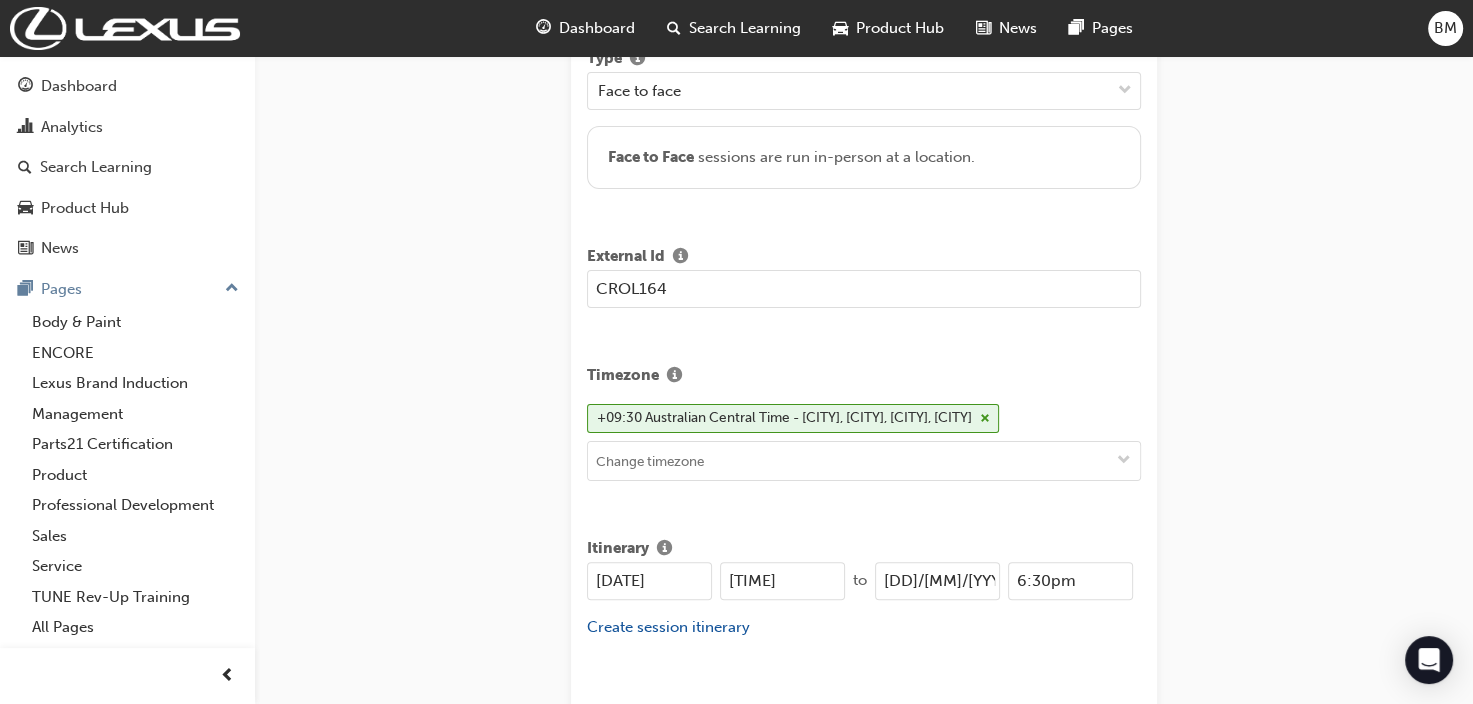 type on "[DATE]" 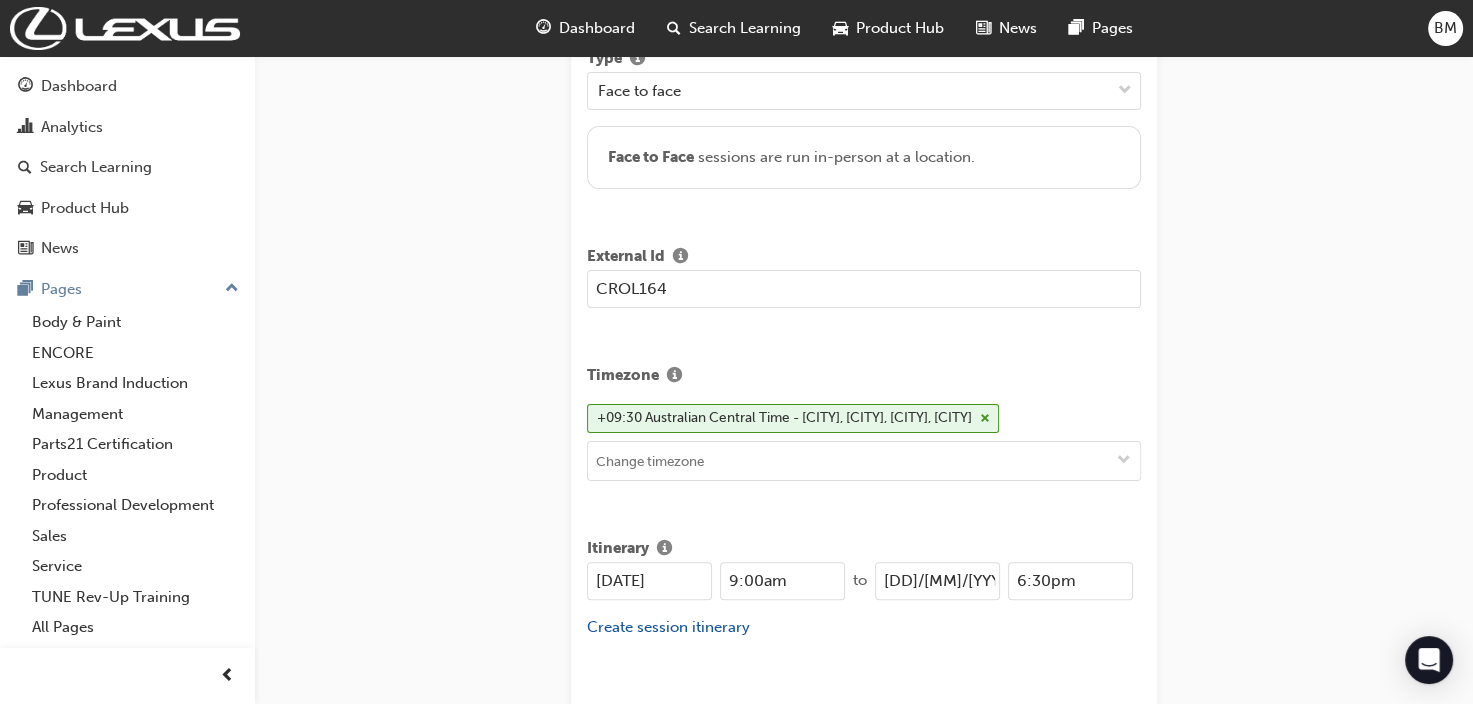type on "9:00am" 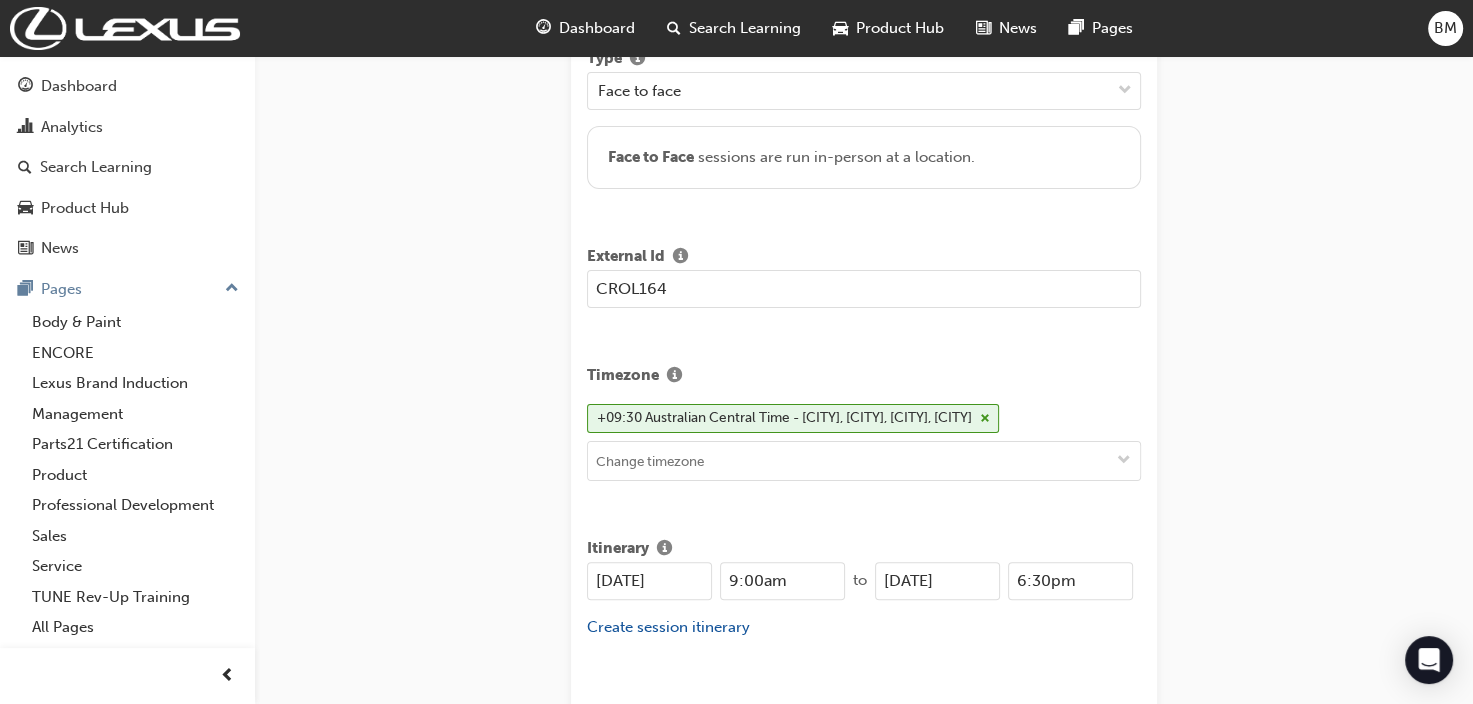 type on "[DATE]" 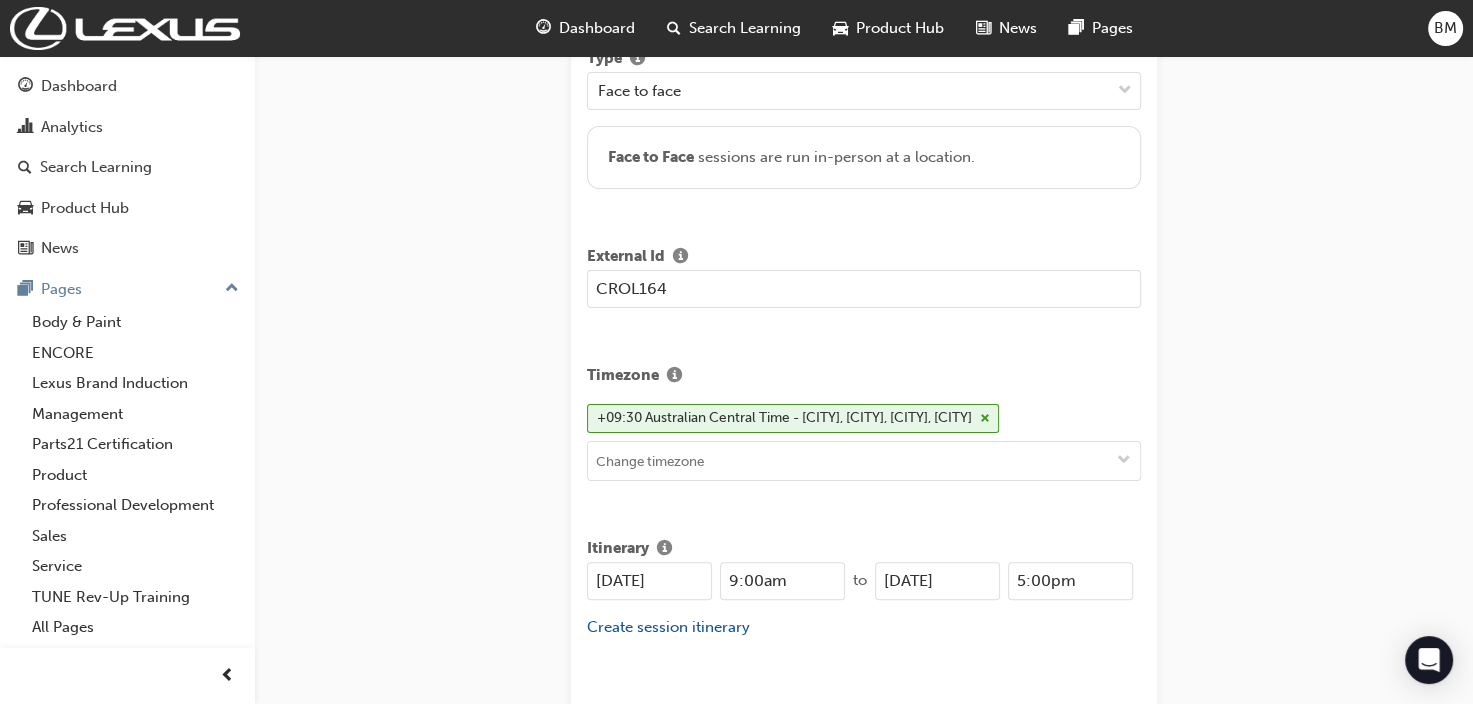 type on "5:00pm" 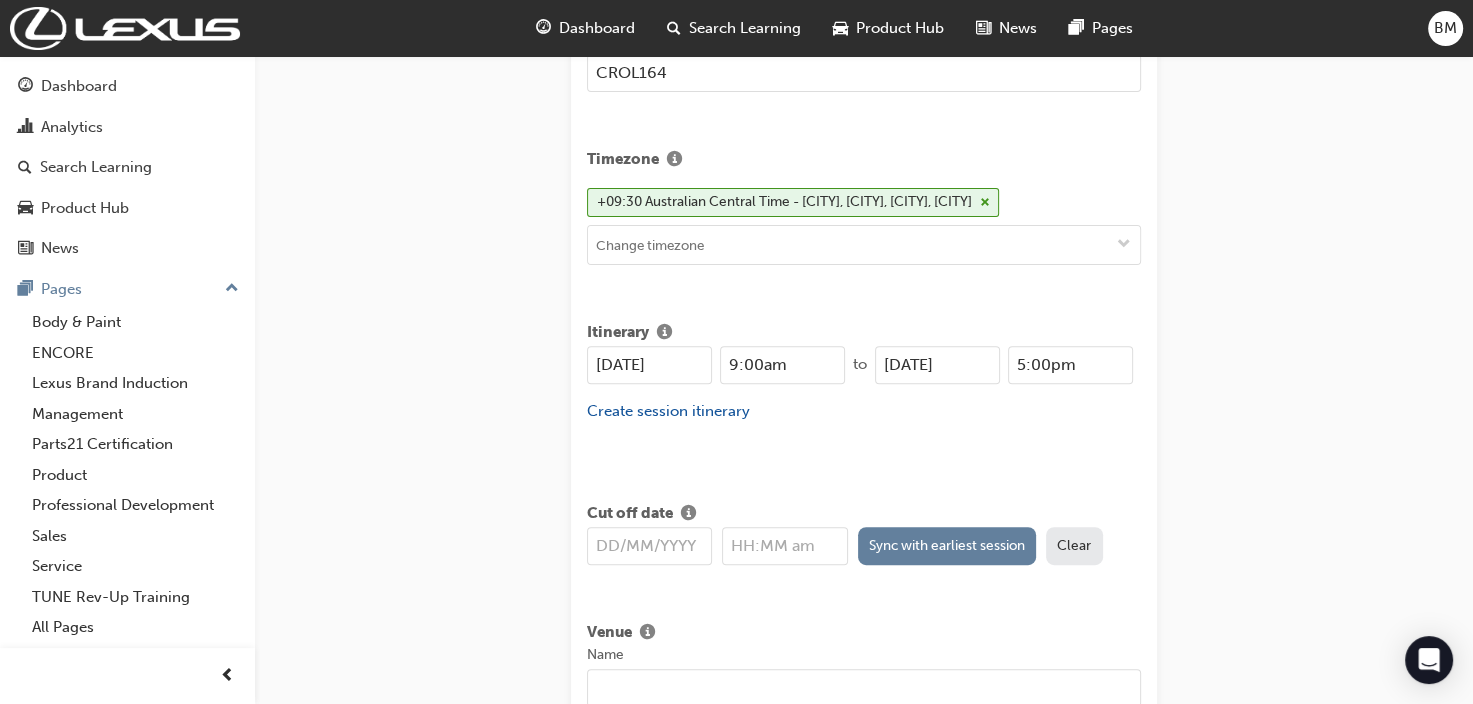 scroll, scrollTop: 677, scrollLeft: 0, axis: vertical 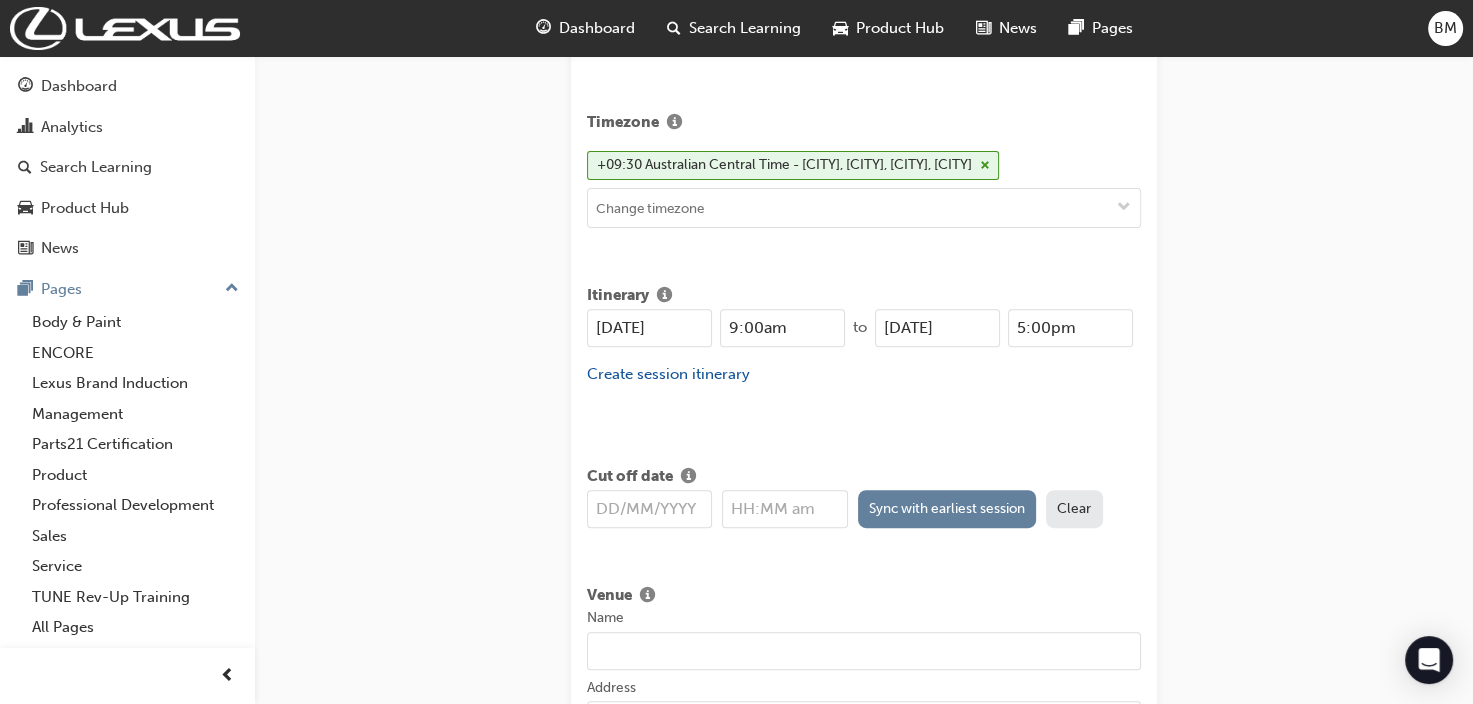 click at bounding box center (649, 509) 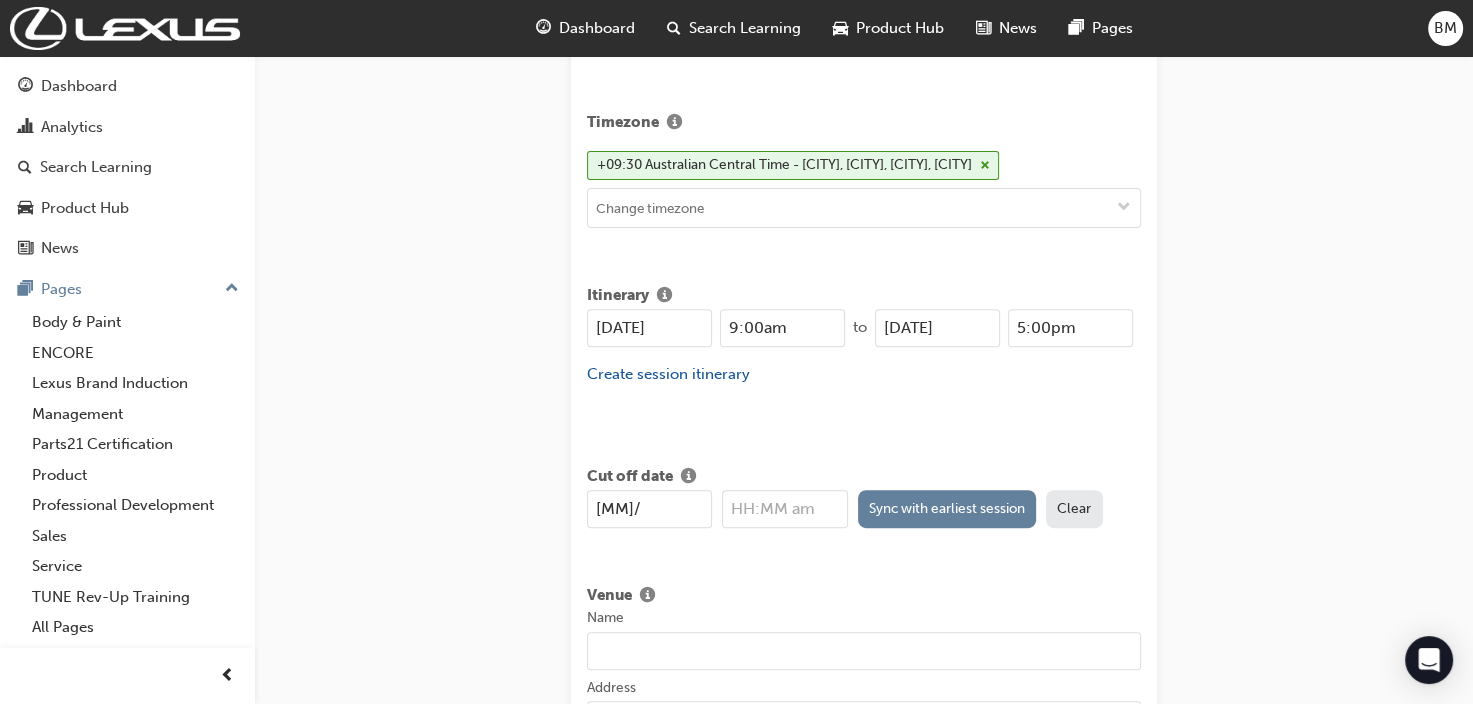 type on "[DD]/[MM]" 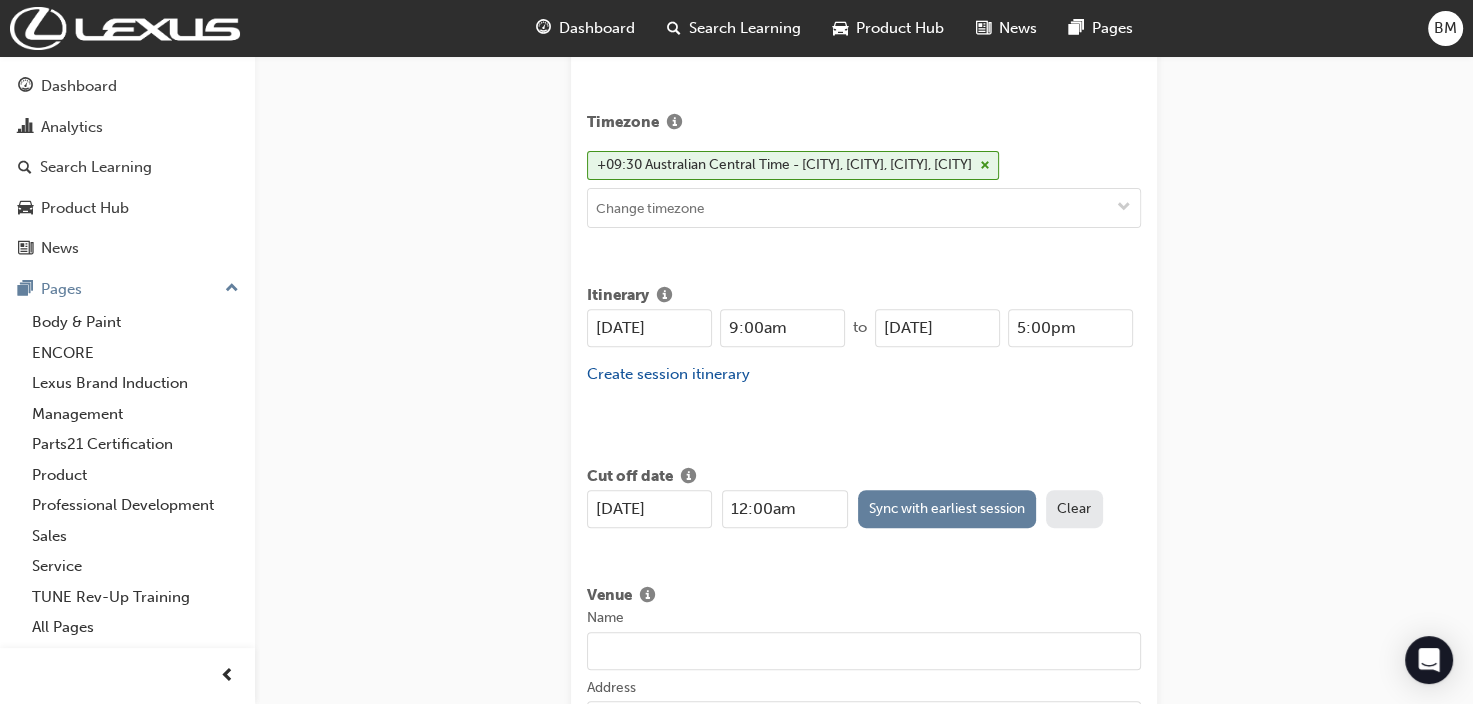 type on "[DATE]" 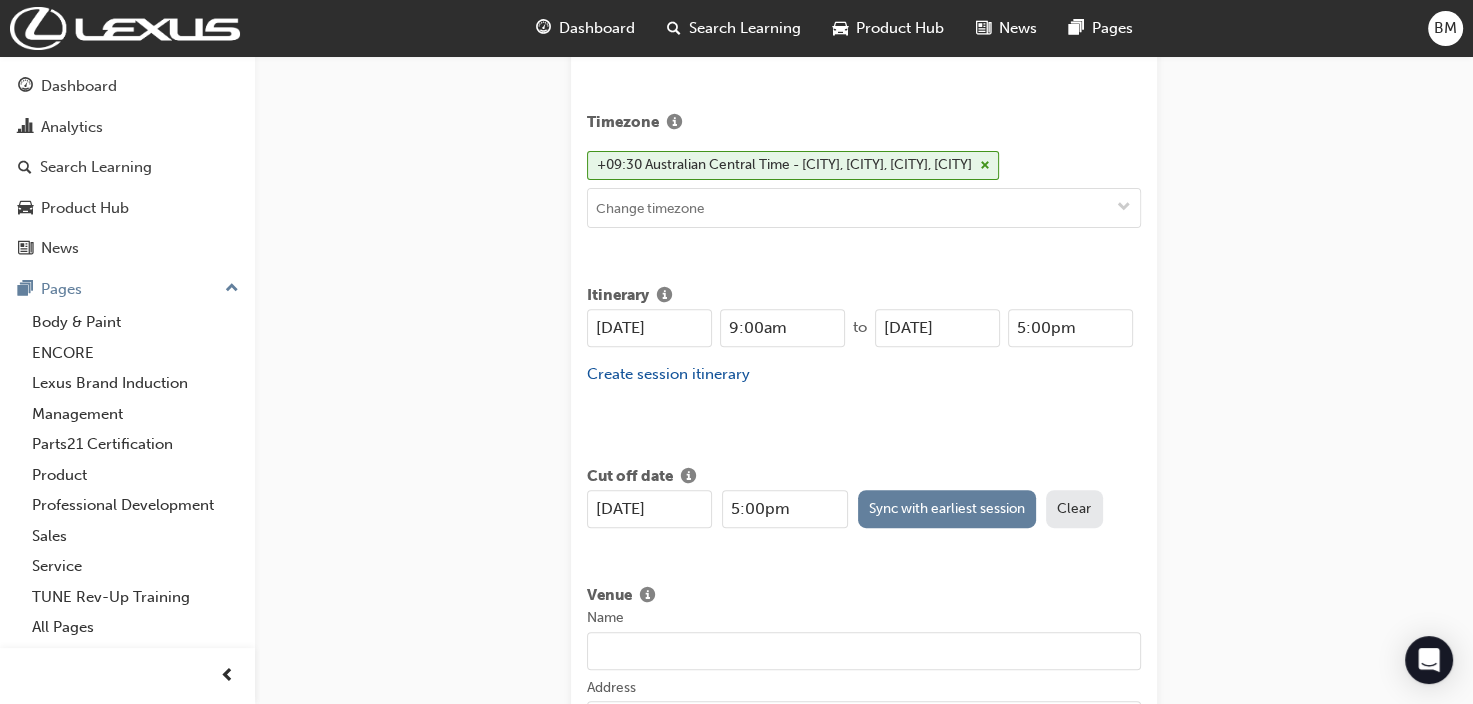 type on "5:00pm" 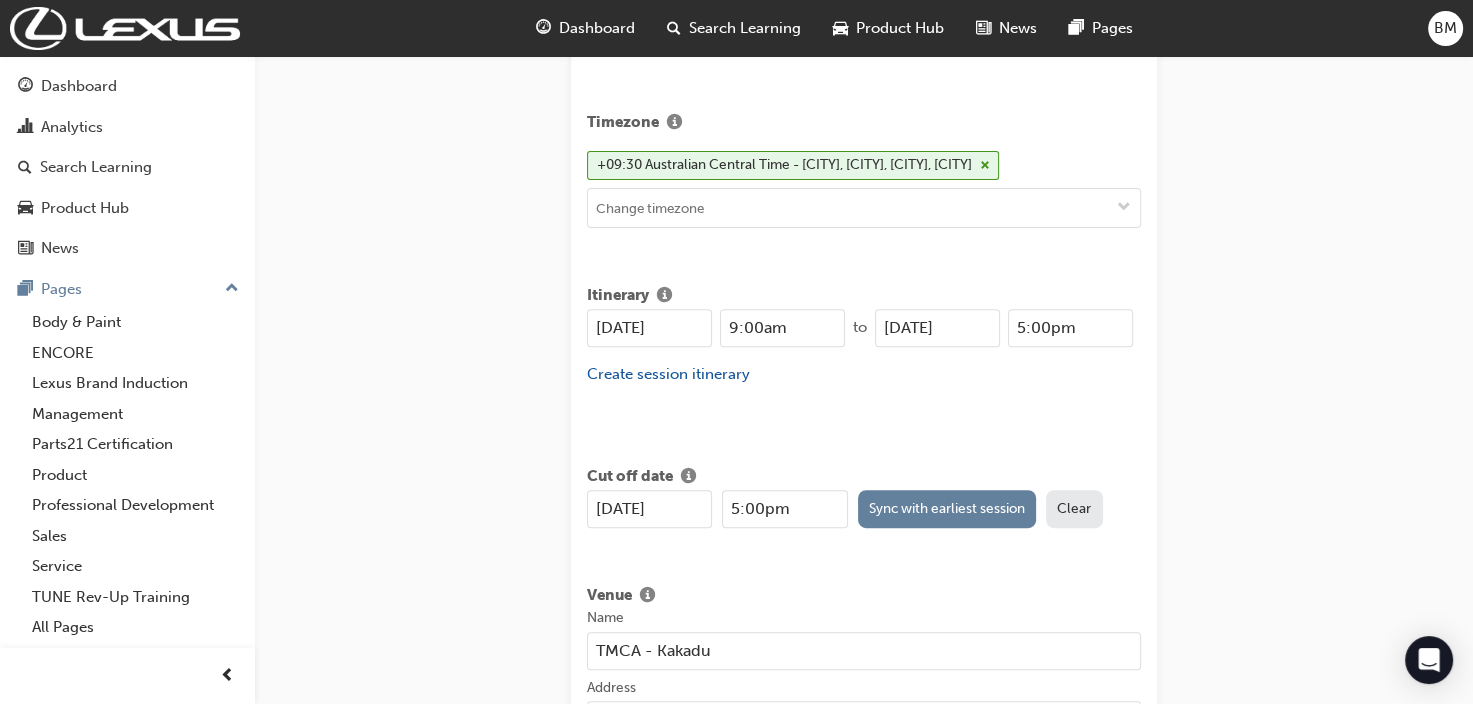 type on "[UNIT] [NUMBER] [STREET], [CITY] [STATE] [POSTAL_CODE]" 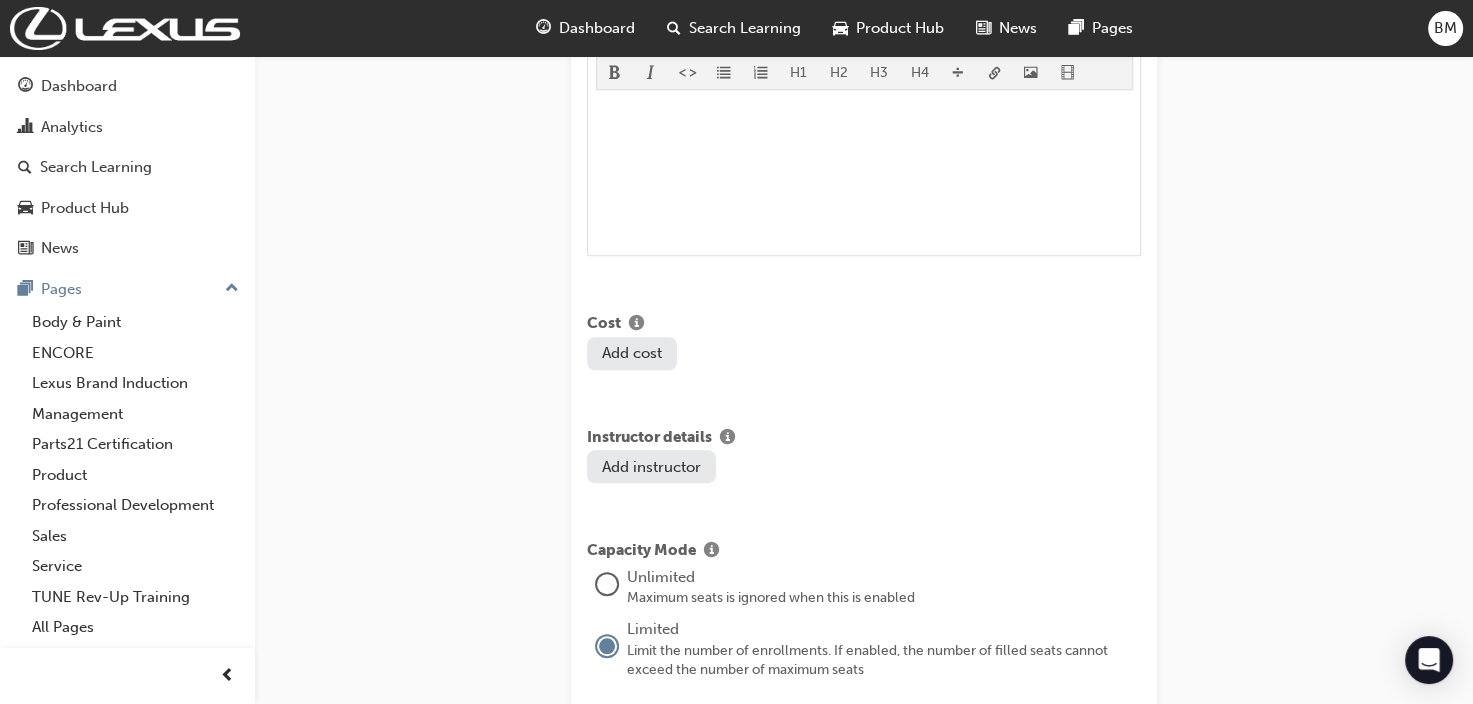 scroll, scrollTop: 1577, scrollLeft: 0, axis: vertical 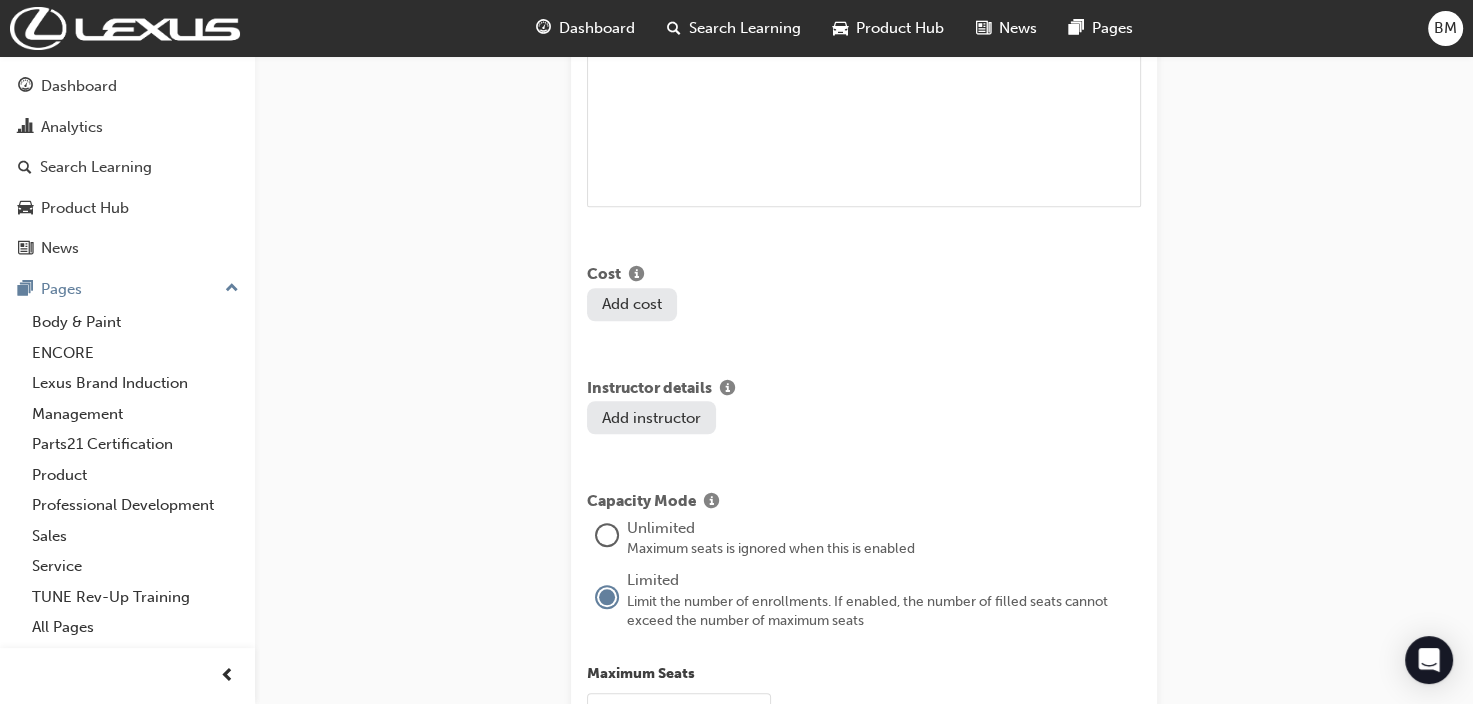 click on "Add instructor" at bounding box center (651, 417) 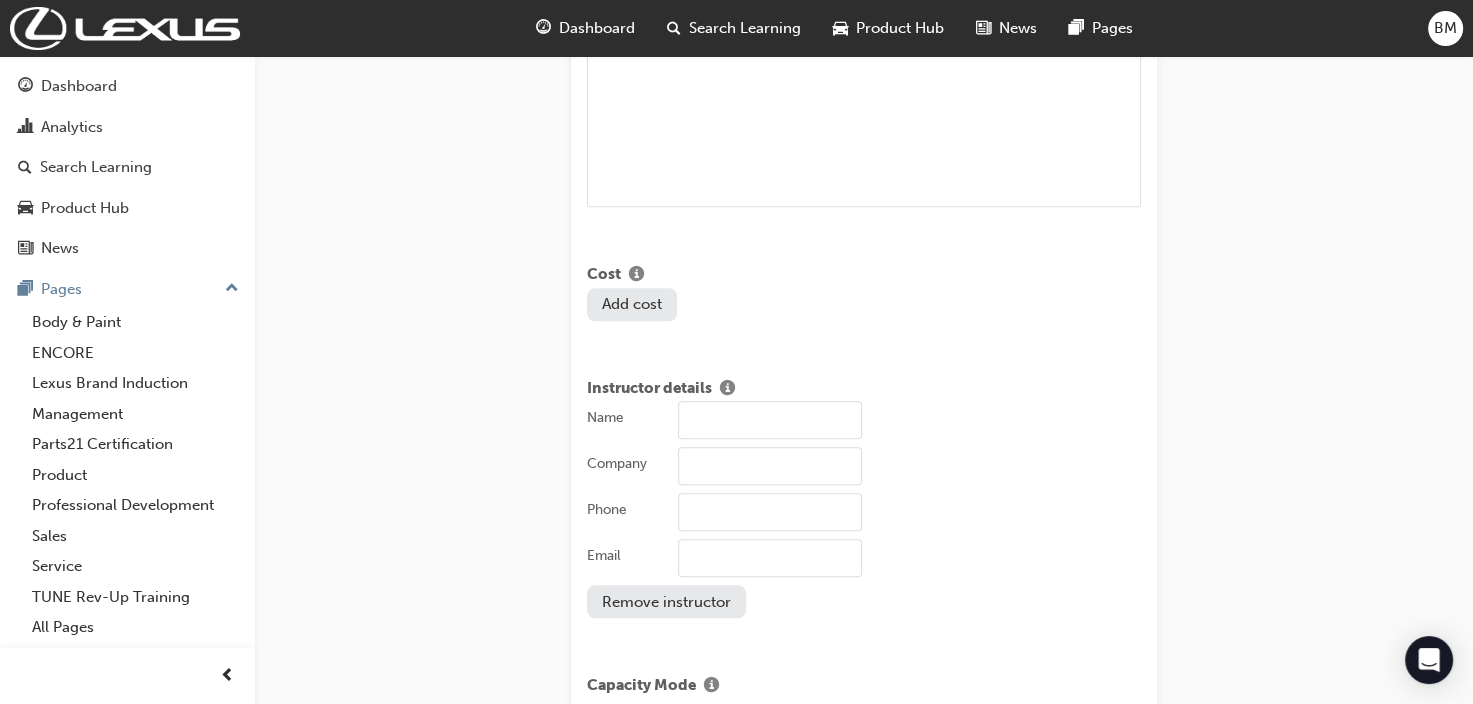 click on "Name" at bounding box center [770, 420] 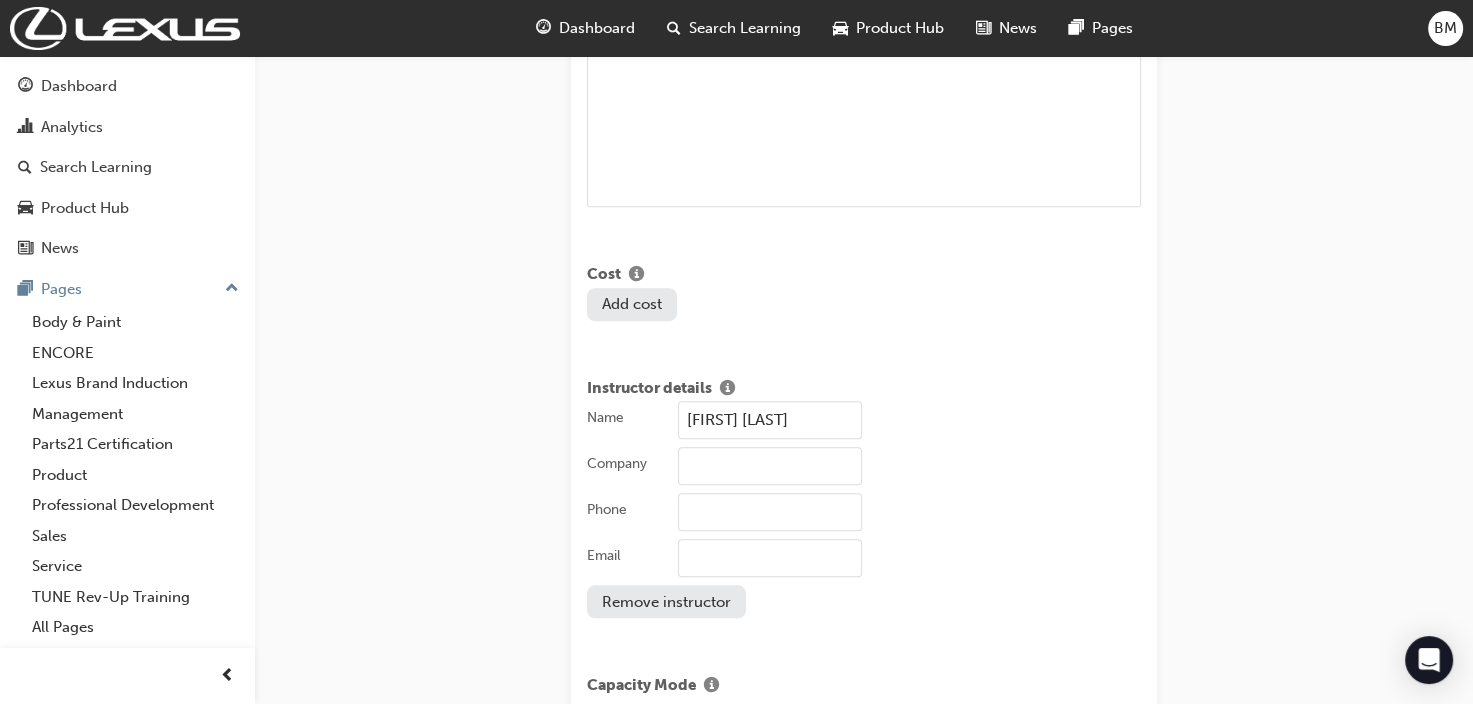 type on "[PHONE]" 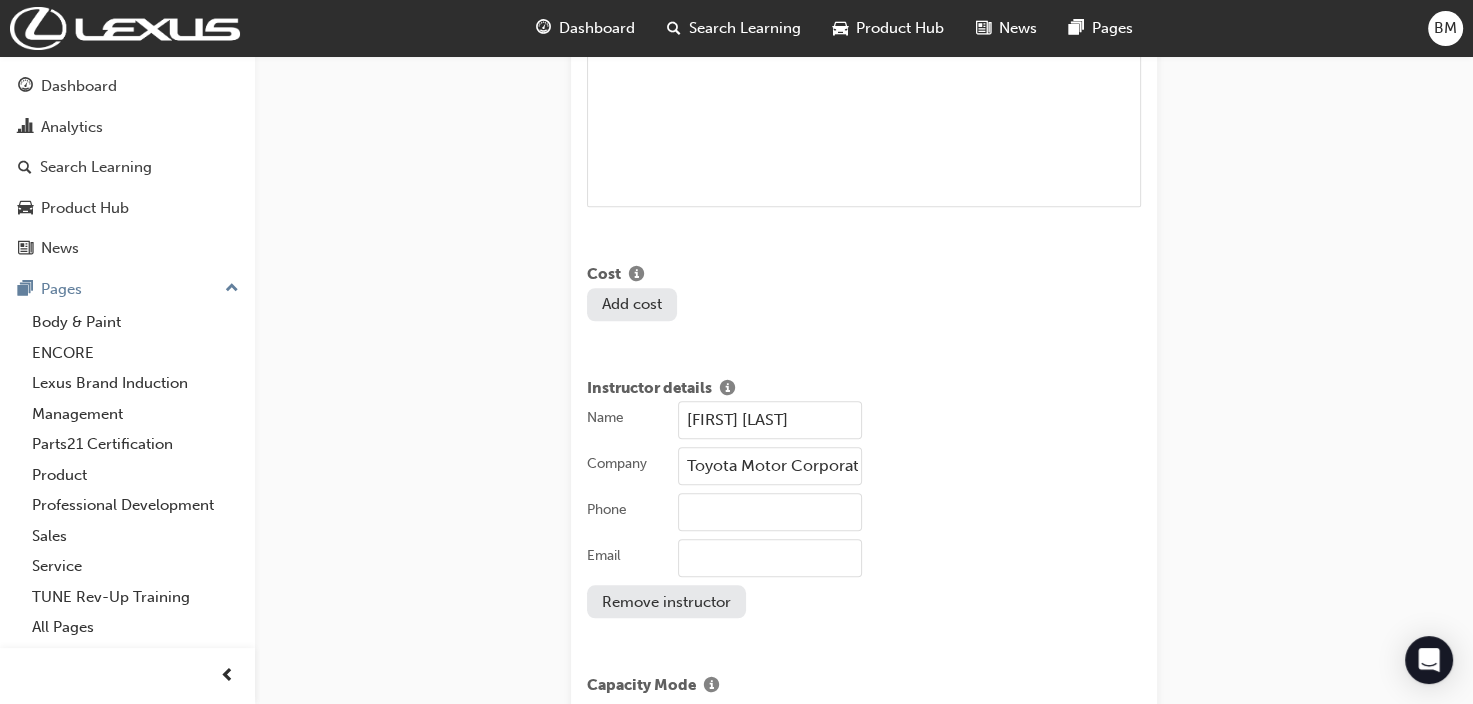 type on "[PHONE]" 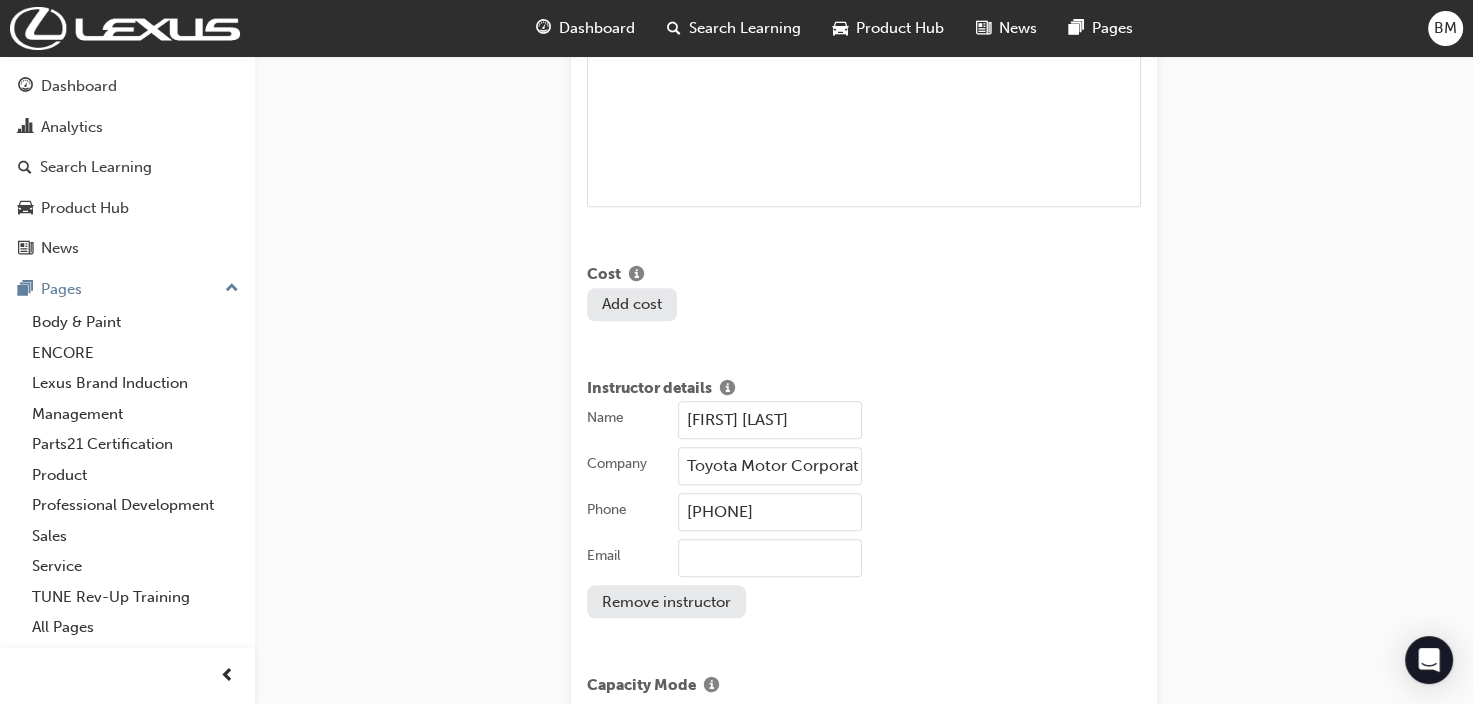 type on "[EMAIL]" 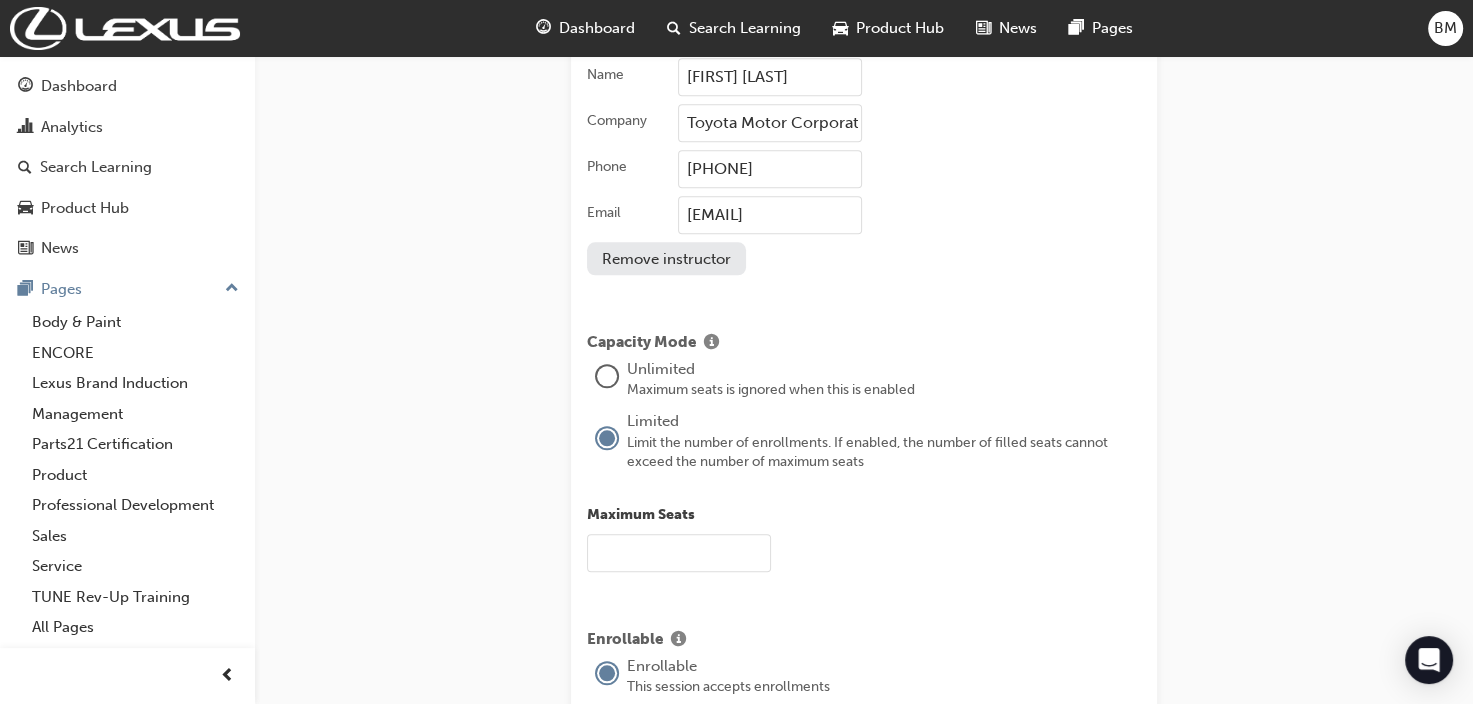 scroll, scrollTop: 2077, scrollLeft: 0, axis: vertical 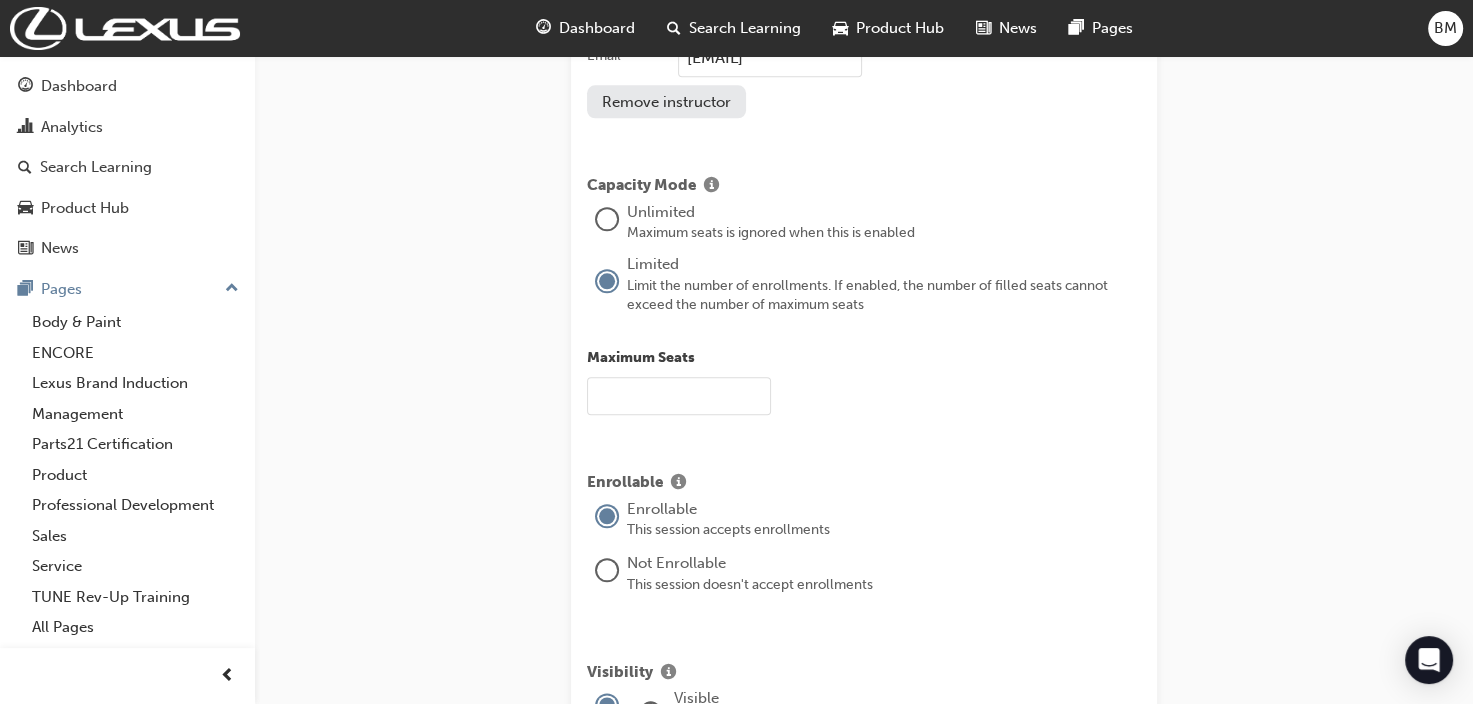 click at bounding box center (679, 396) 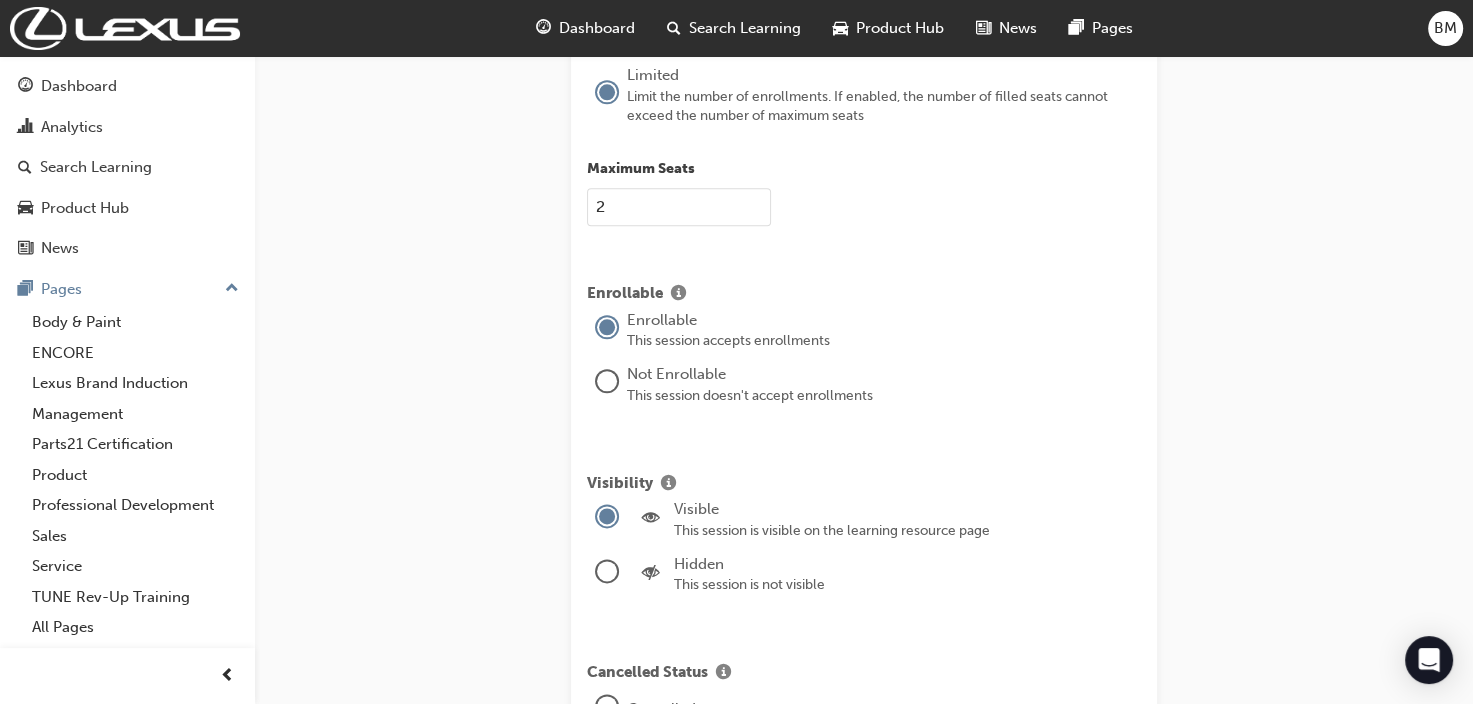 scroll, scrollTop: 2277, scrollLeft: 0, axis: vertical 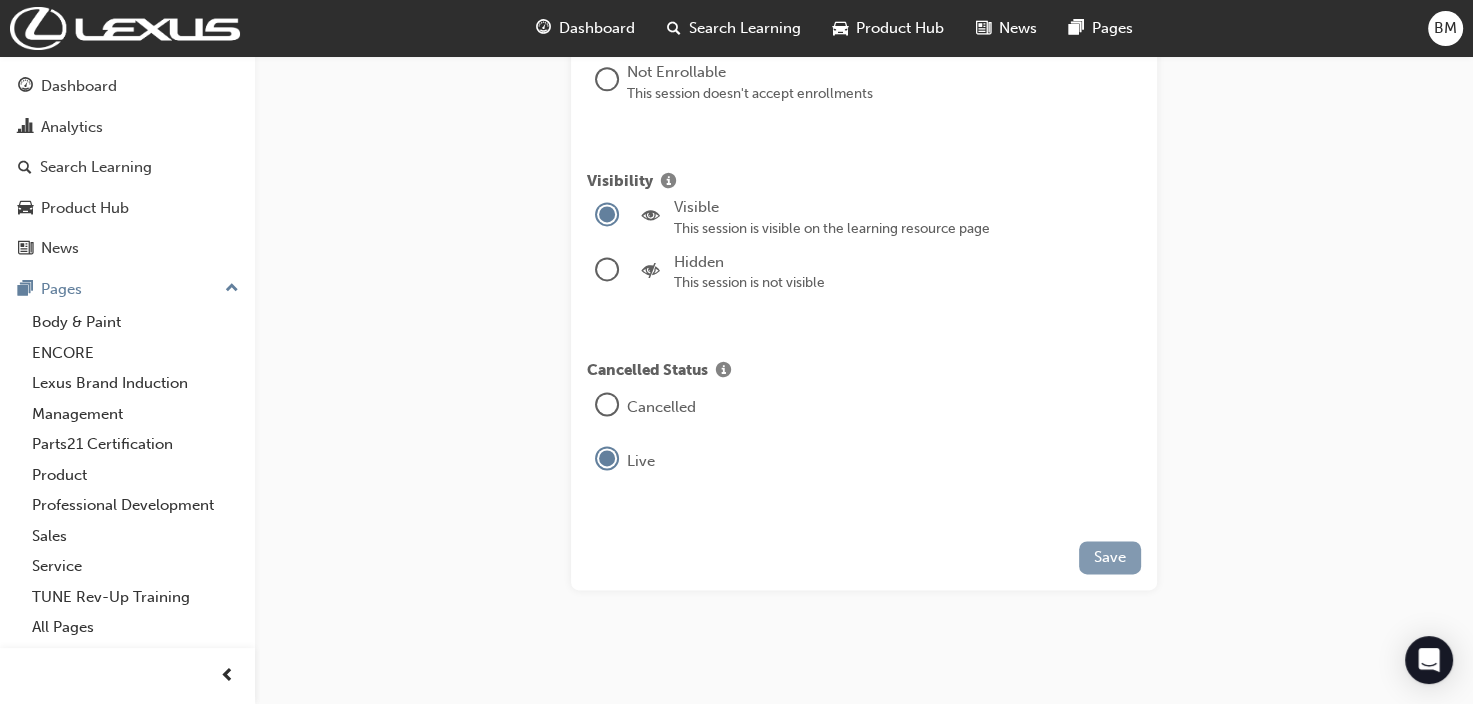 type on "2" 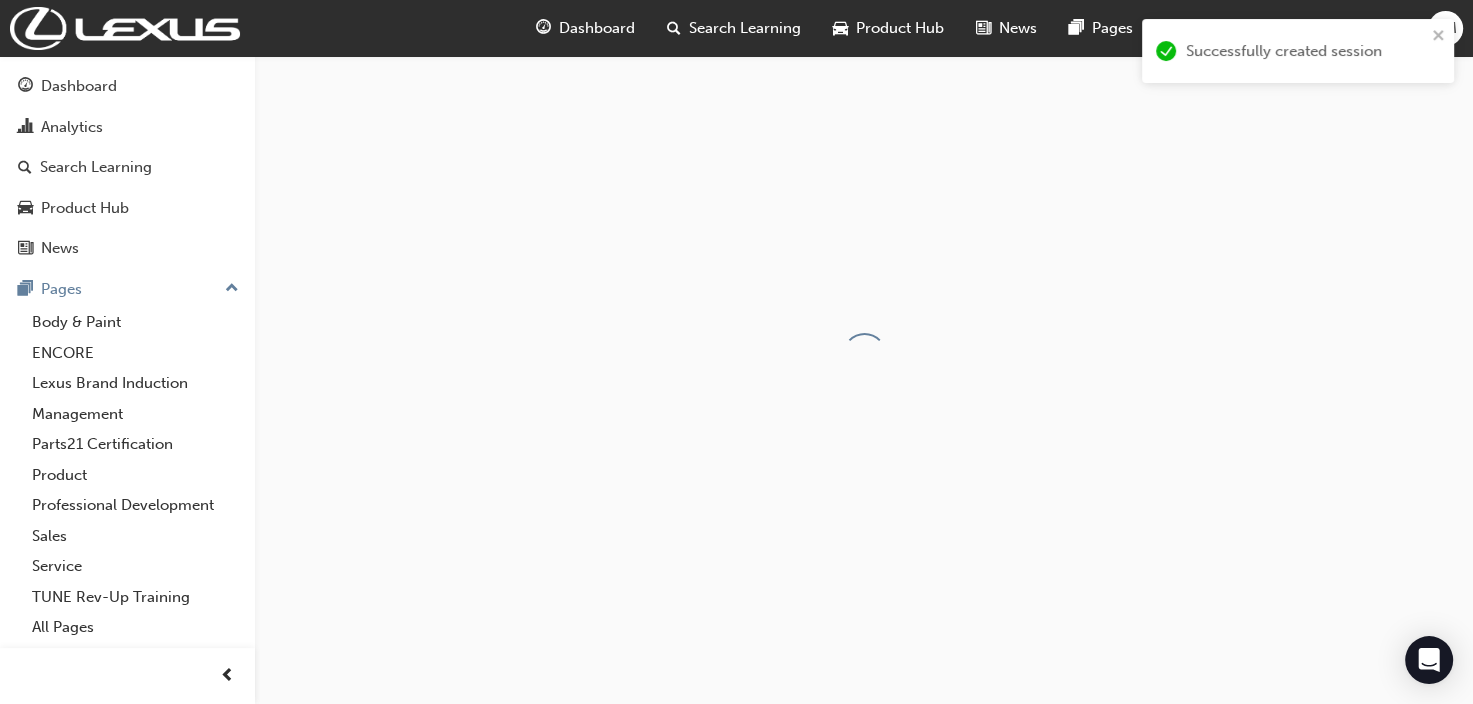 scroll, scrollTop: 0, scrollLeft: 0, axis: both 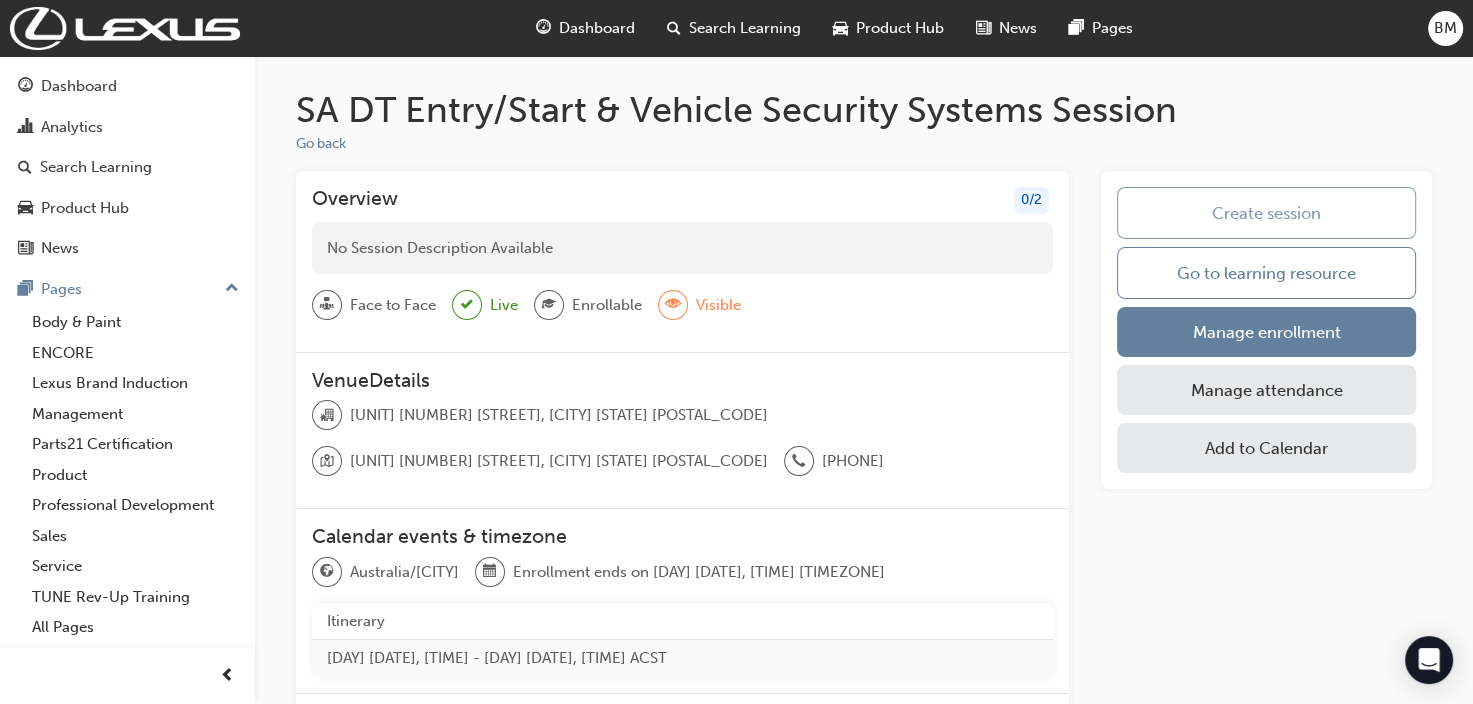 click on "Create session" at bounding box center (1266, 213) 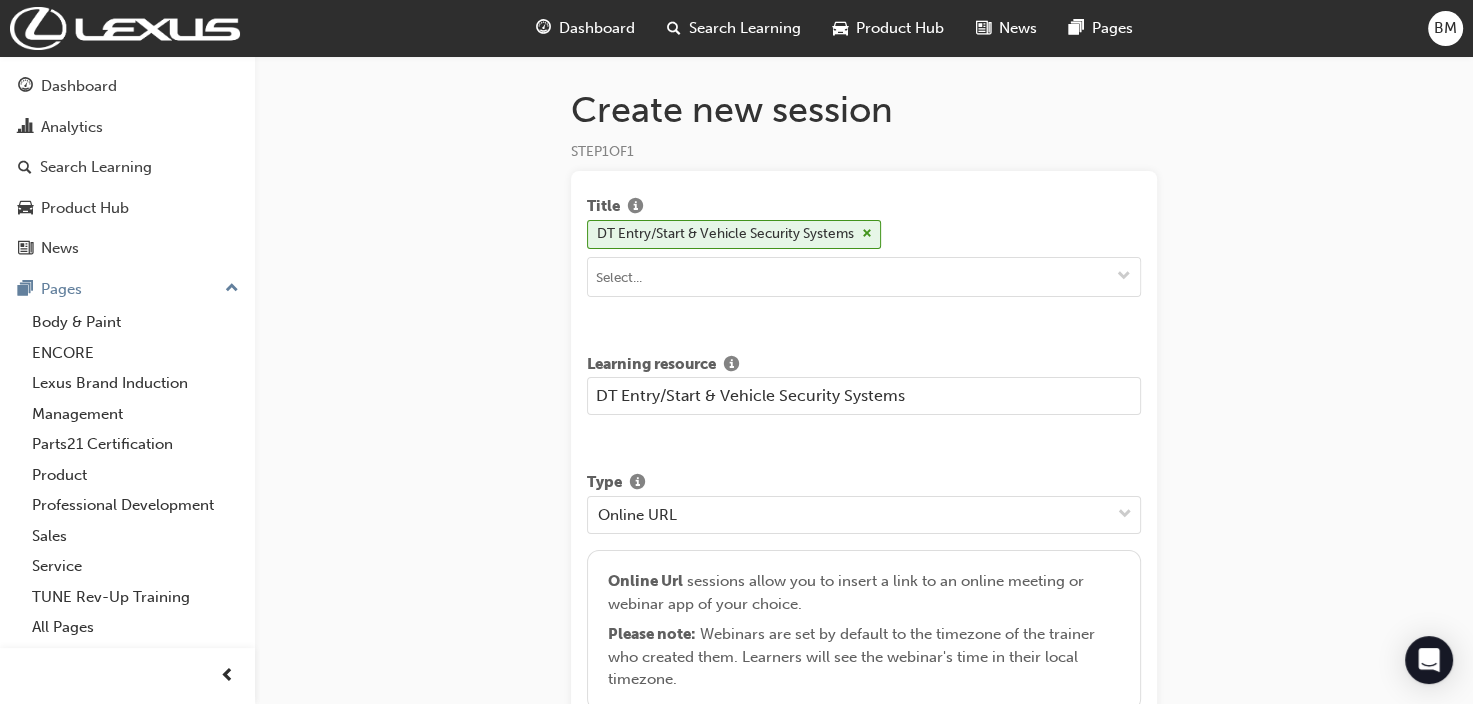 drag, startPoint x: 593, startPoint y: 396, endPoint x: 603, endPoint y: 395, distance: 10.049875 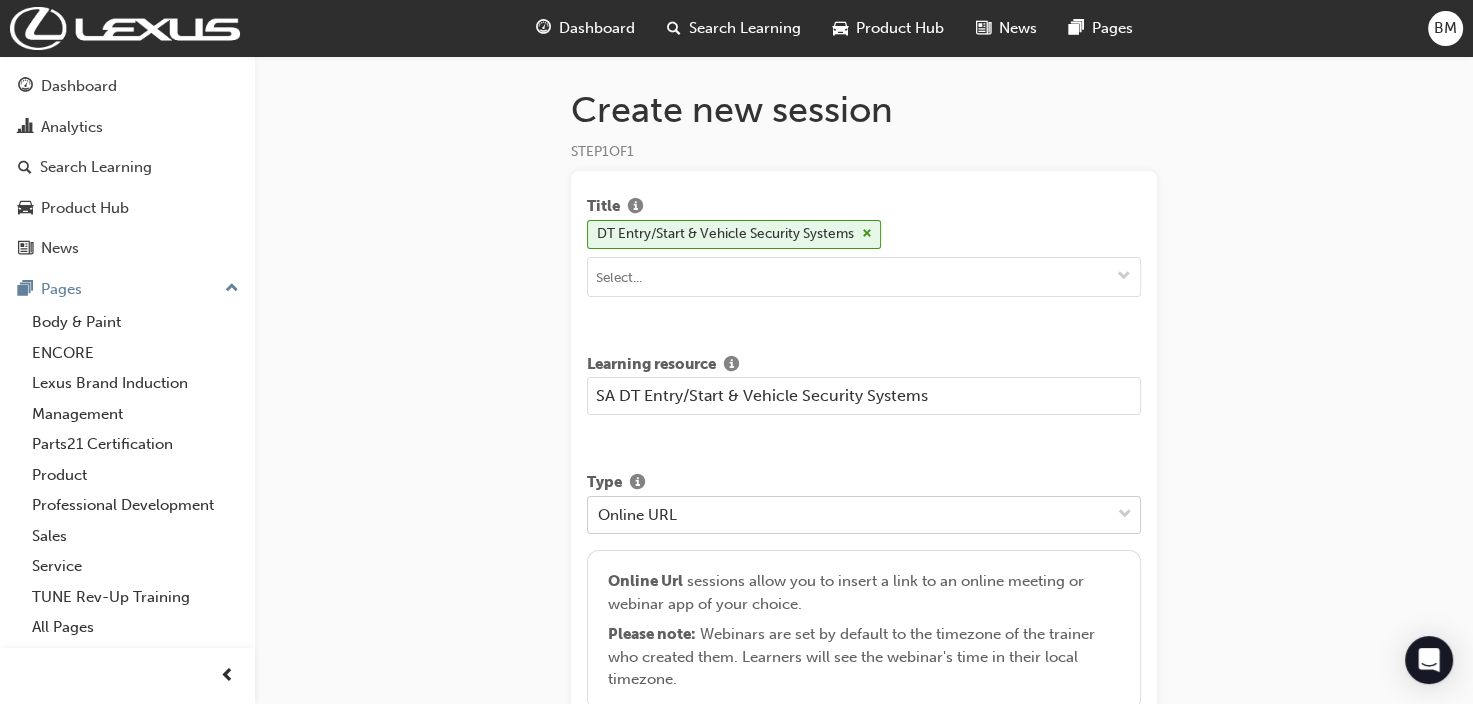 type on "SA DT Entry/Start & Vehicle Security Systems" 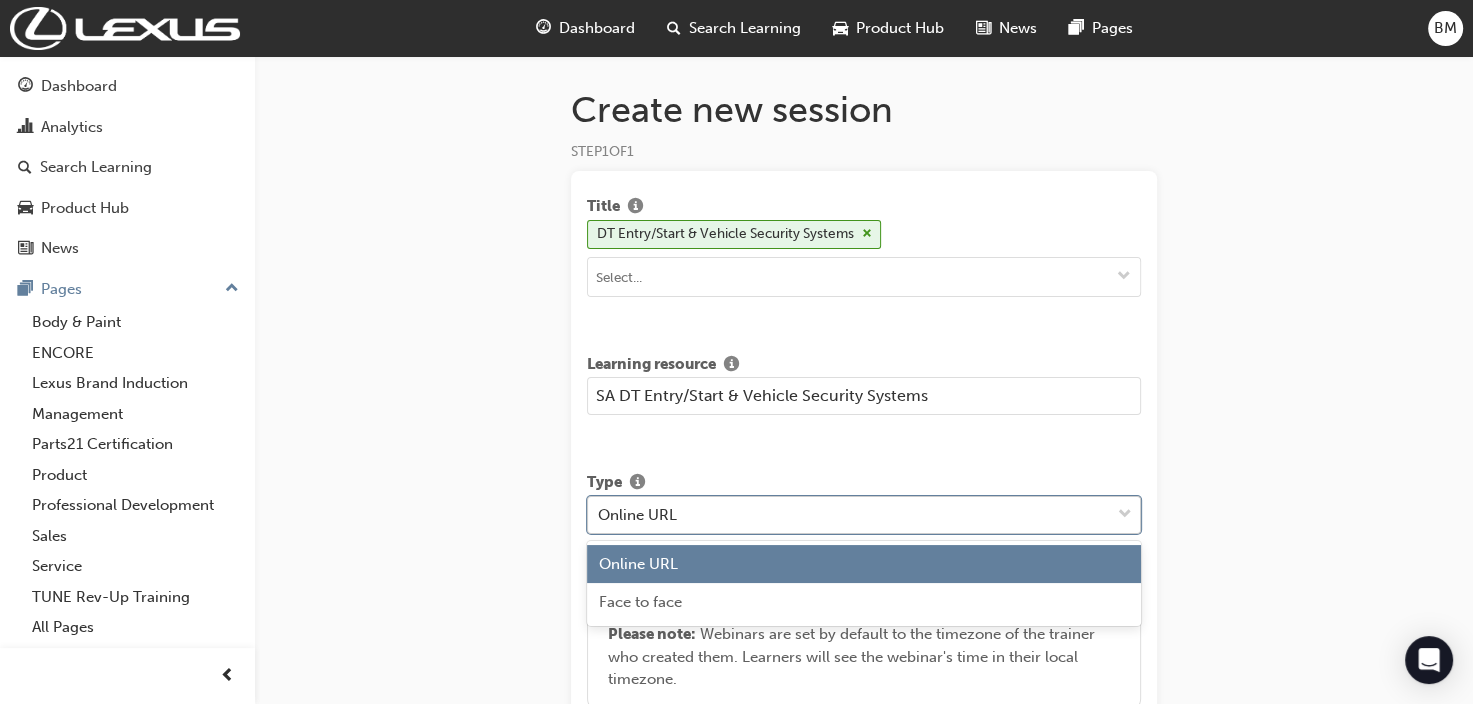 click on "Online URL" at bounding box center (849, 514) 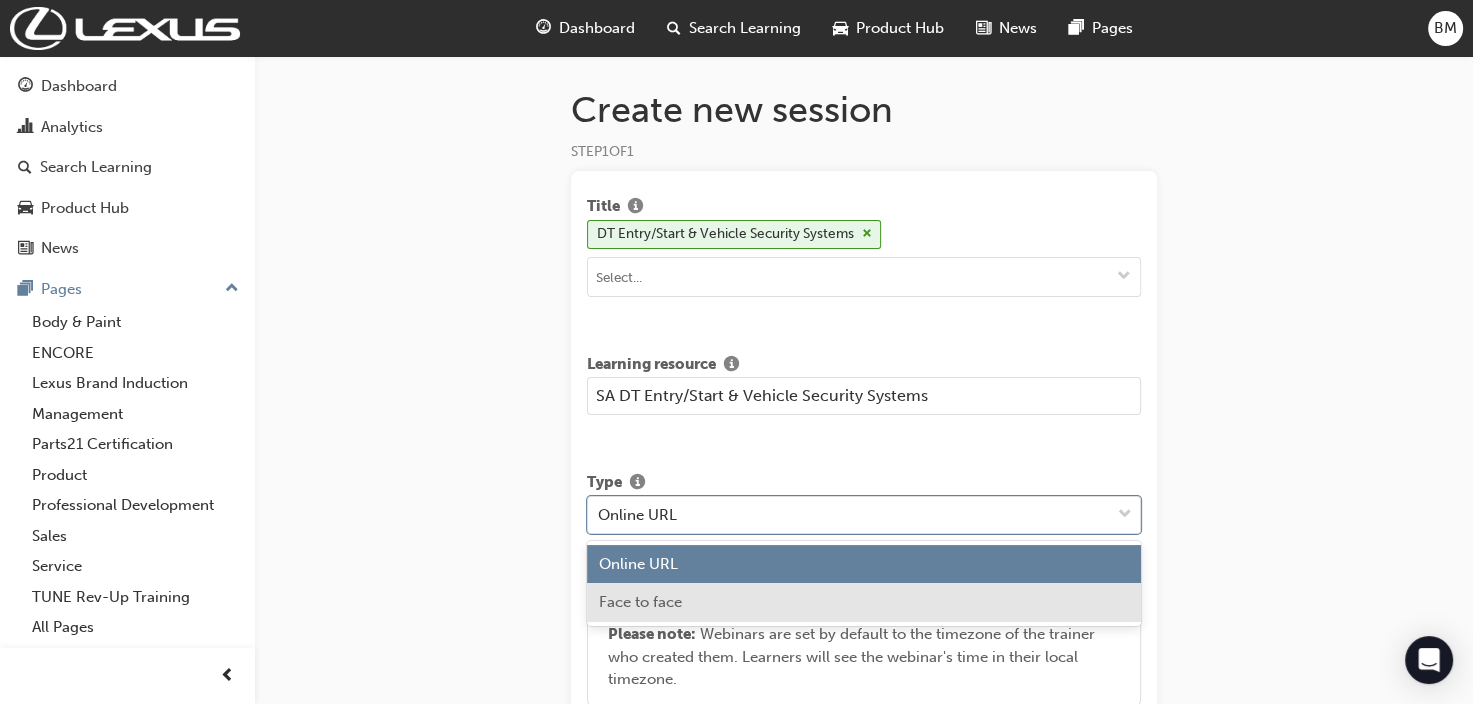 click on "Face to face" at bounding box center (864, 602) 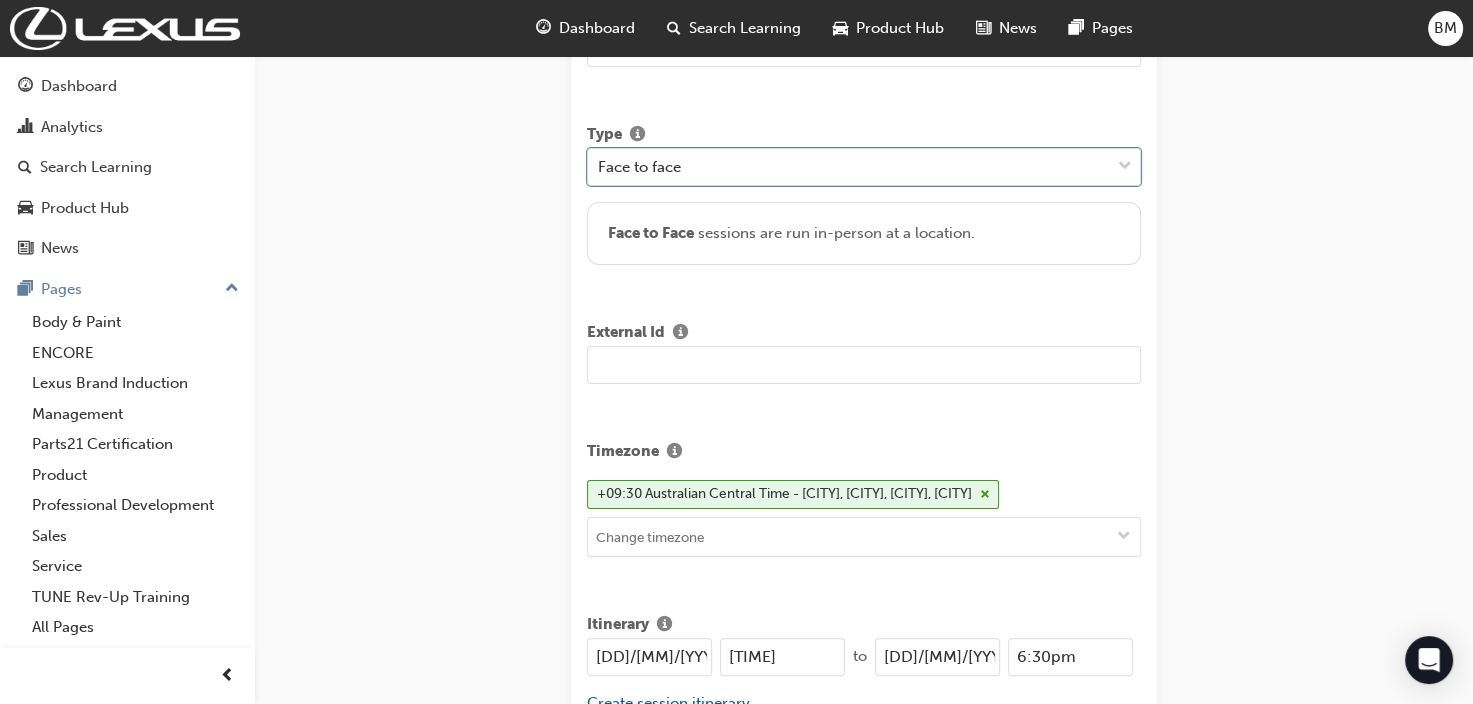 scroll, scrollTop: 363, scrollLeft: 0, axis: vertical 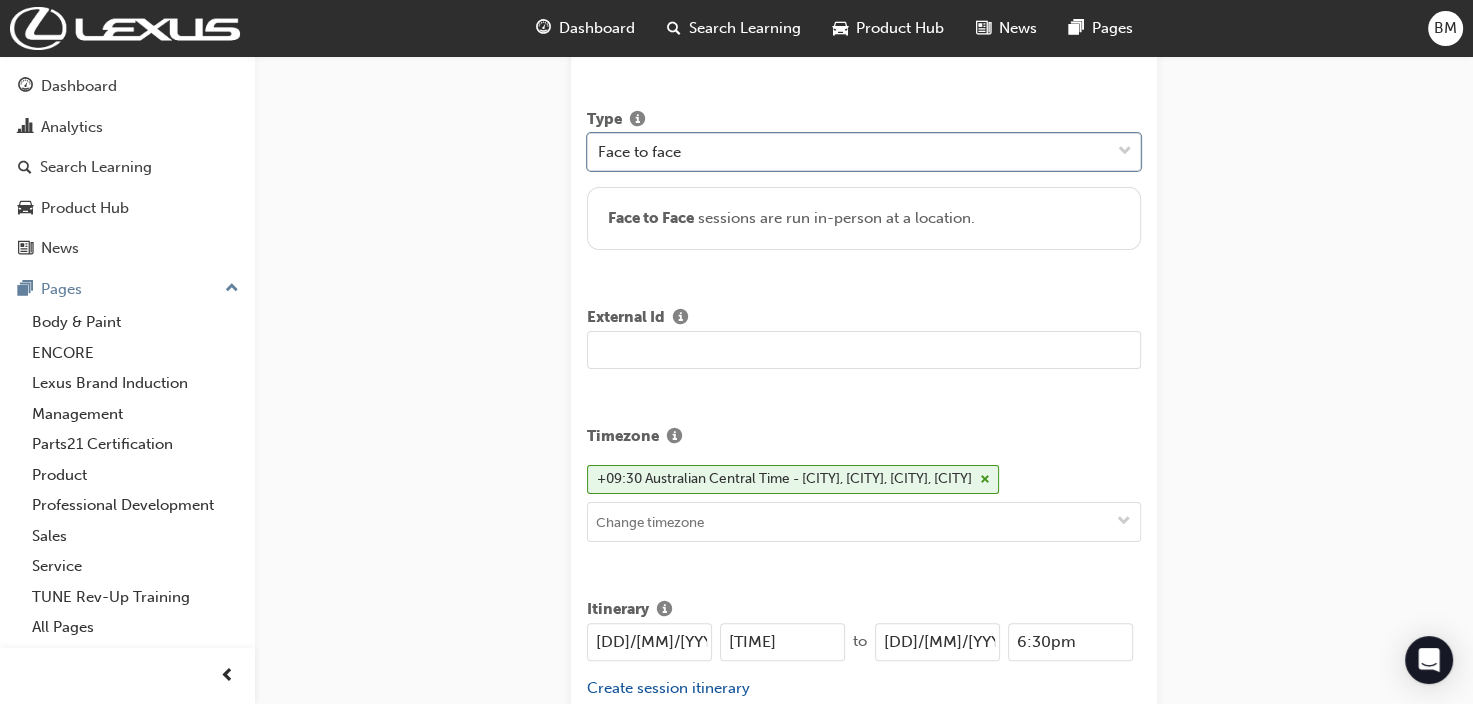 click at bounding box center (864, 350) 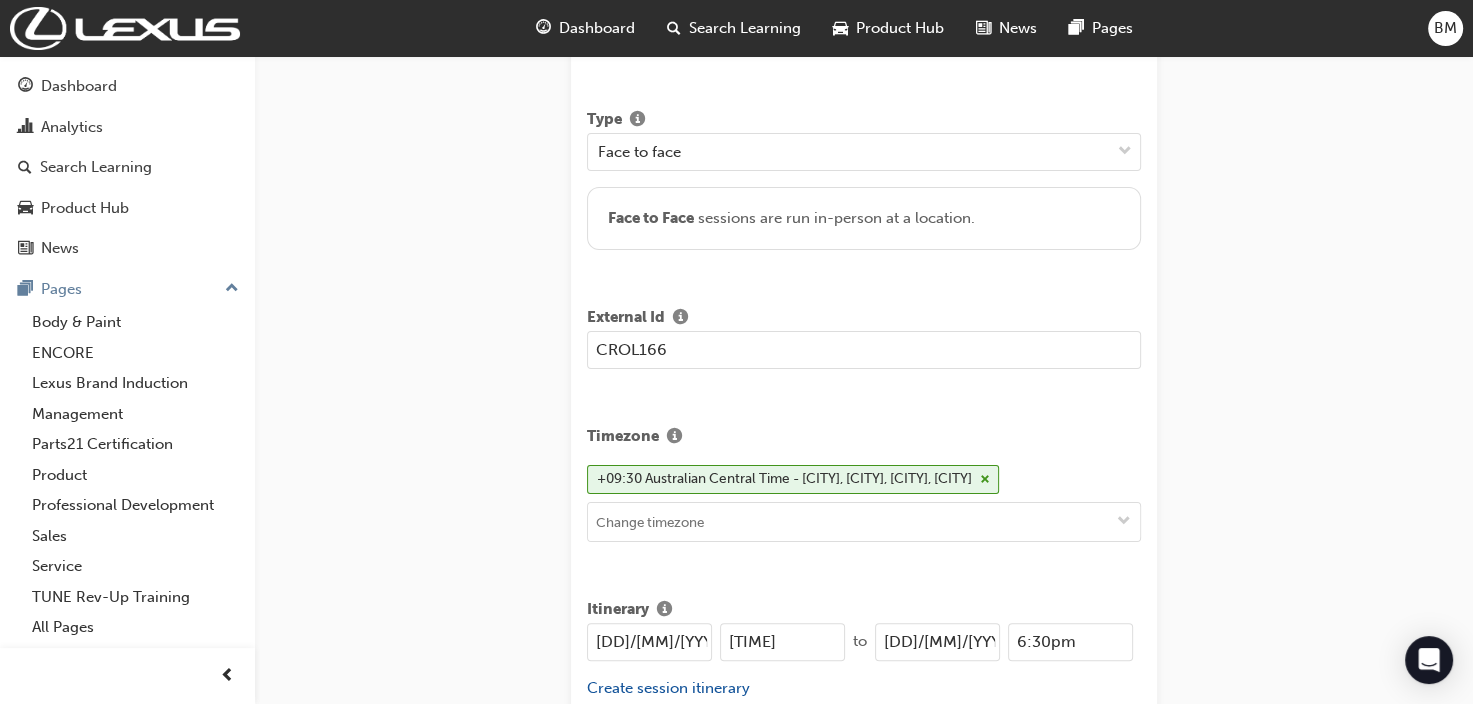 type on "CROL166" 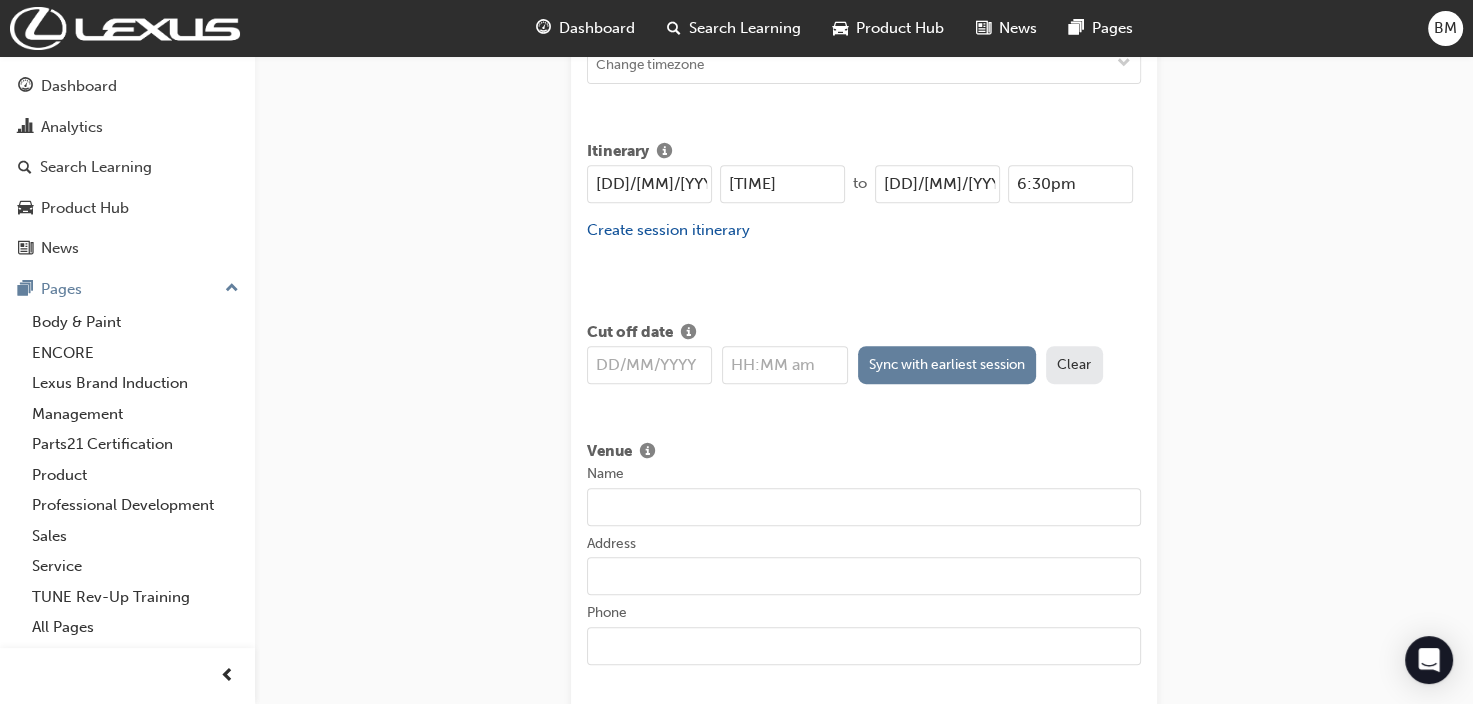 scroll, scrollTop: 814, scrollLeft: 0, axis: vertical 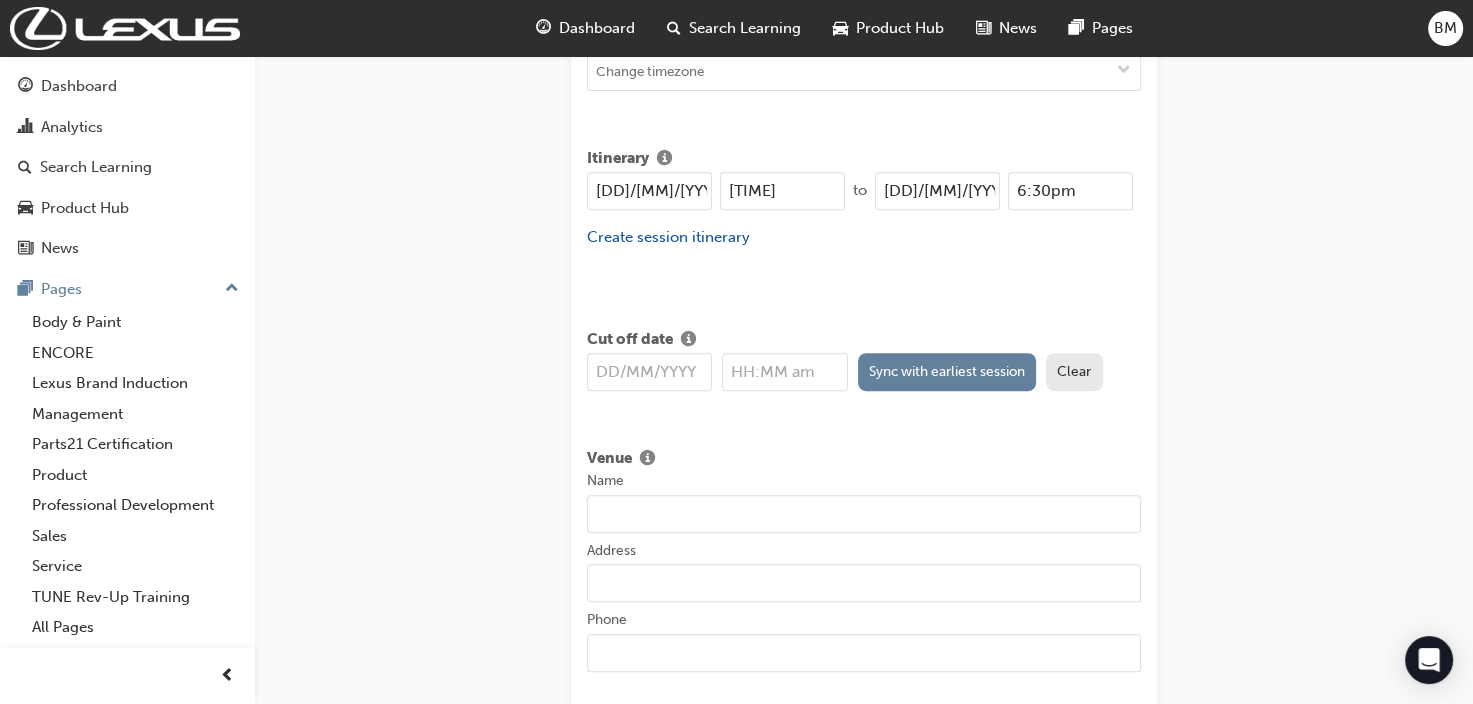 click at bounding box center [649, 372] 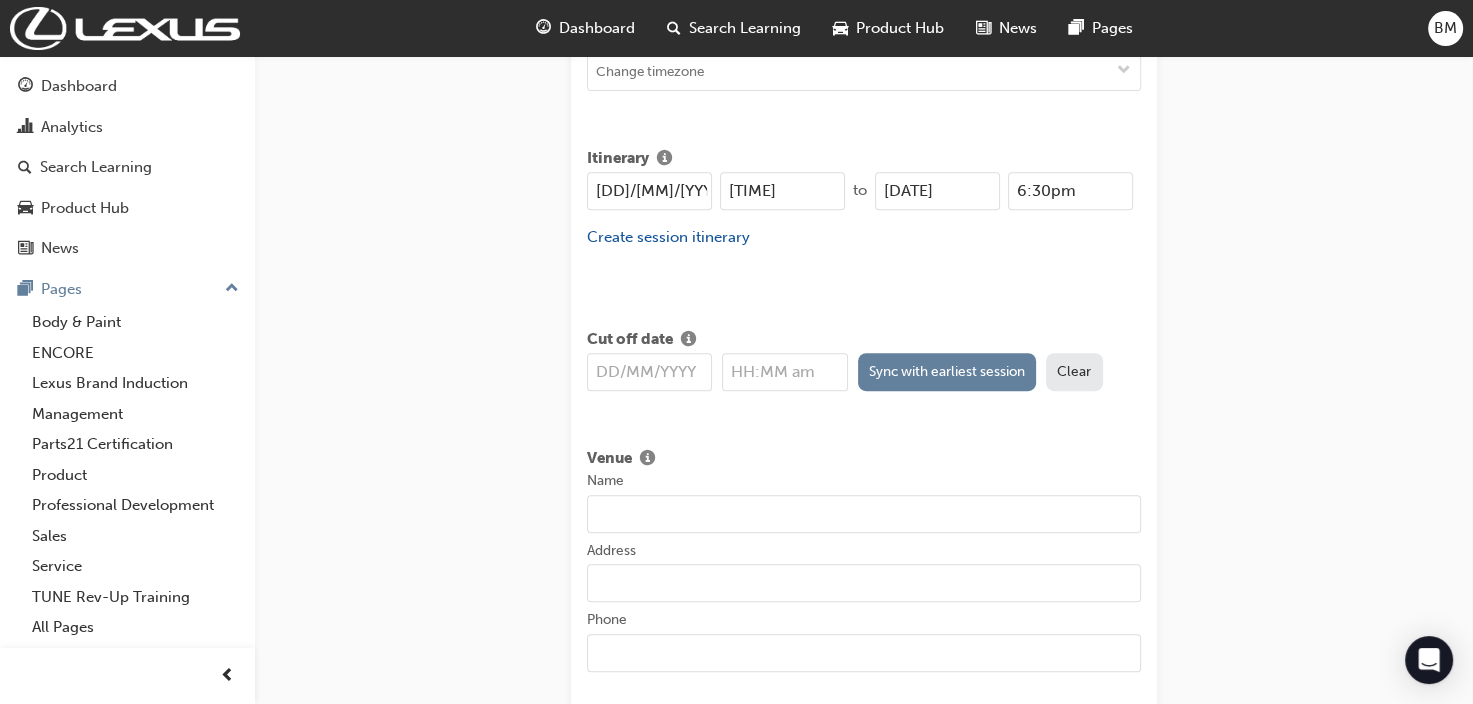 drag, startPoint x: 929, startPoint y: 210, endPoint x: 909, endPoint y: 208, distance: 20.09975 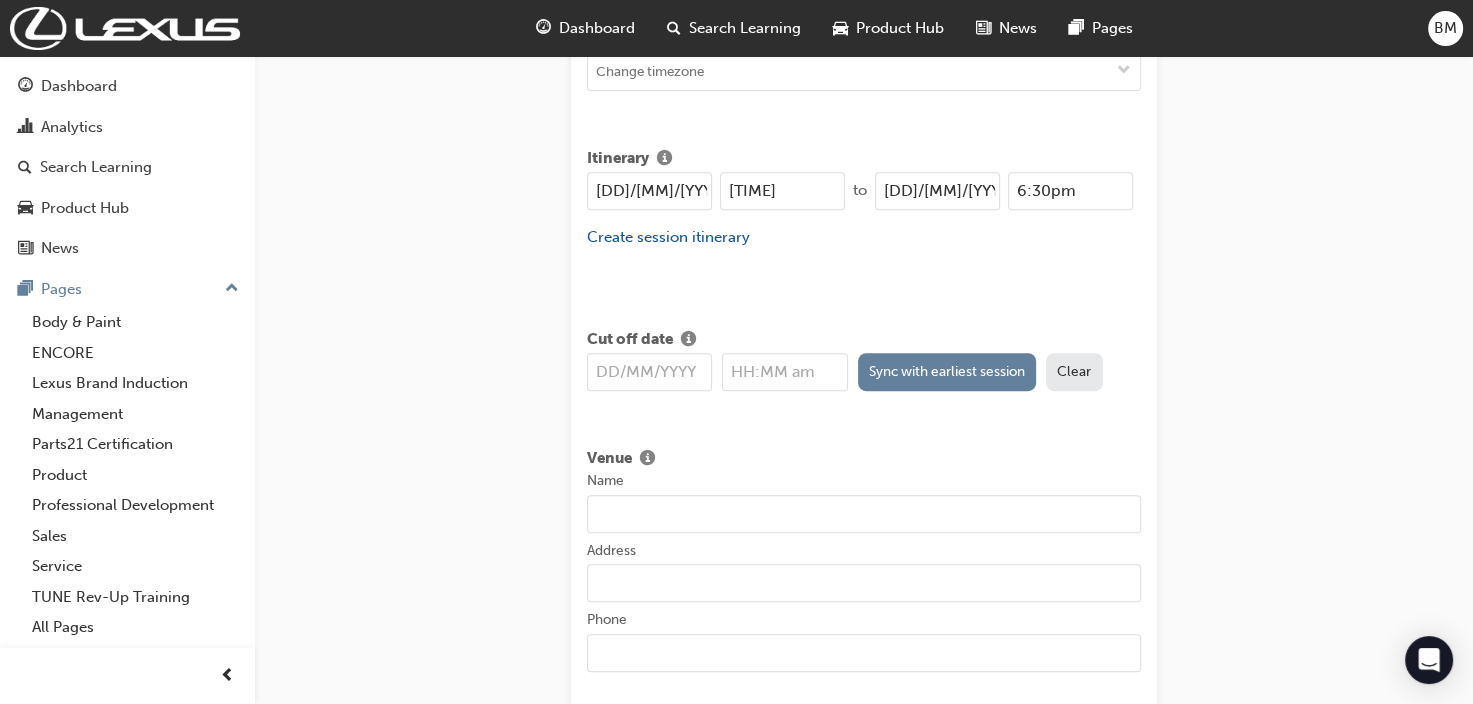type on "[DD]/[MM]/[YYYY]" 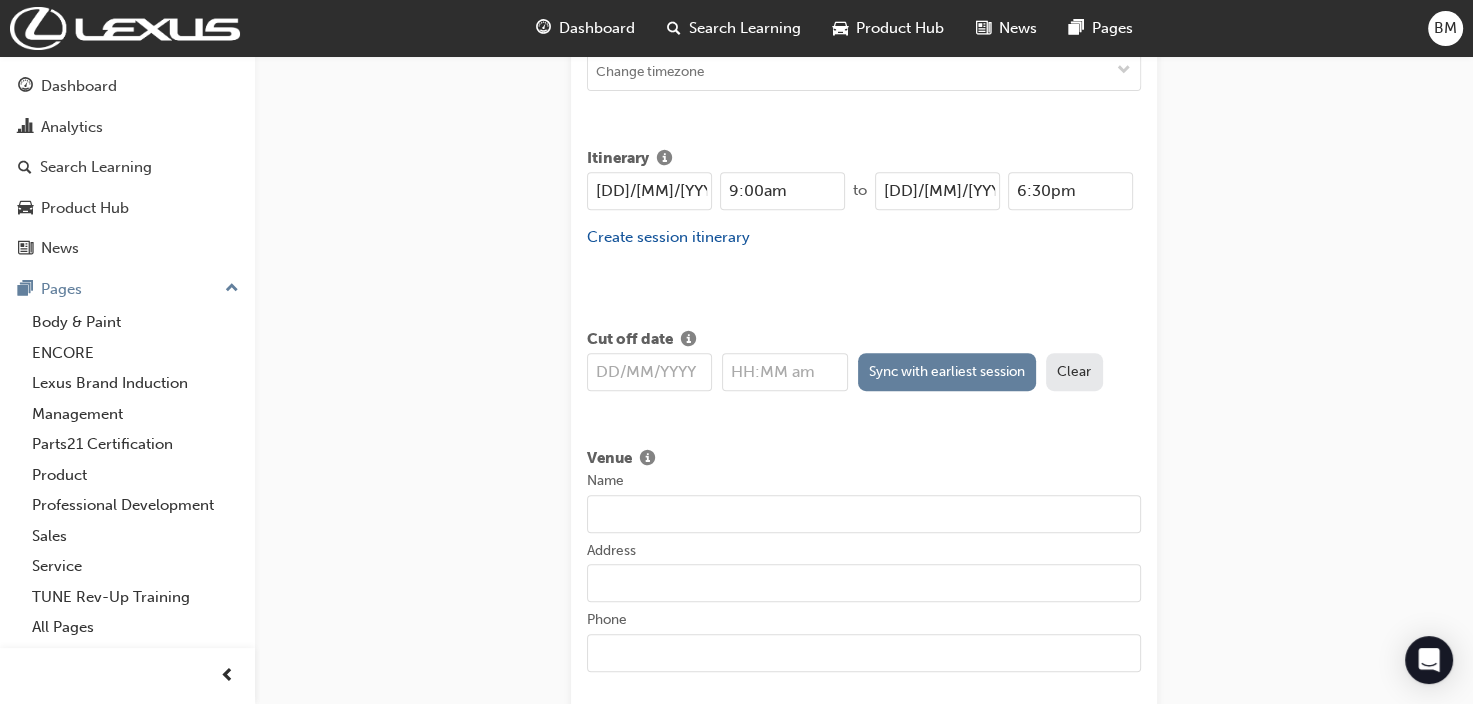 type on "9:00am" 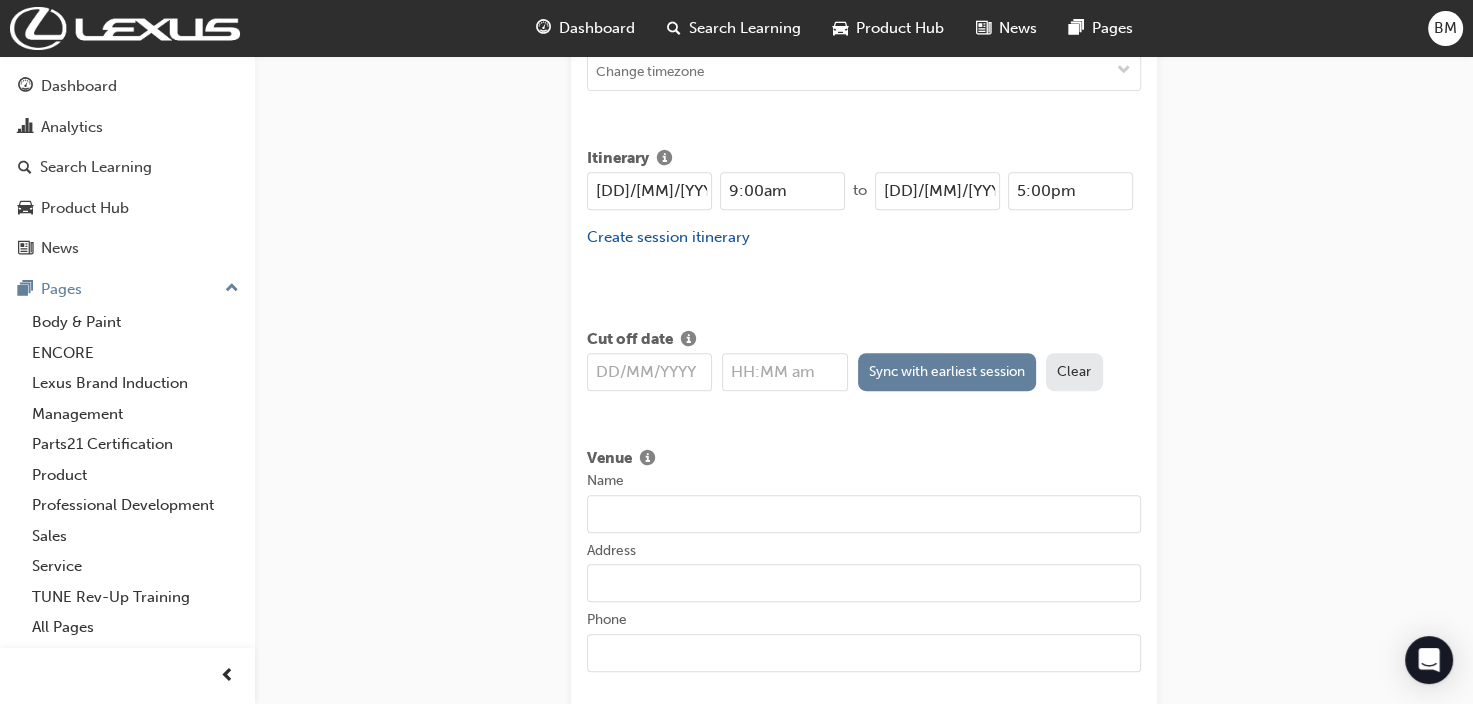 type on "5:00pm" 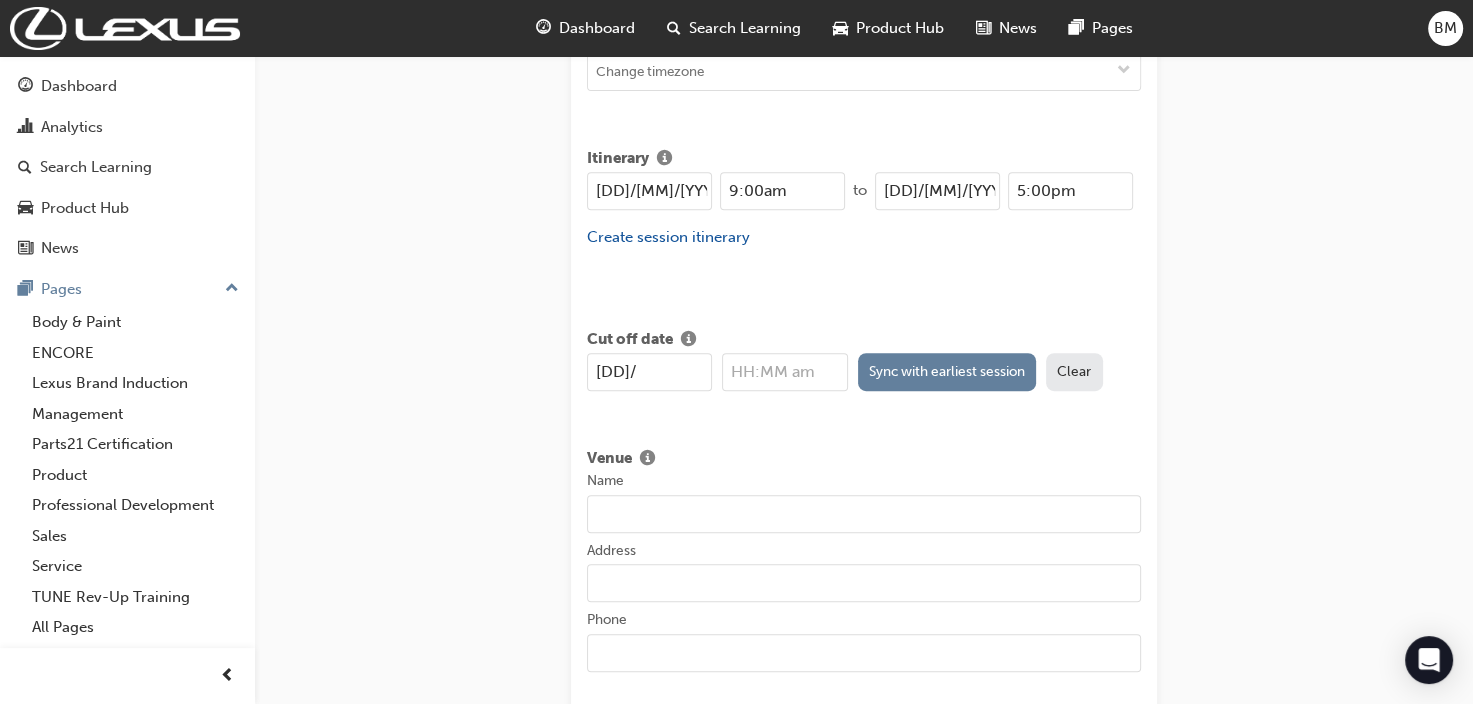 type on "[DATE_PARTIAL]" 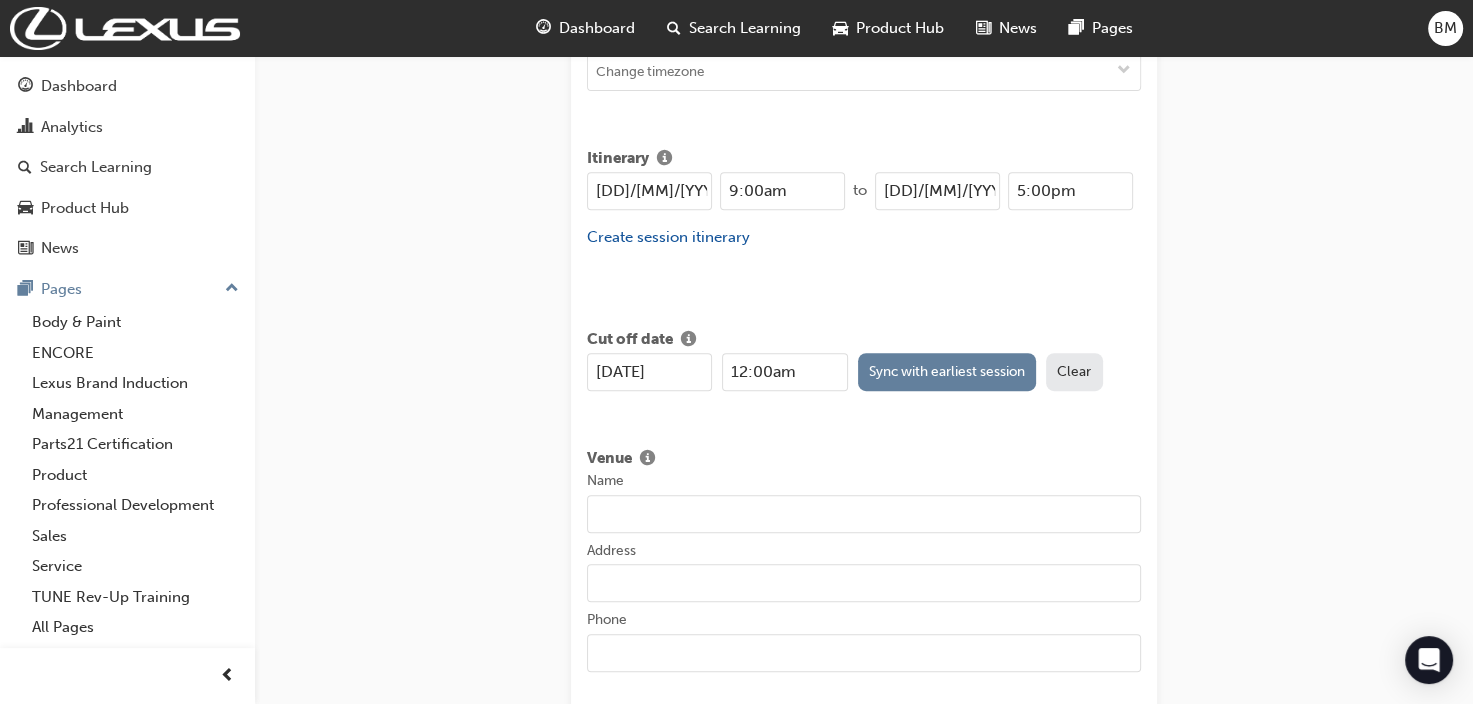 type on "[DATE]" 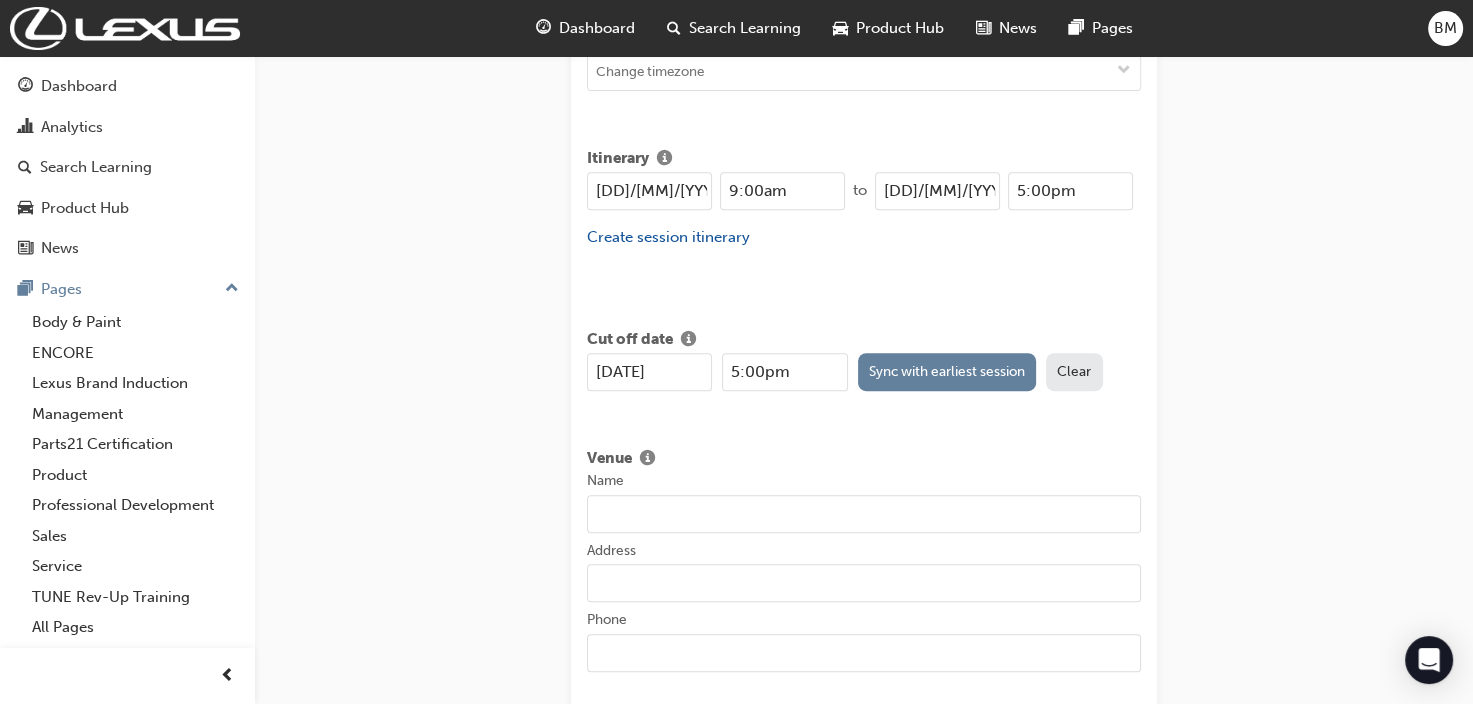 type on "5:00pm" 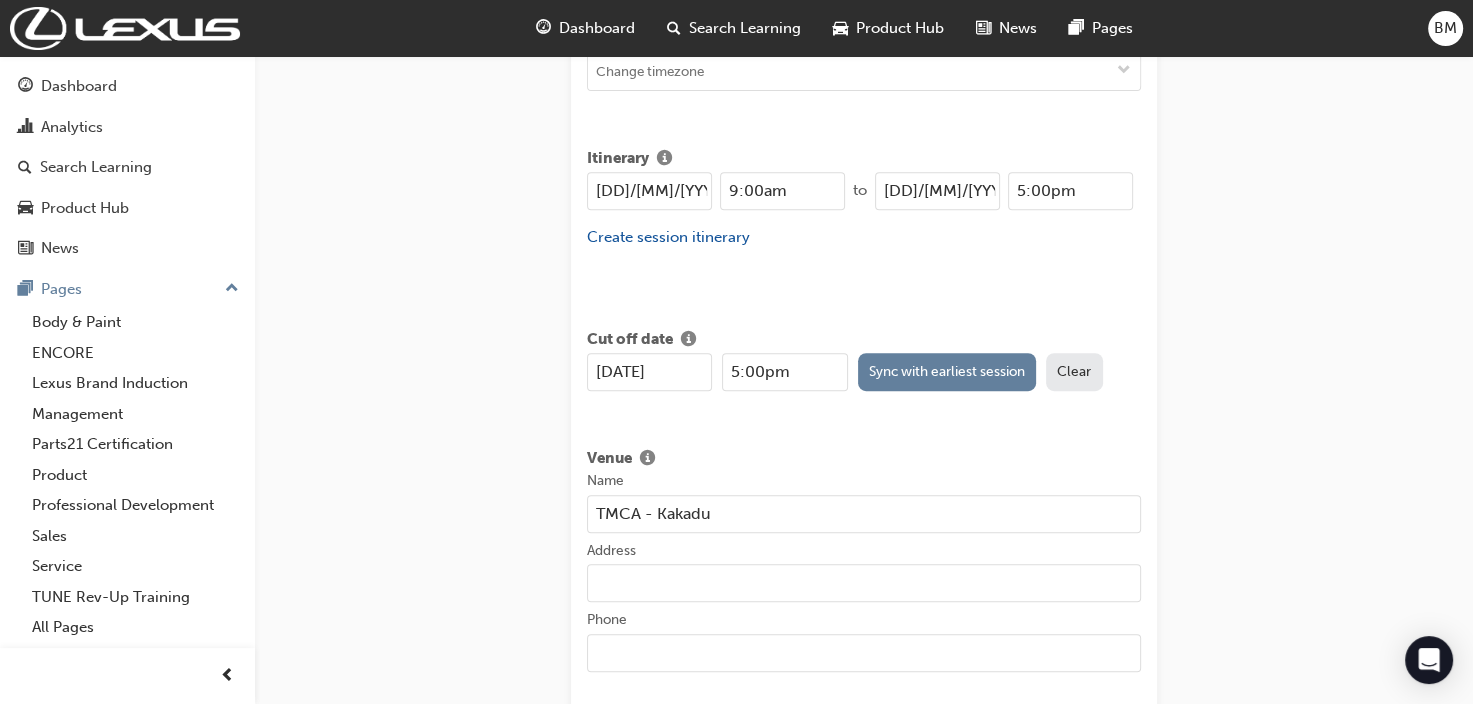 type on "[UNIT] [NUMBER] [STREET], [CITY] [STATE] [POSTAL_CODE]" 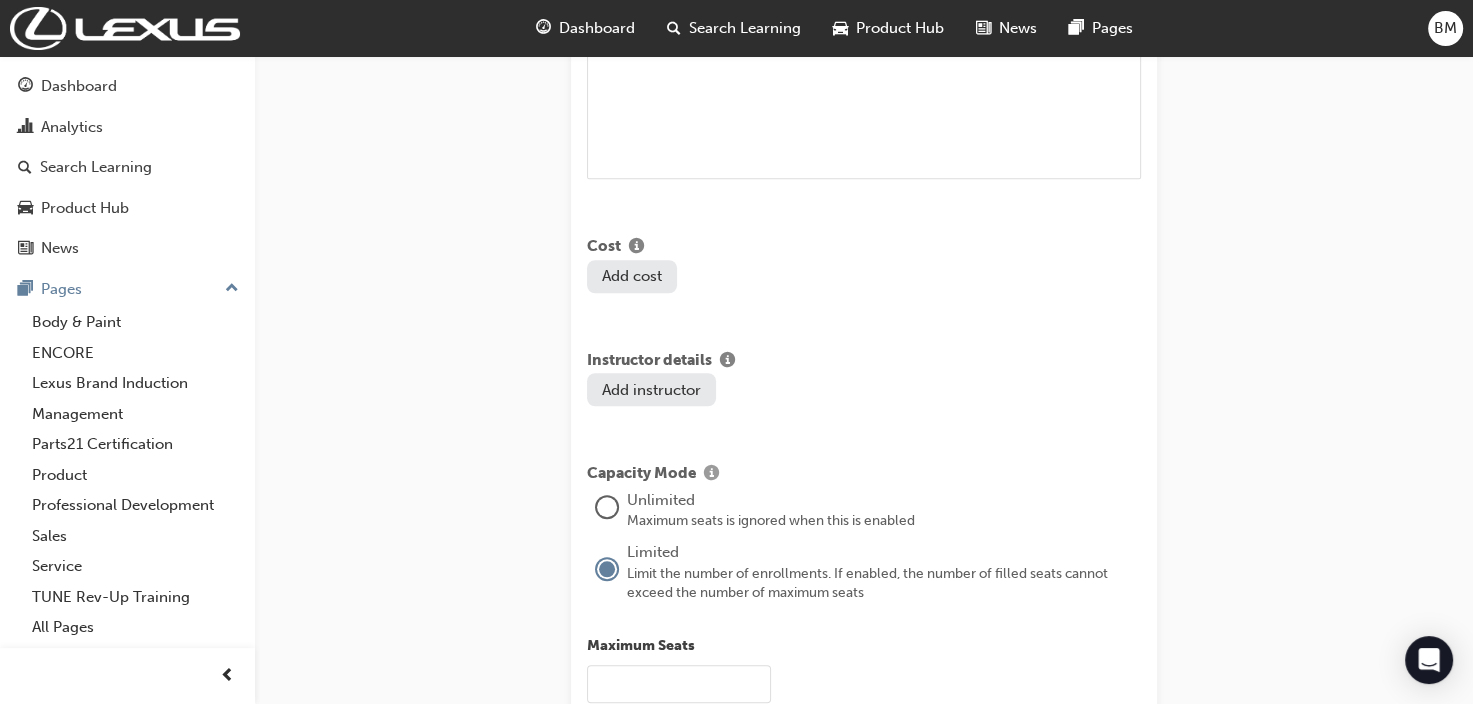 scroll, scrollTop: 1614, scrollLeft: 0, axis: vertical 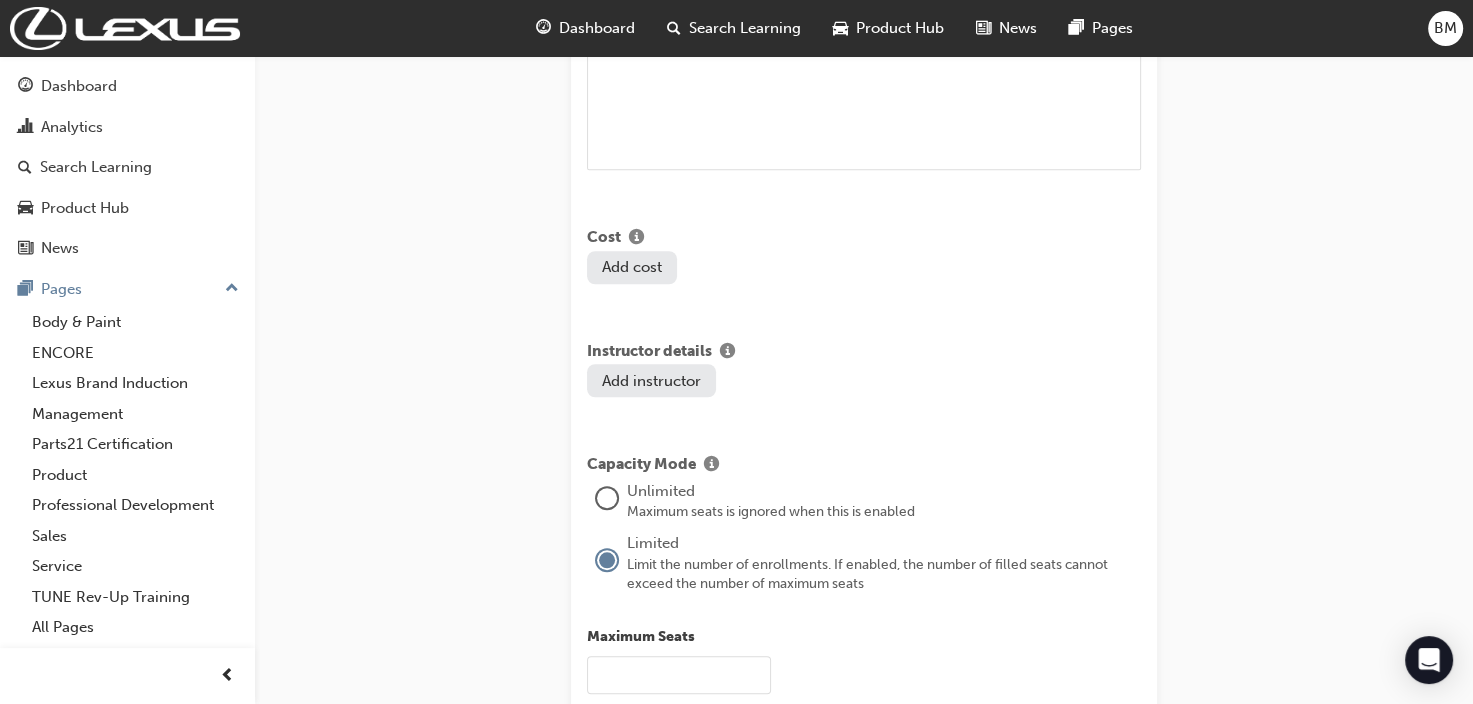 click on "Add instructor" at bounding box center (651, 380) 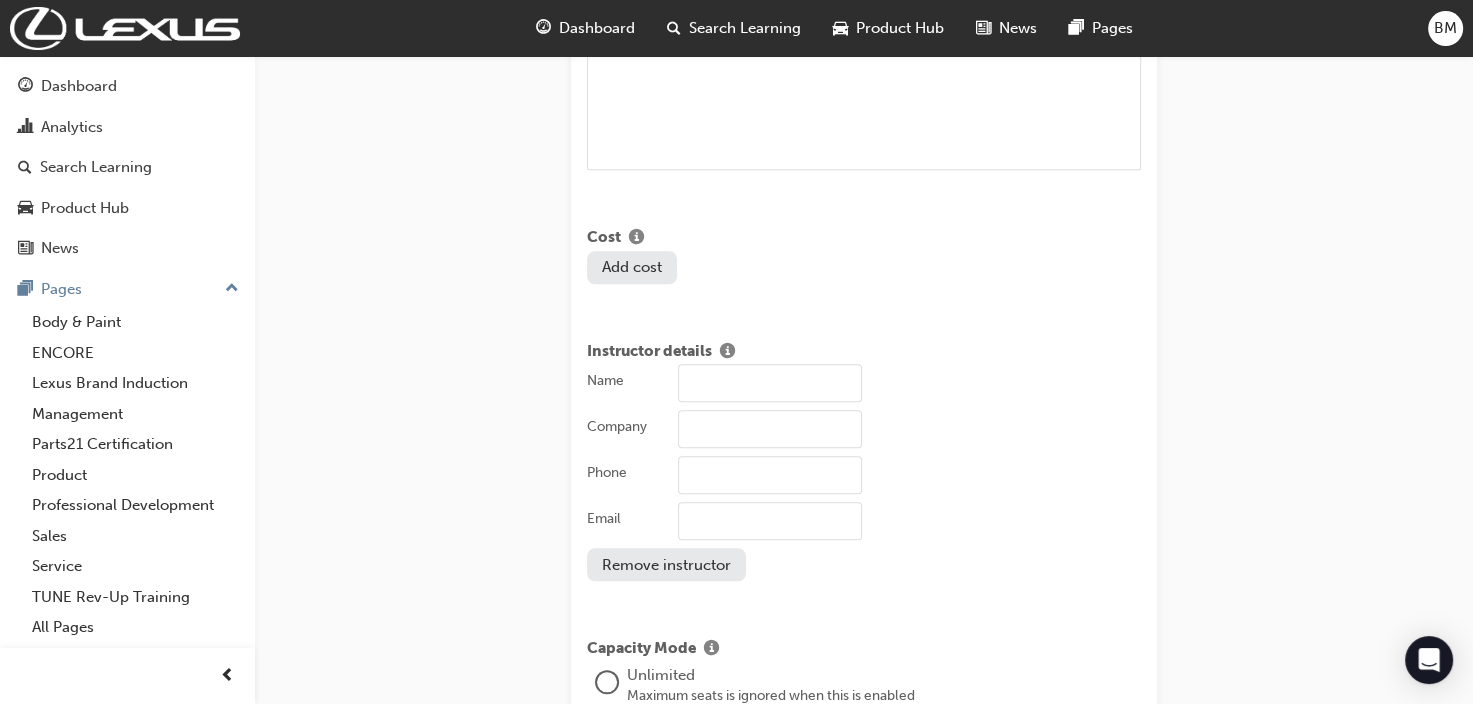 click on "Name" at bounding box center [770, 383] 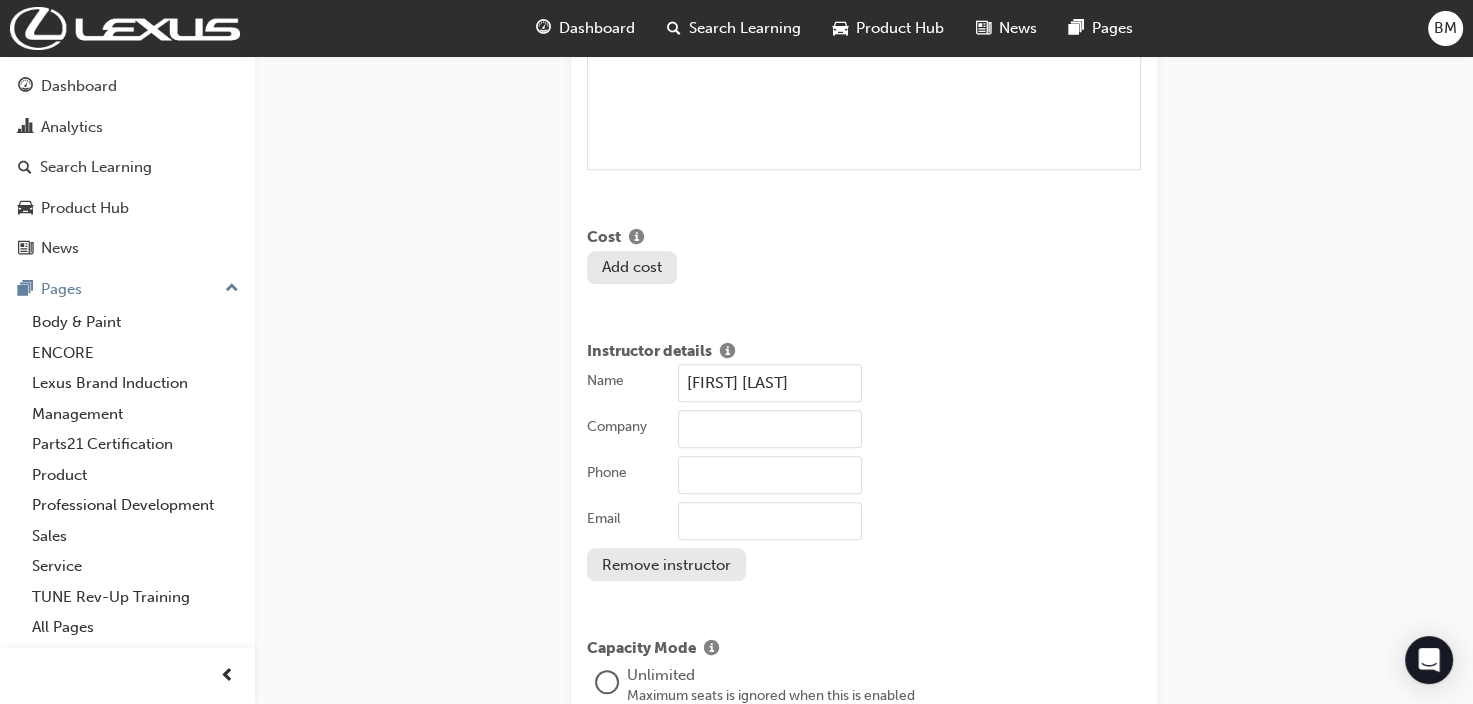 type on "[PHONE]" 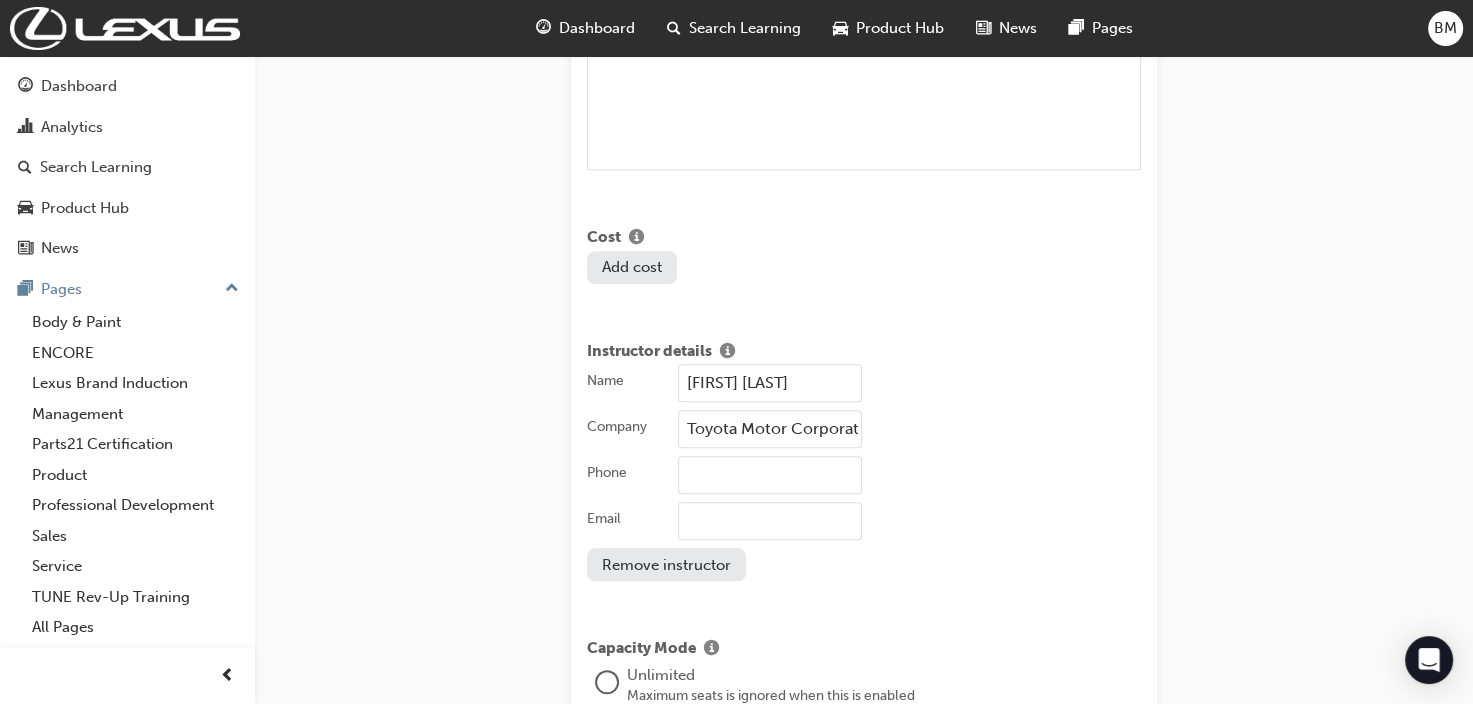 type on "[PHONE]" 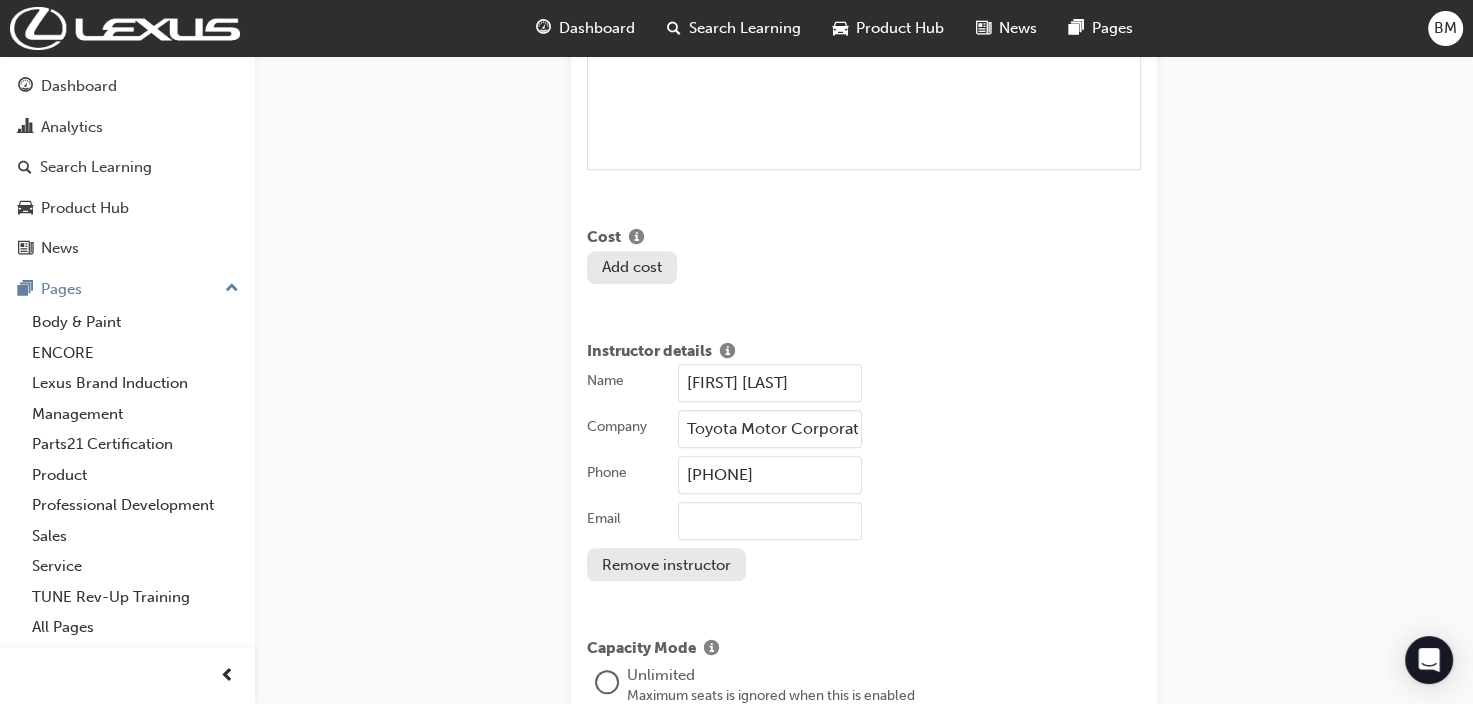 type on "[EMAIL]" 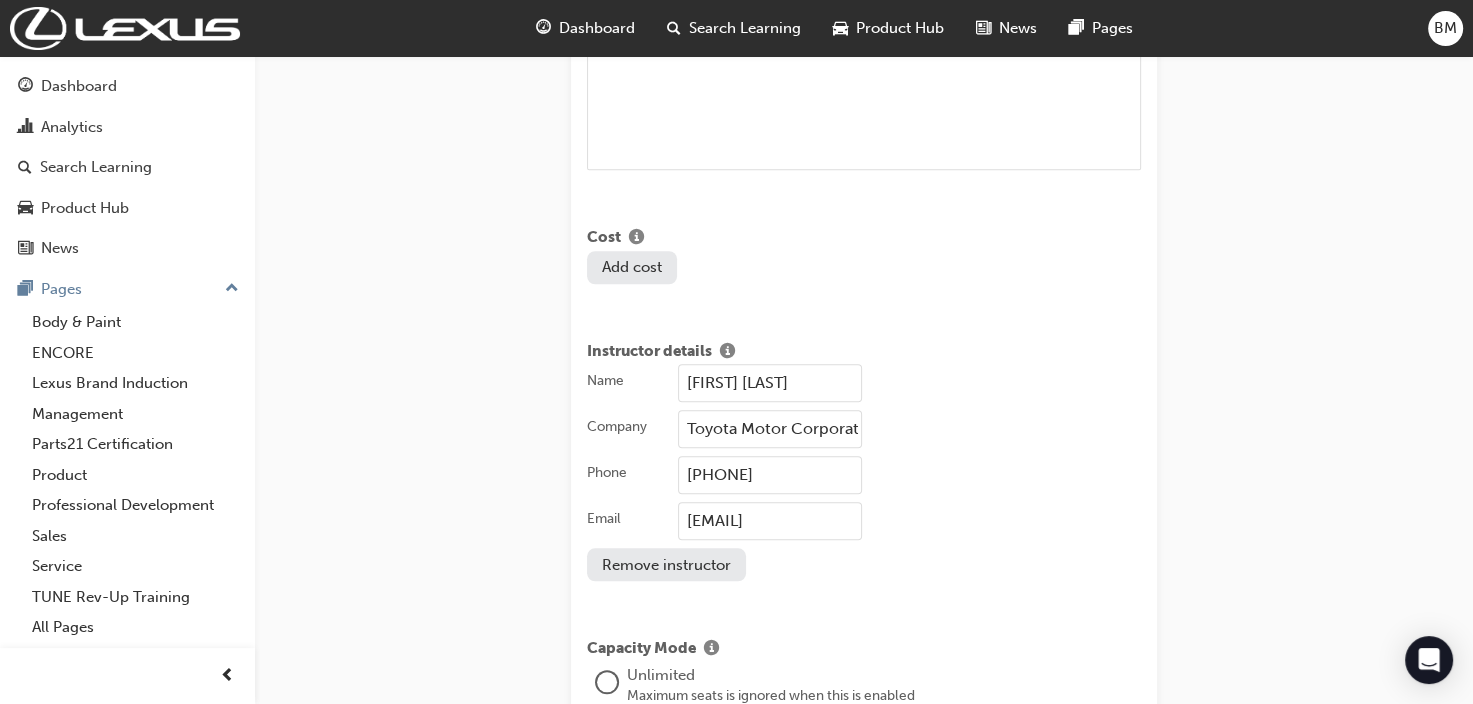 click on "Name [FIRST] [LAST] Company [COMPANY] Phone [PHONE] Email [EMAIL] Remove instructor" at bounding box center [864, 472] 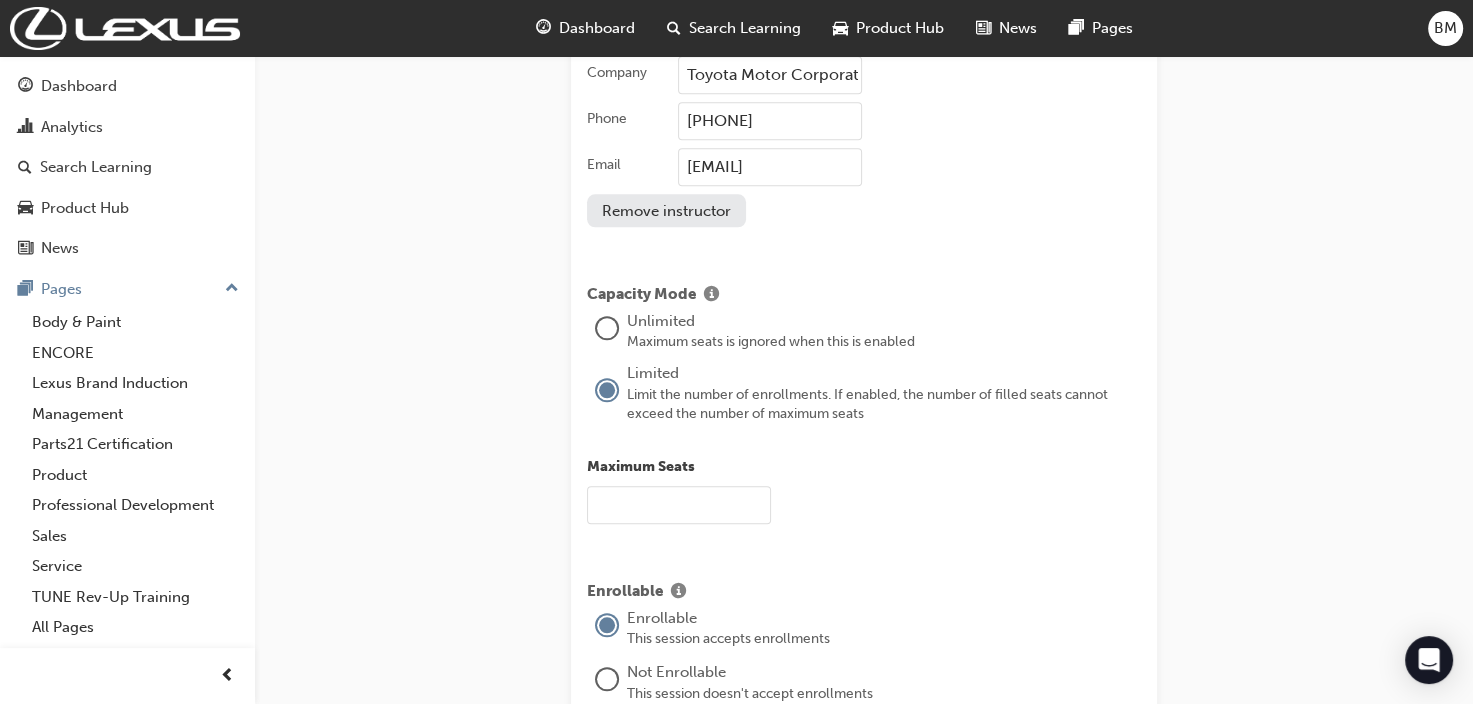 scroll, scrollTop: 2014, scrollLeft: 0, axis: vertical 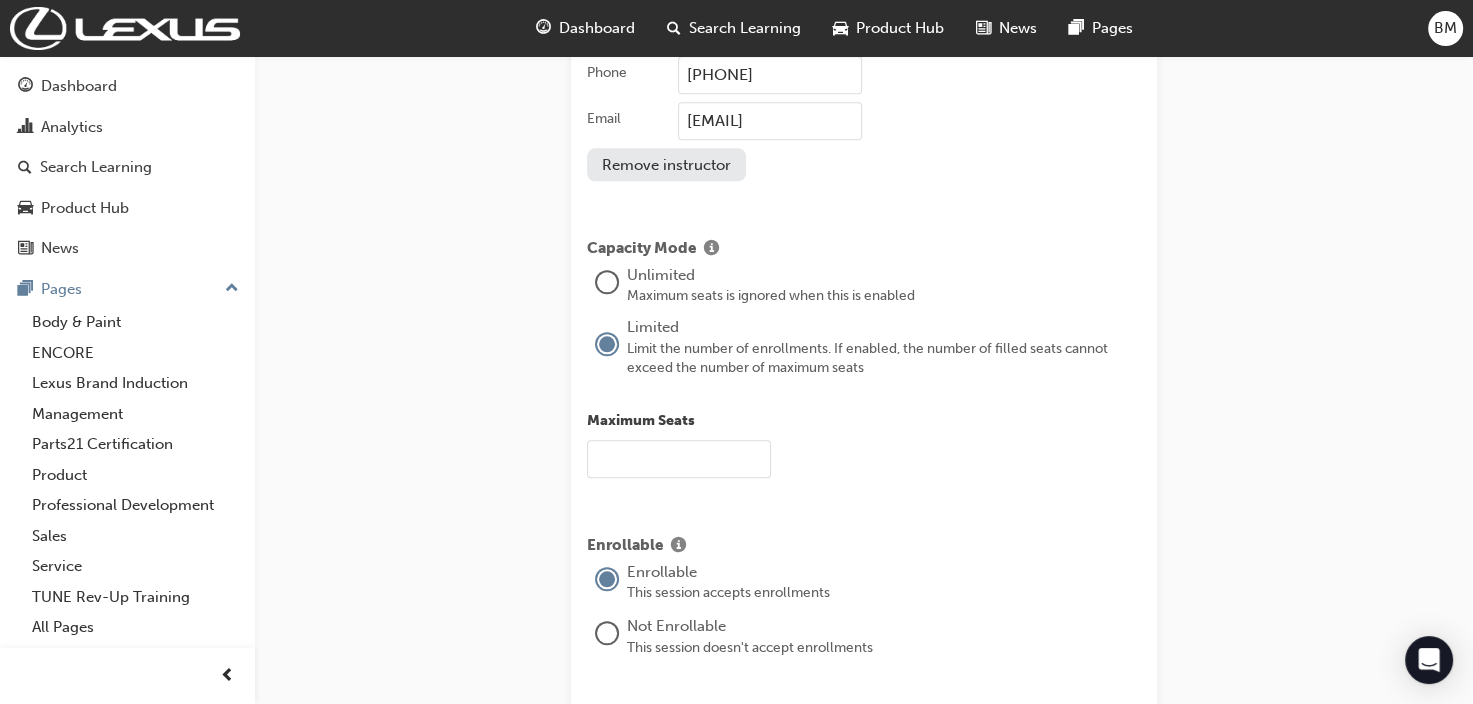 click at bounding box center (679, 459) 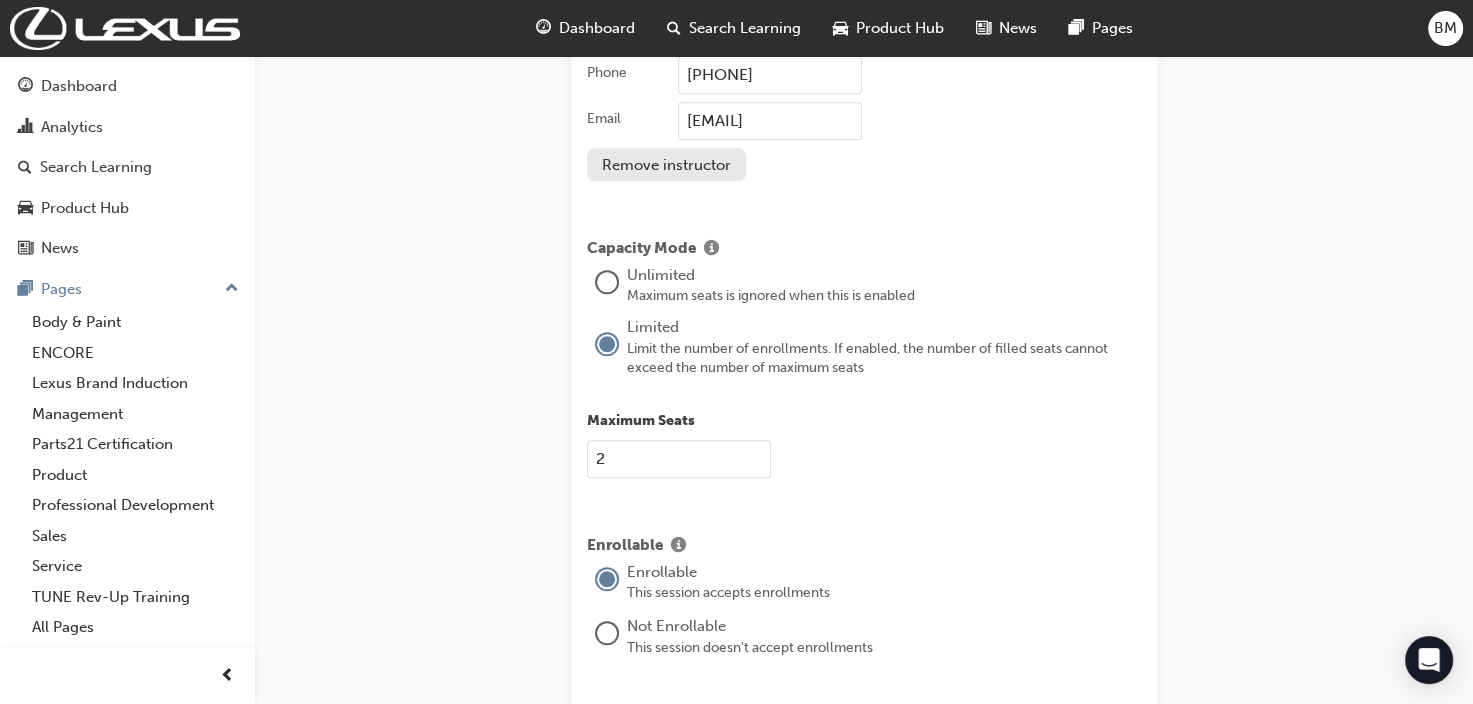 type on "2" 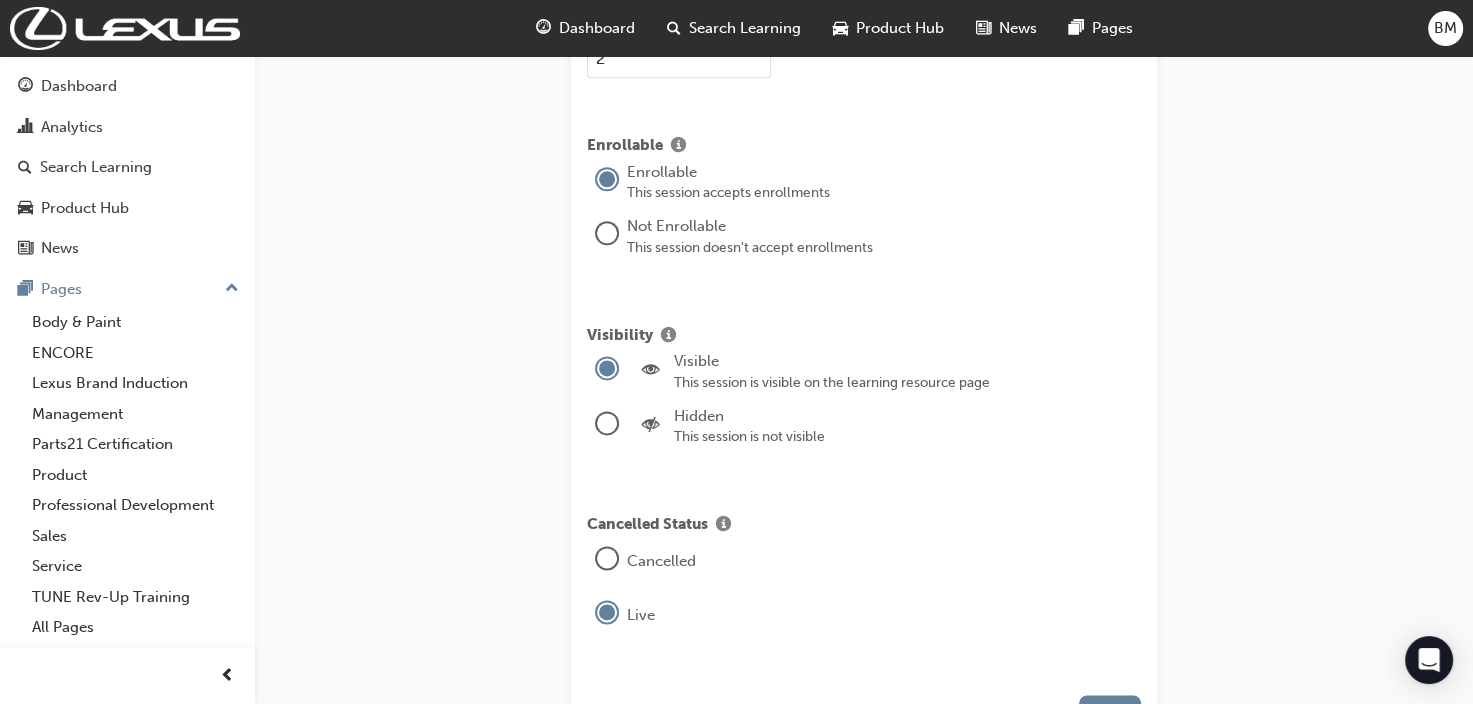 scroll, scrollTop: 2592, scrollLeft: 0, axis: vertical 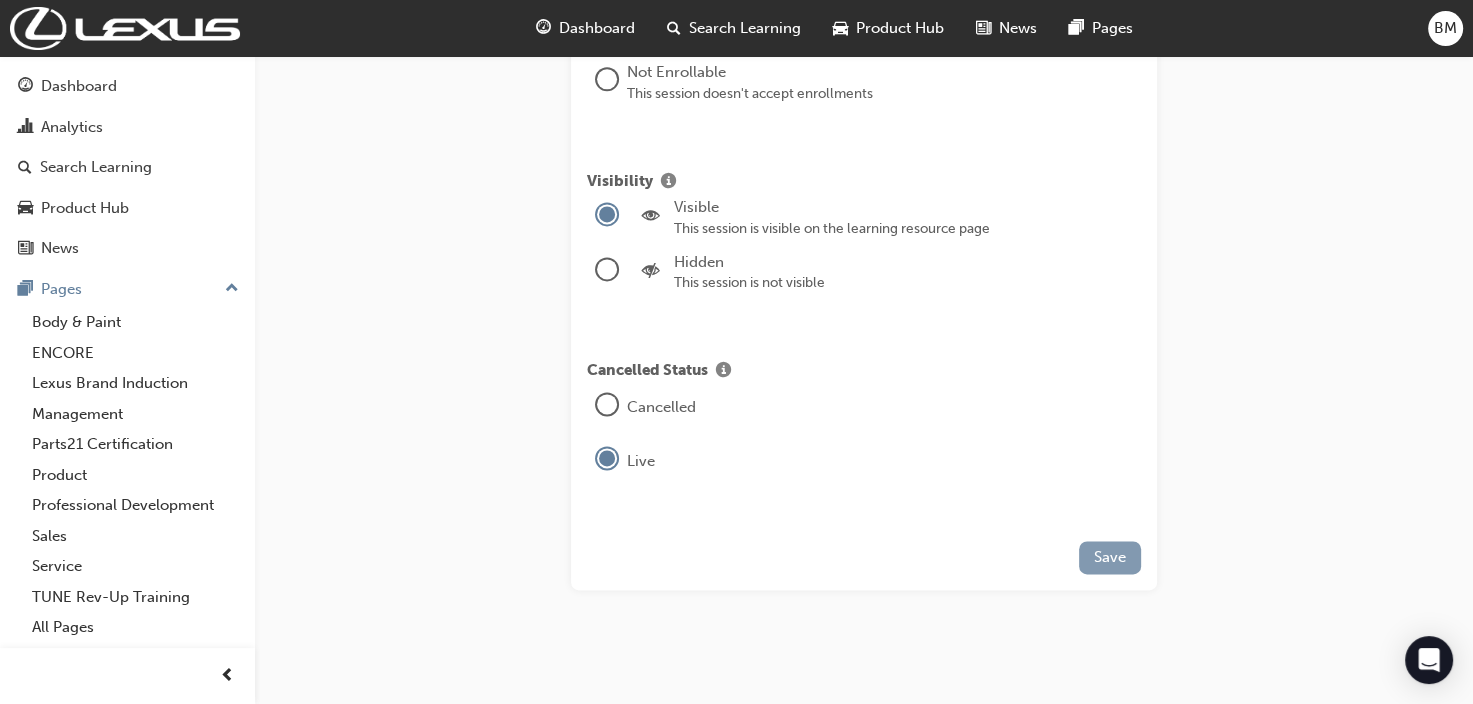 click on "Save" at bounding box center (1110, 557) 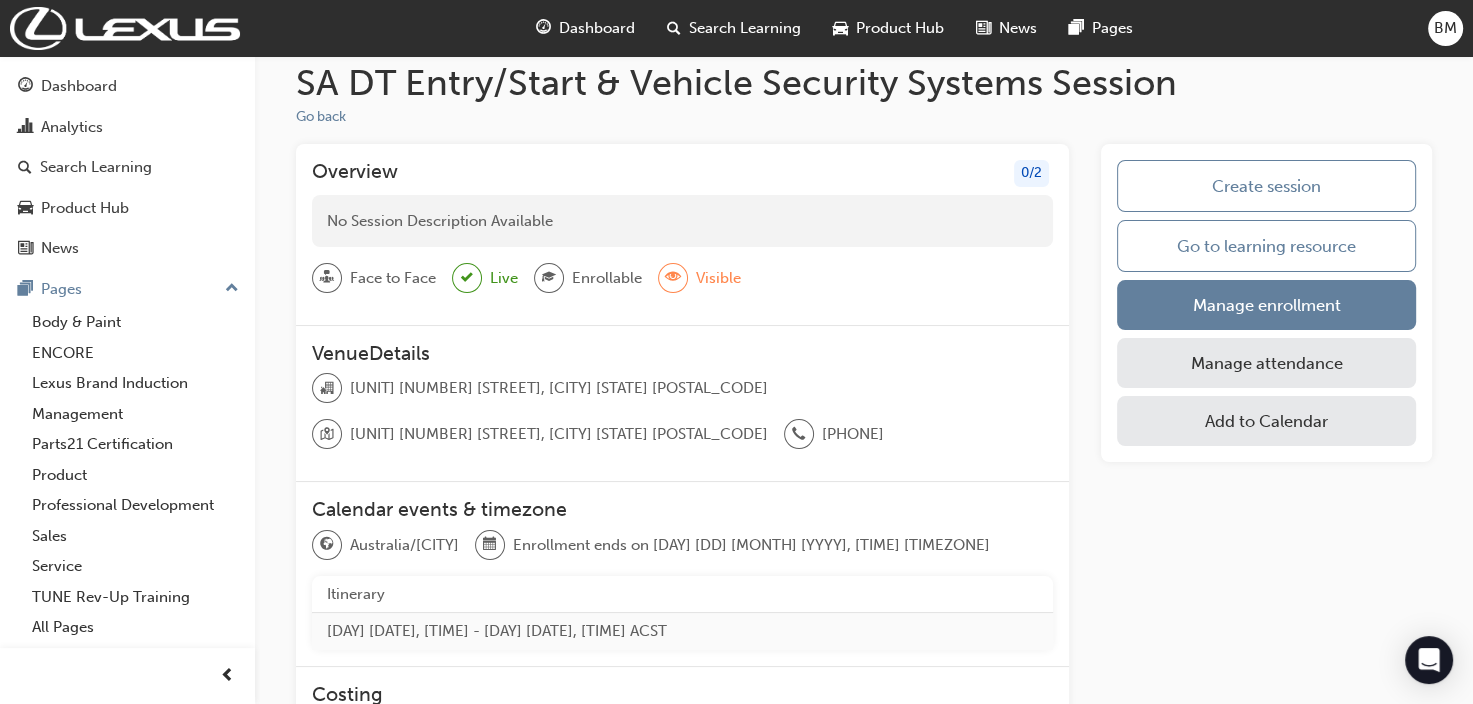 scroll, scrollTop: 0, scrollLeft: 0, axis: both 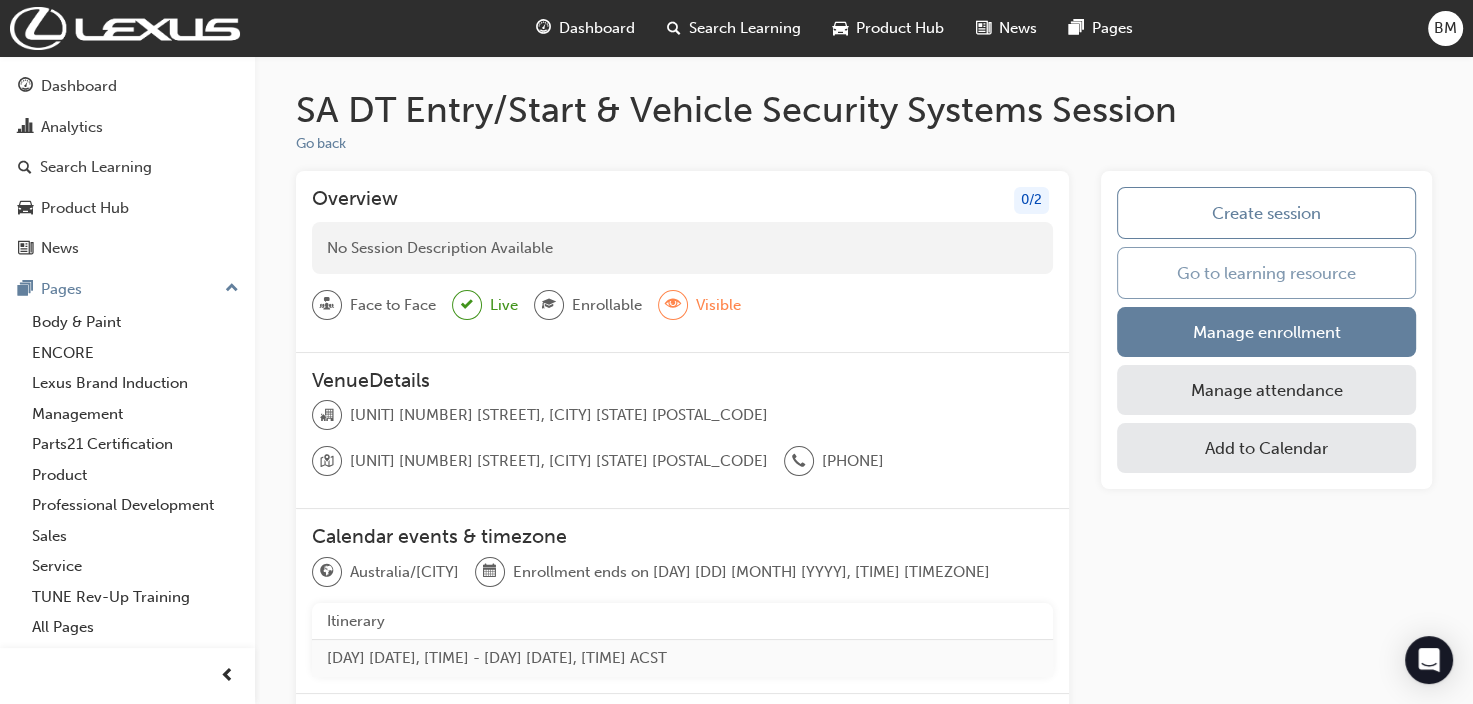 click on "Go to learning resource" at bounding box center (1266, 273) 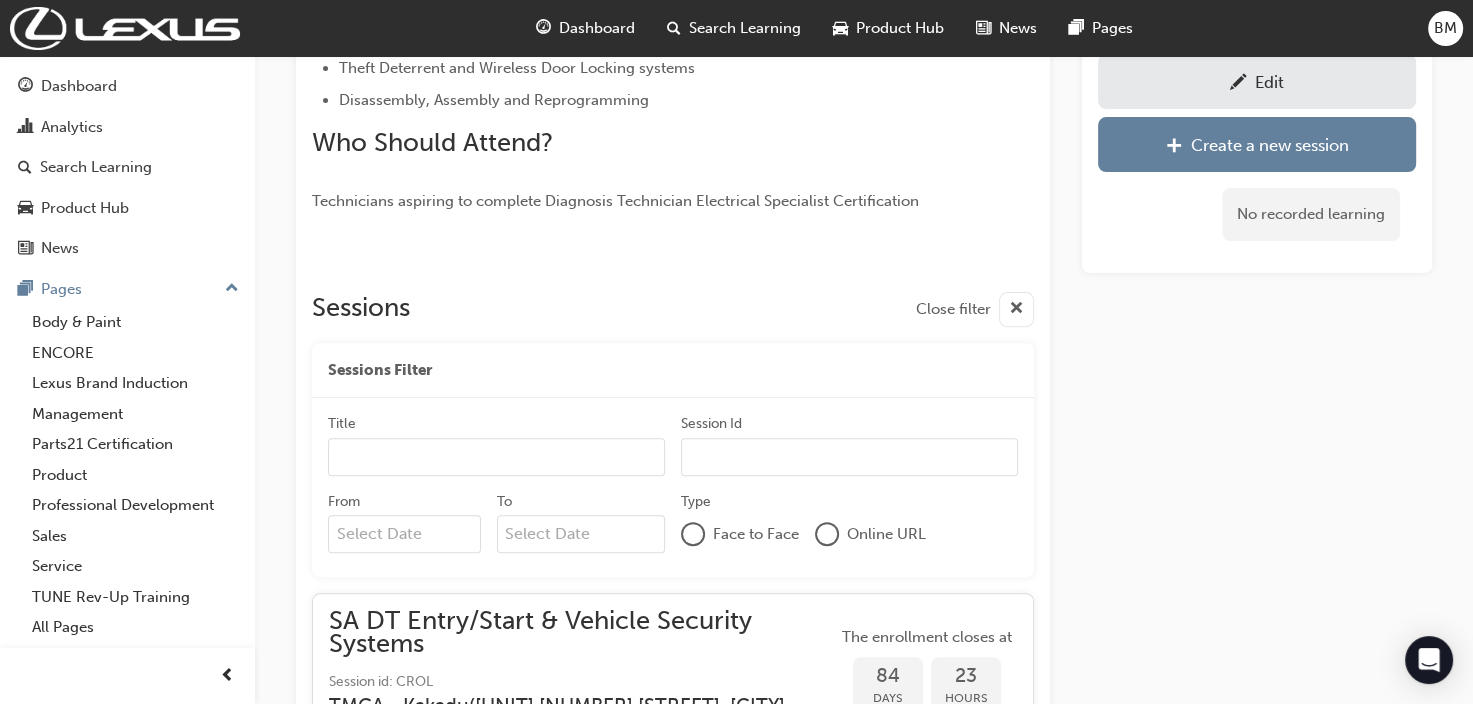 scroll, scrollTop: 591, scrollLeft: 0, axis: vertical 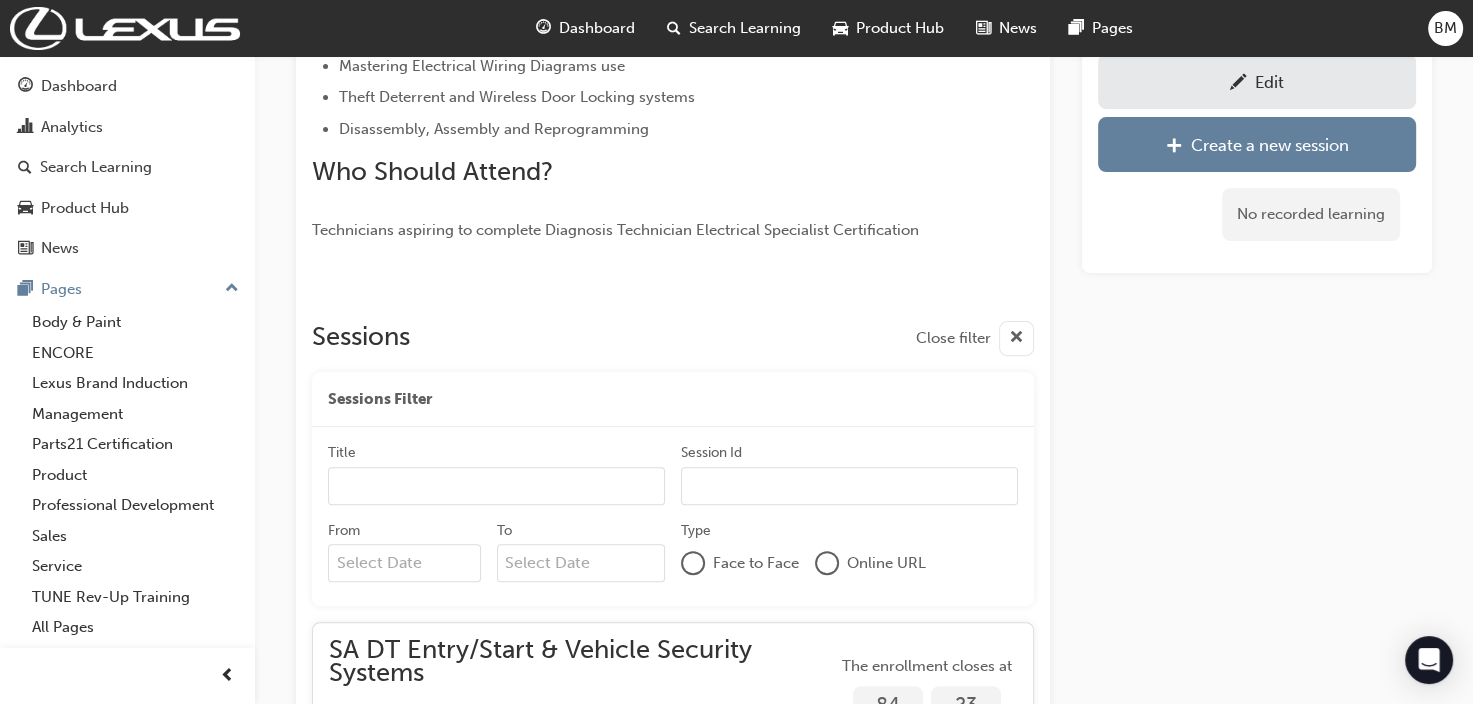 click on "Title" at bounding box center [496, 486] 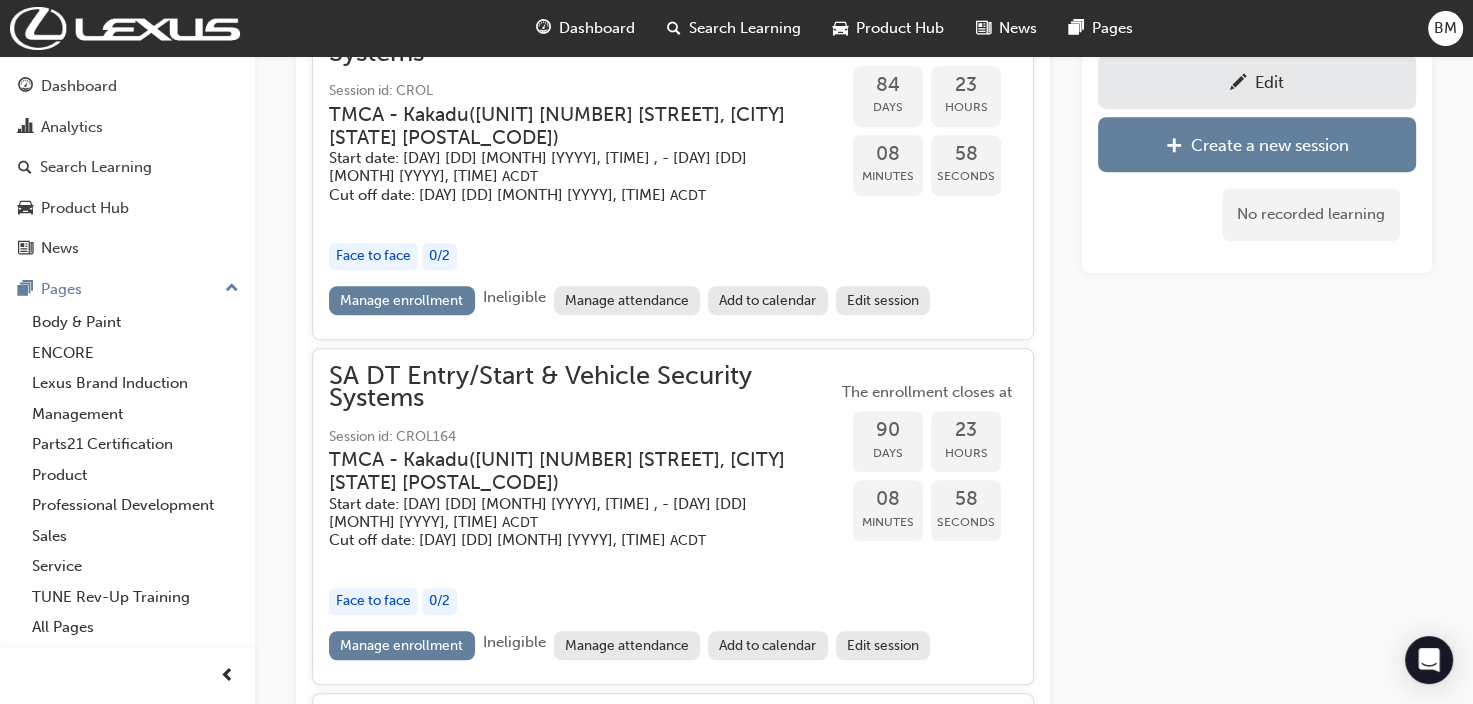 scroll, scrollTop: 1191, scrollLeft: 0, axis: vertical 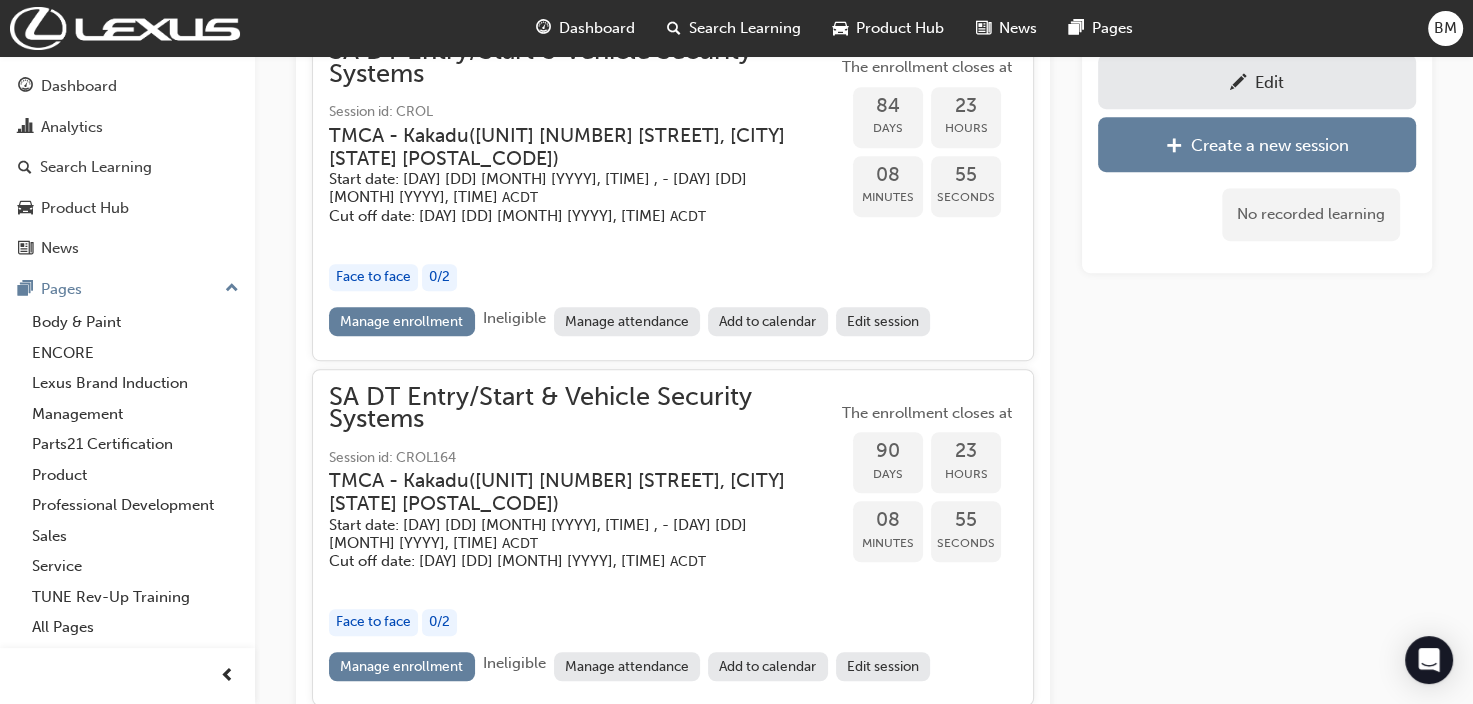 type on "sa" 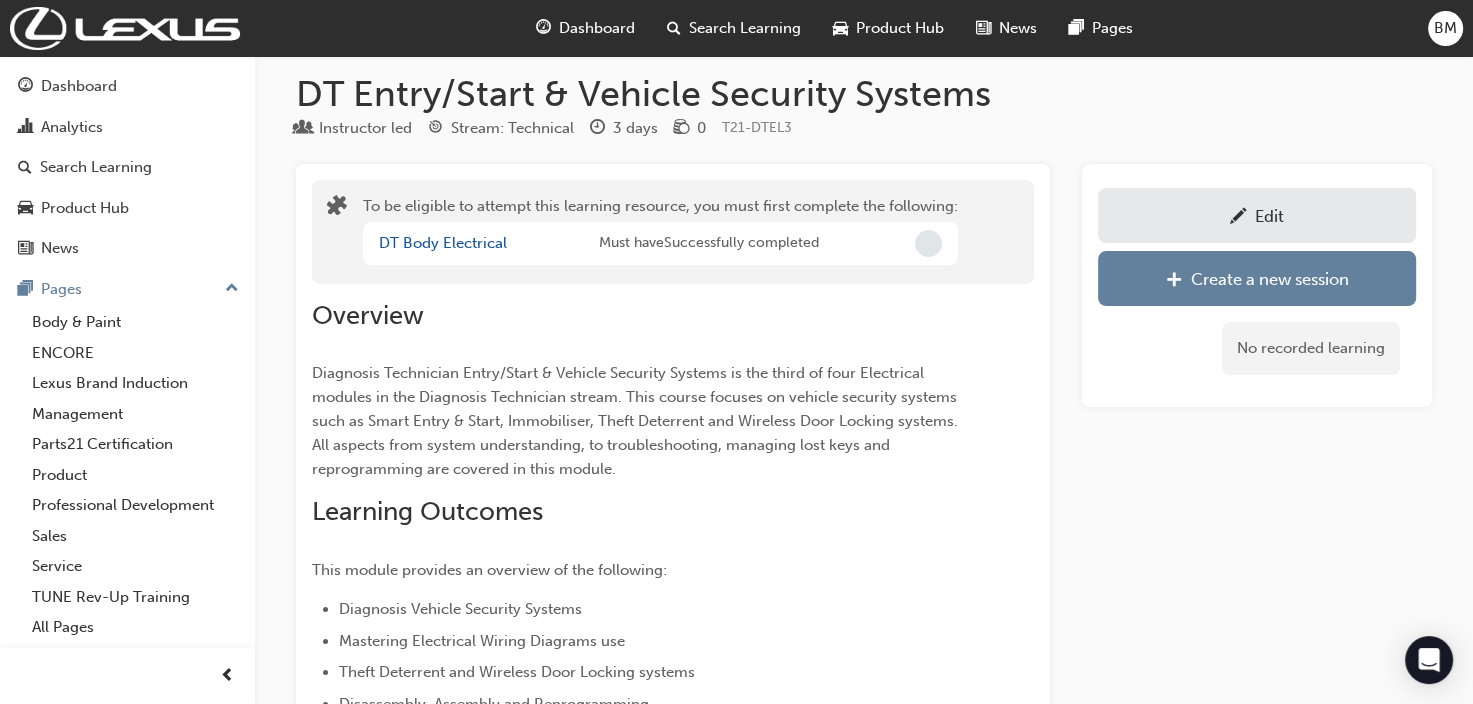 scroll, scrollTop: 0, scrollLeft: 0, axis: both 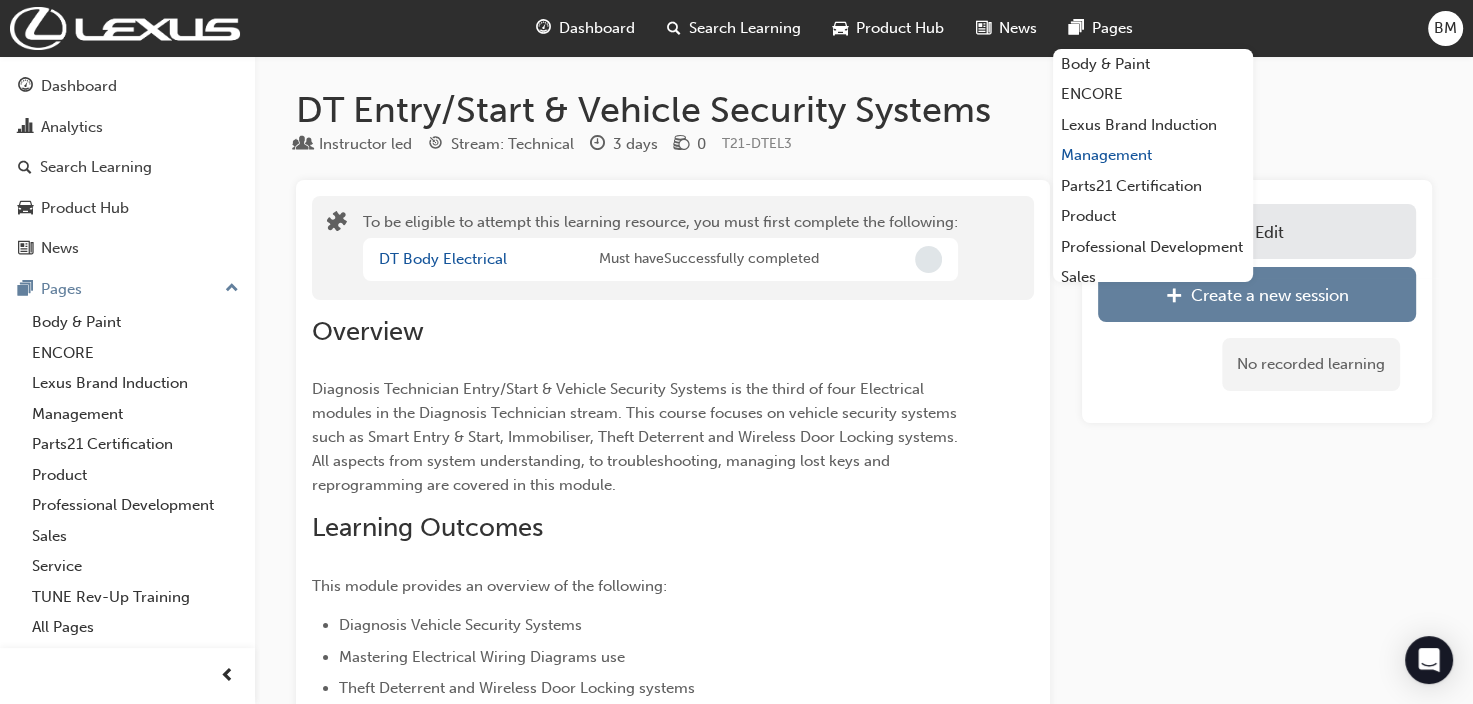 click on "Management" at bounding box center [1153, 155] 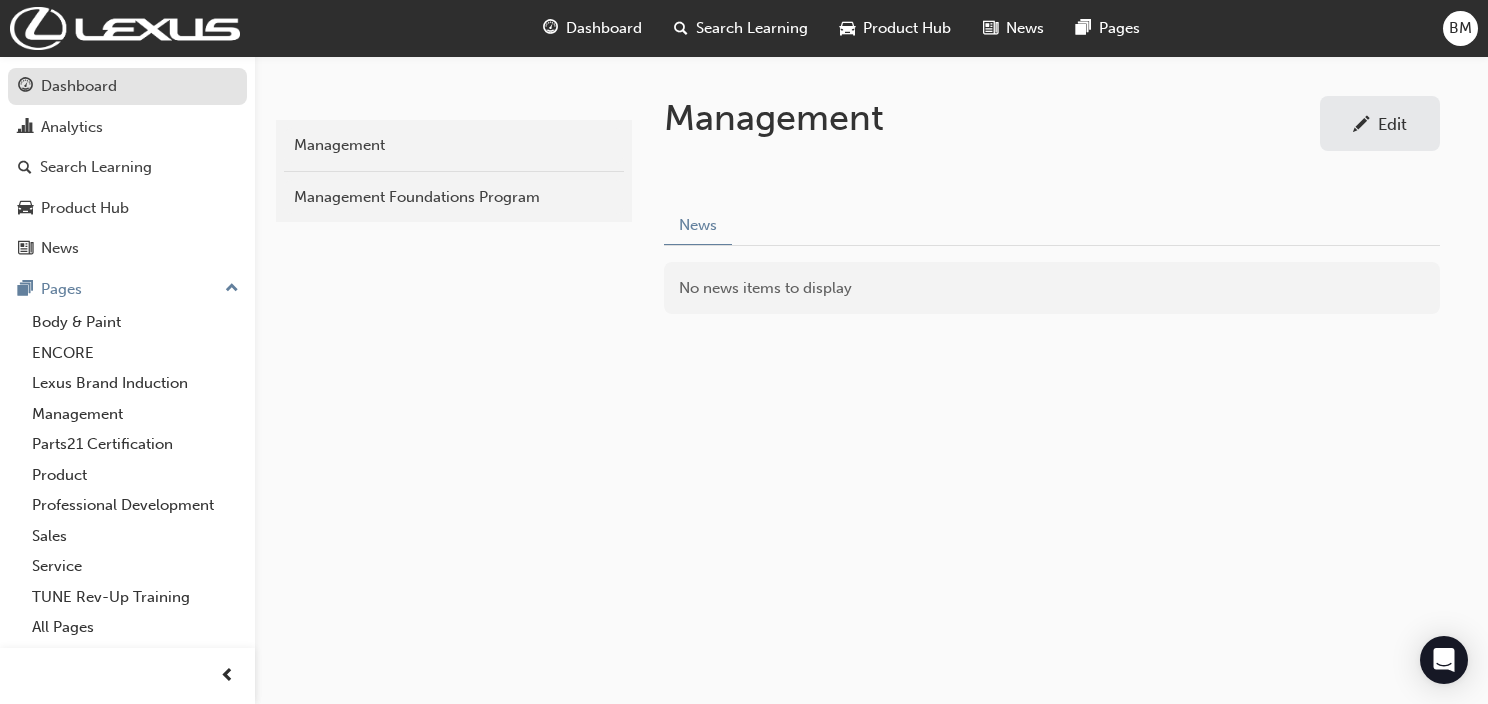 click on "Dashboard" at bounding box center (127, 86) 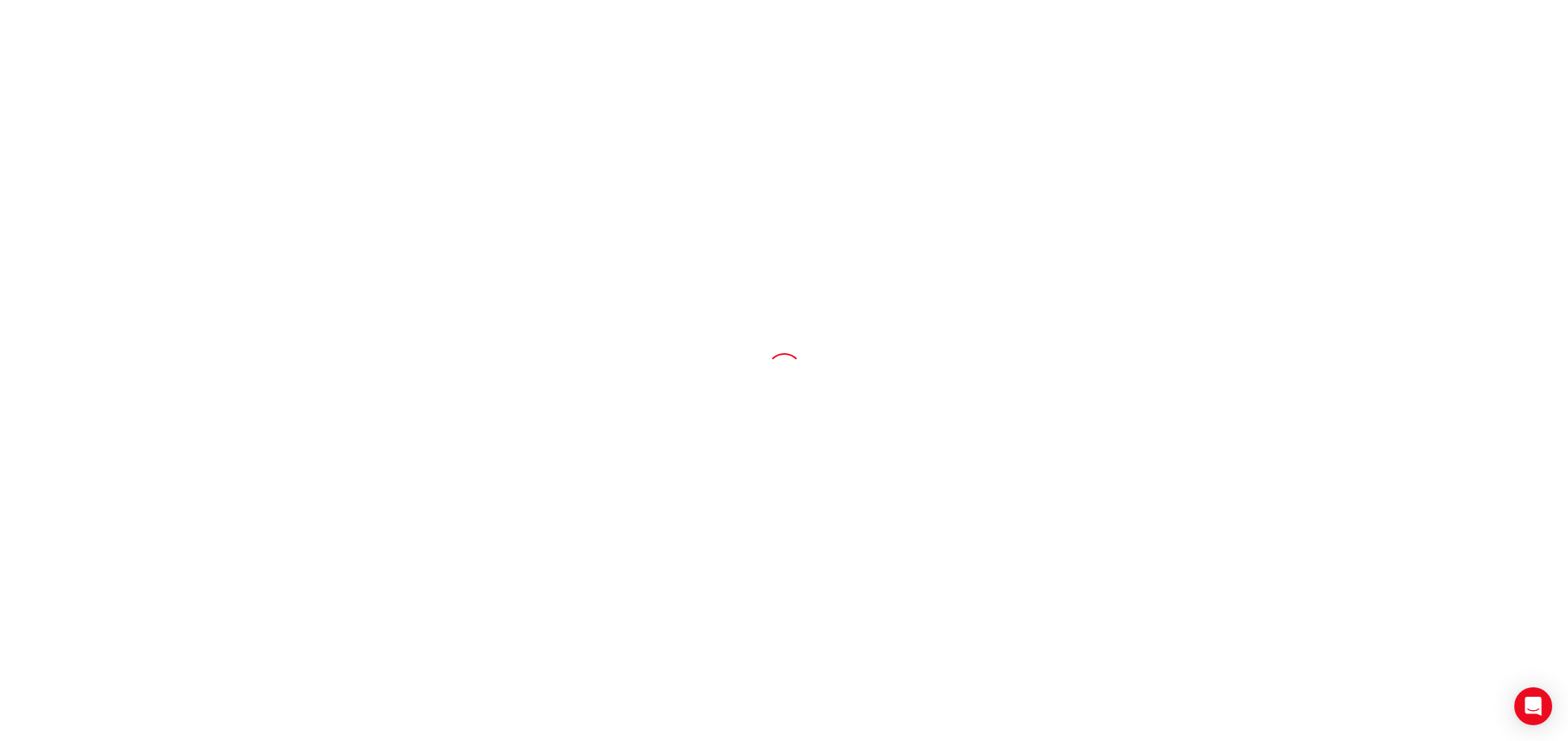 scroll, scrollTop: 0, scrollLeft: 0, axis: both 